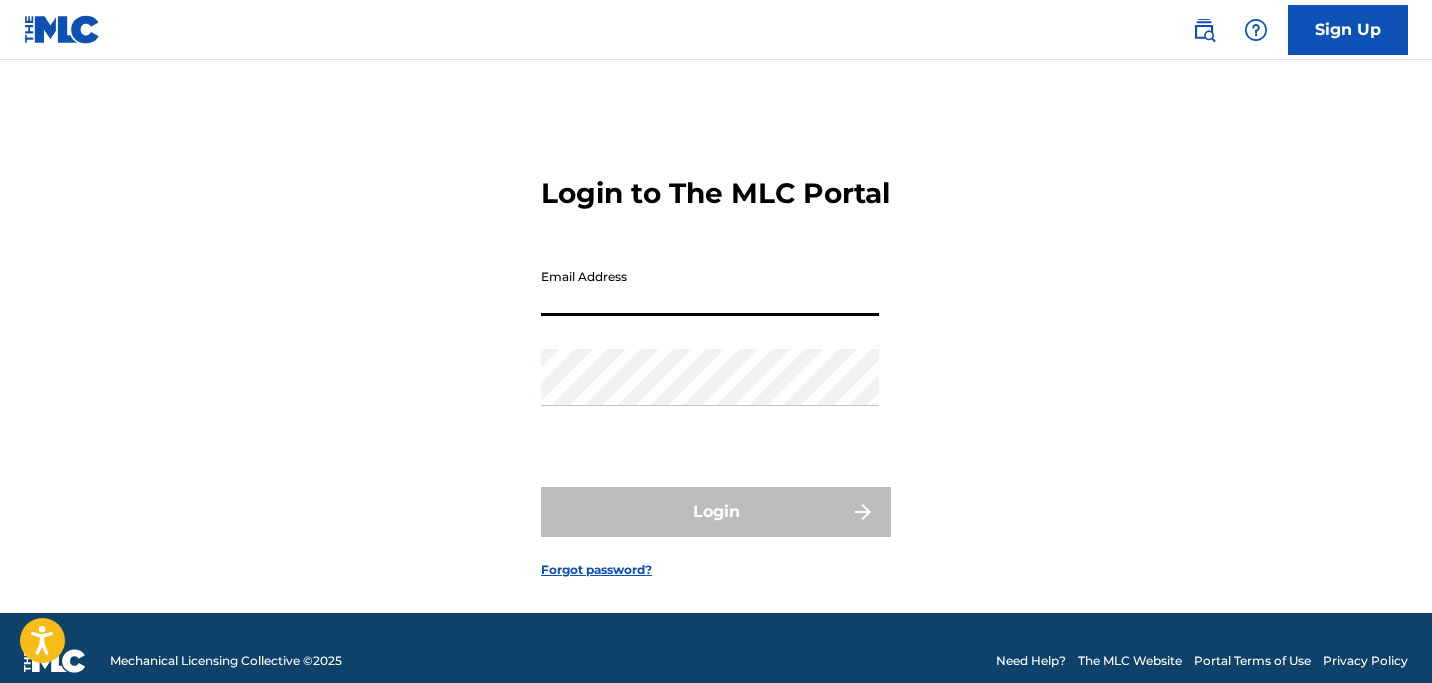 scroll, scrollTop: 0, scrollLeft: 0, axis: both 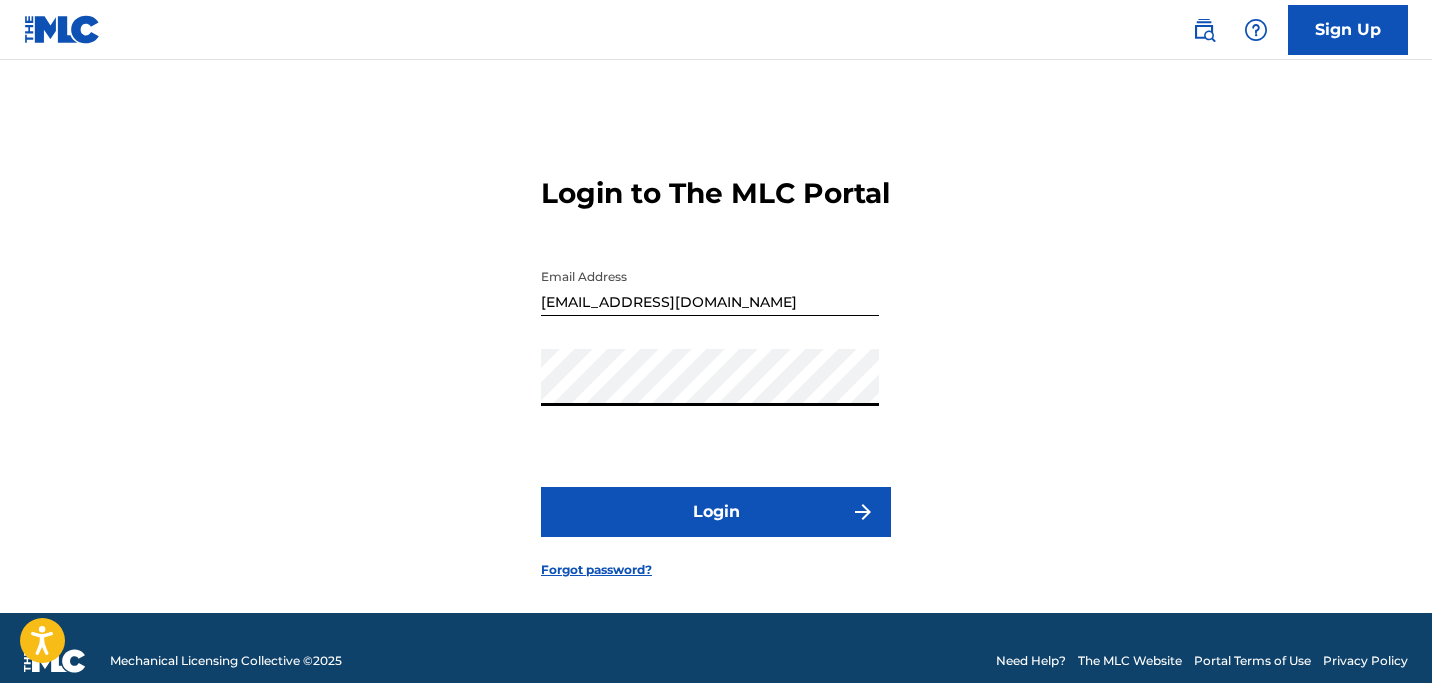 click on "Login" at bounding box center (716, 512) 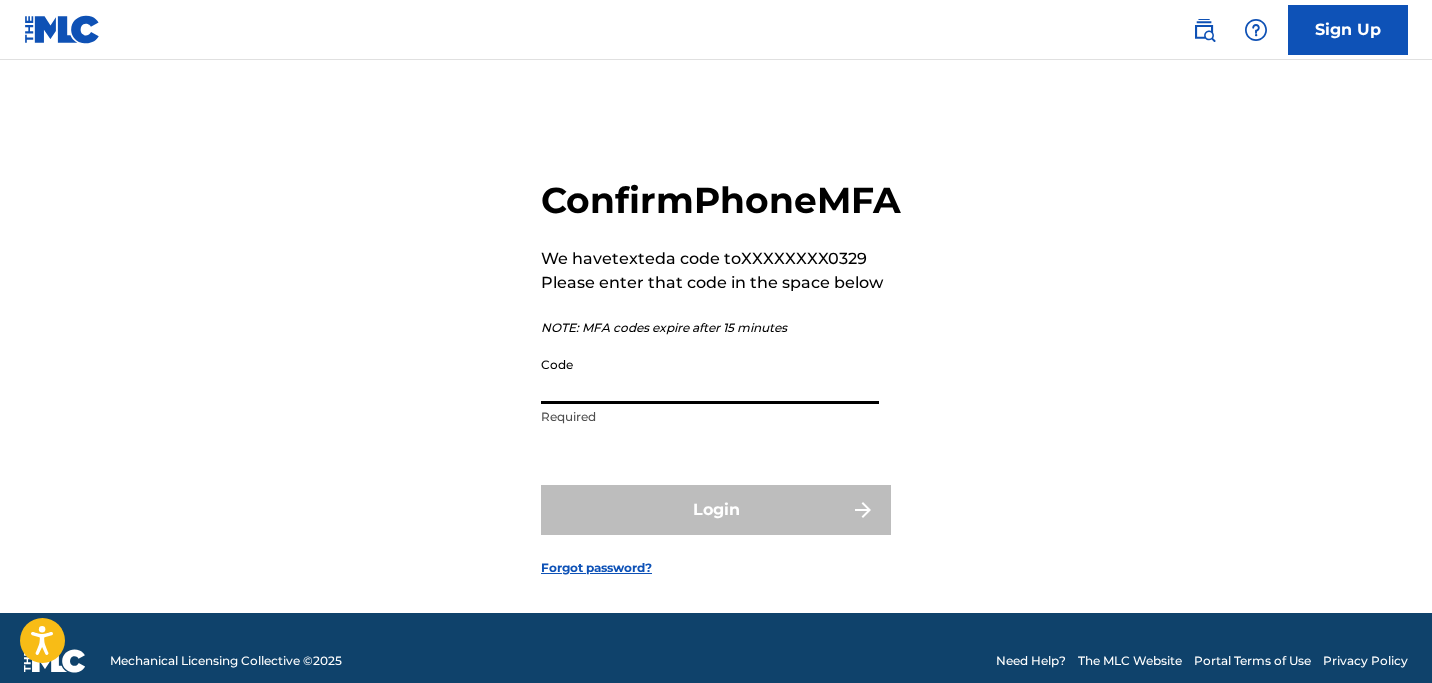 click on "Code" at bounding box center [710, 375] 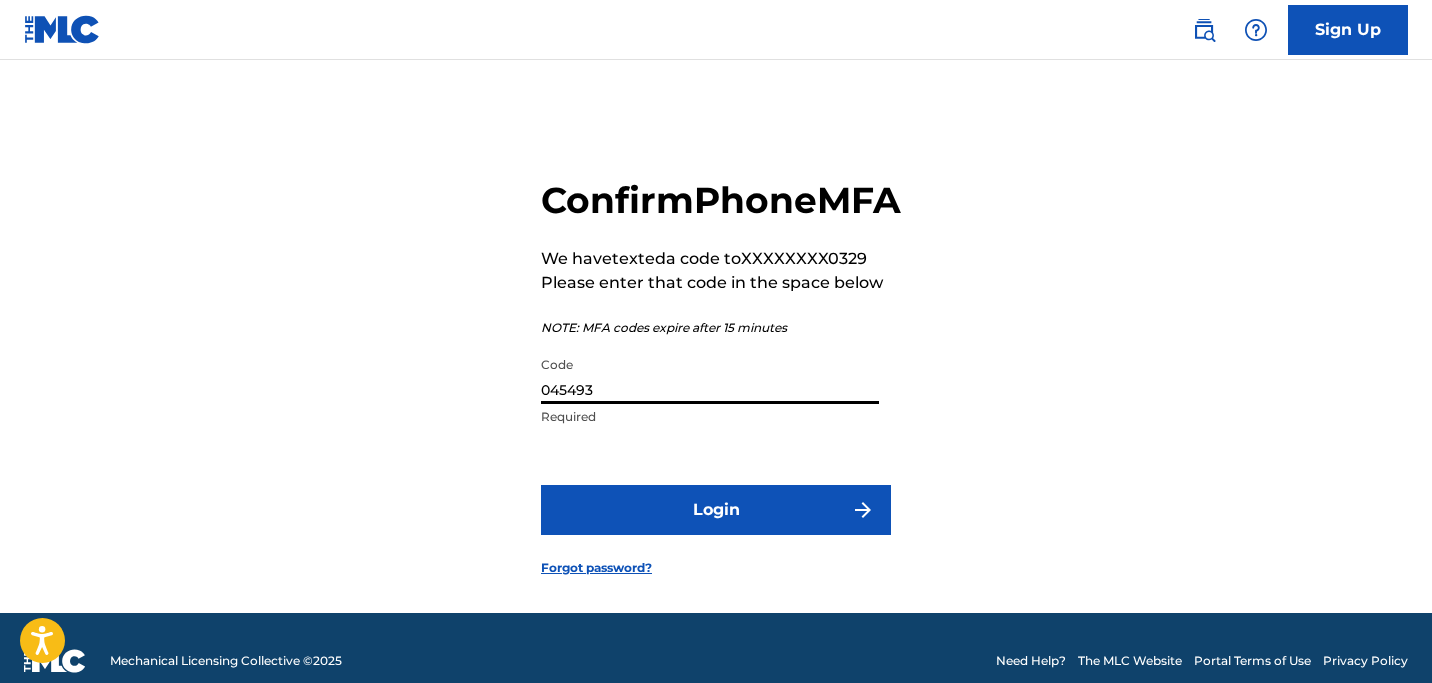type on "045493" 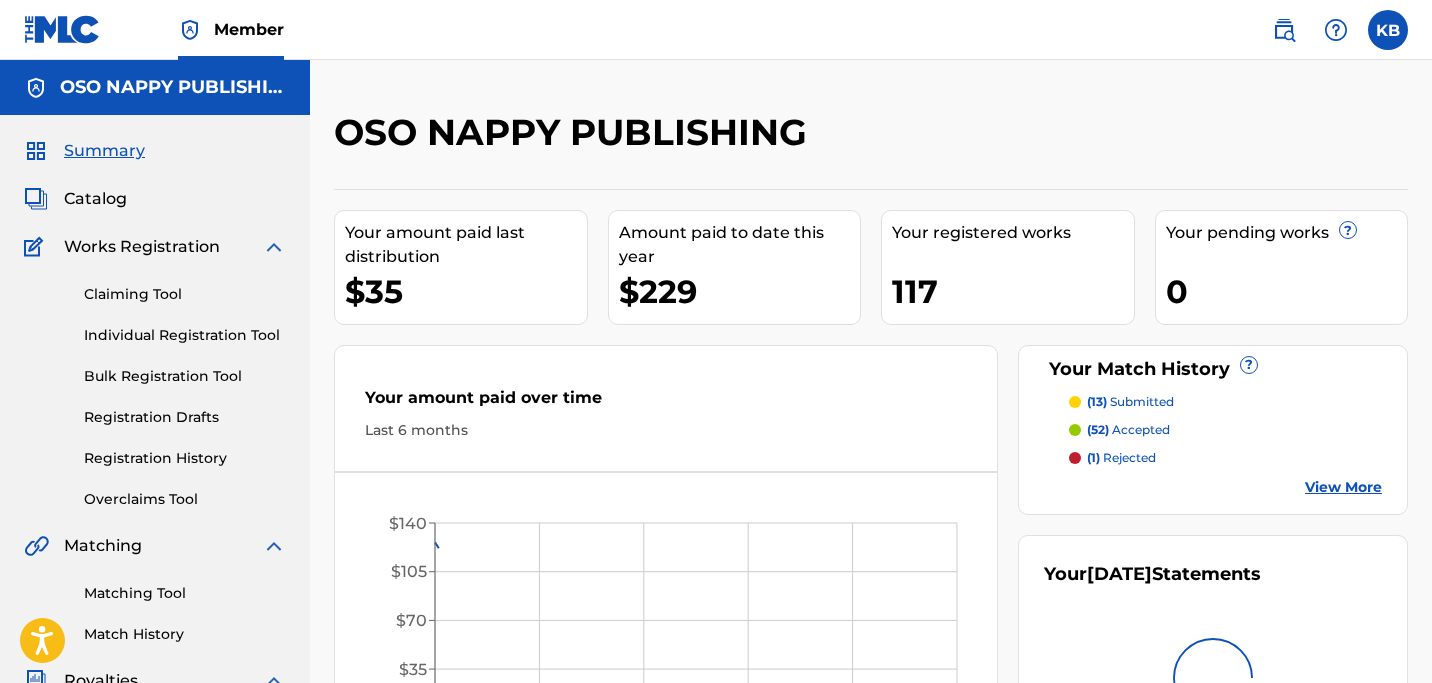 scroll, scrollTop: 0, scrollLeft: 0, axis: both 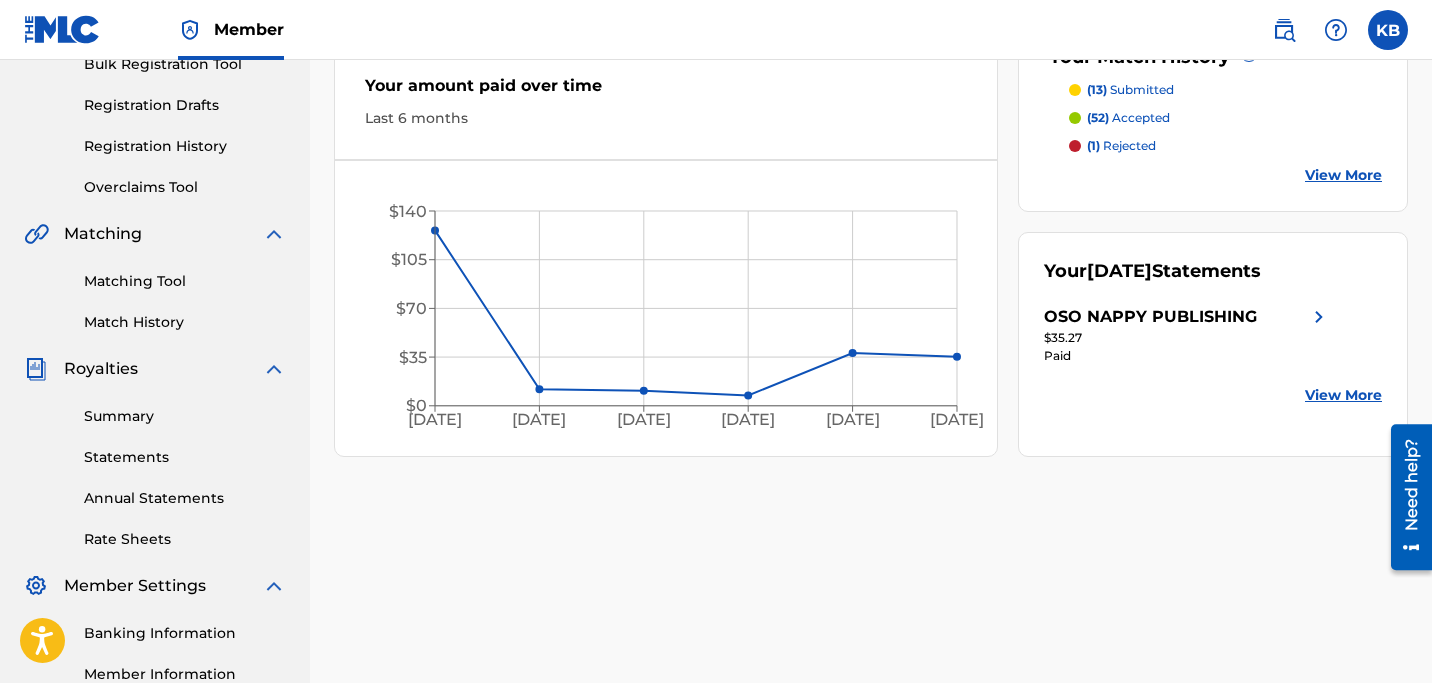 click on "Matching Tool" at bounding box center [185, 281] 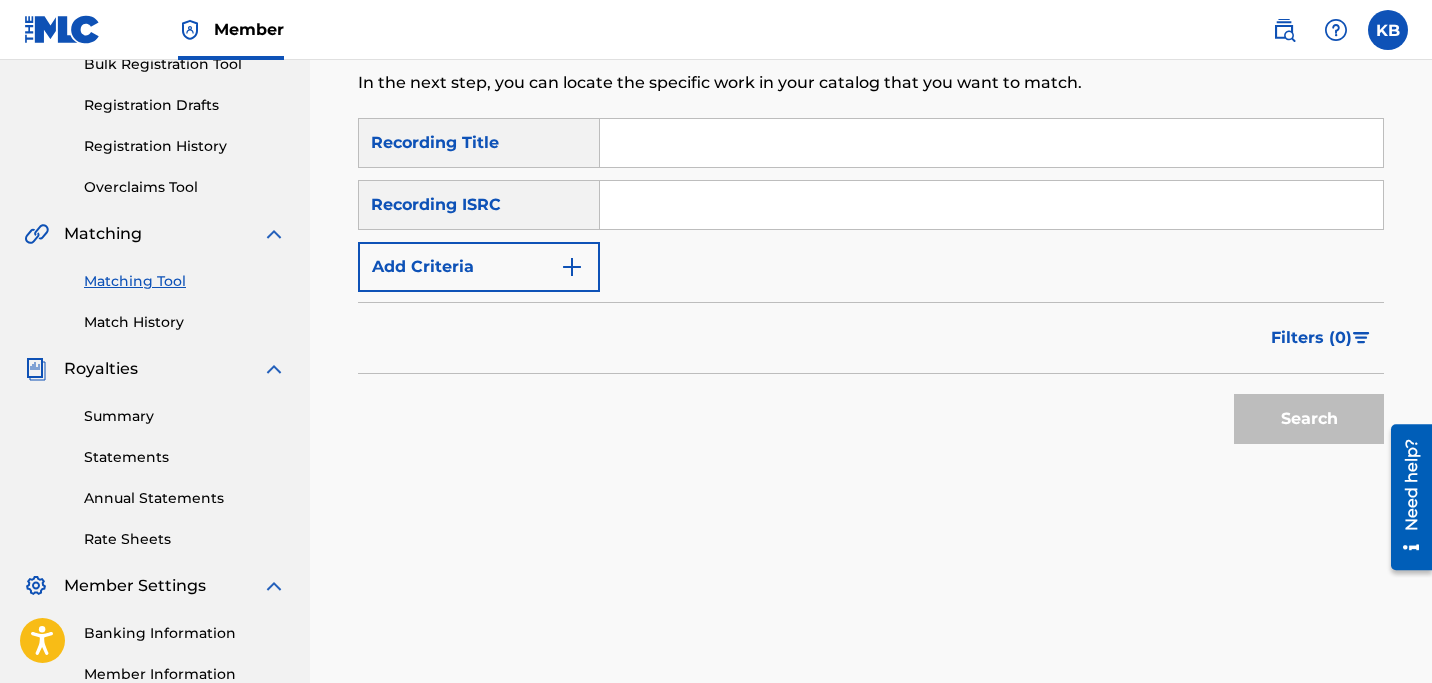 scroll, scrollTop: 0, scrollLeft: 0, axis: both 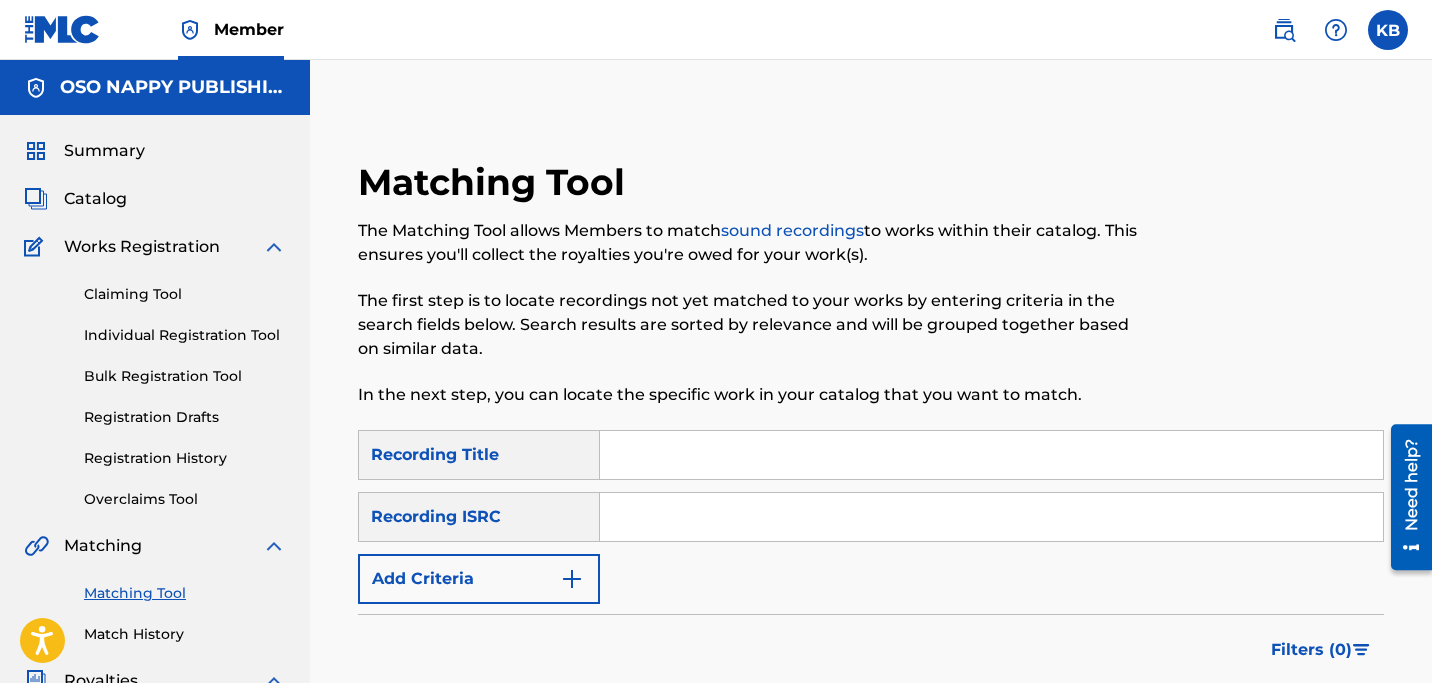 click on "Individual Registration Tool" at bounding box center [185, 335] 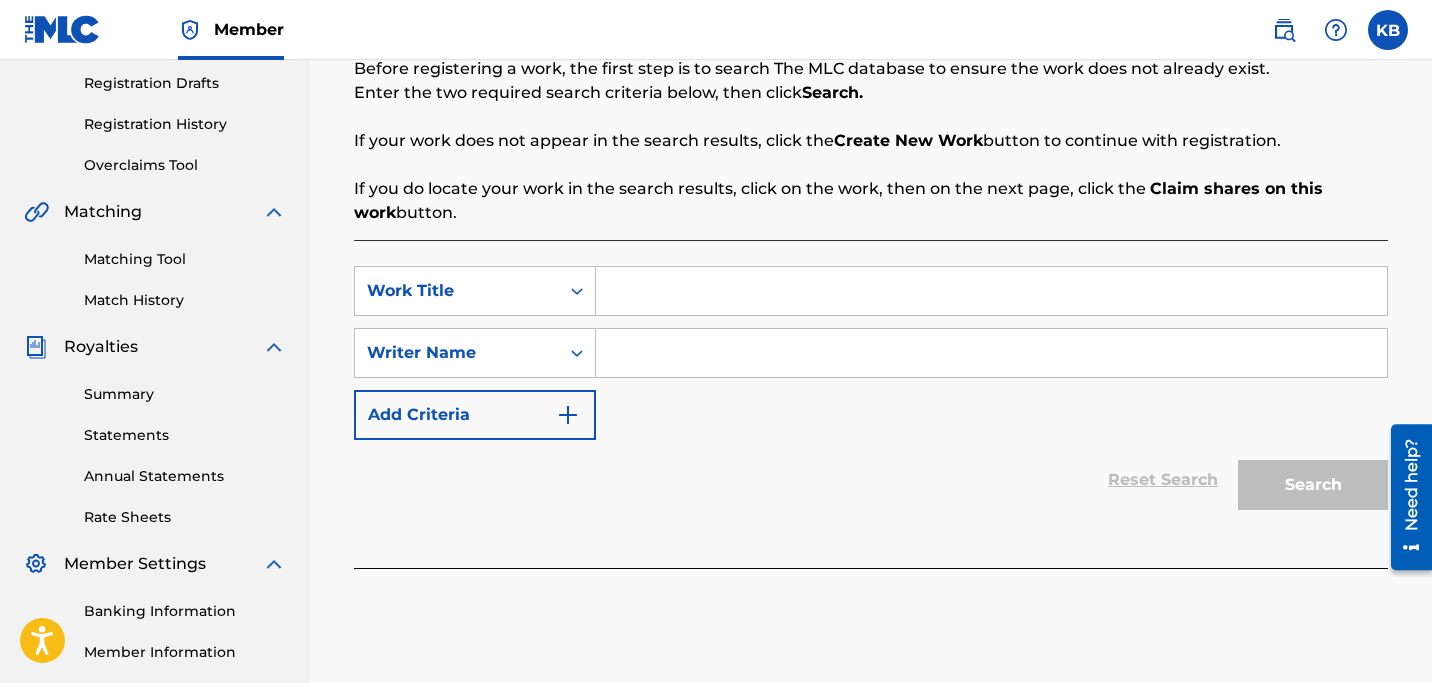 scroll, scrollTop: 336, scrollLeft: 0, axis: vertical 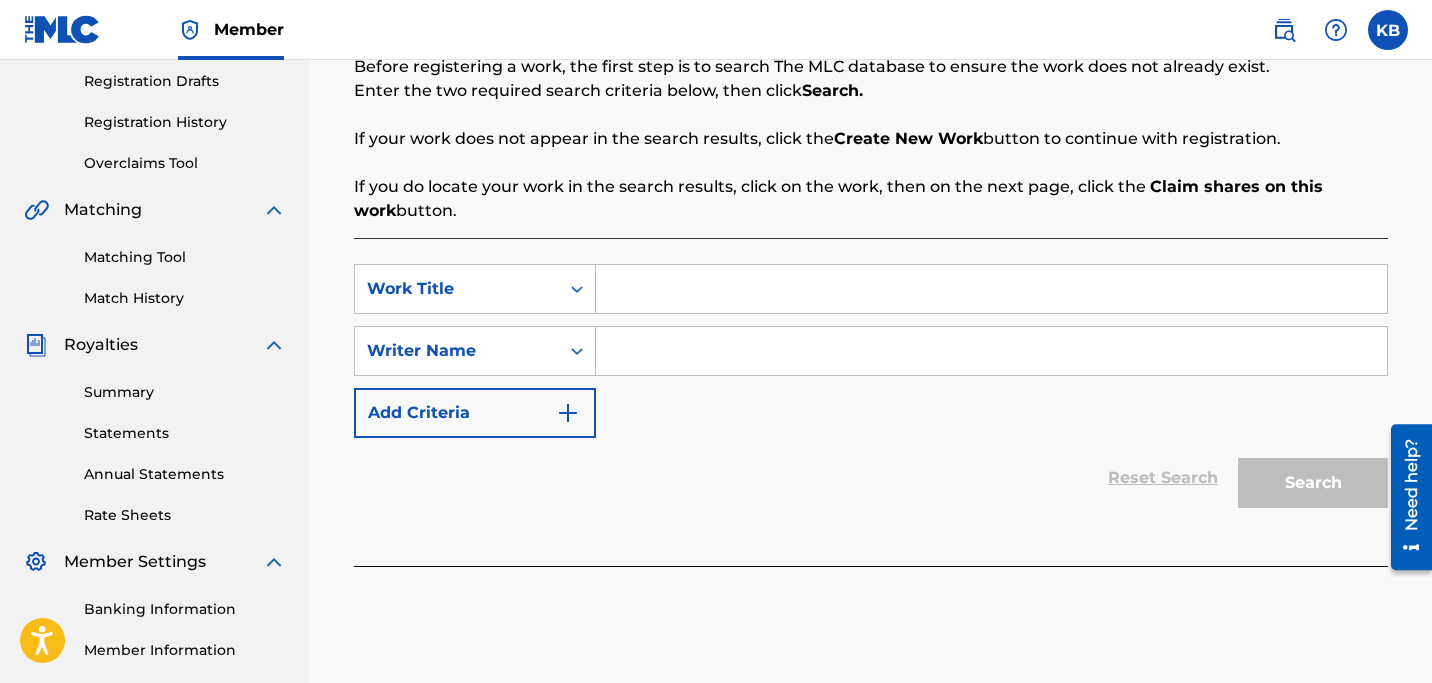 click at bounding box center (991, 289) 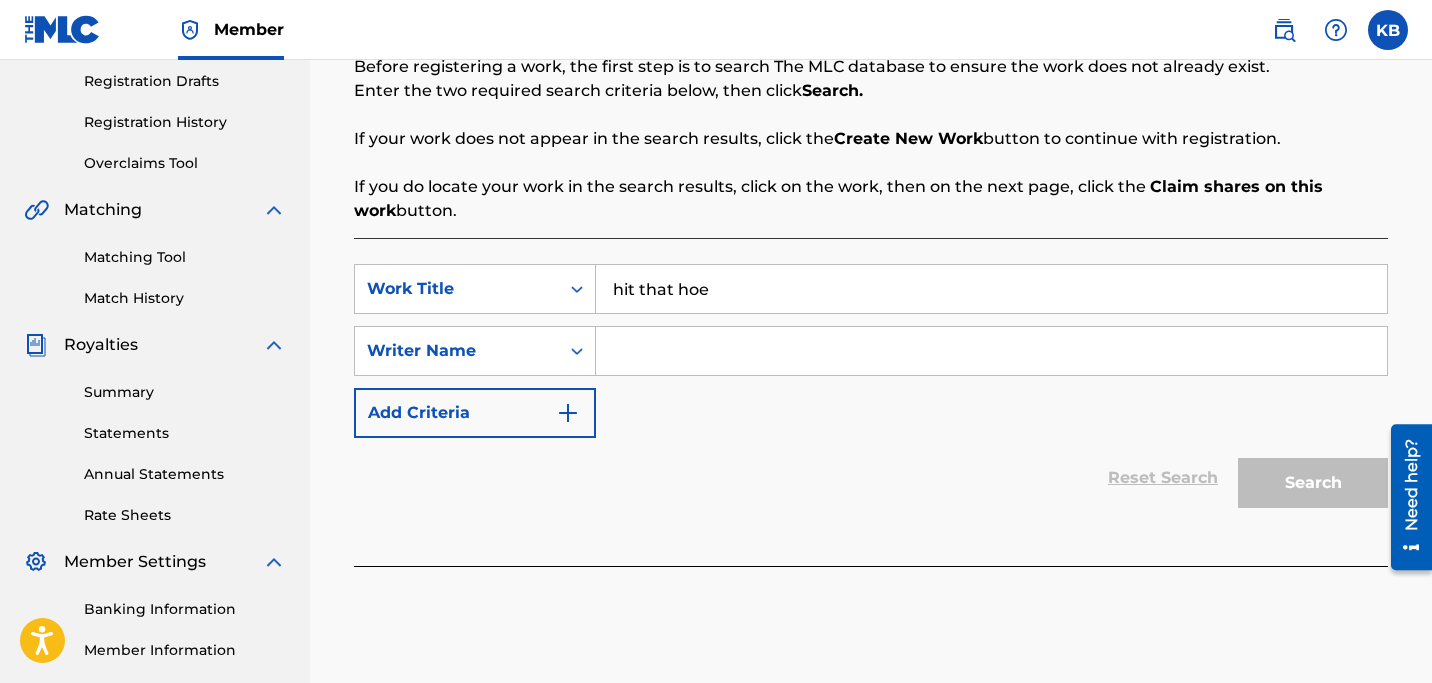 type on "hit that hoe" 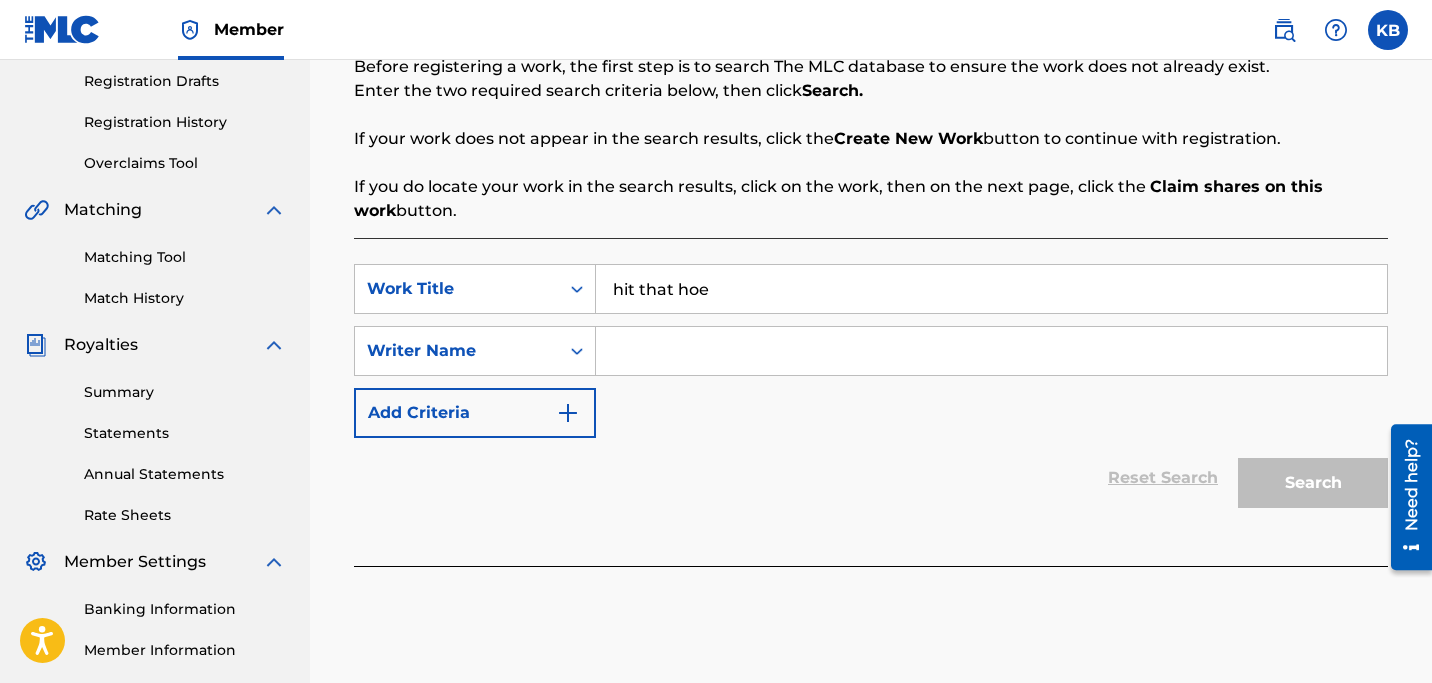 click at bounding box center (991, 351) 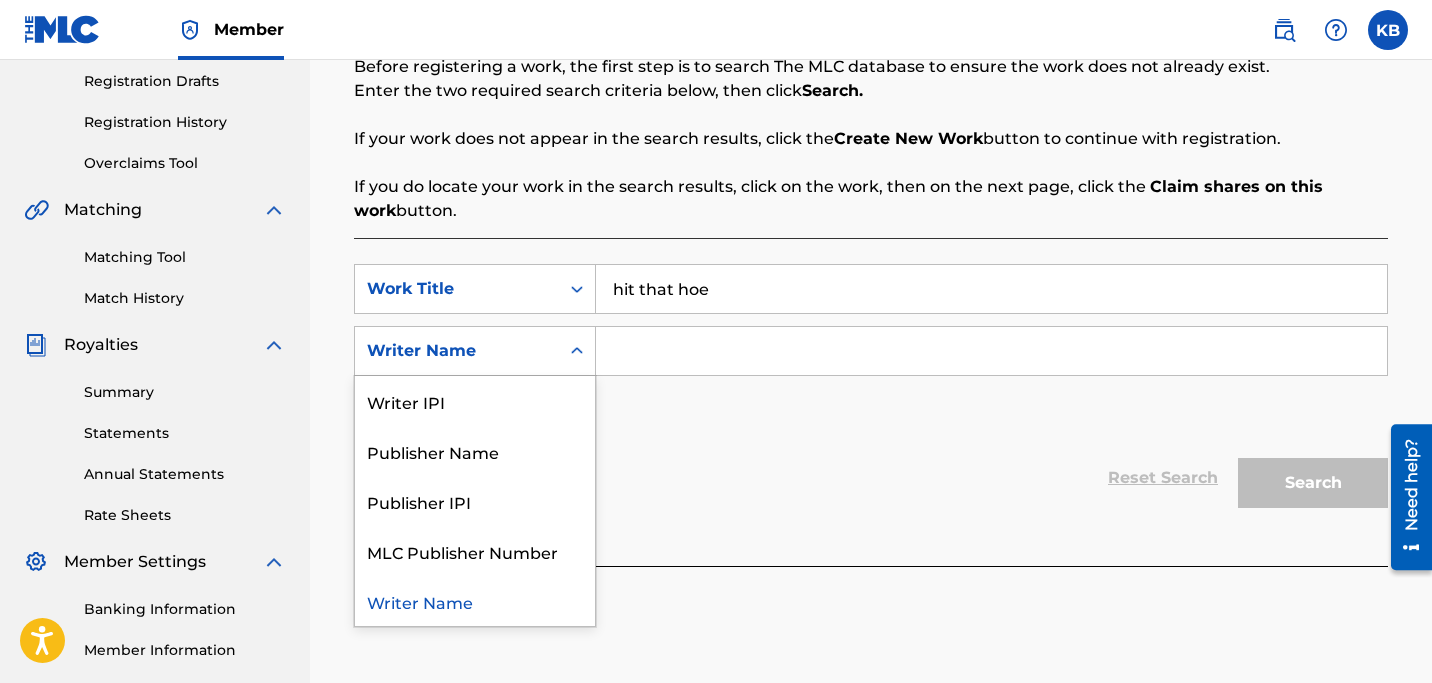 click on "Writer Name" at bounding box center [457, 351] 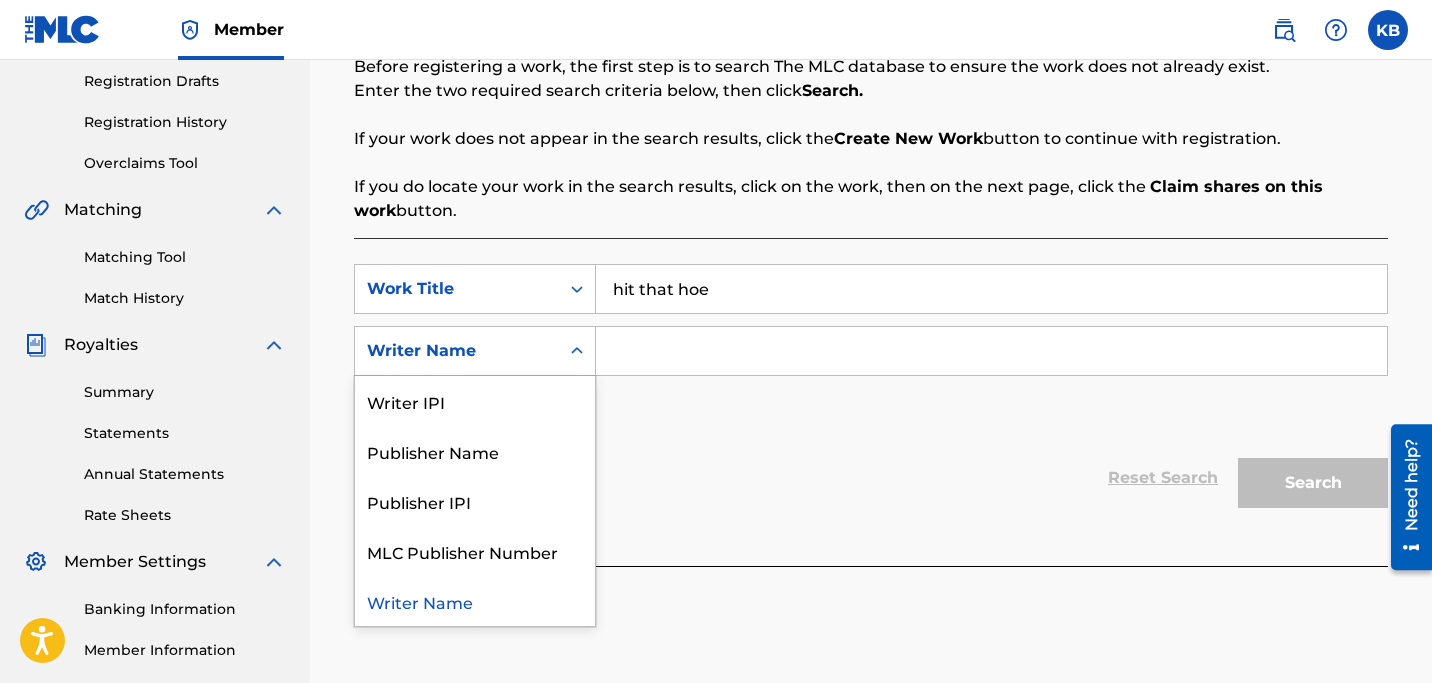click at bounding box center [991, 351] 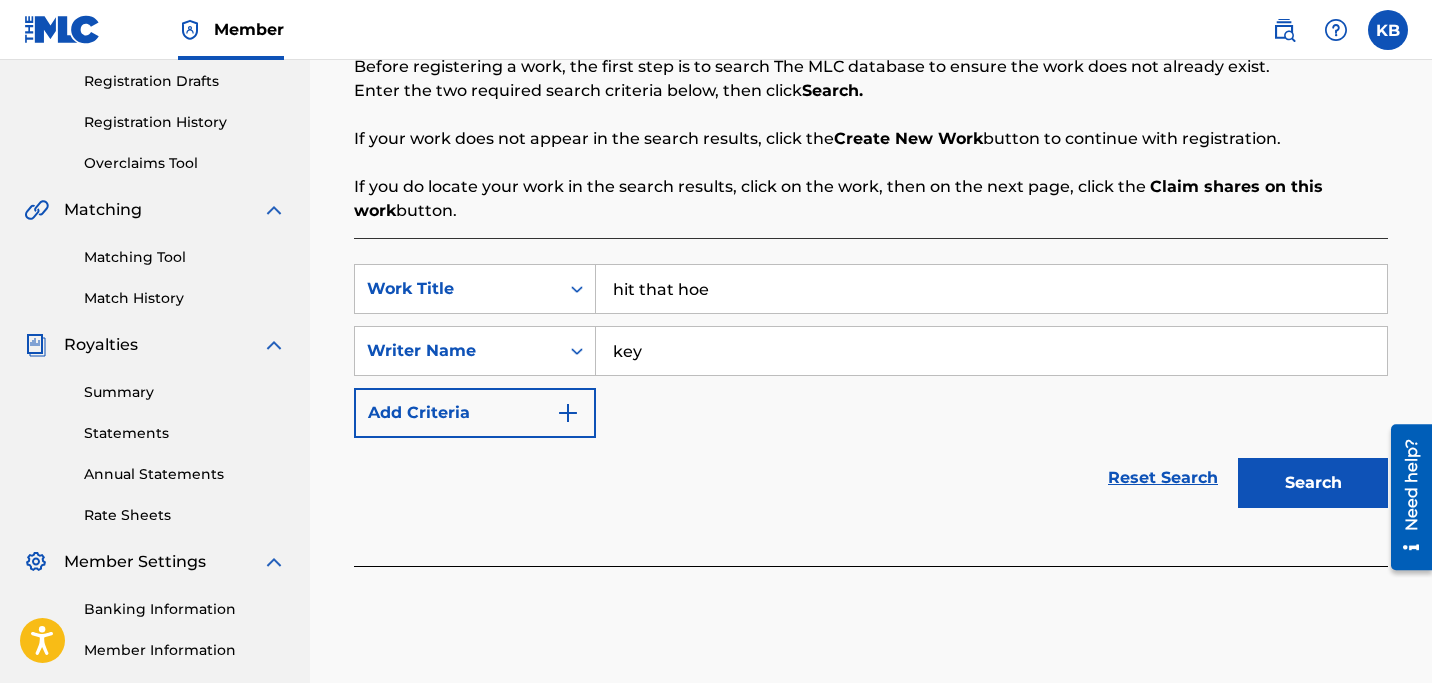 type on "keyone [PERSON_NAME]" 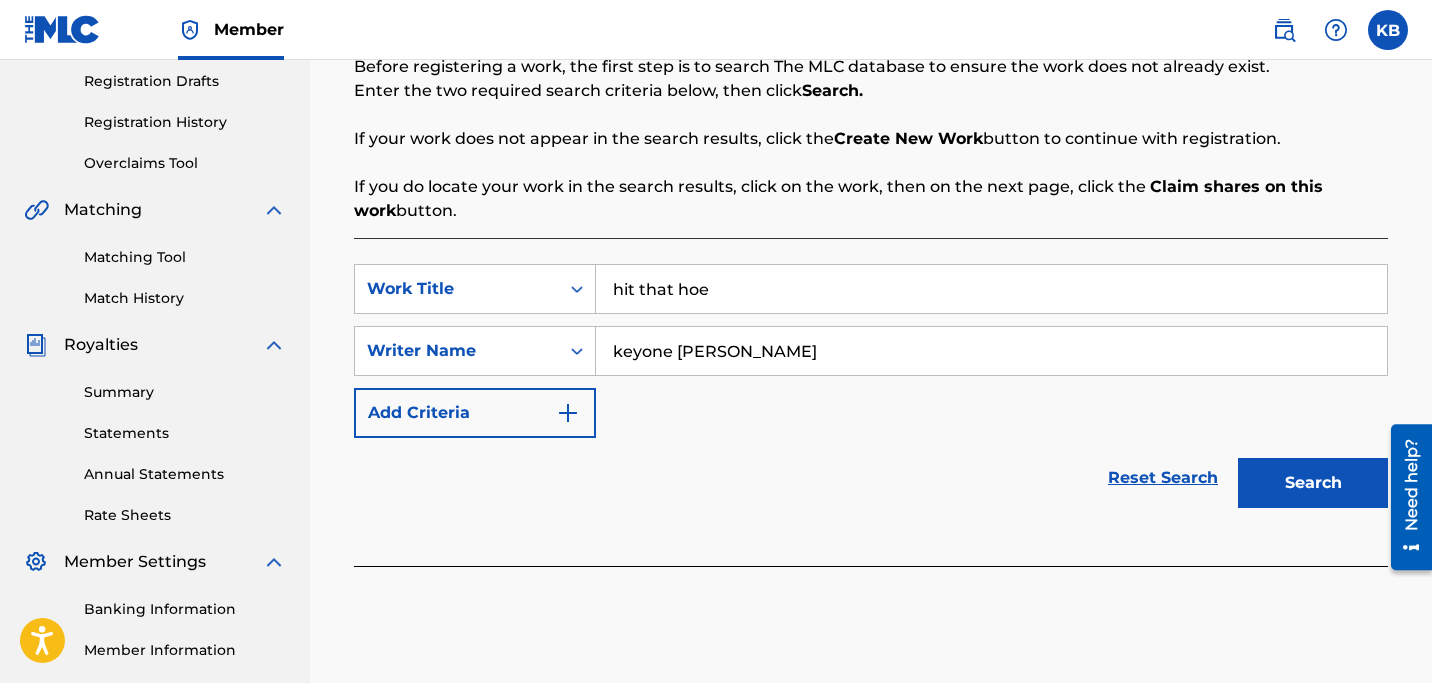 click on "Search" at bounding box center [1313, 483] 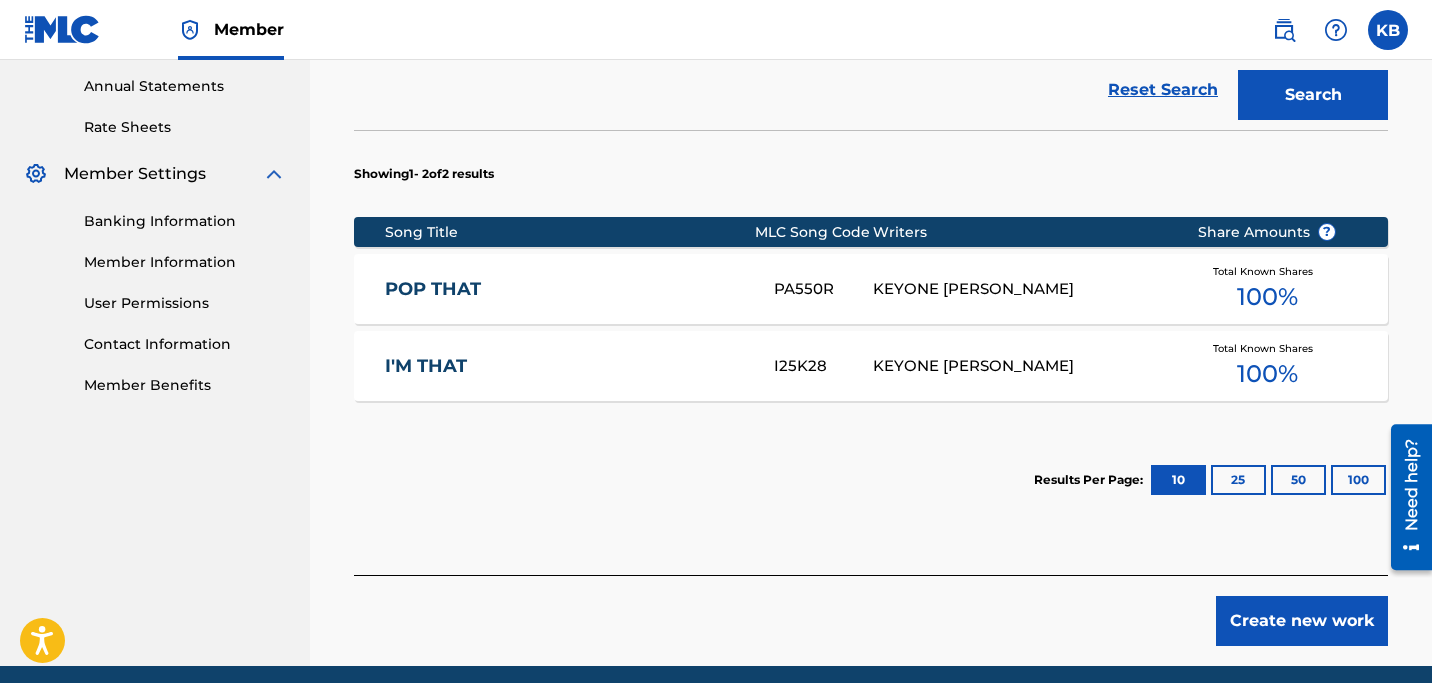 scroll, scrollTop: 782, scrollLeft: 0, axis: vertical 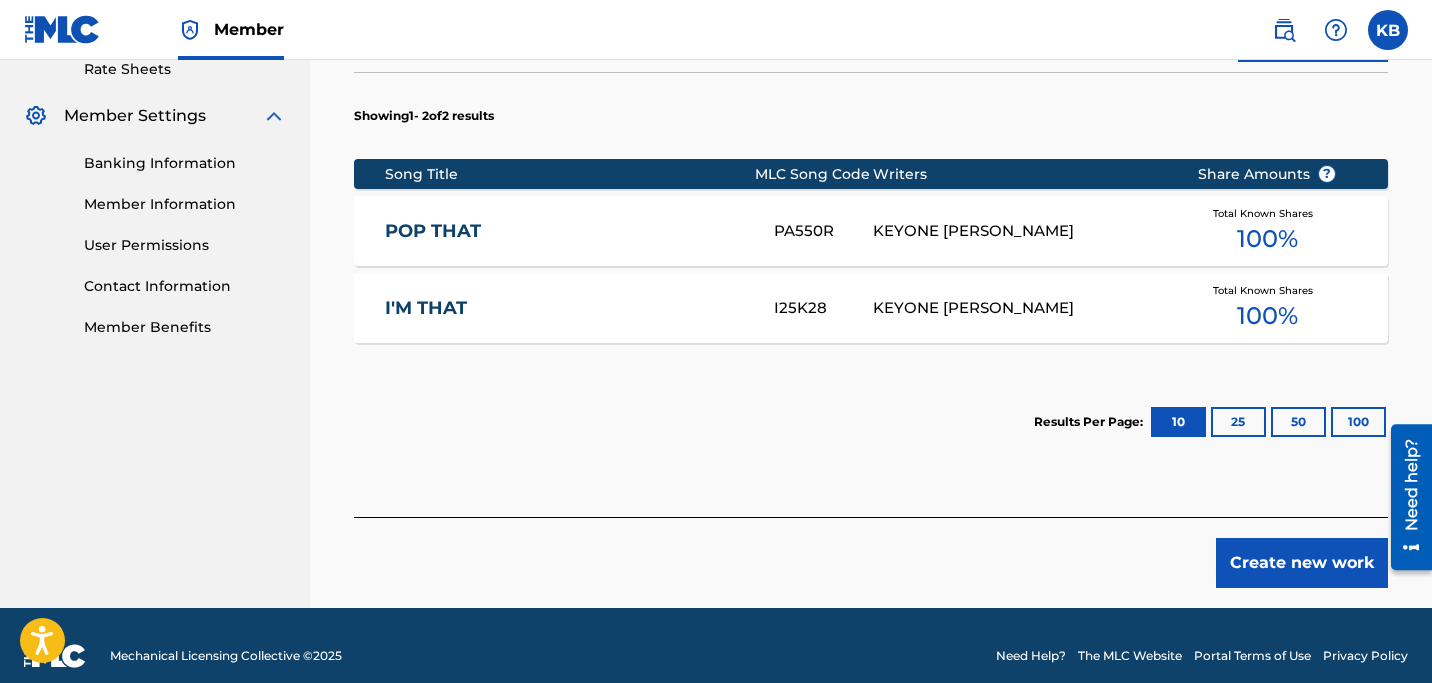 click on "Create new work" at bounding box center [1302, 563] 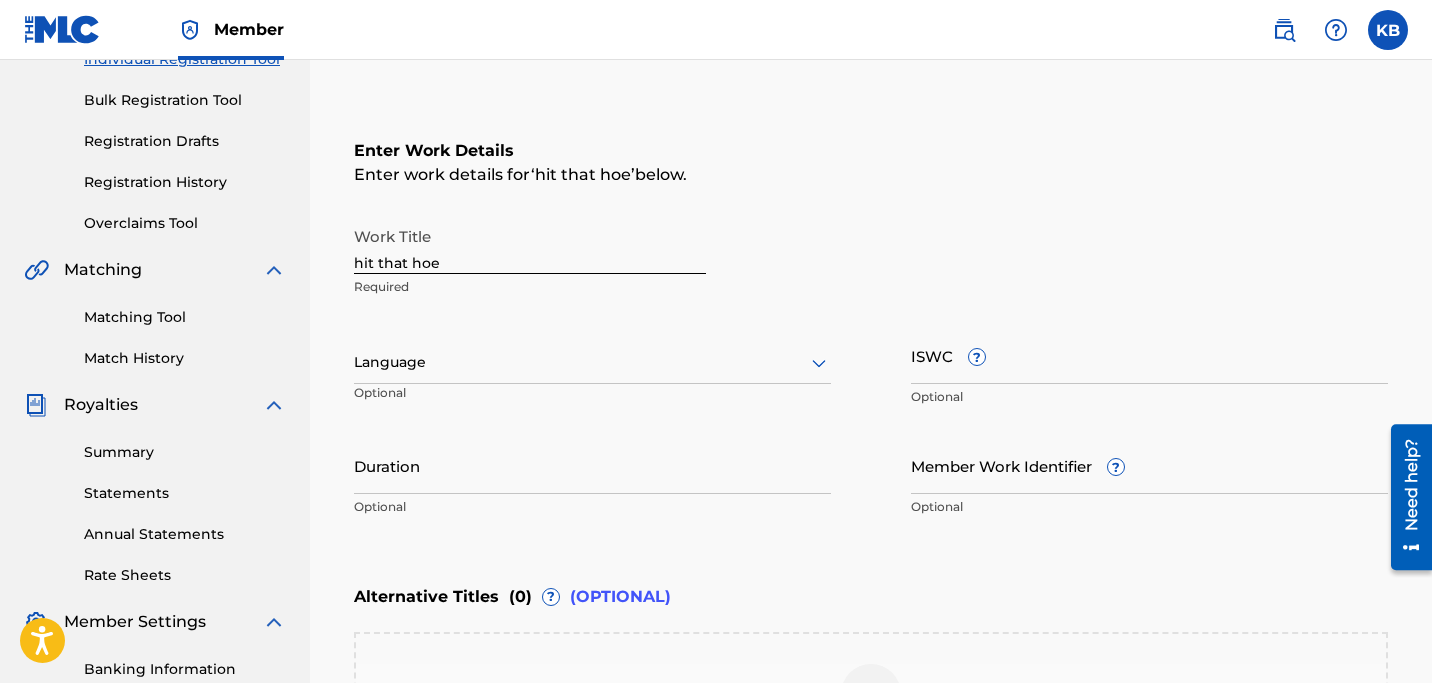 scroll, scrollTop: 270, scrollLeft: 0, axis: vertical 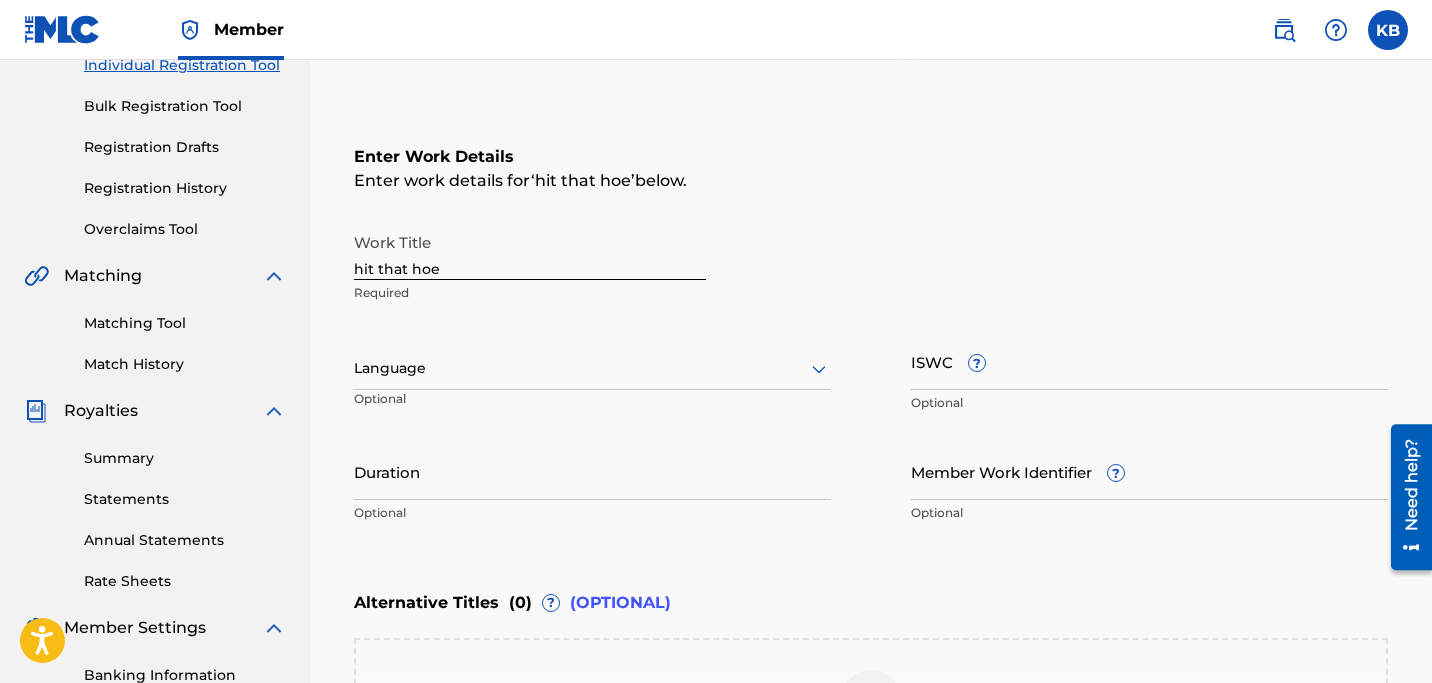 click at bounding box center (592, 368) 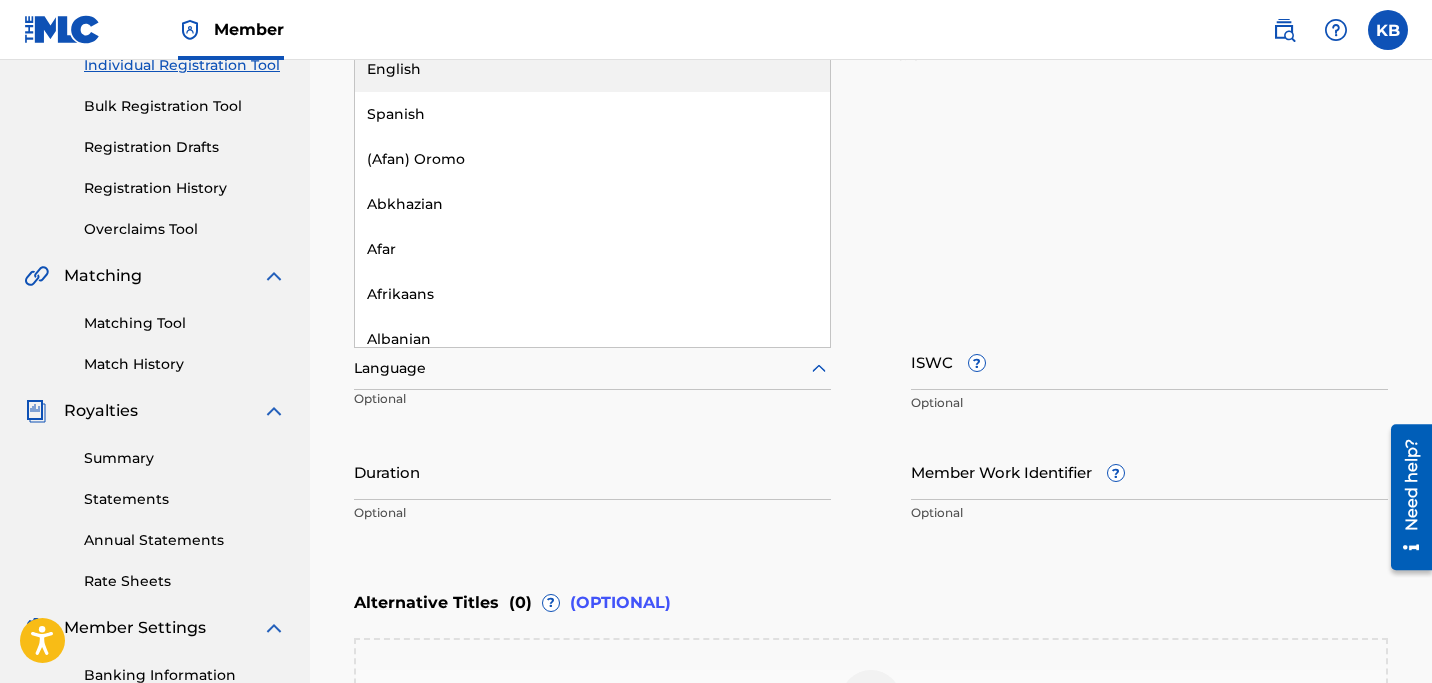 click on "English" at bounding box center (592, 69) 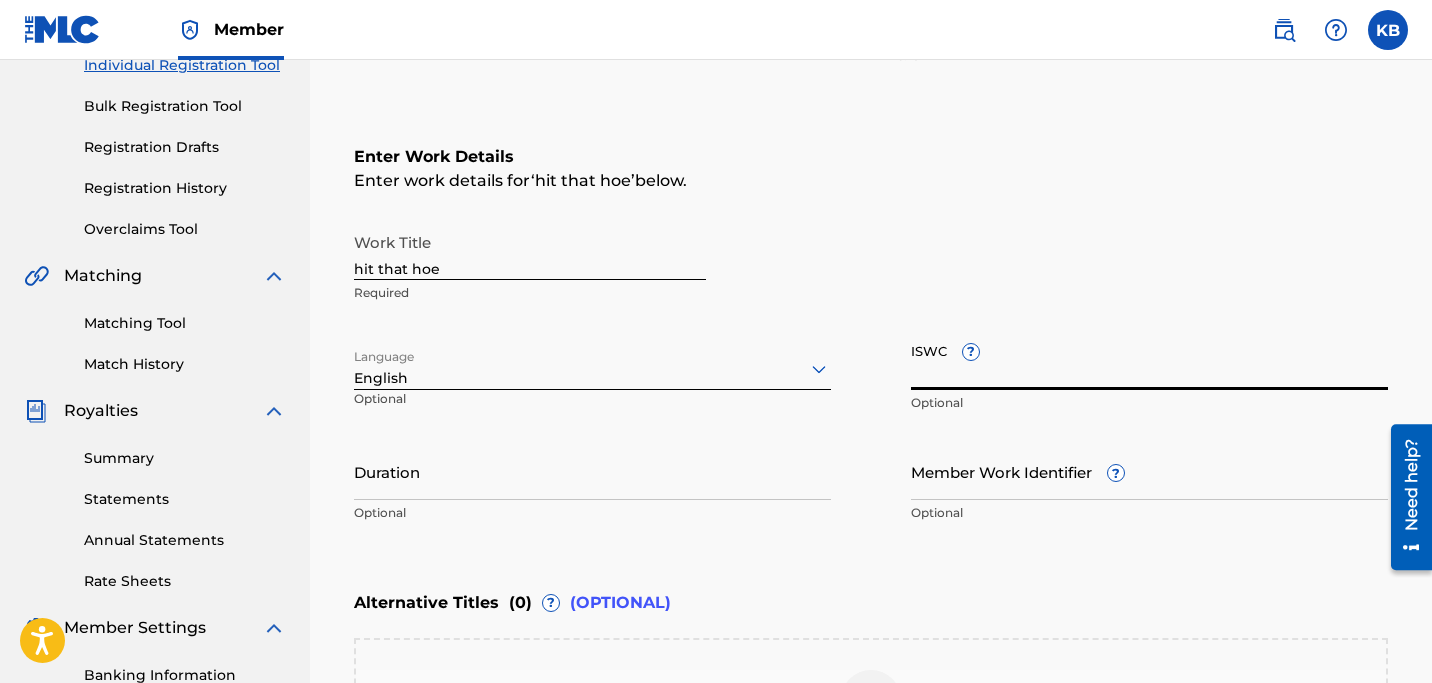 click on "ISWC   ?" at bounding box center [1149, 361] 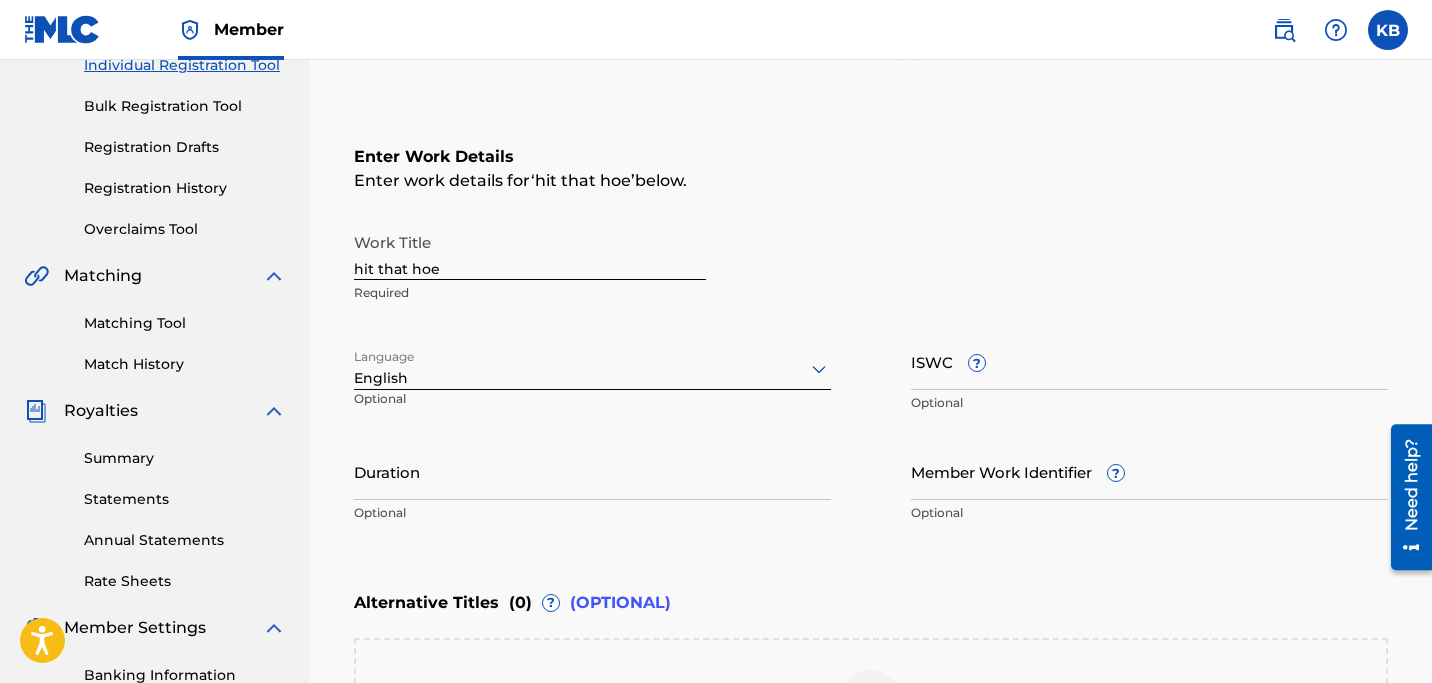 click on "Matching Tool" at bounding box center (185, 323) 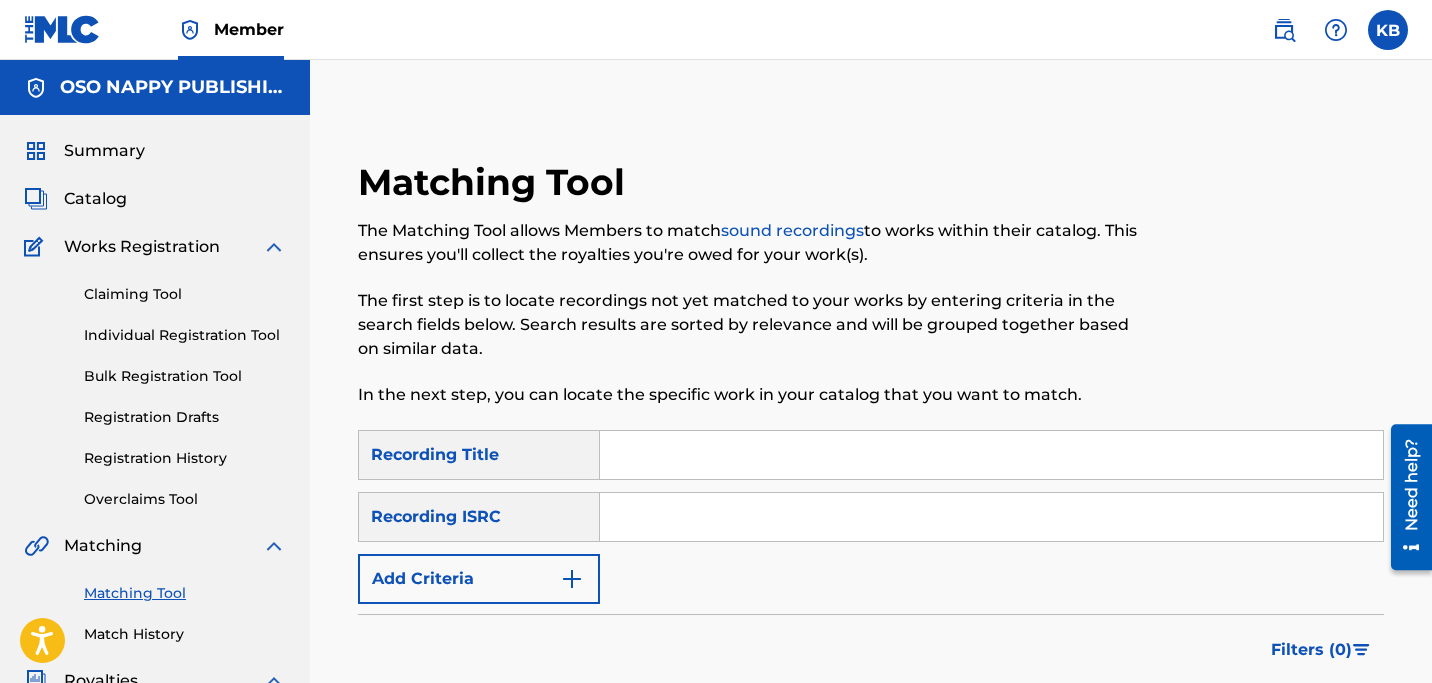 click at bounding box center (572, 579) 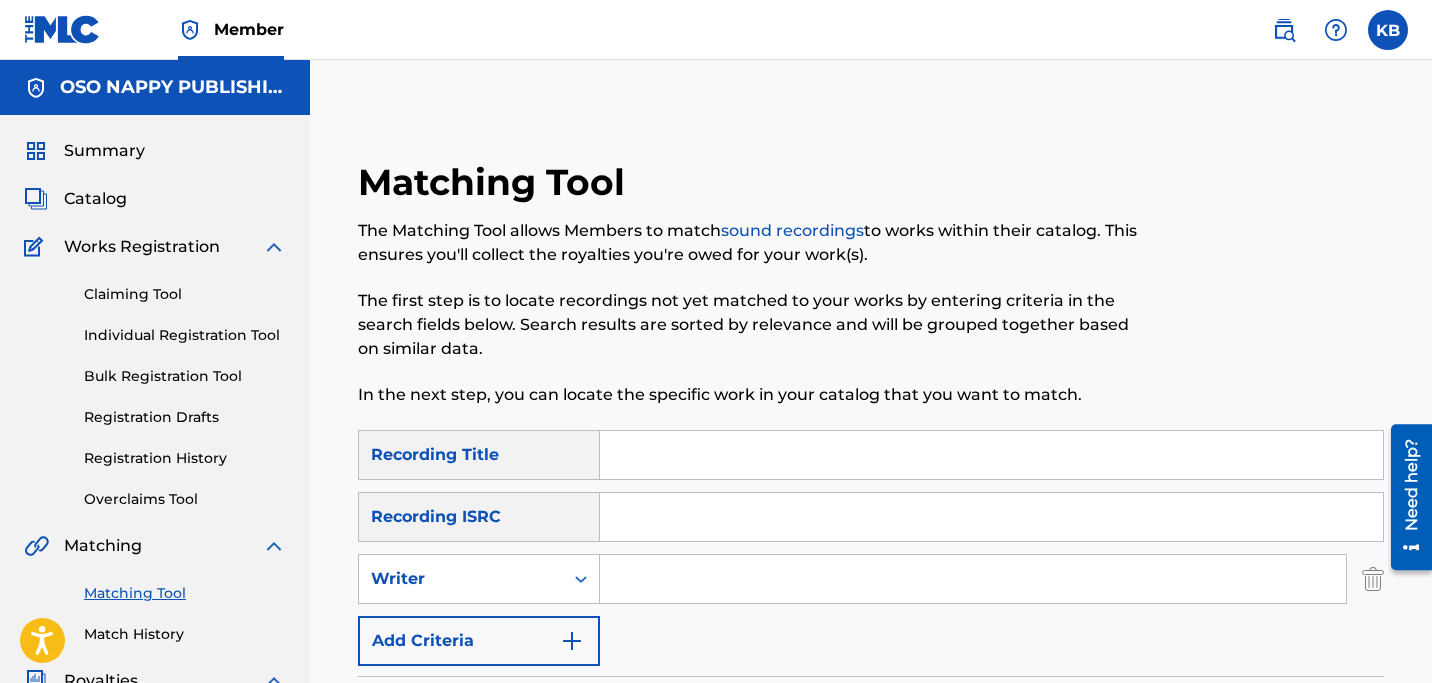 click at bounding box center [581, 579] 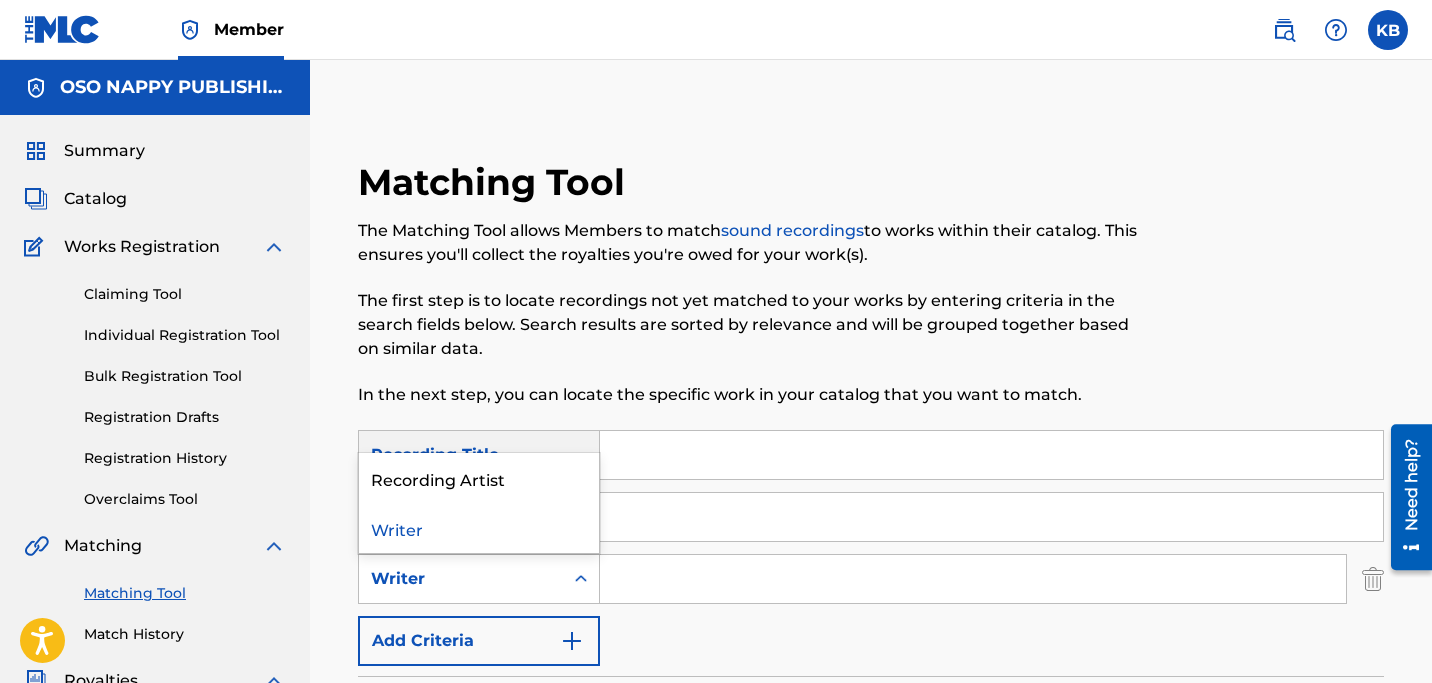 click at bounding box center (973, 579) 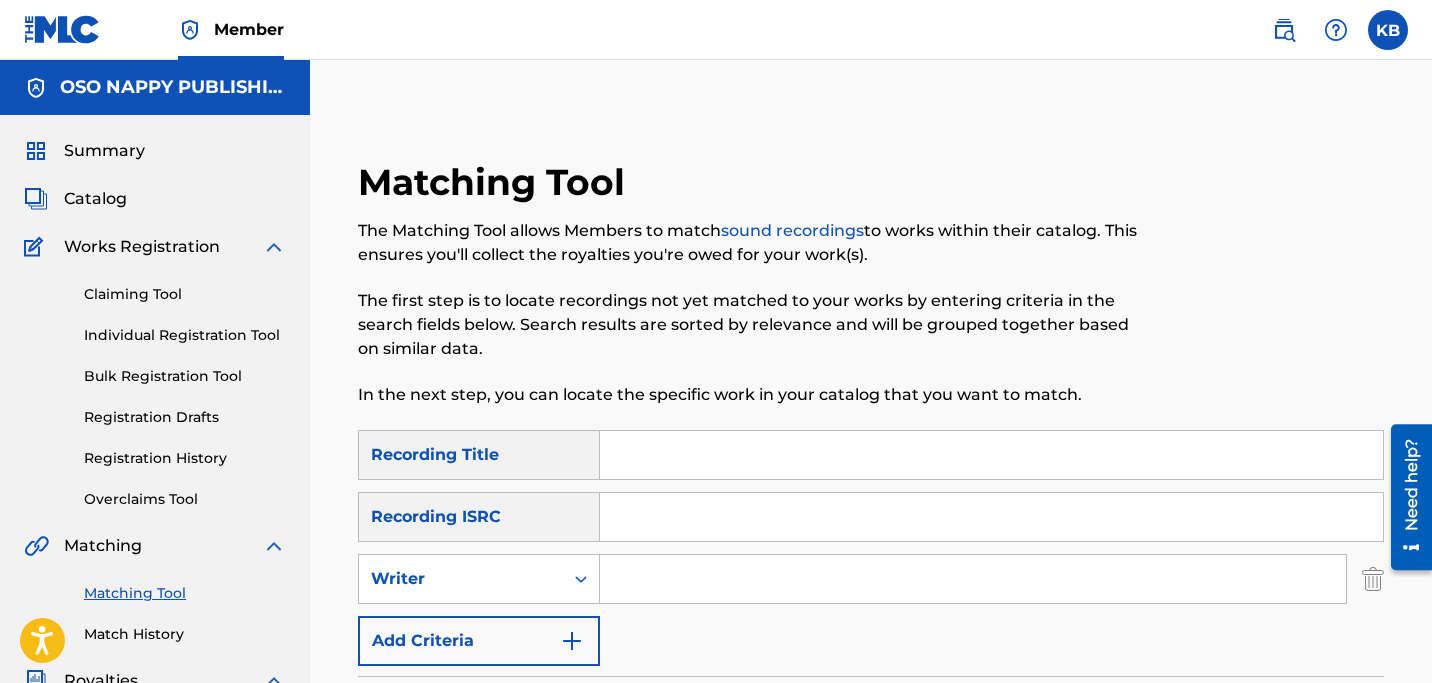 type on "[PERSON_NAME]" 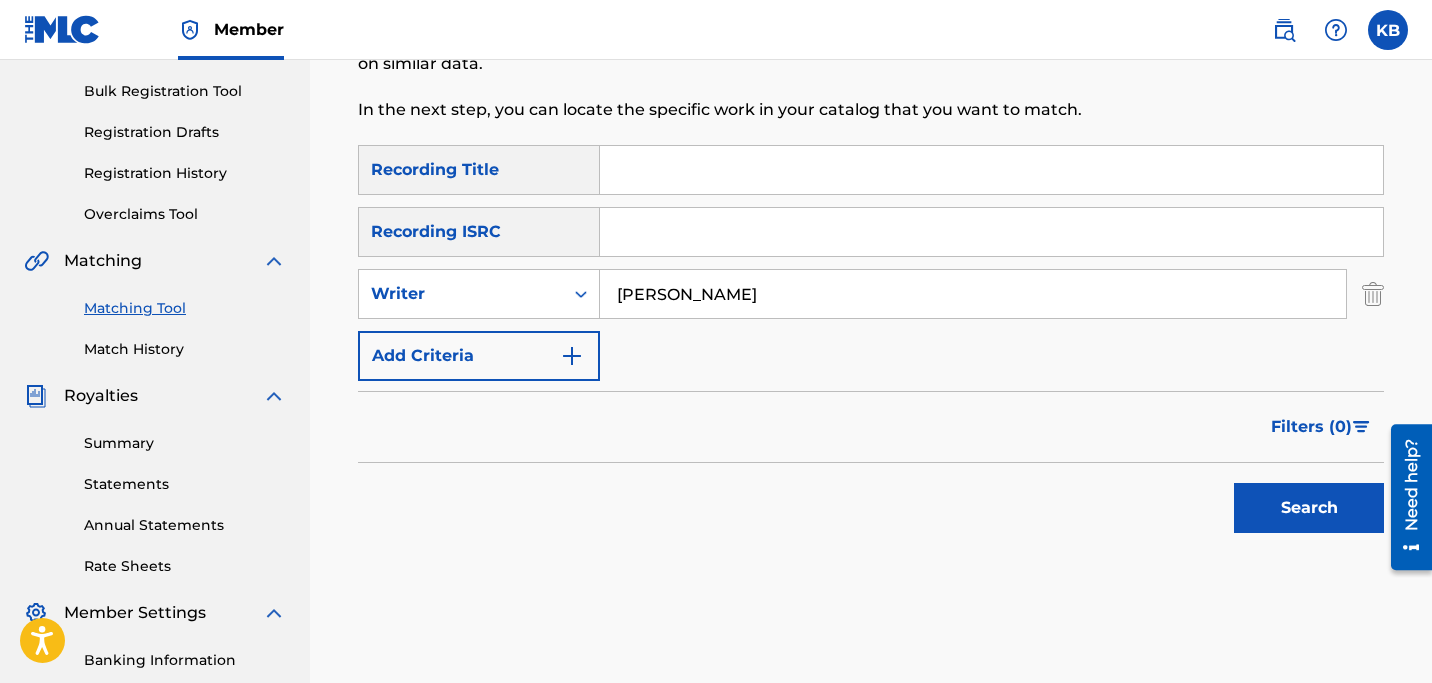 scroll, scrollTop: 286, scrollLeft: 0, axis: vertical 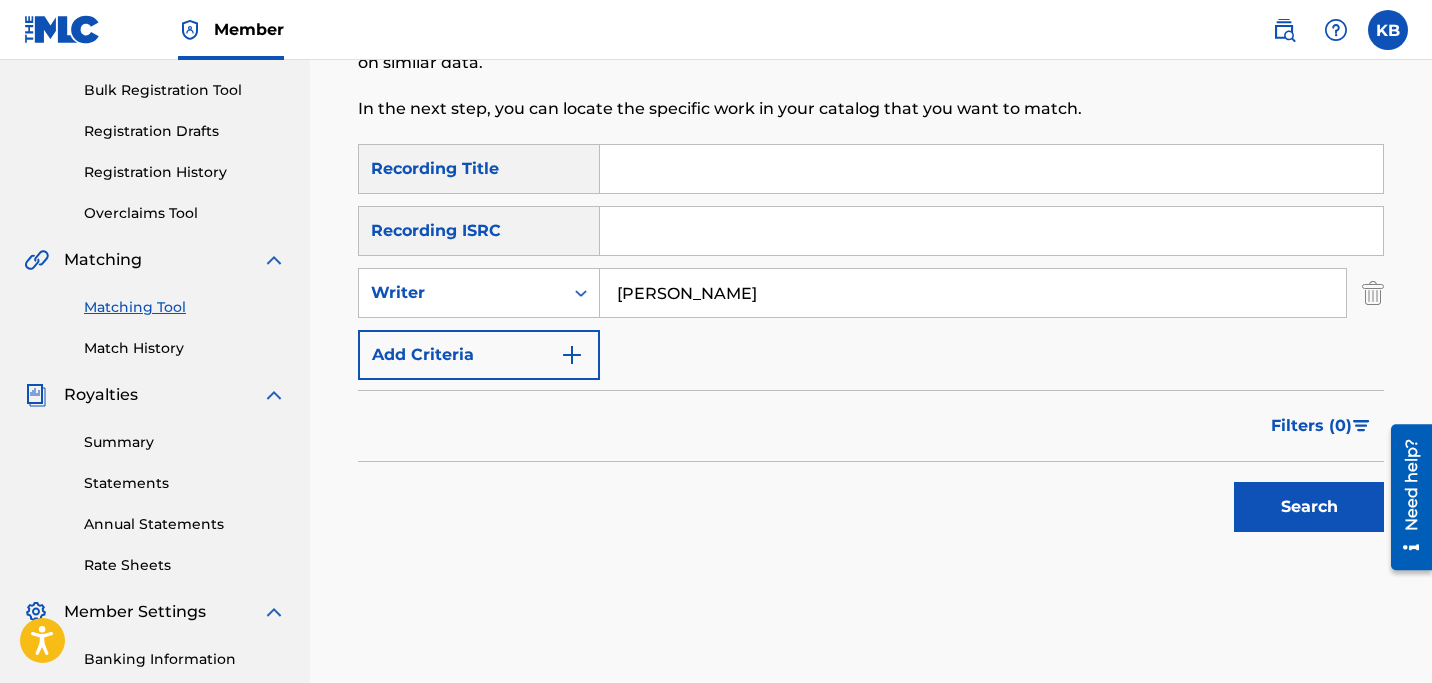 click on "Search" at bounding box center (1309, 507) 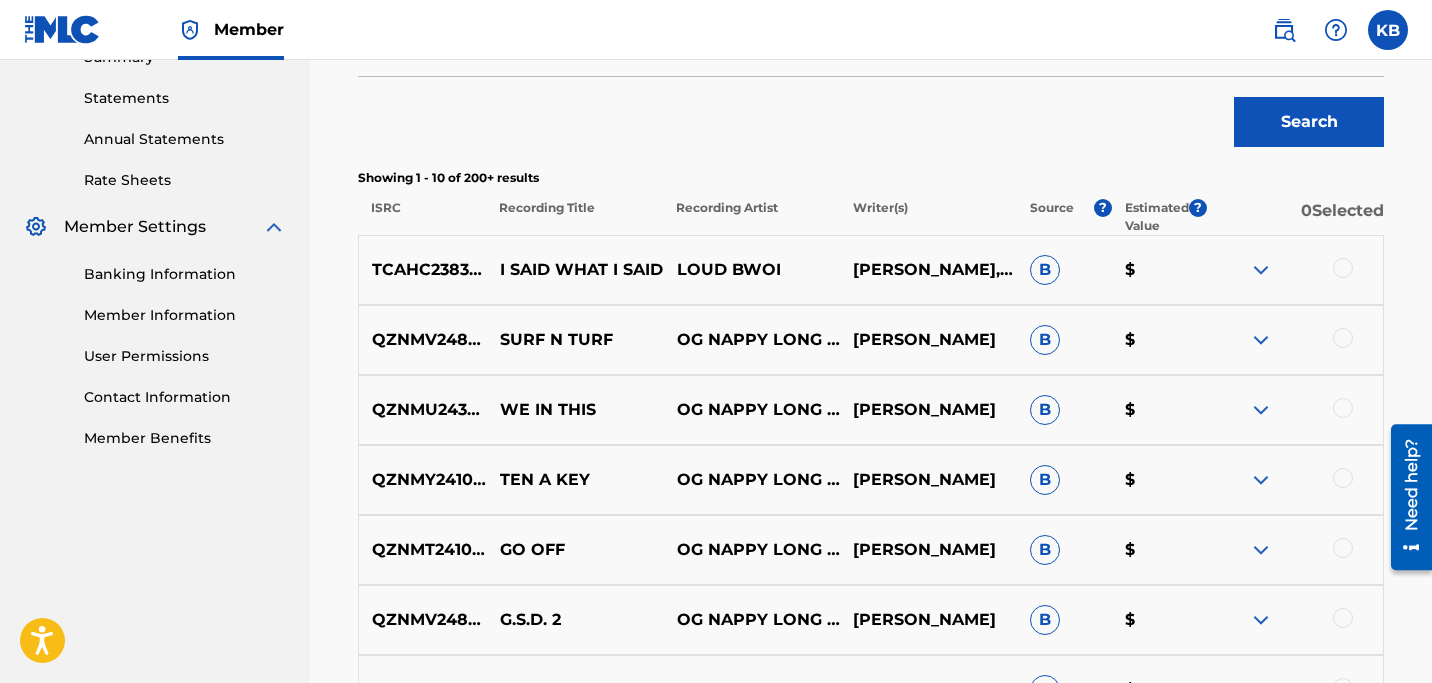 scroll, scrollTop: 672, scrollLeft: 0, axis: vertical 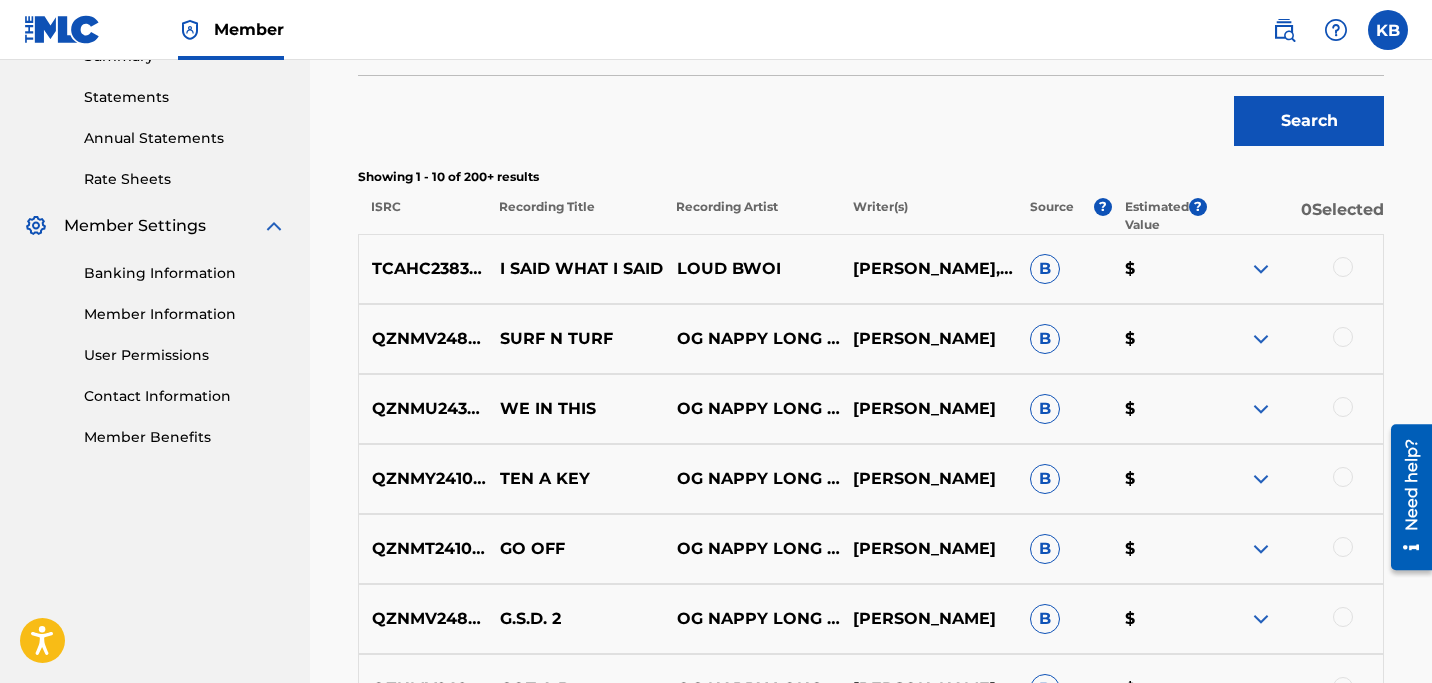 click at bounding box center [1261, 269] 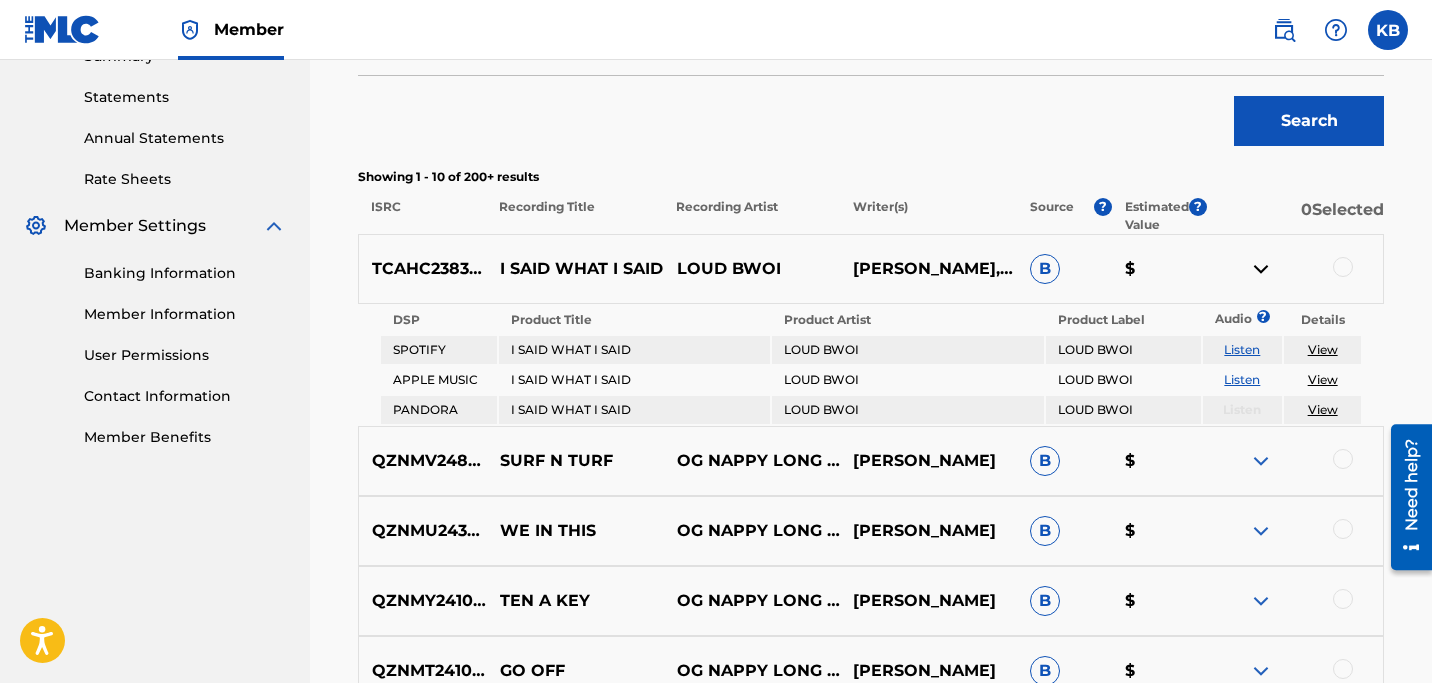 click at bounding box center (1261, 269) 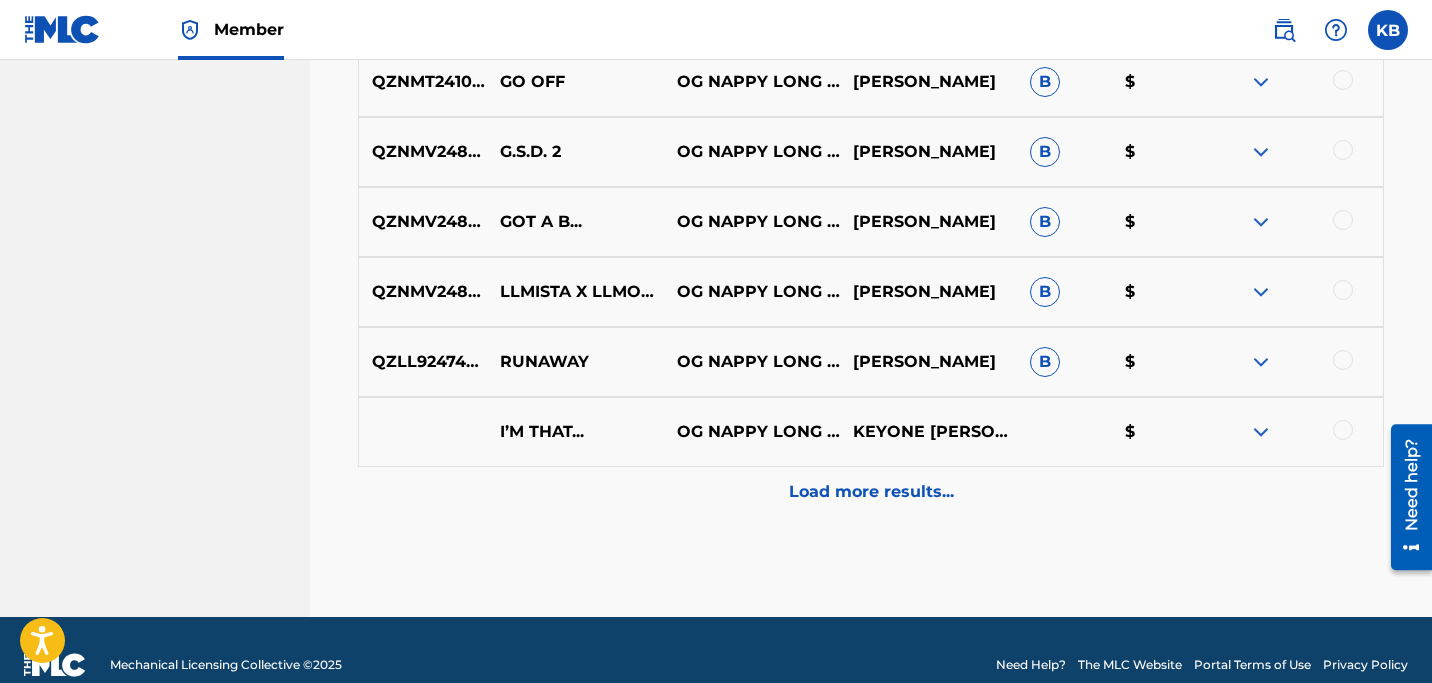 scroll, scrollTop: 1169, scrollLeft: 0, axis: vertical 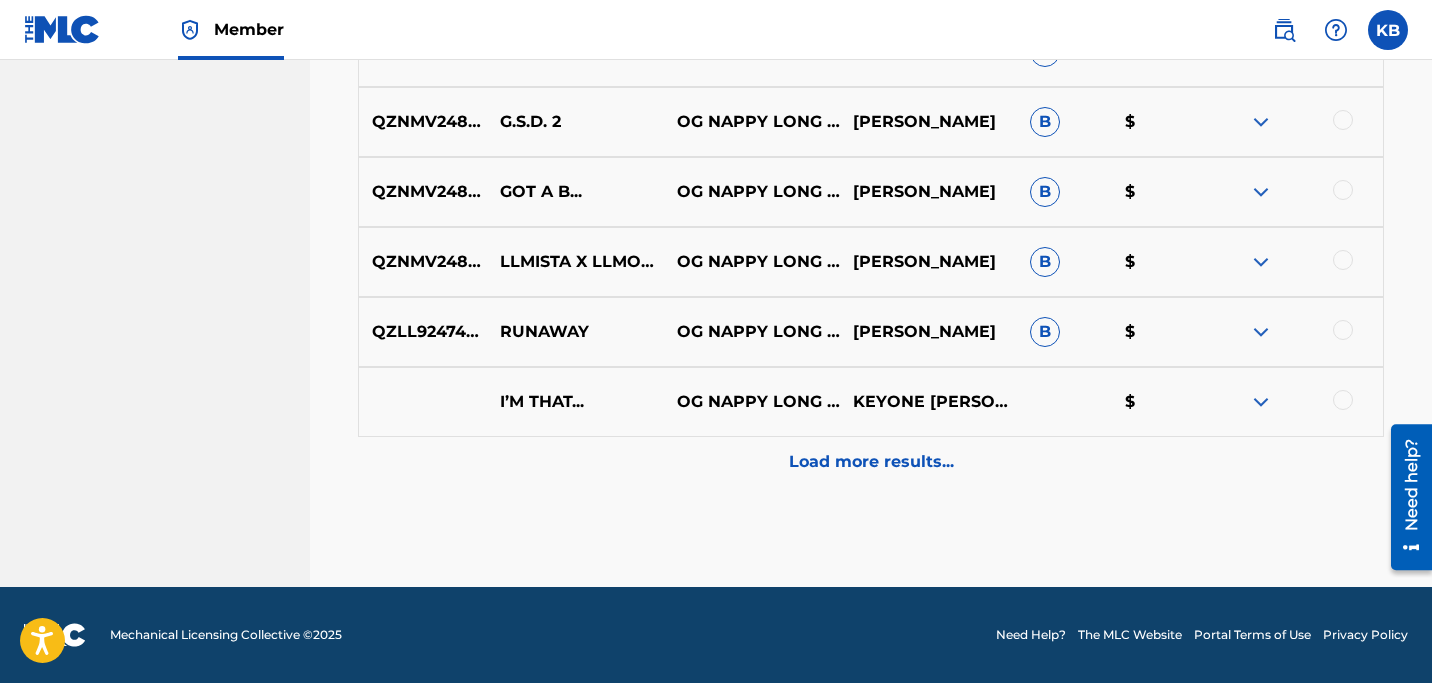 click on "Load more results..." at bounding box center (871, 462) 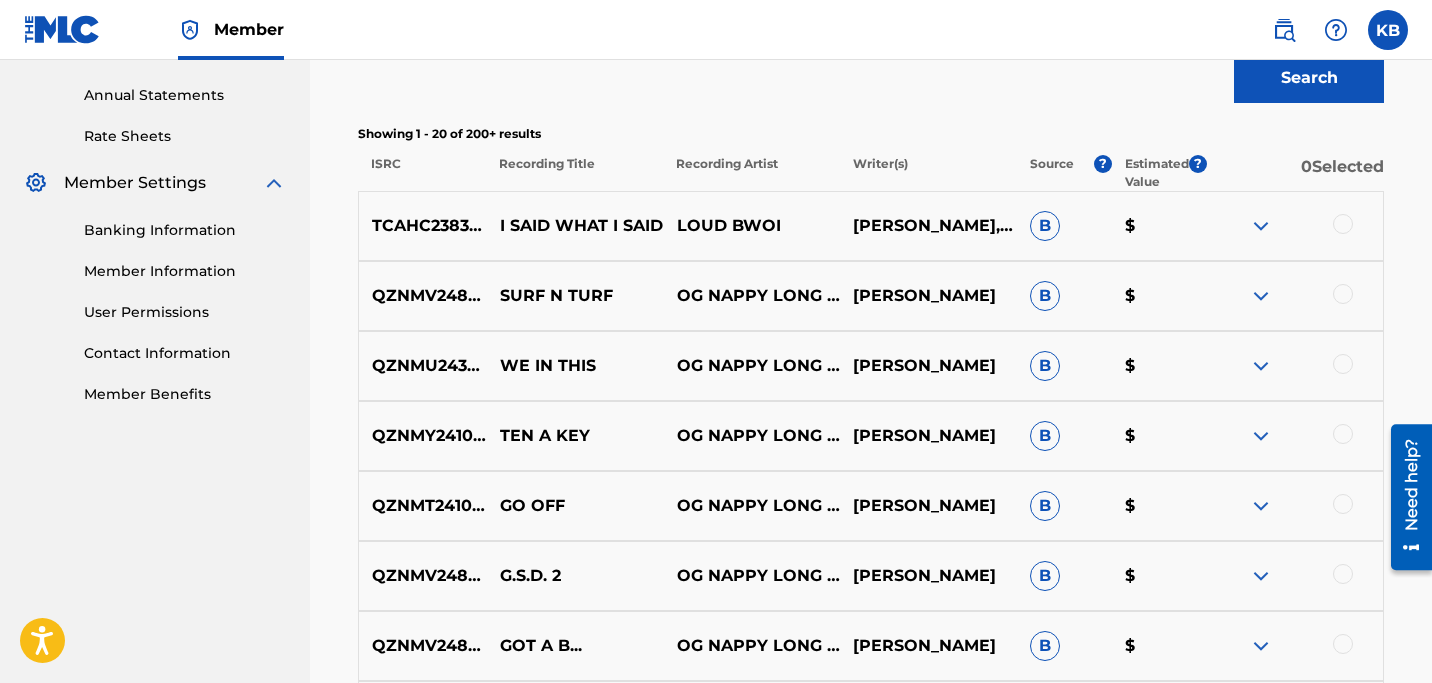 click at bounding box center (1294, 296) 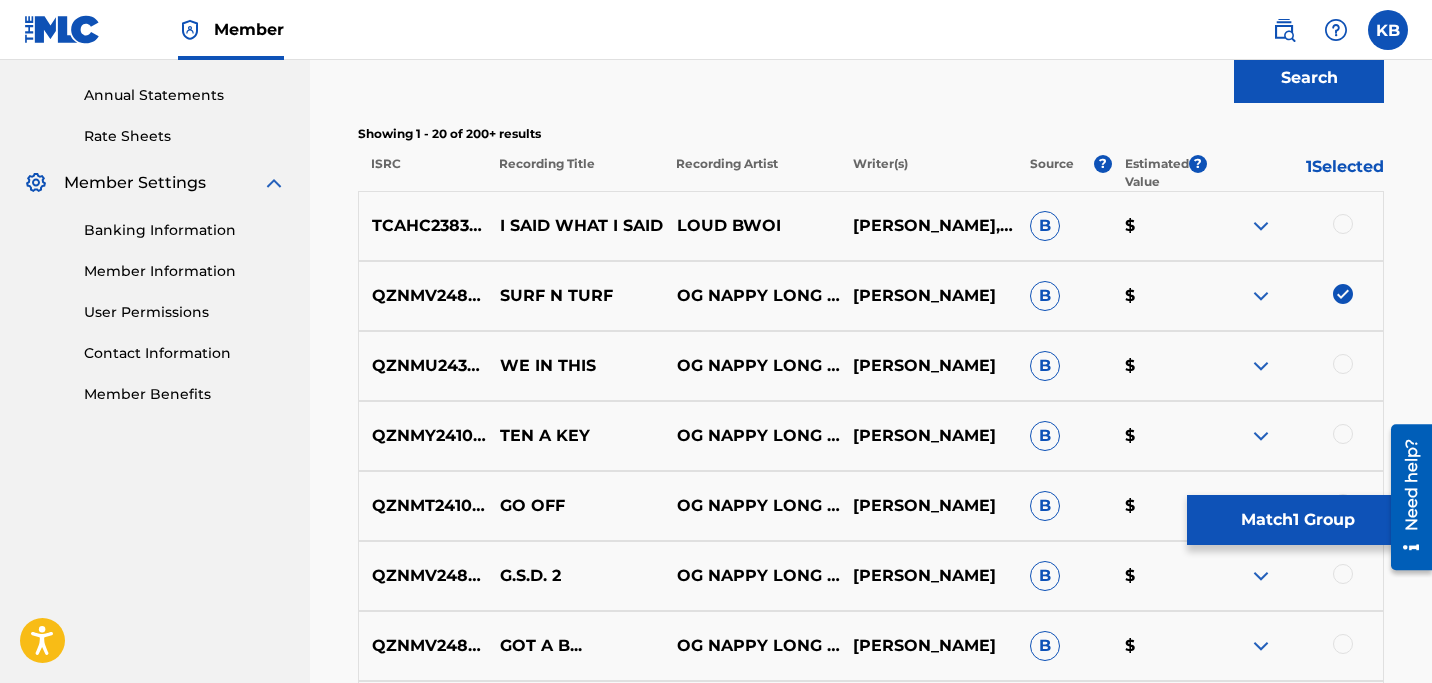 click on "Match  1 Group" at bounding box center [1297, 520] 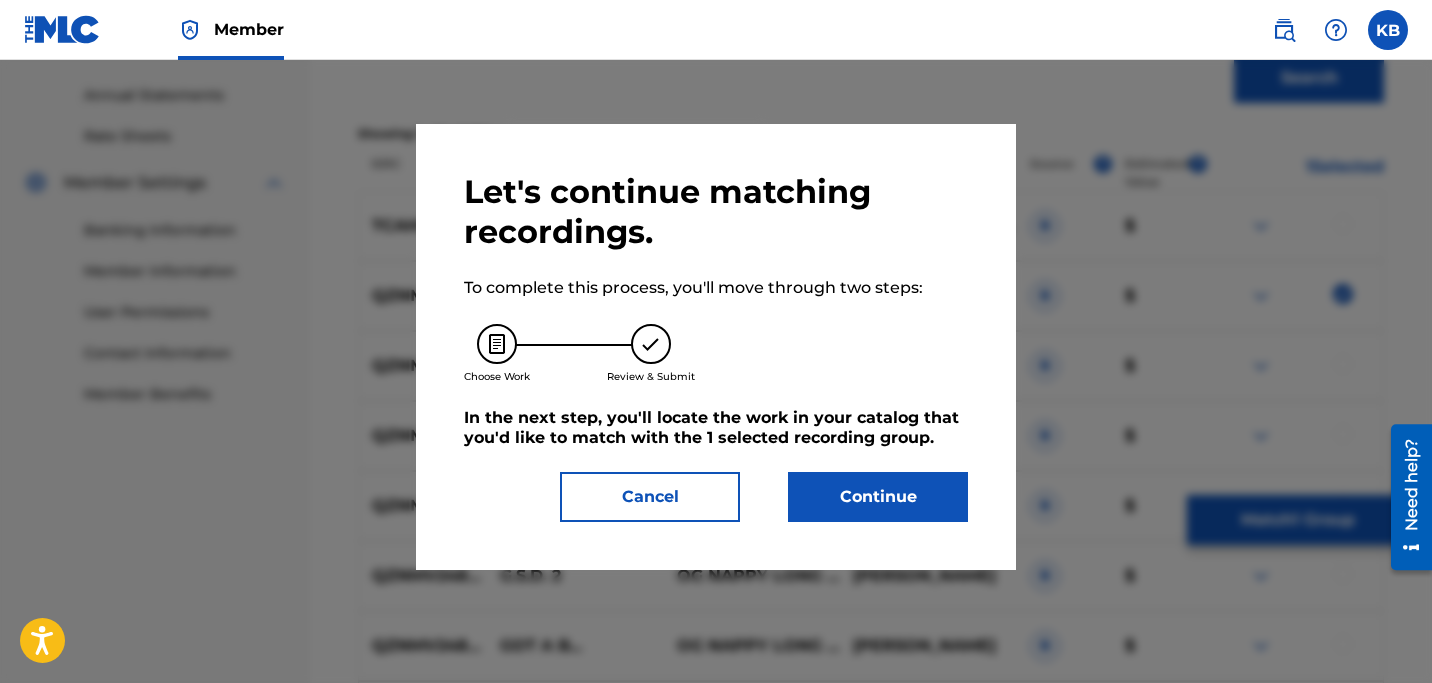 click on "Continue" at bounding box center [878, 497] 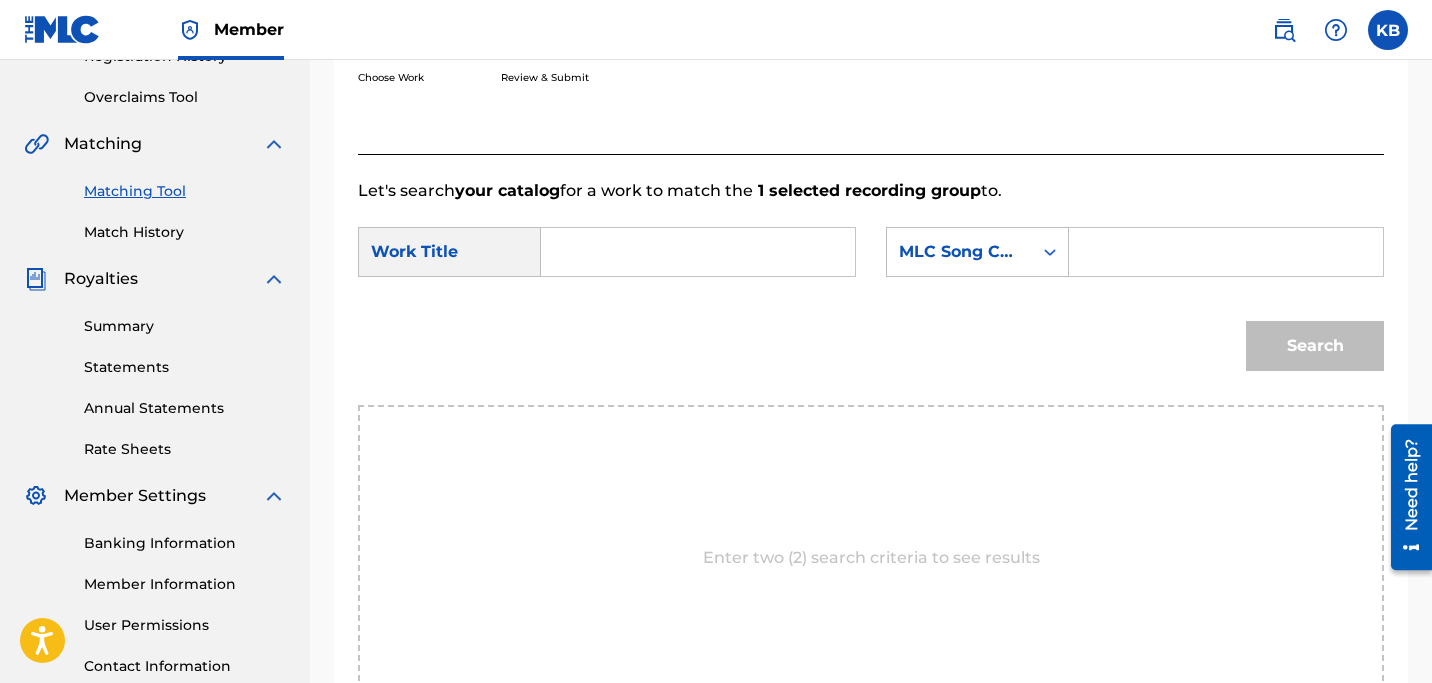 scroll, scrollTop: 397, scrollLeft: 0, axis: vertical 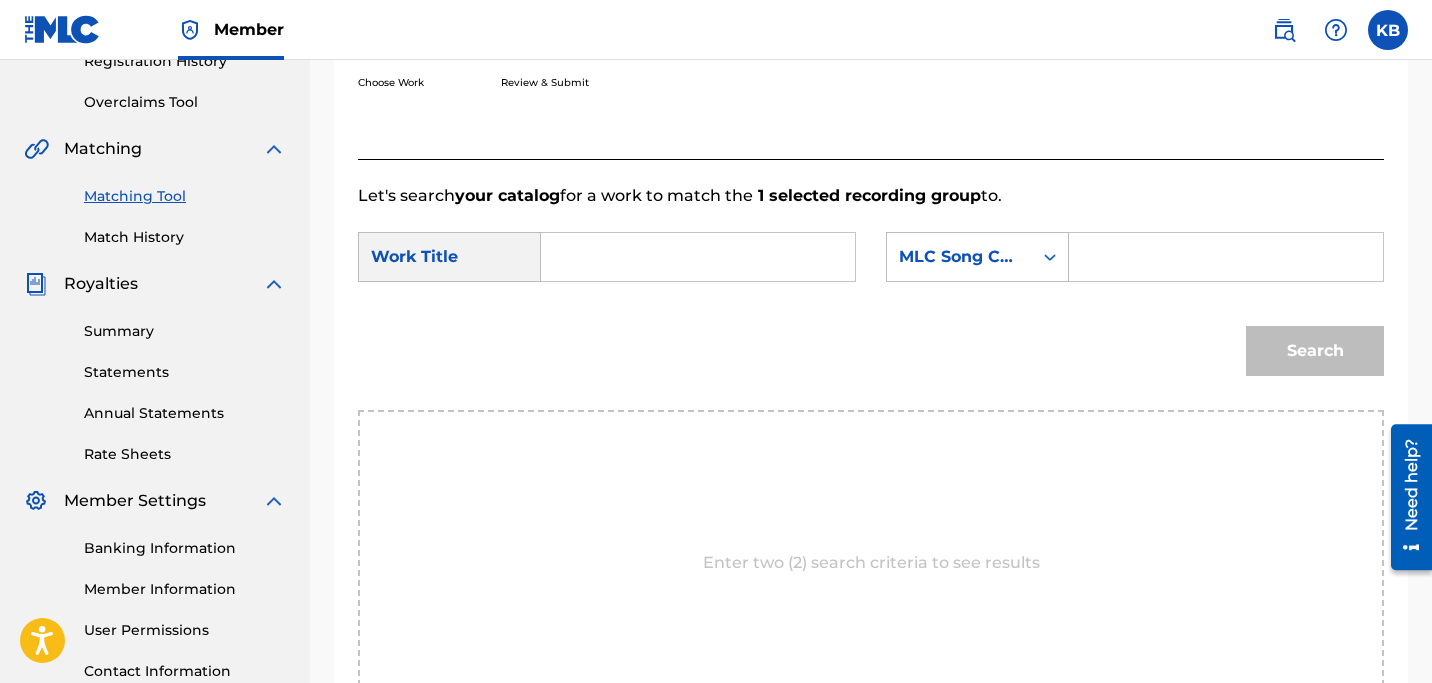 click at bounding box center [698, 257] 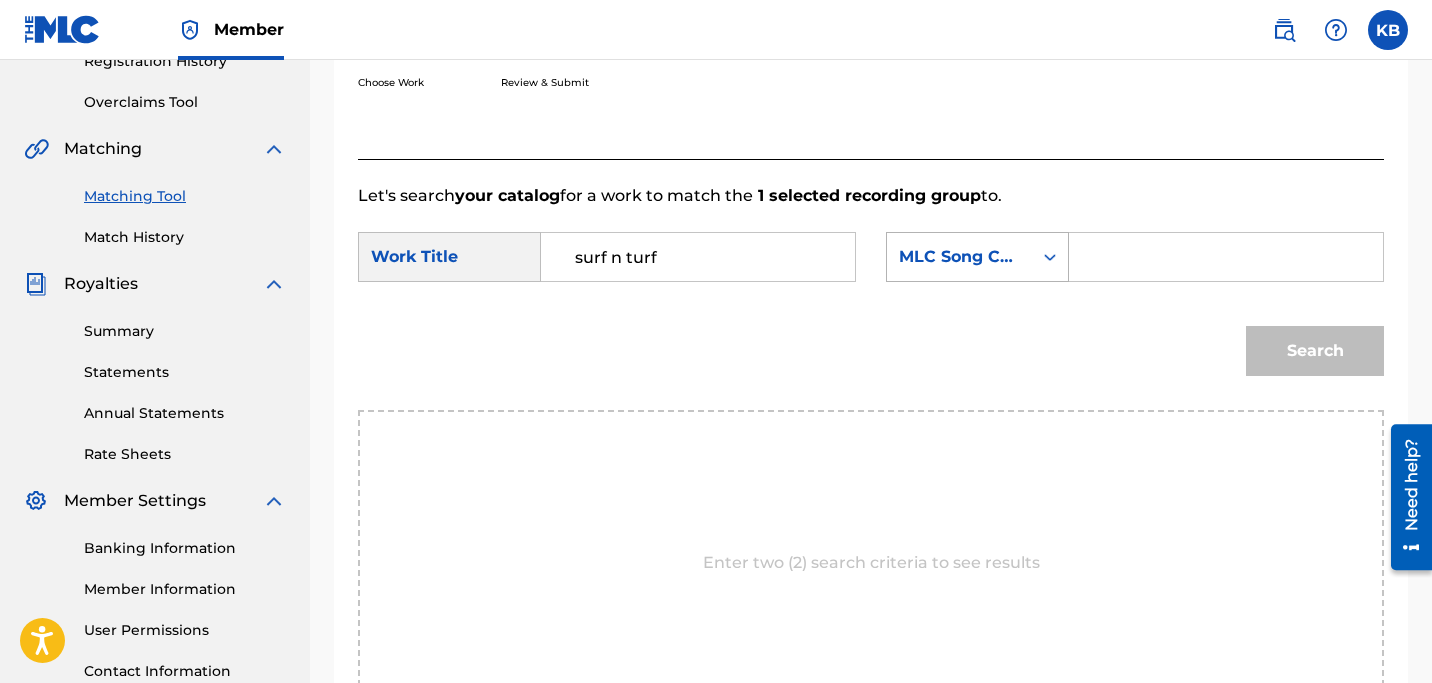 type on "surf n turf" 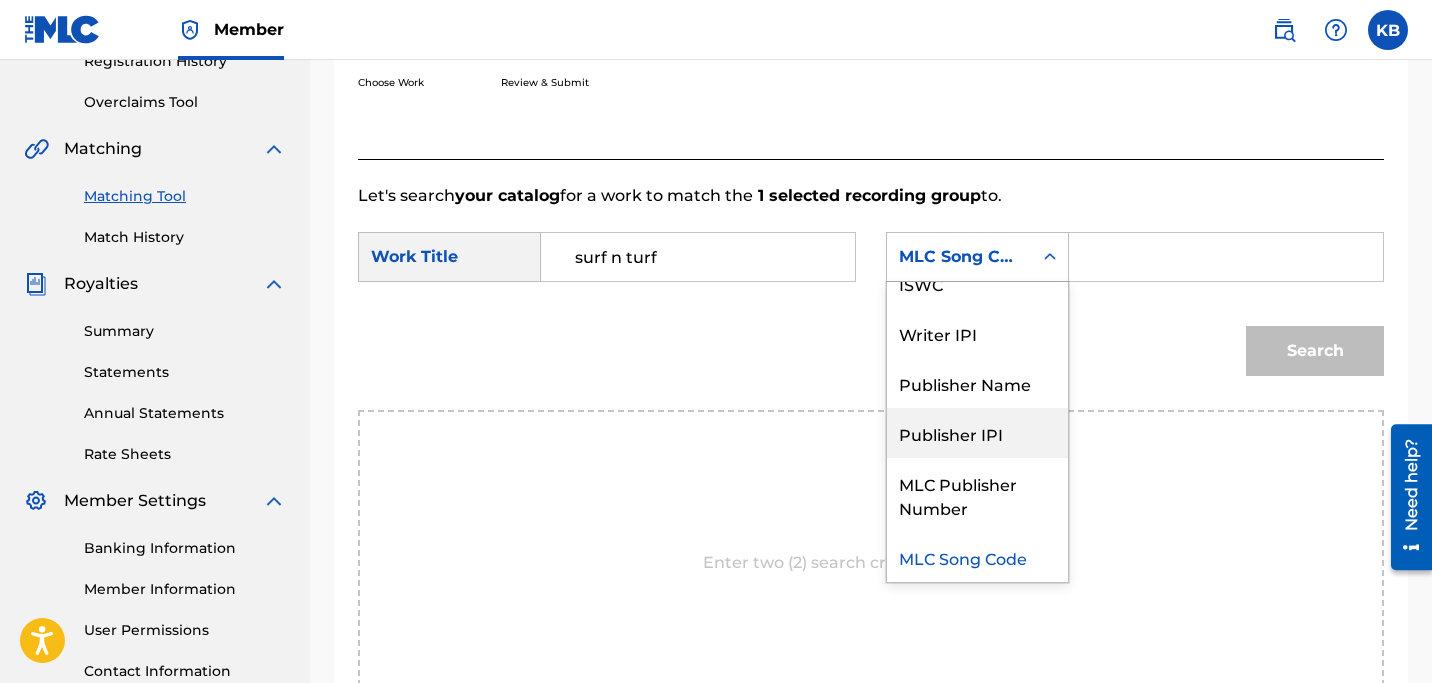 scroll, scrollTop: 0, scrollLeft: 0, axis: both 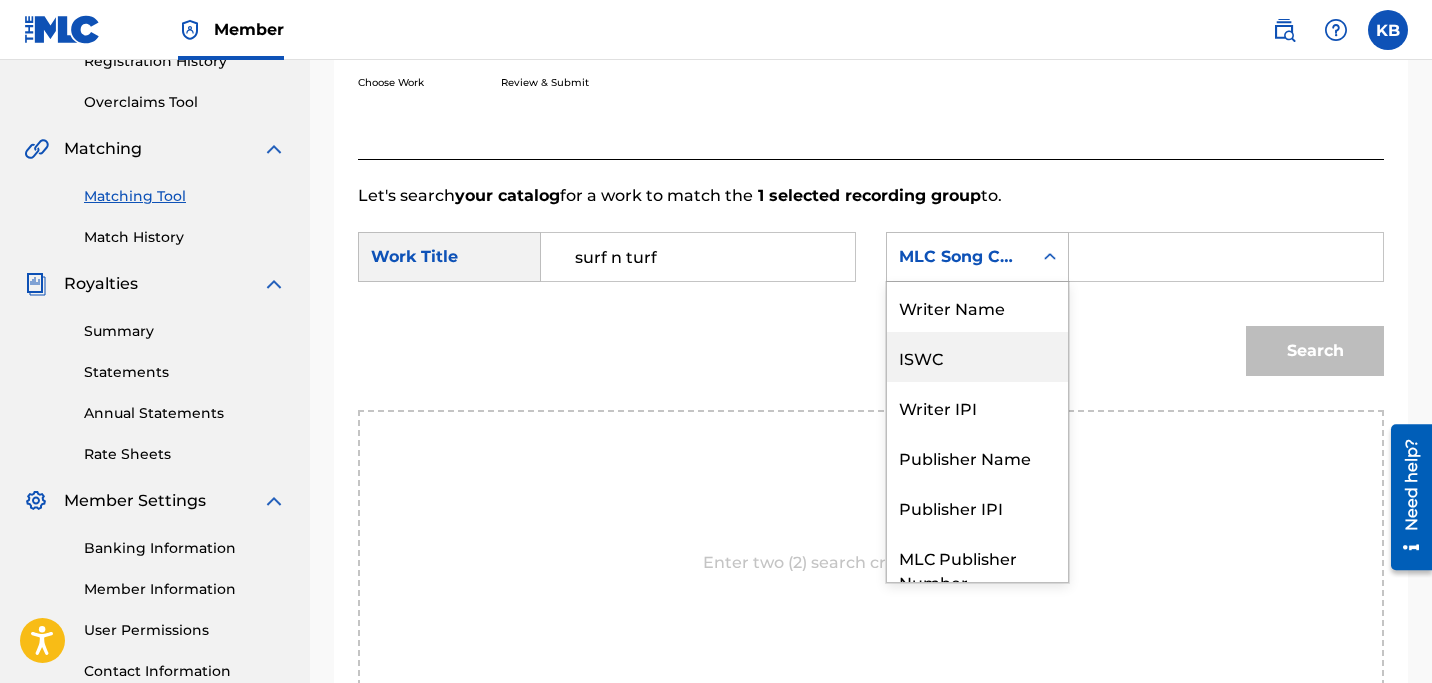 click on "Writer Name" at bounding box center [977, 307] 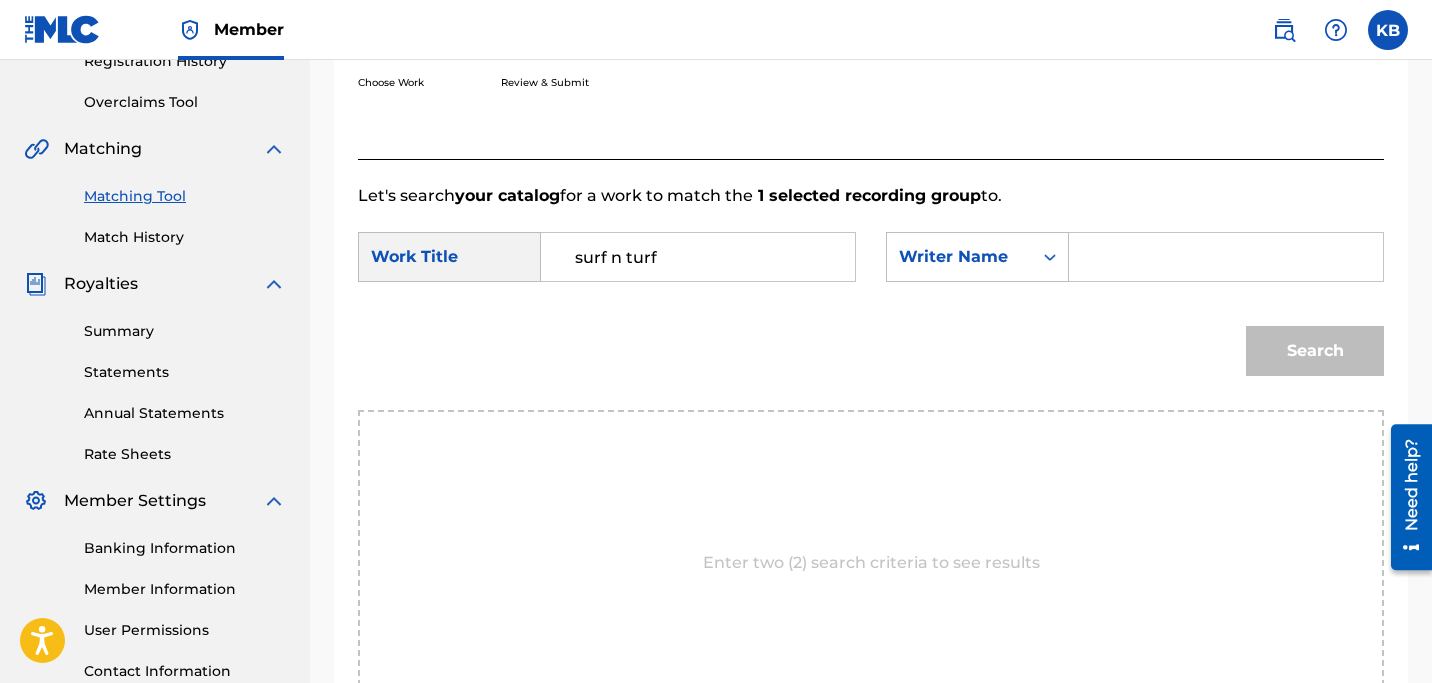 click at bounding box center [1226, 257] 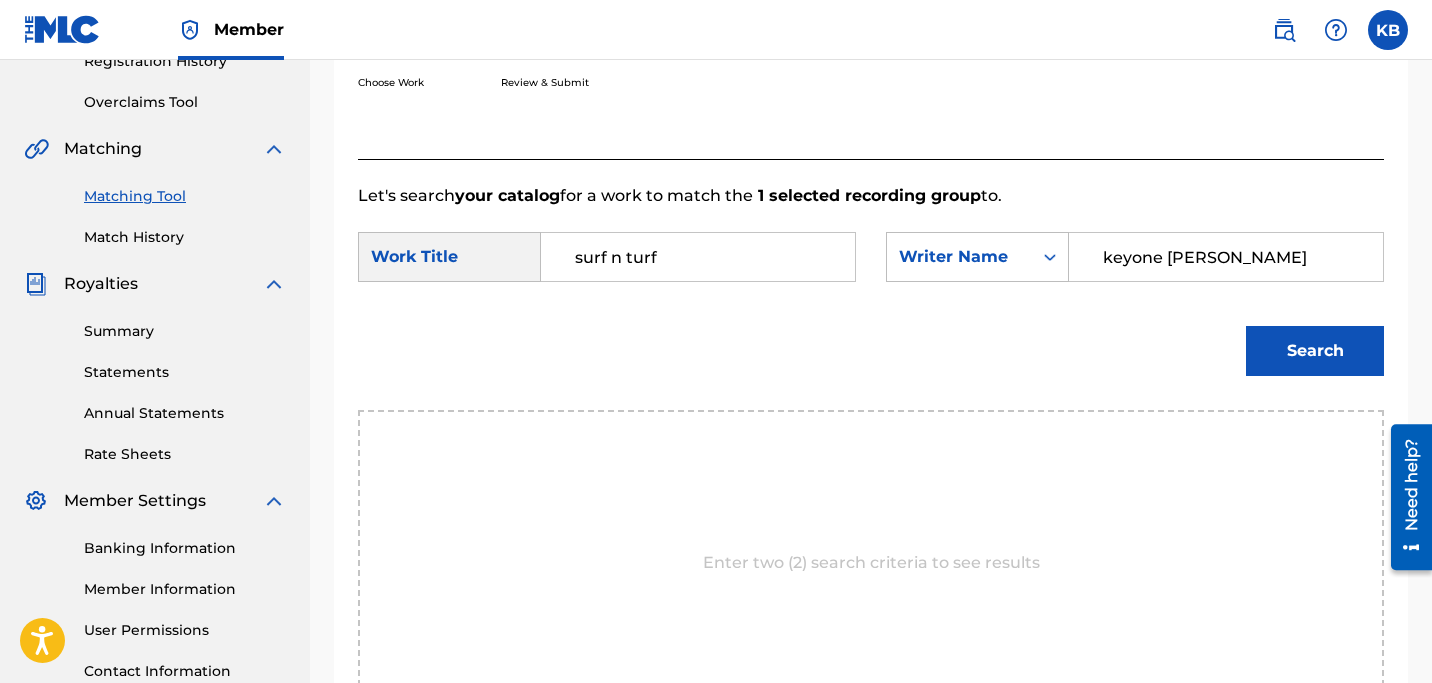 click on "Search" at bounding box center (1315, 351) 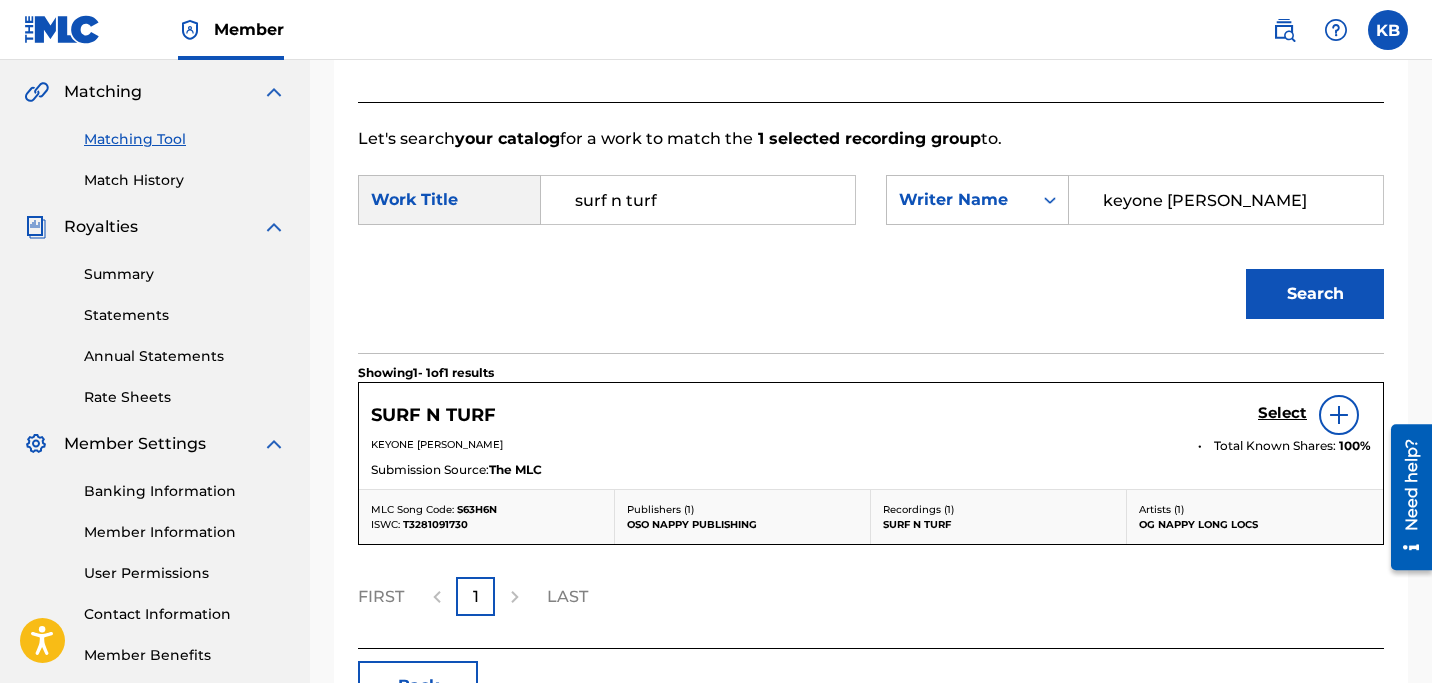 scroll, scrollTop: 476, scrollLeft: 0, axis: vertical 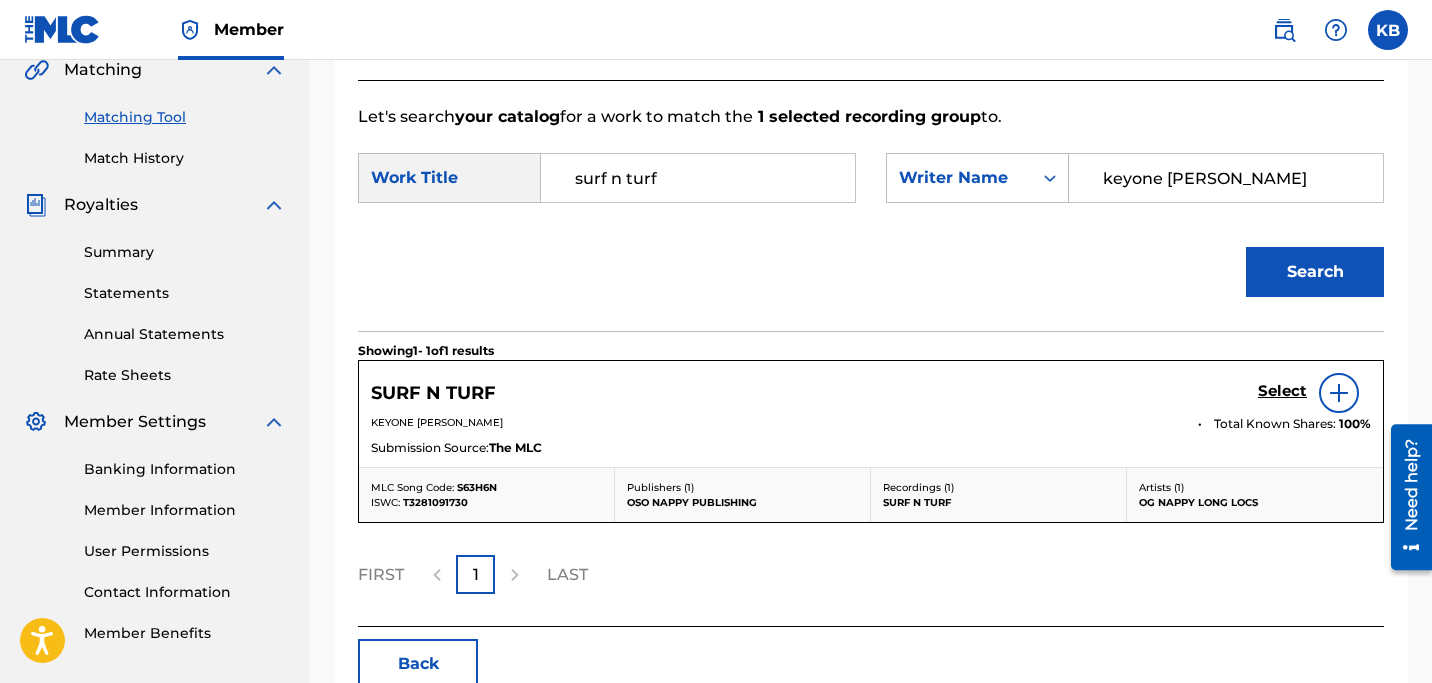 click on "Select" at bounding box center (1282, 391) 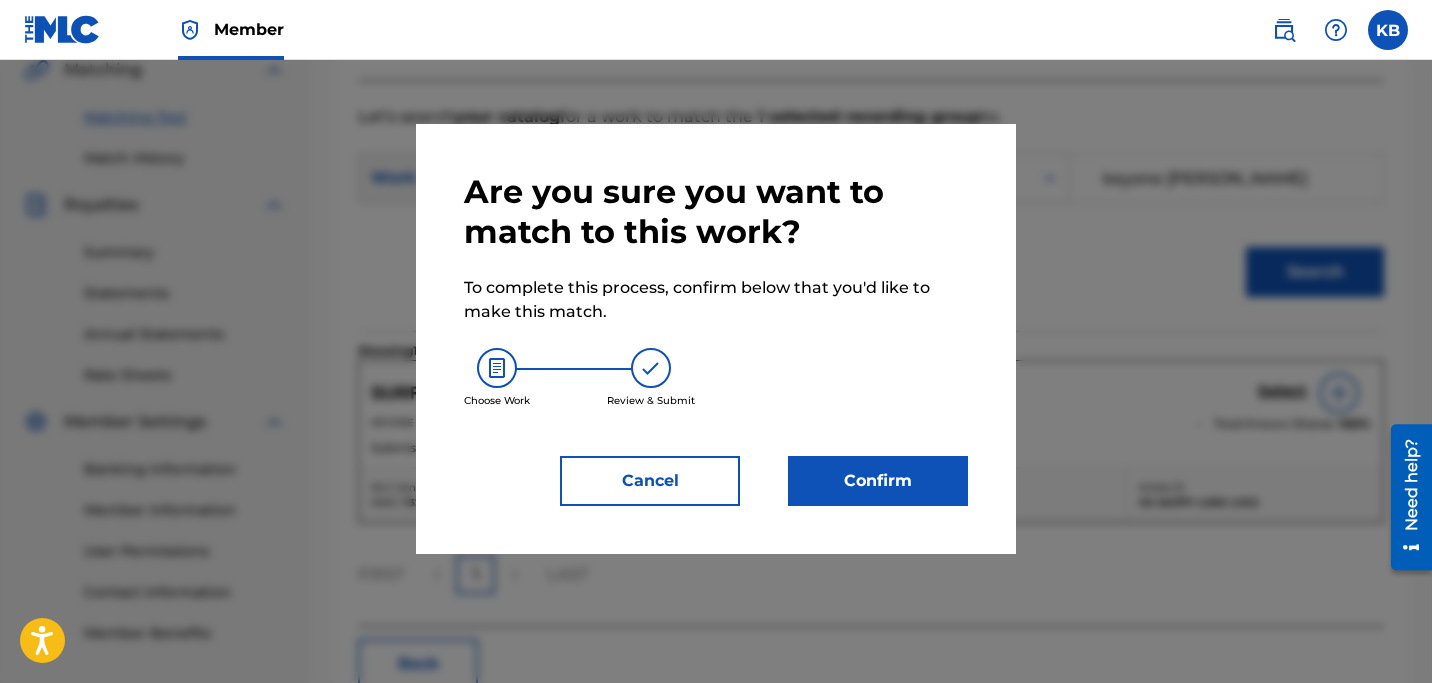 click on "Confirm" at bounding box center (878, 481) 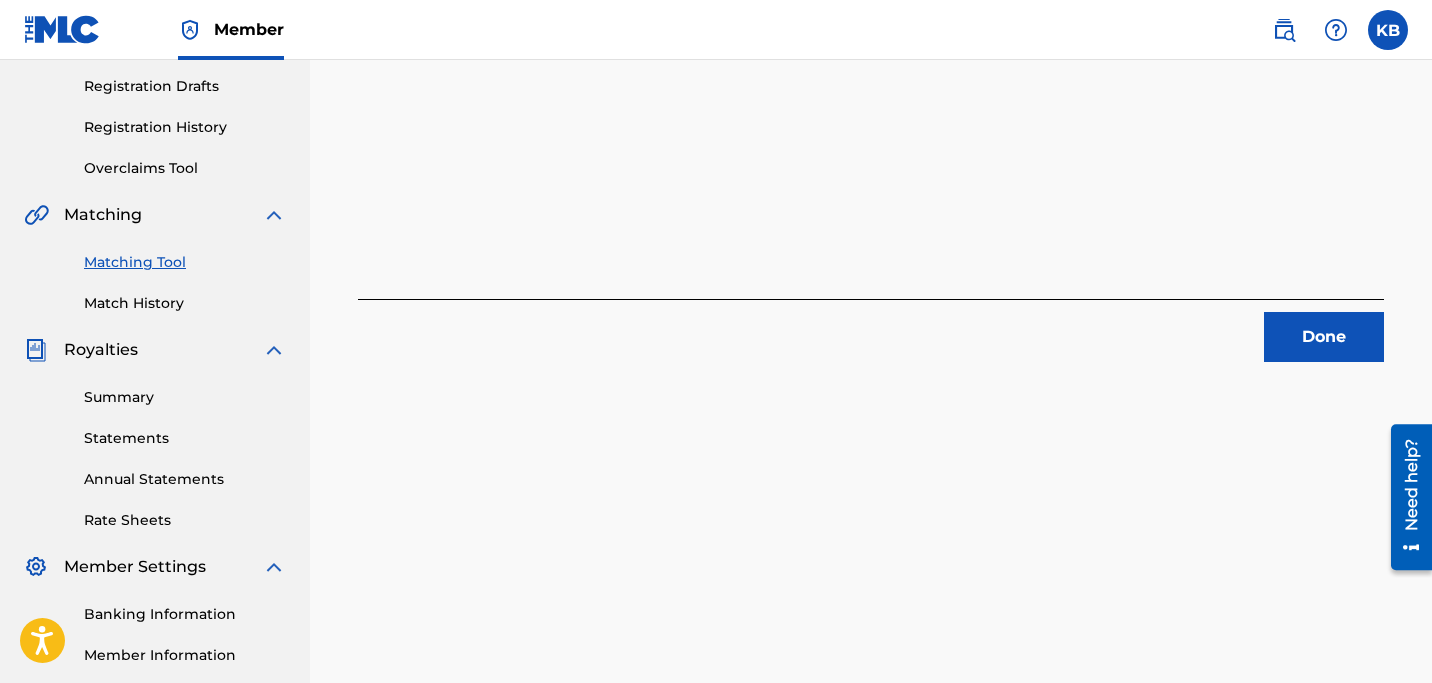 scroll, scrollTop: 255, scrollLeft: 0, axis: vertical 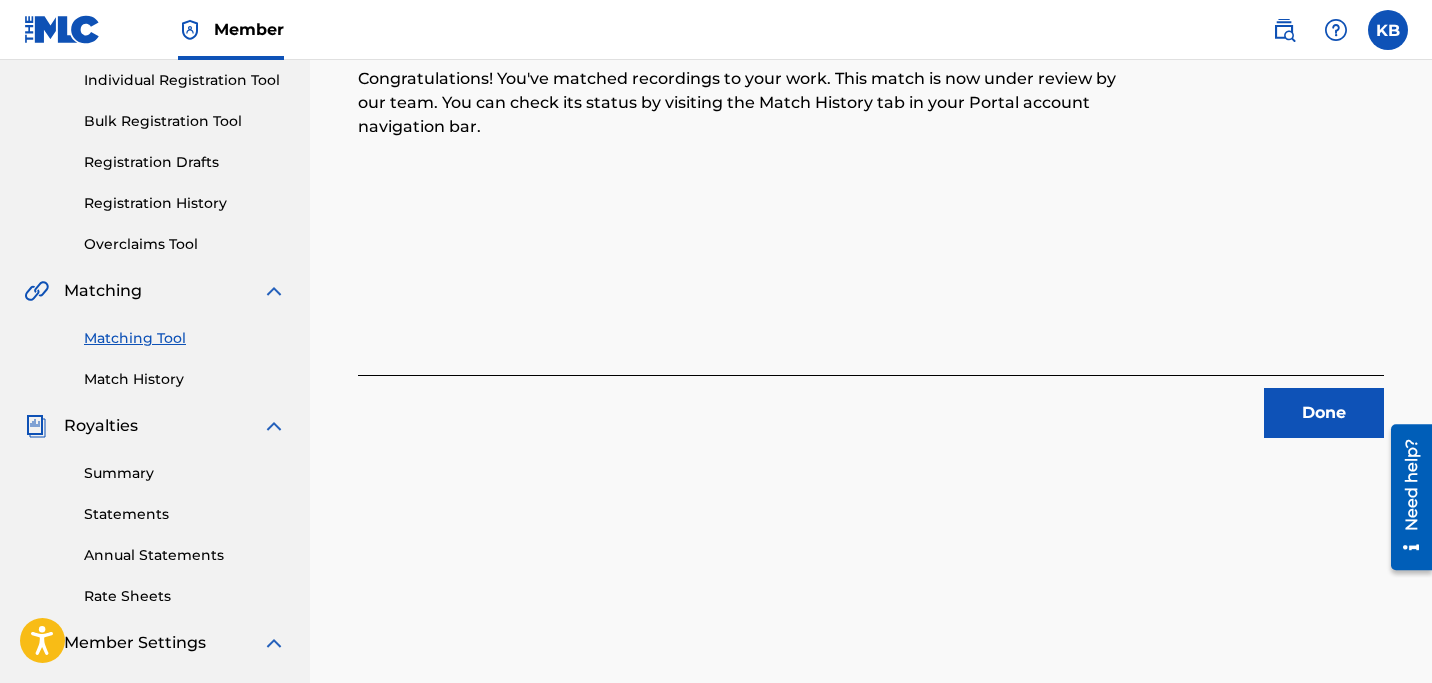 click on "Done" at bounding box center [1324, 413] 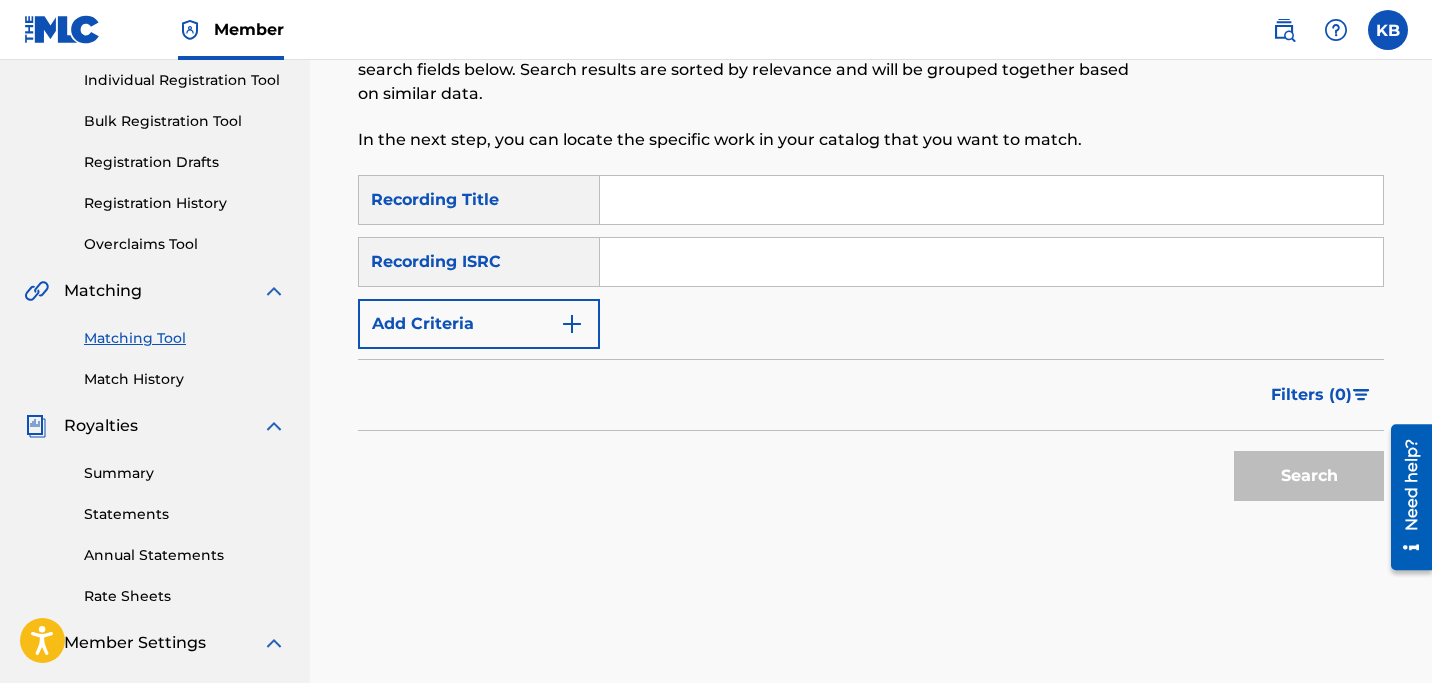 click on "Add Criteria" at bounding box center [479, 324] 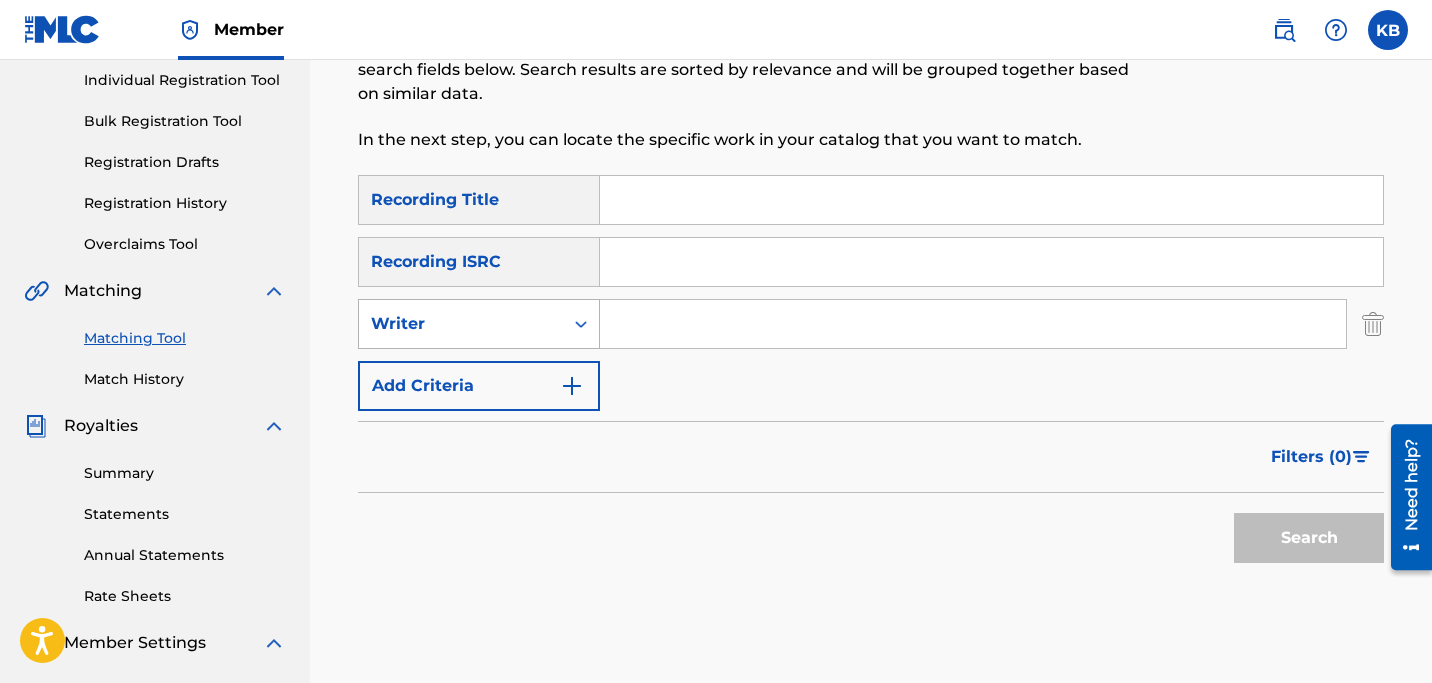 click at bounding box center [581, 324] 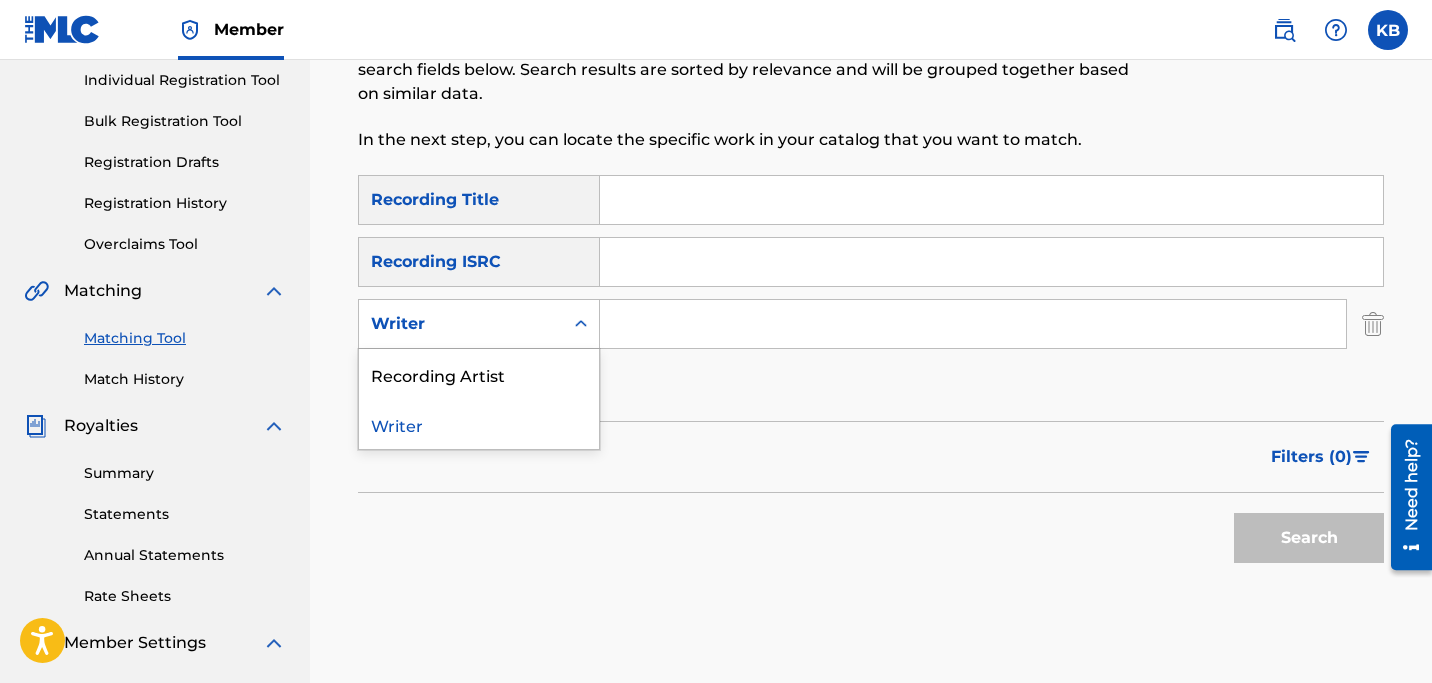click at bounding box center [973, 324] 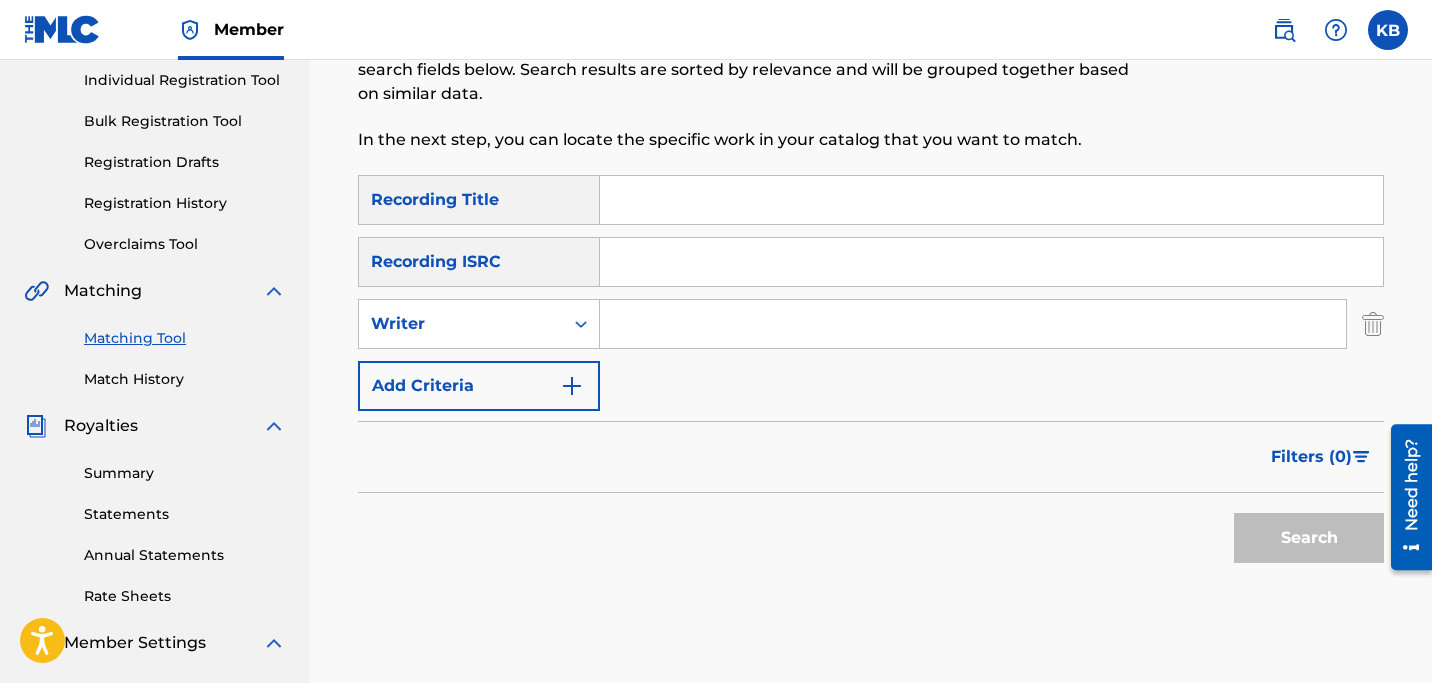 type on "[PERSON_NAME]" 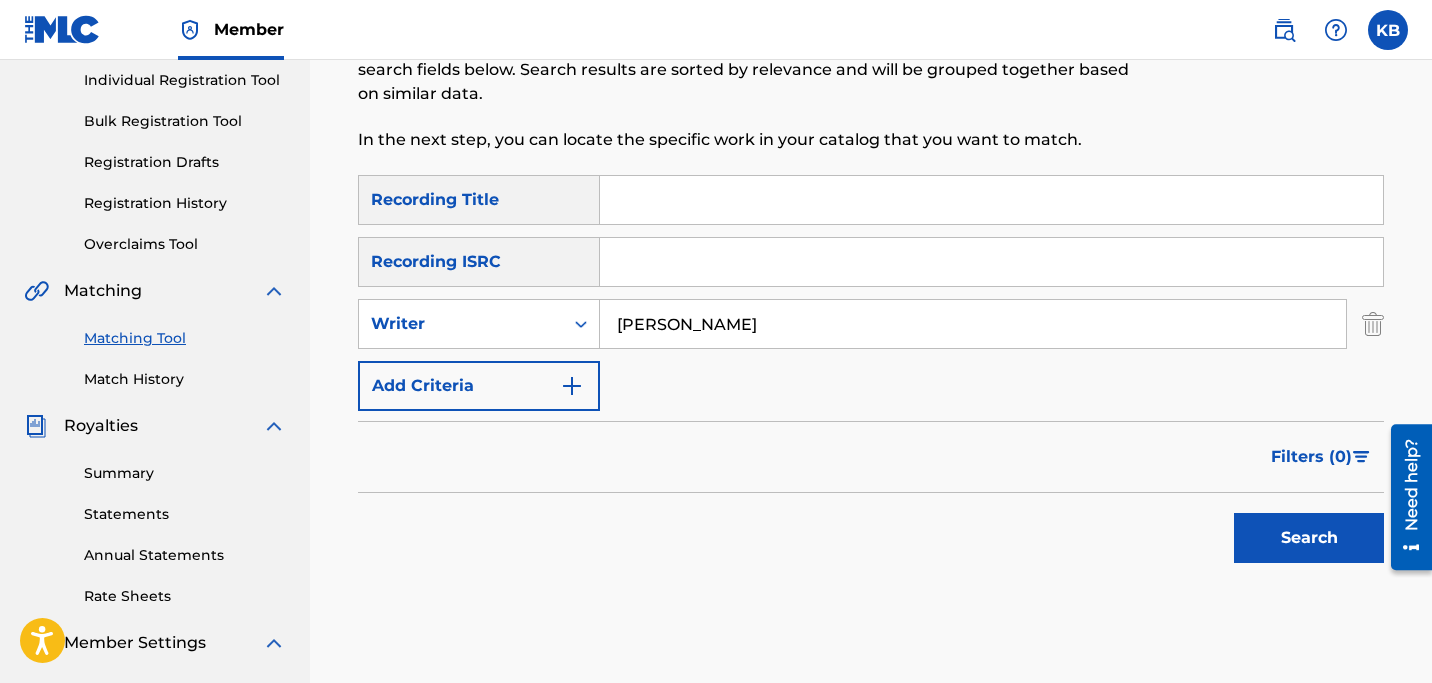 click on "Search" at bounding box center [1309, 538] 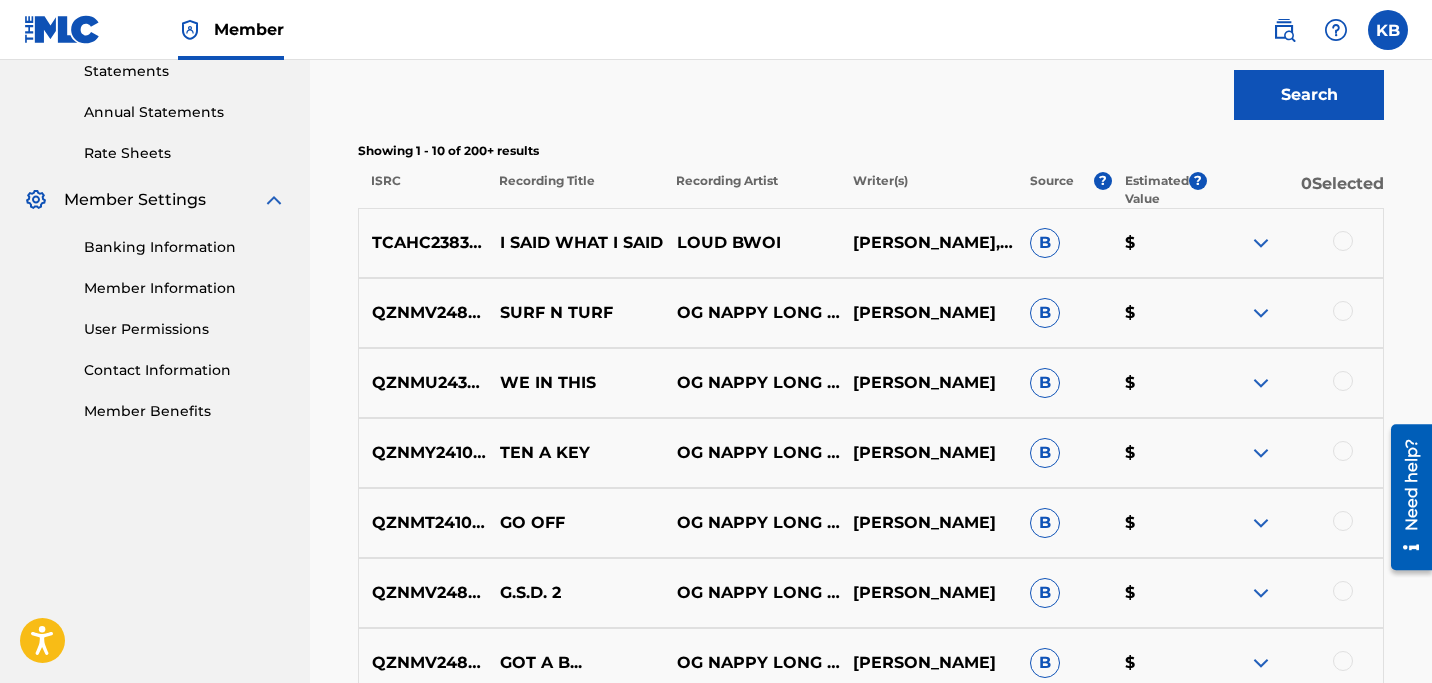 scroll, scrollTop: 762, scrollLeft: 0, axis: vertical 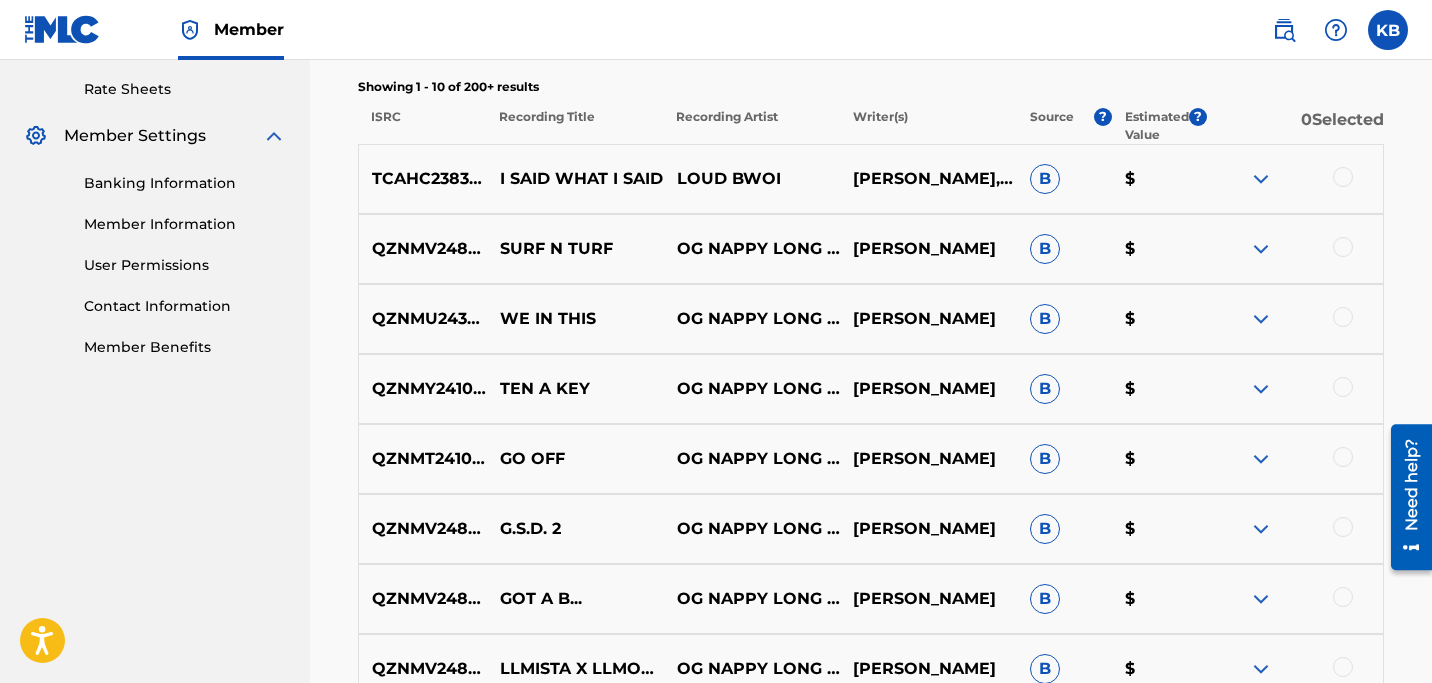 click at bounding box center (1343, 317) 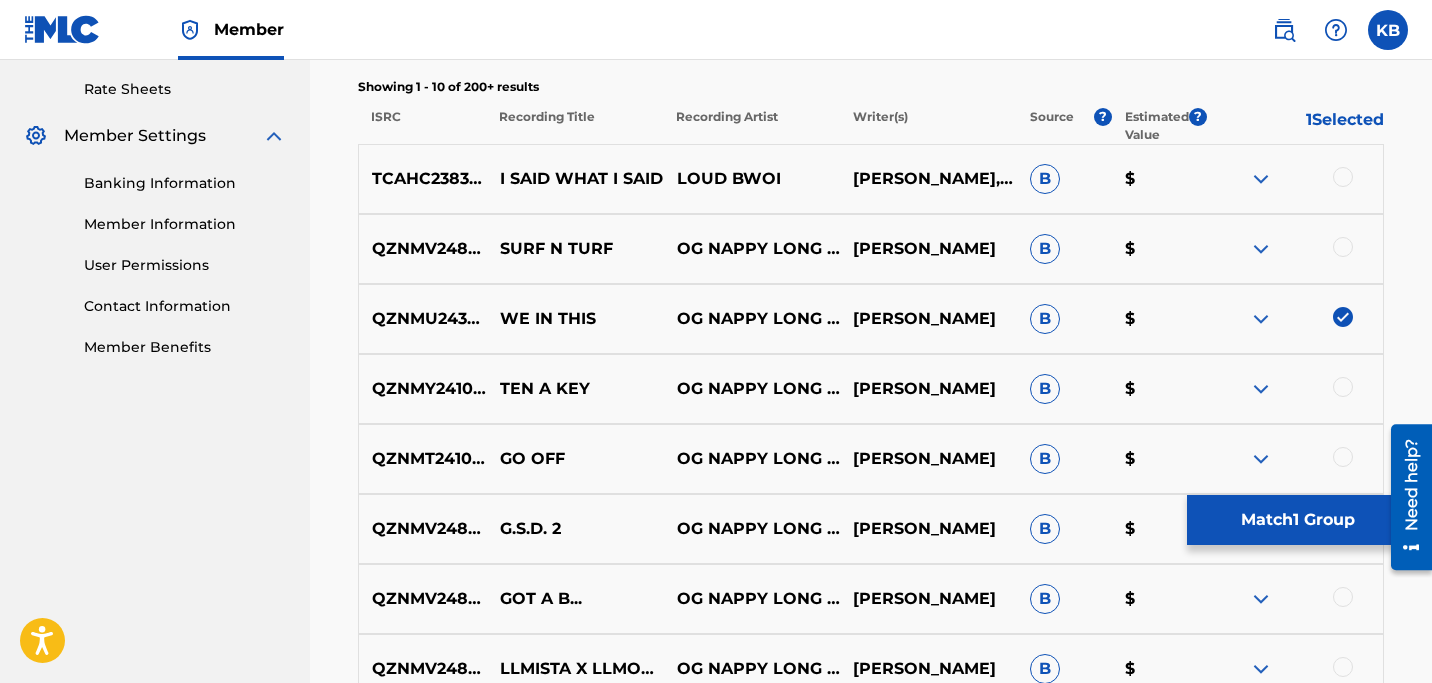 click on "Match  1 Group" at bounding box center (1297, 520) 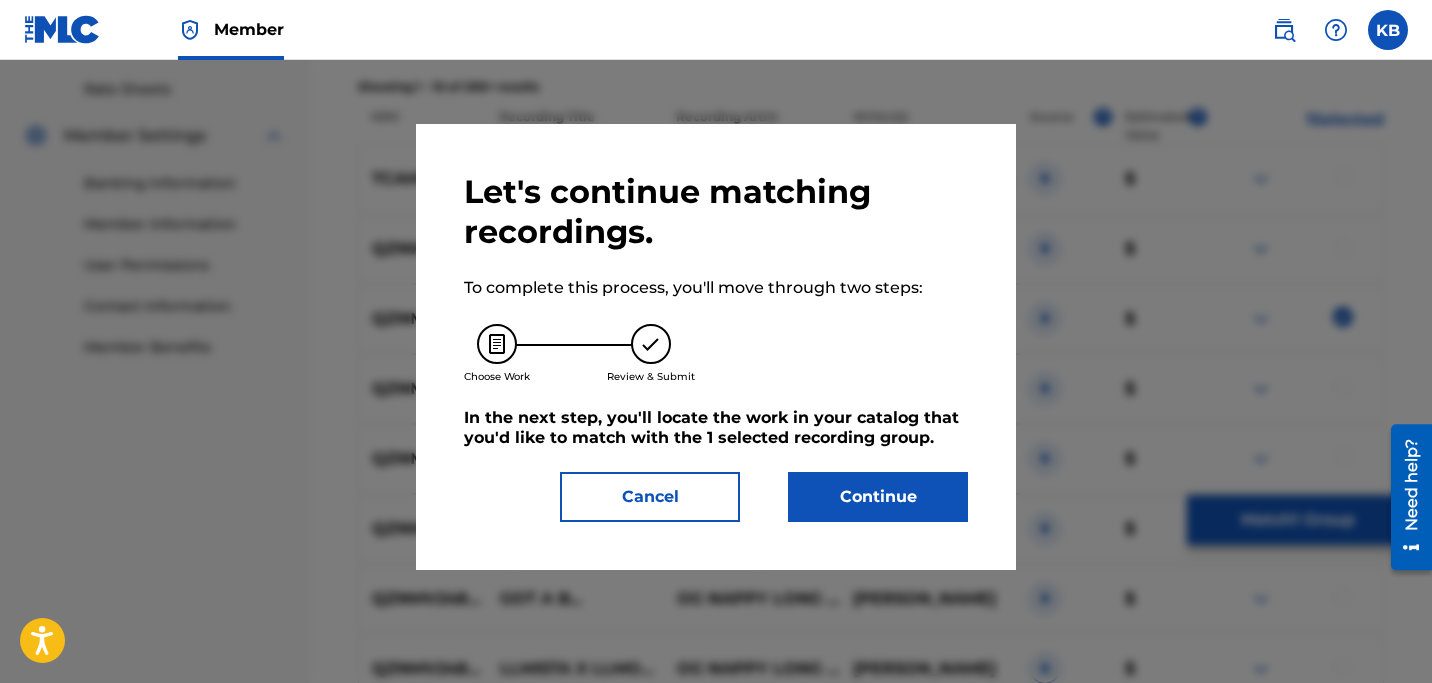 click on "Continue" at bounding box center [878, 497] 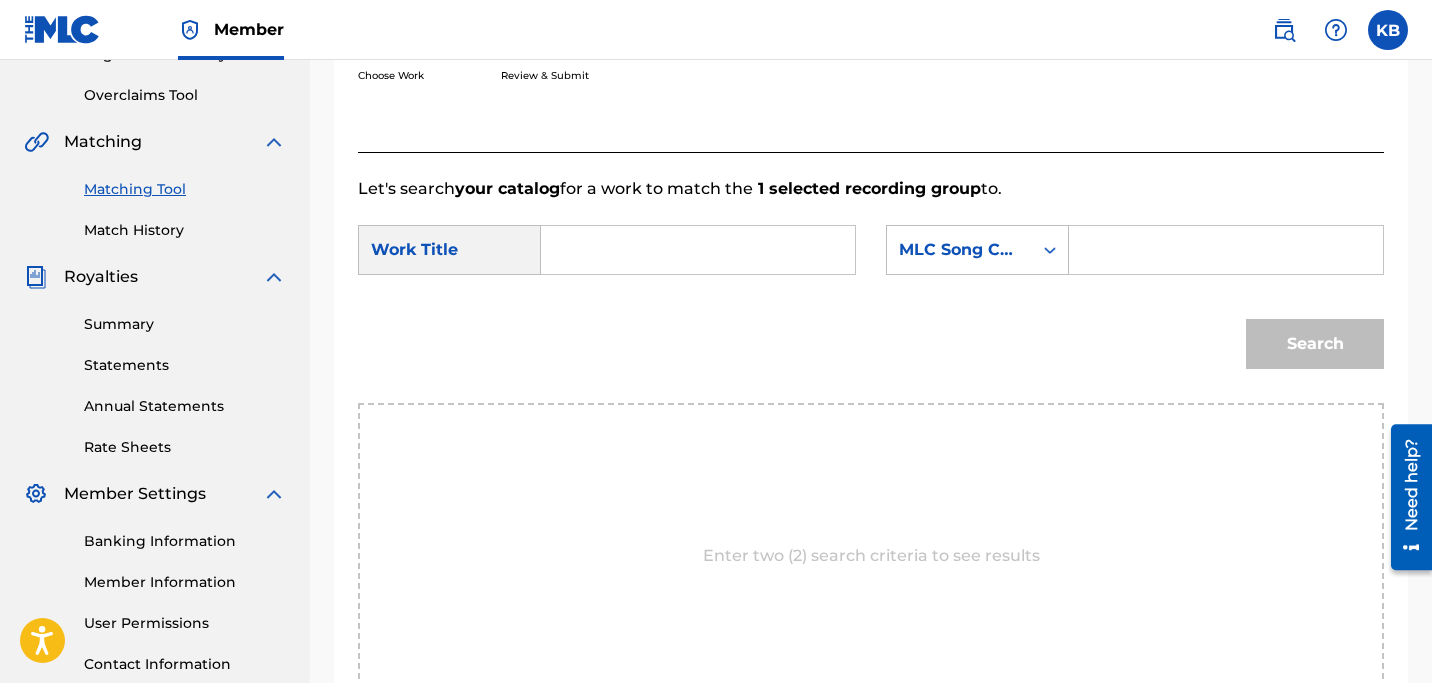 scroll, scrollTop: 65, scrollLeft: 0, axis: vertical 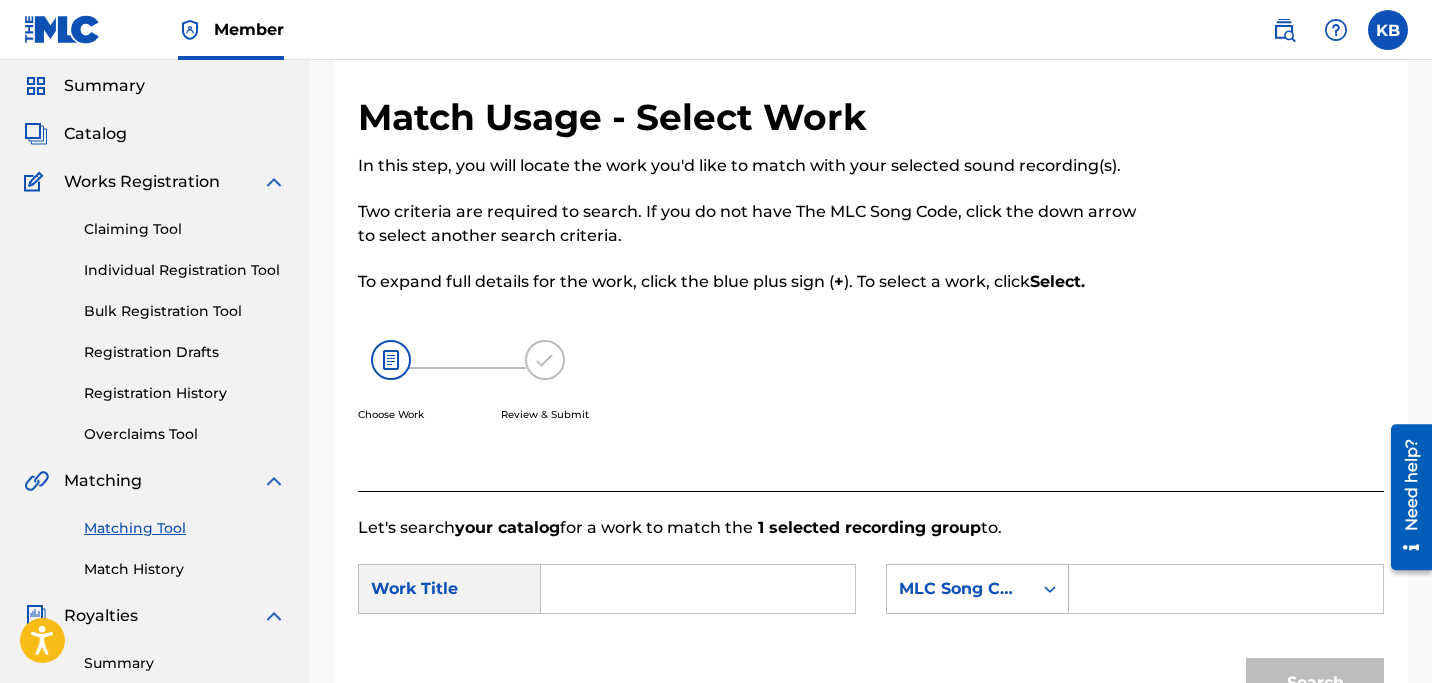 click at bounding box center (698, 589) 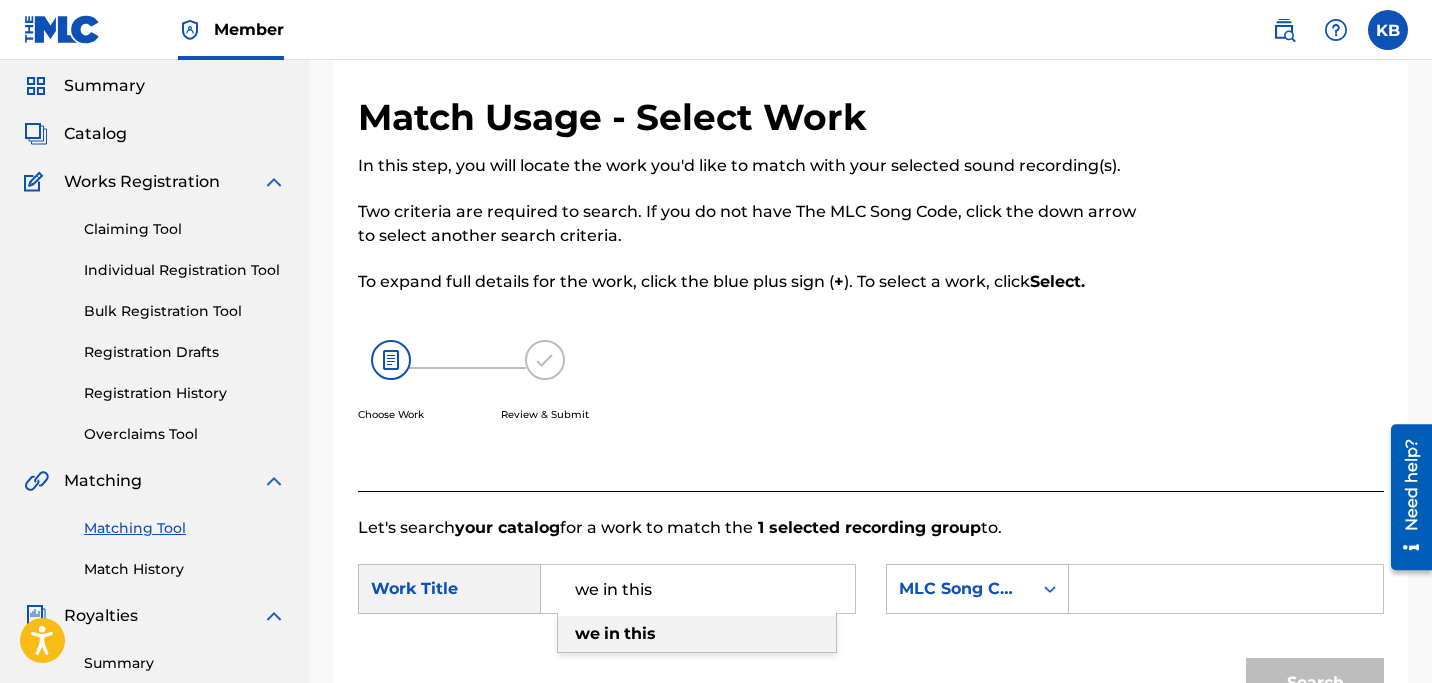 type on "we in this" 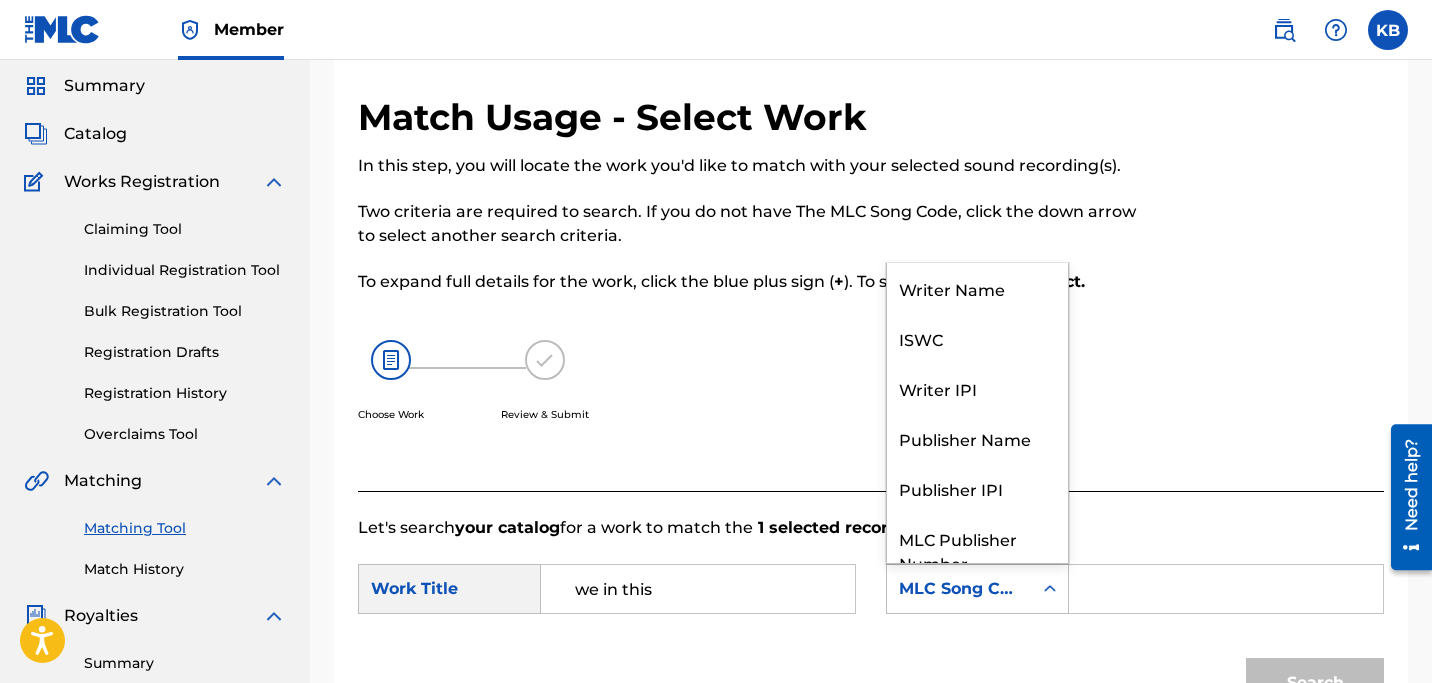 click on "MLC Song Code" at bounding box center [959, 589] 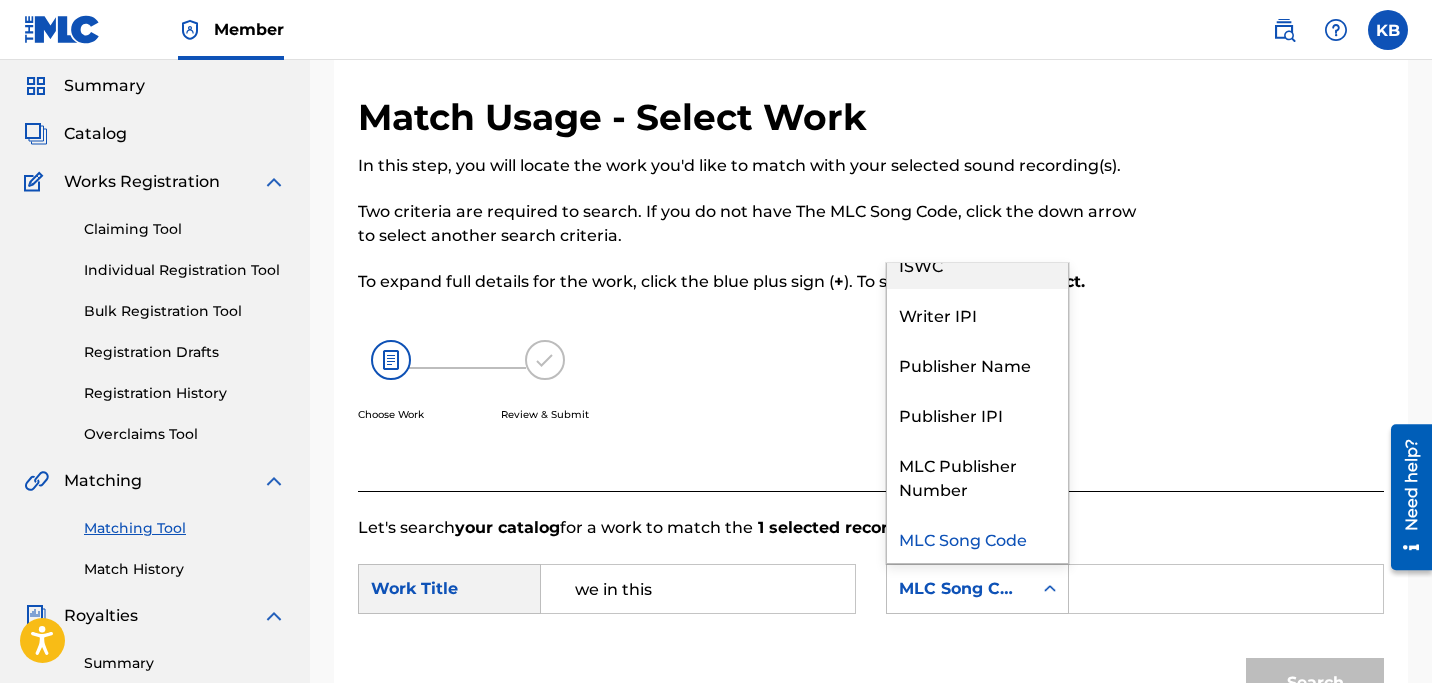scroll, scrollTop: 0, scrollLeft: 0, axis: both 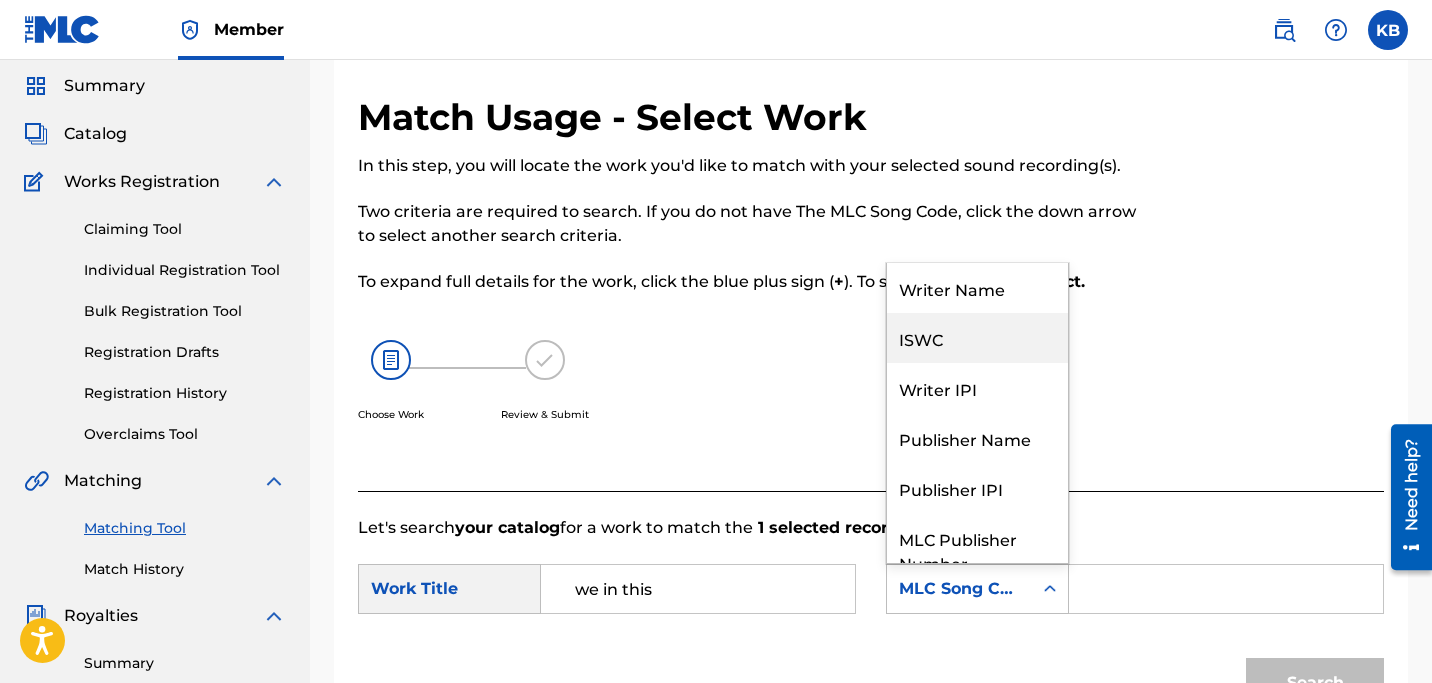 click on "Writer Name" at bounding box center [977, 288] 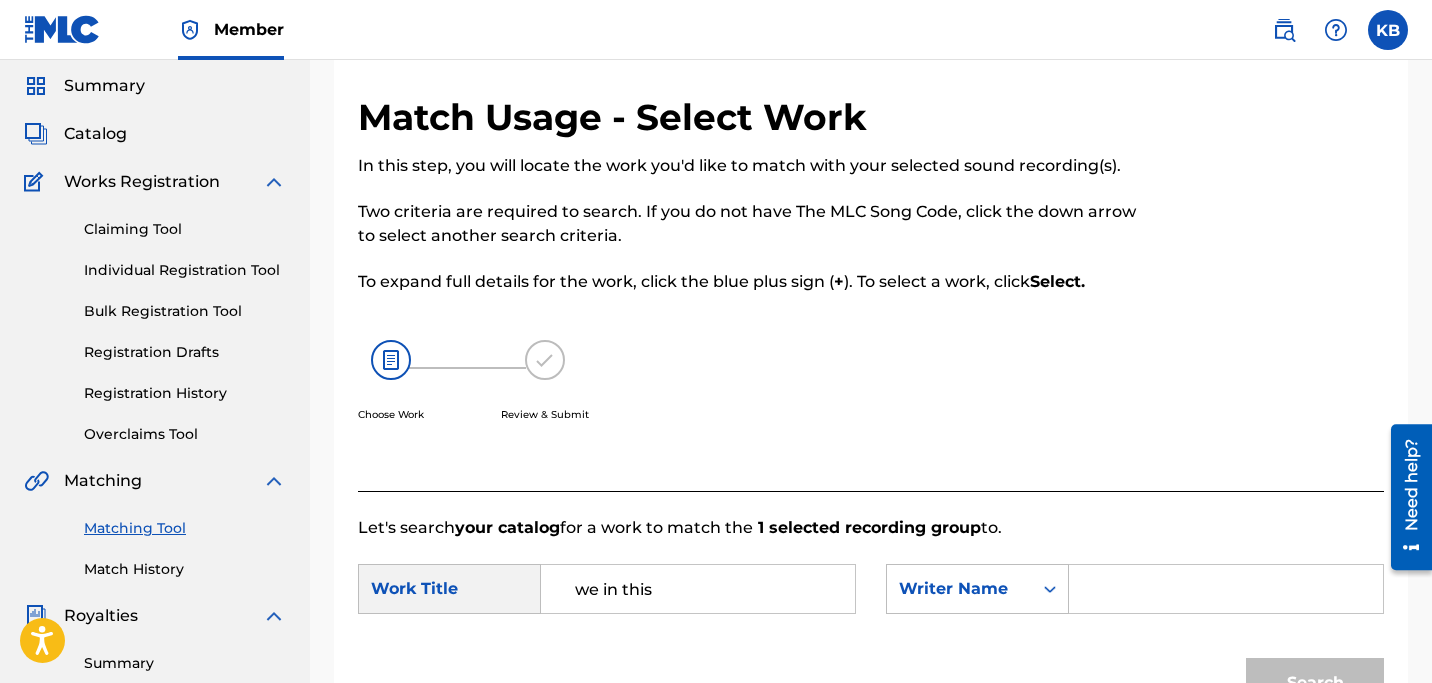 click at bounding box center [1226, 589] 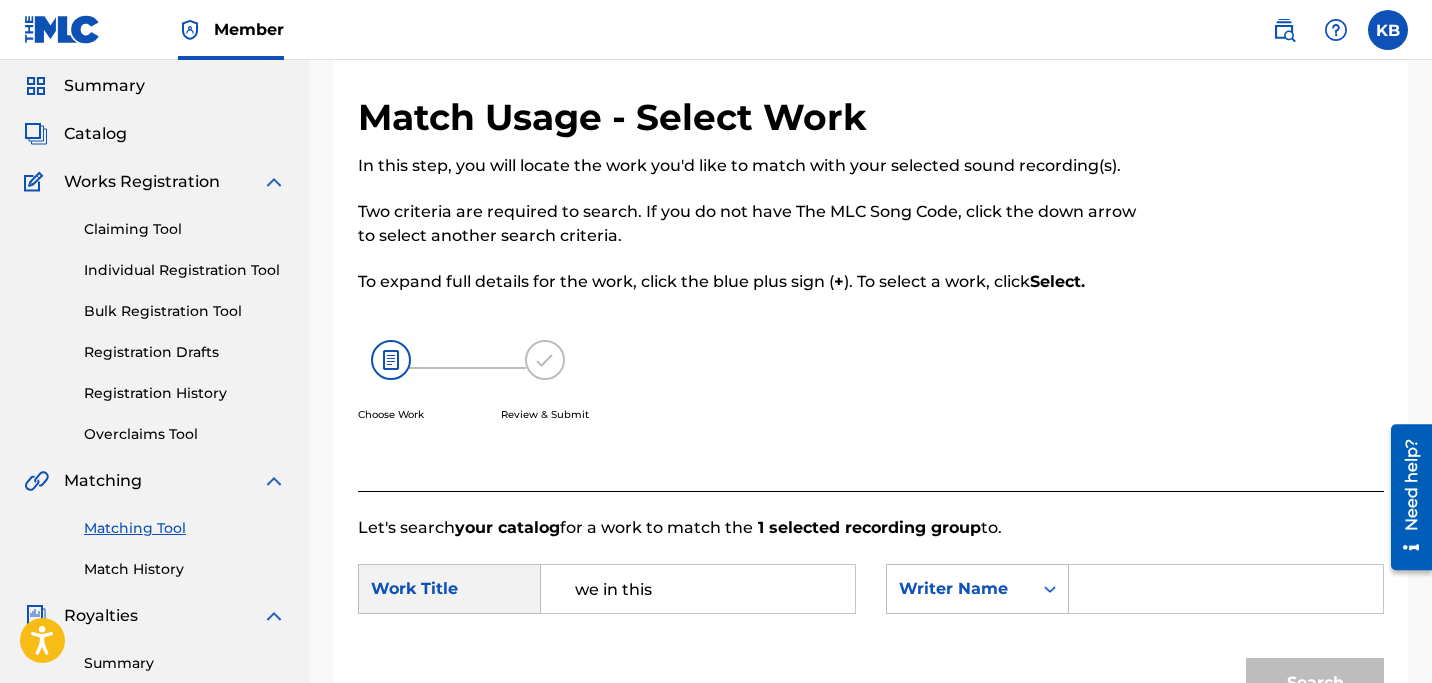 type on "keyone [PERSON_NAME]" 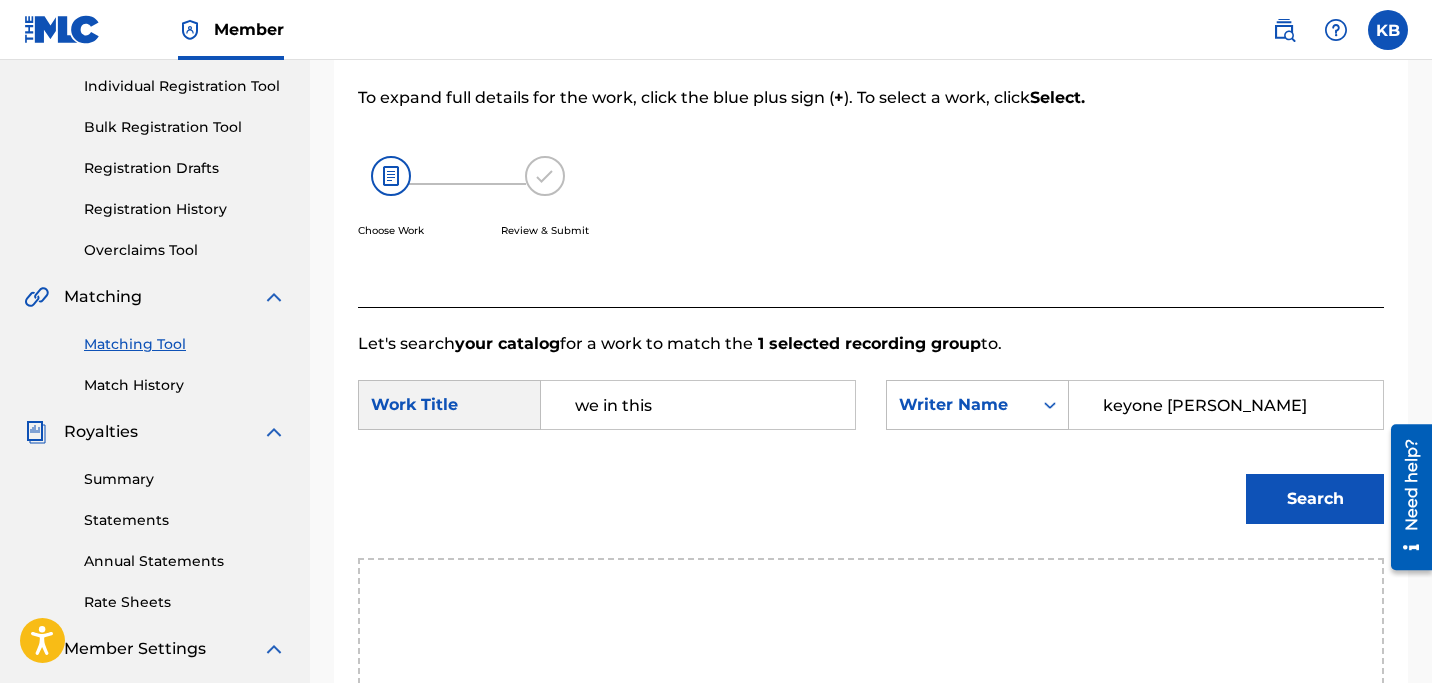 scroll, scrollTop: 263, scrollLeft: 0, axis: vertical 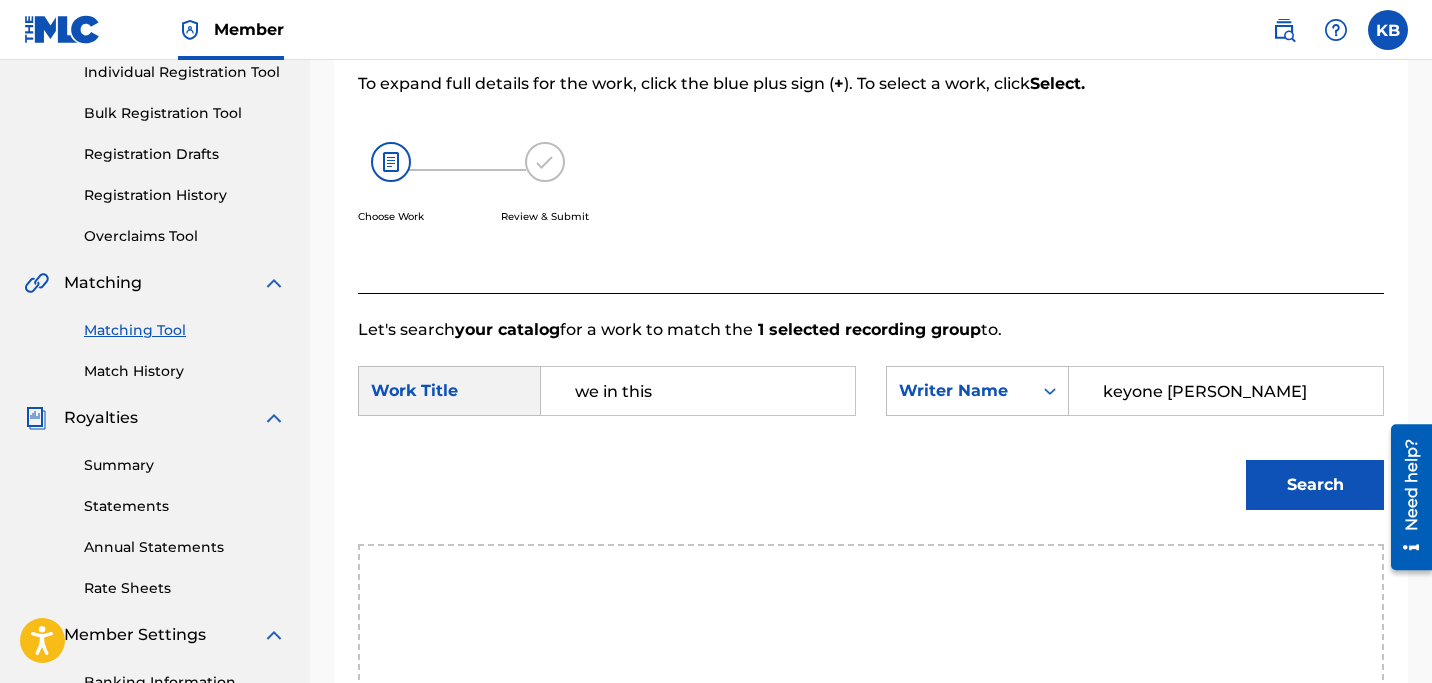 click on "Search" at bounding box center [1315, 485] 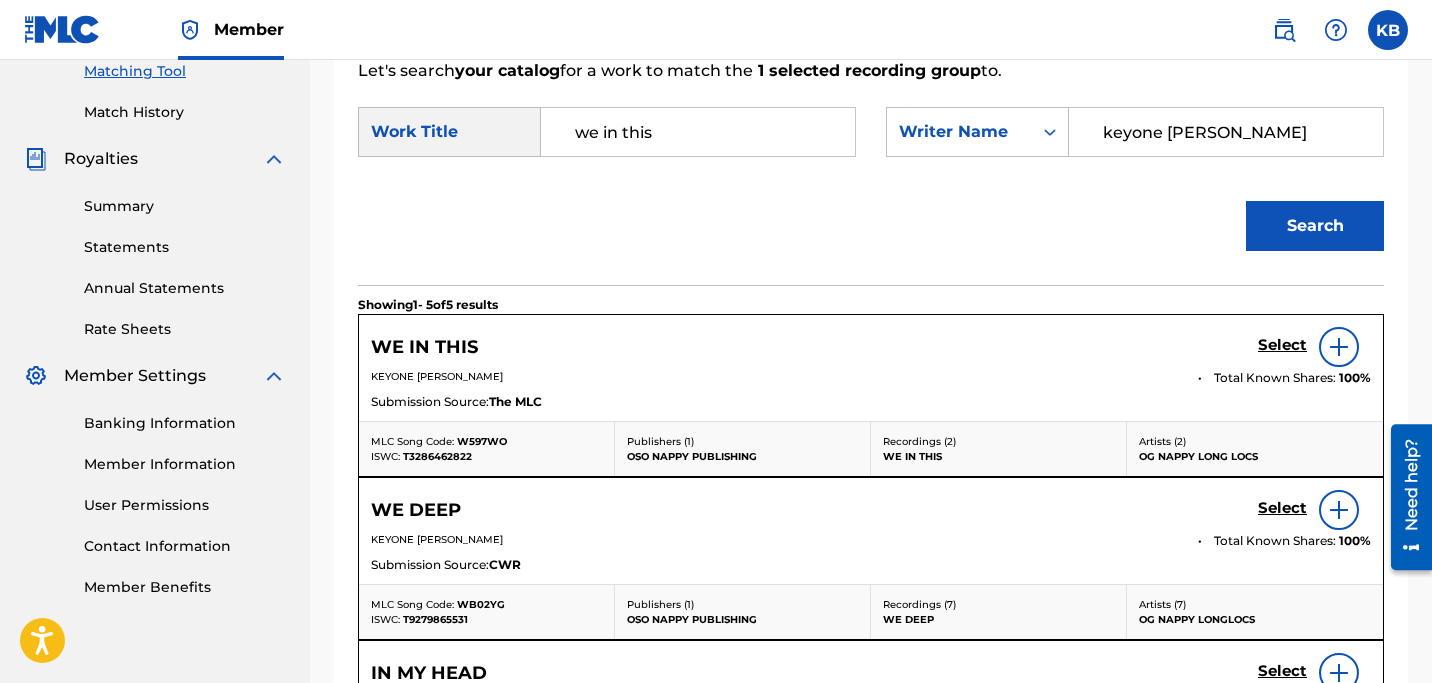 scroll, scrollTop: 547, scrollLeft: 0, axis: vertical 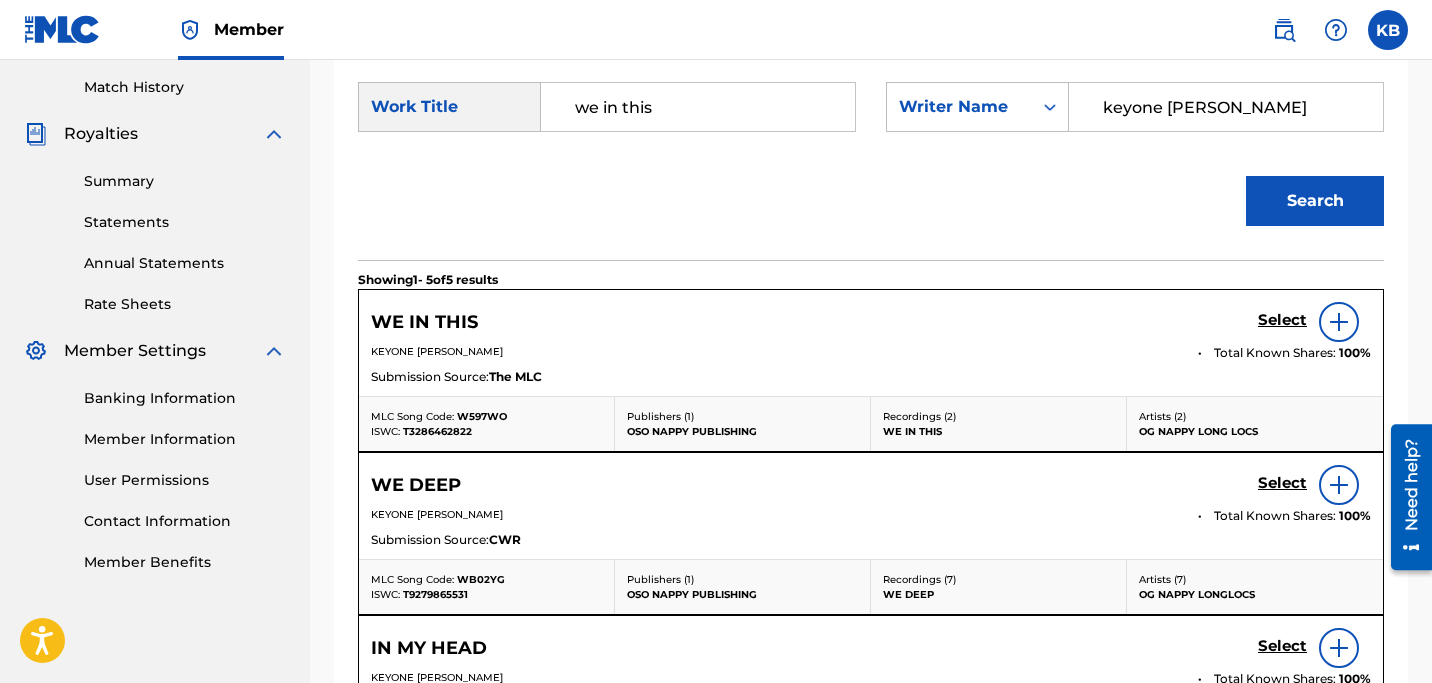 click on "Select" at bounding box center (1282, 320) 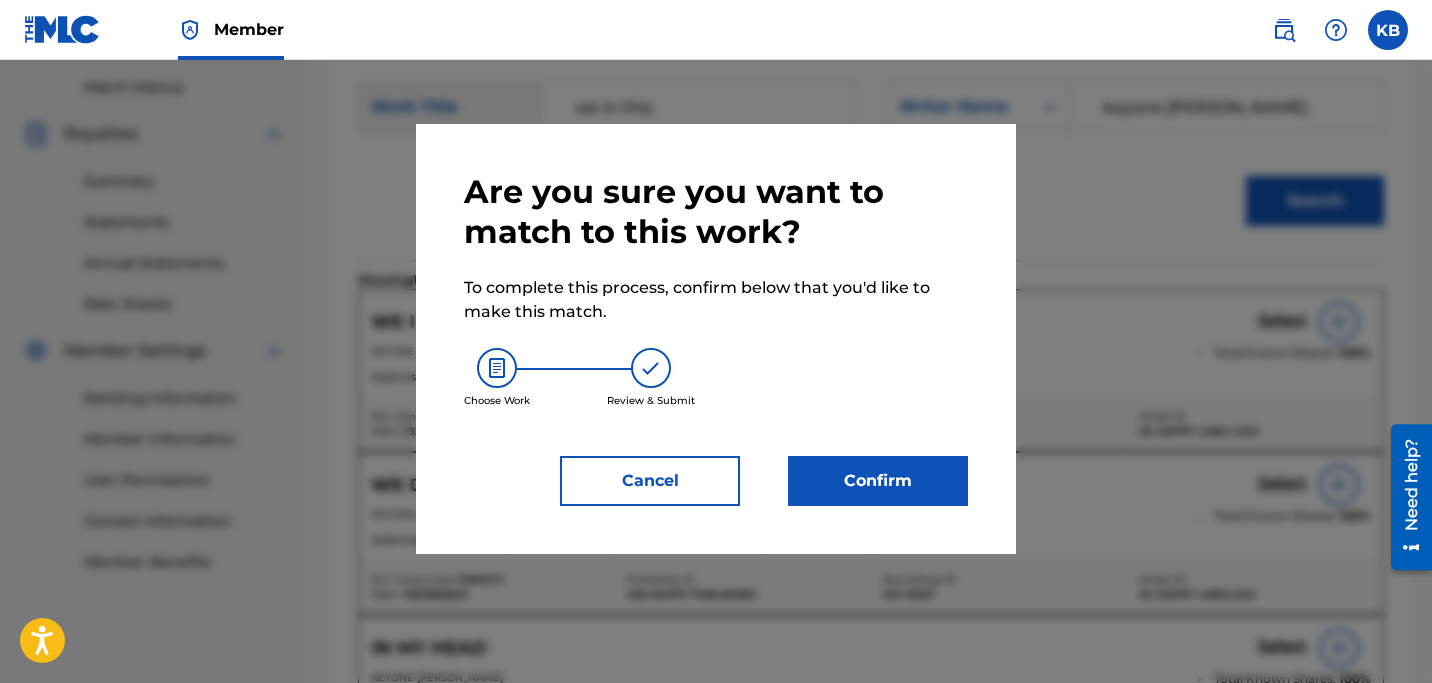 click on "Confirm" at bounding box center [878, 481] 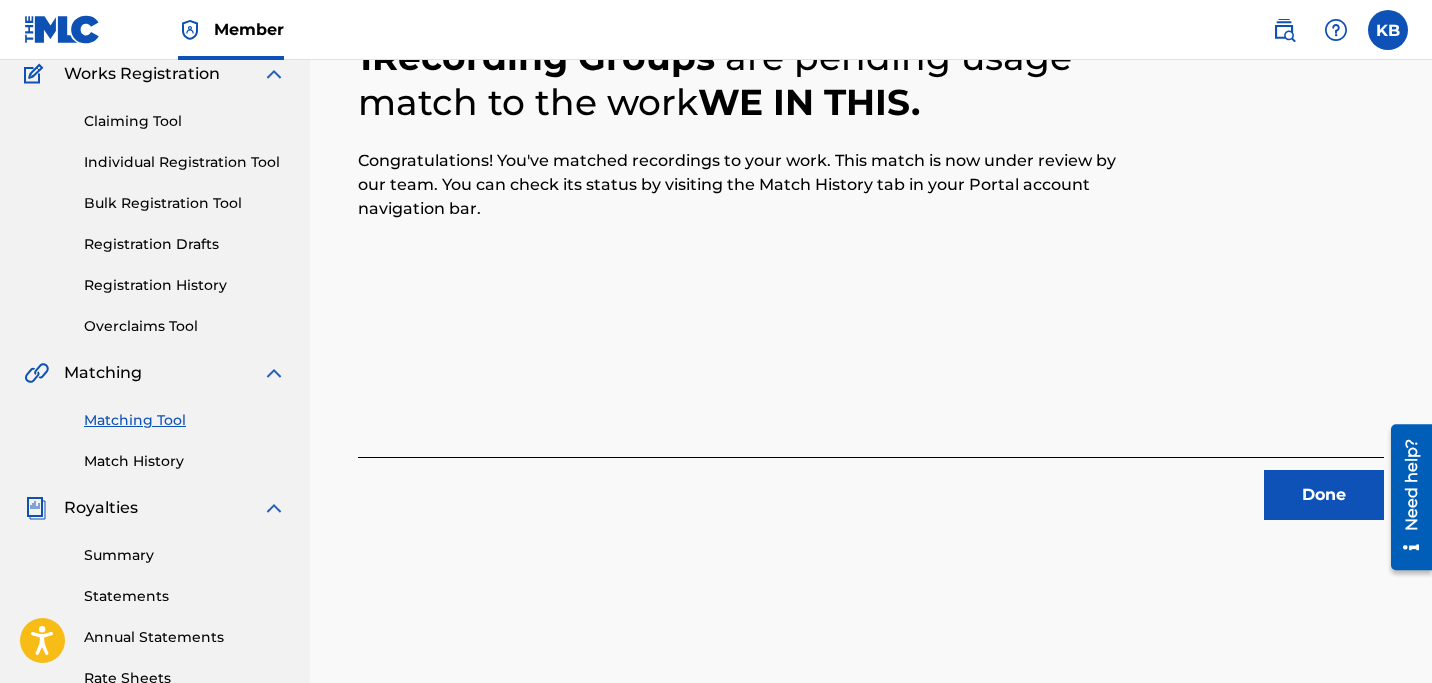 scroll, scrollTop: 104, scrollLeft: 0, axis: vertical 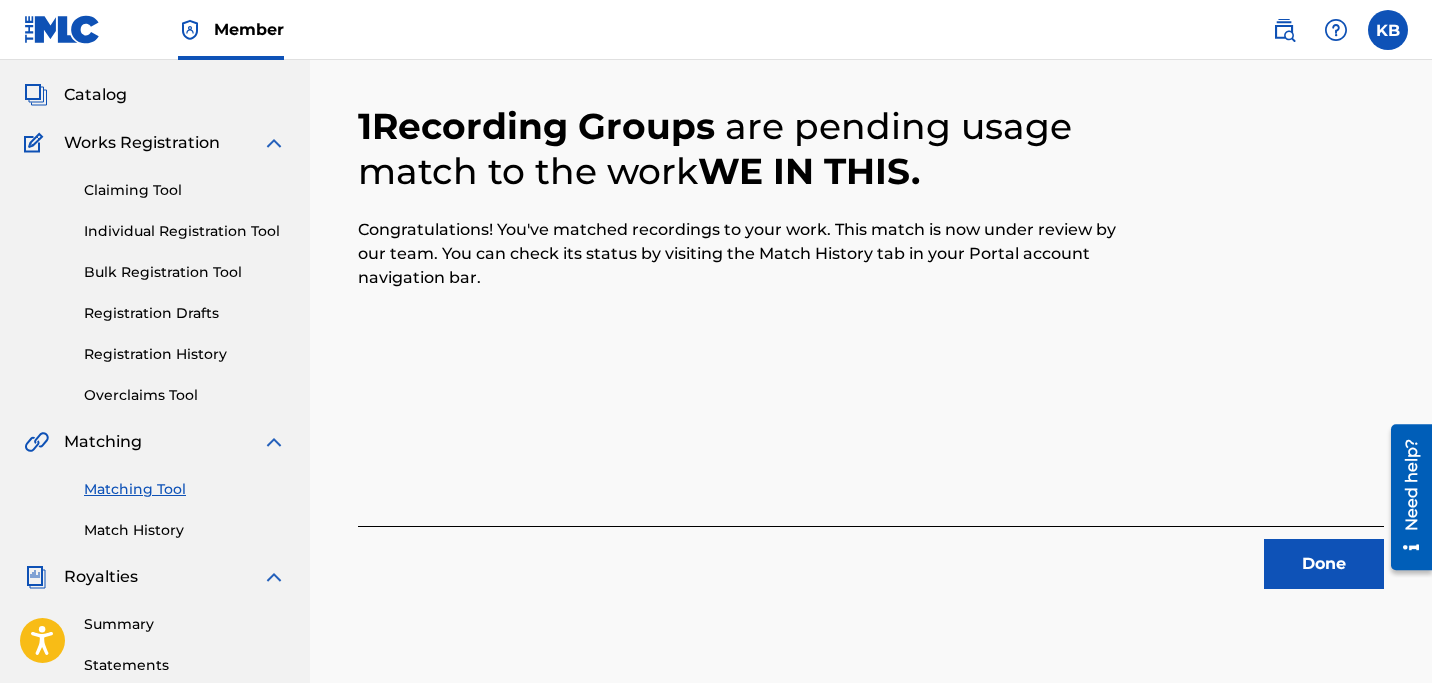 click on "Done" at bounding box center [1324, 564] 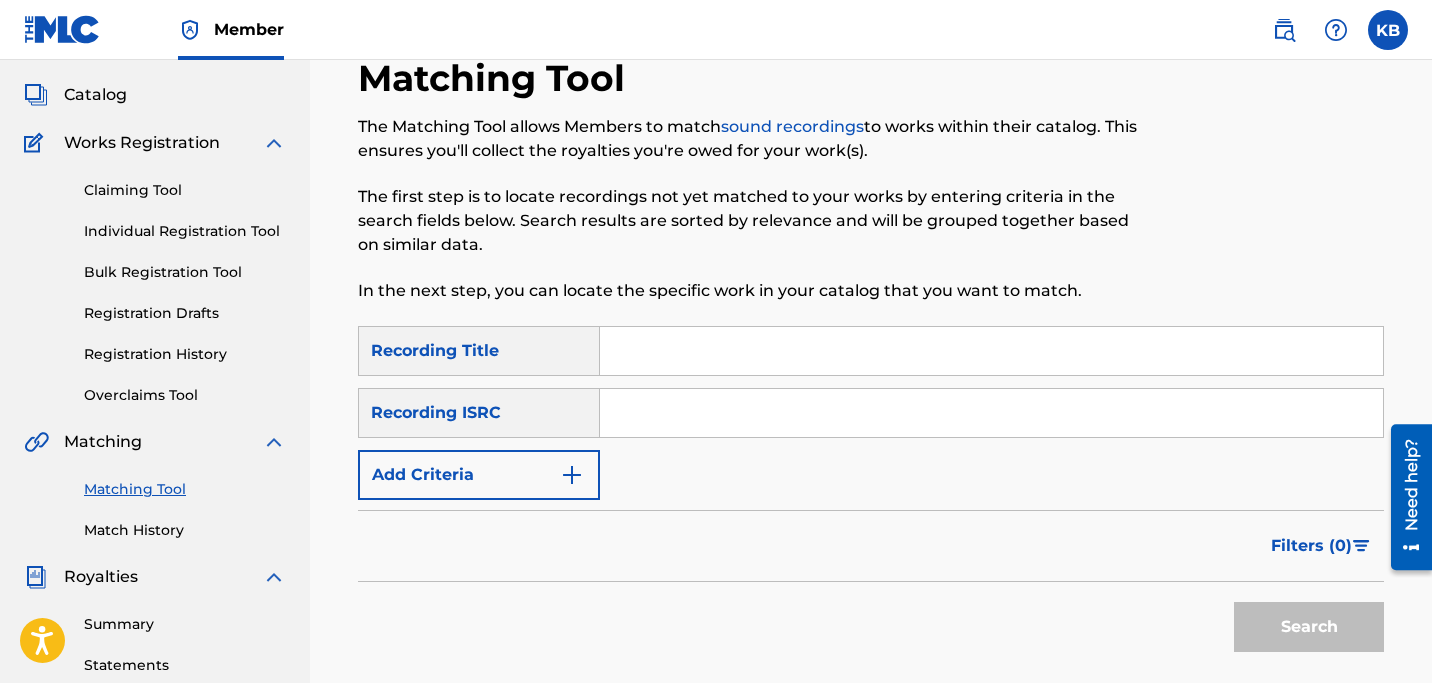 click on "Add Criteria" at bounding box center [479, 475] 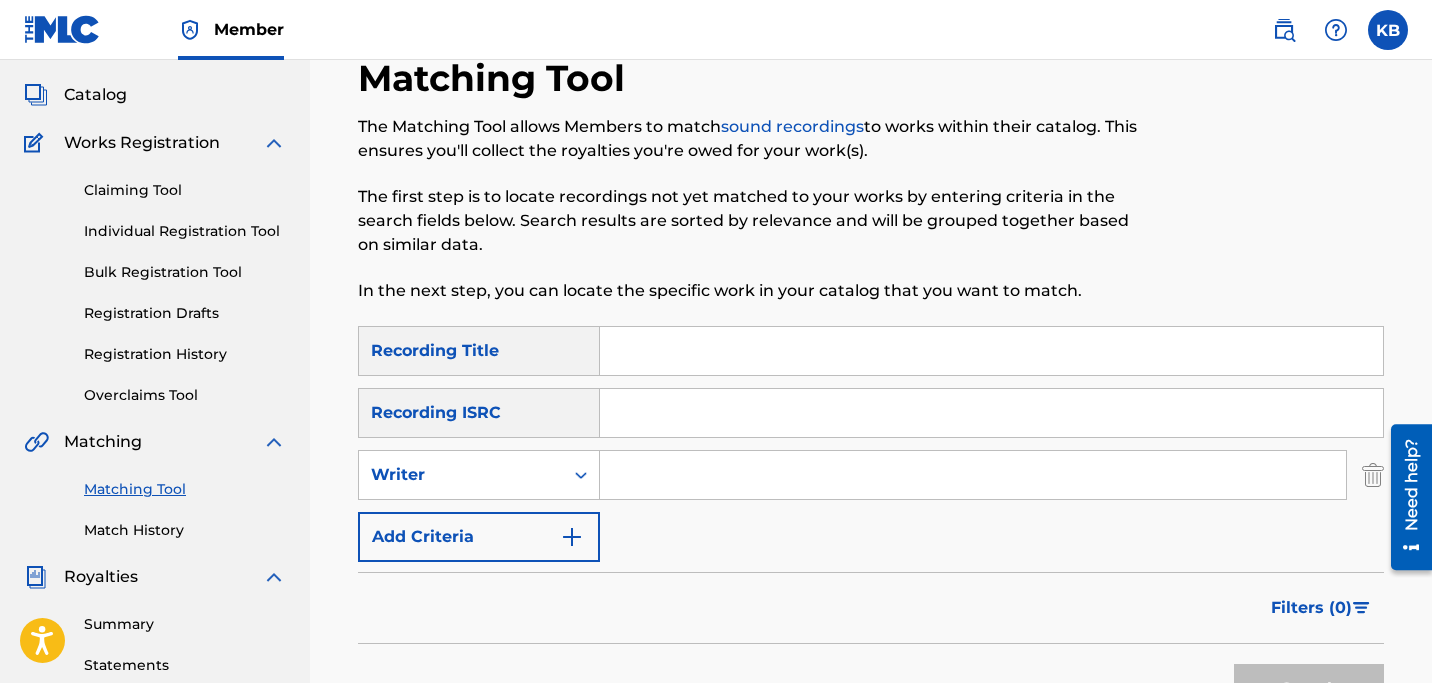 click at bounding box center (973, 475) 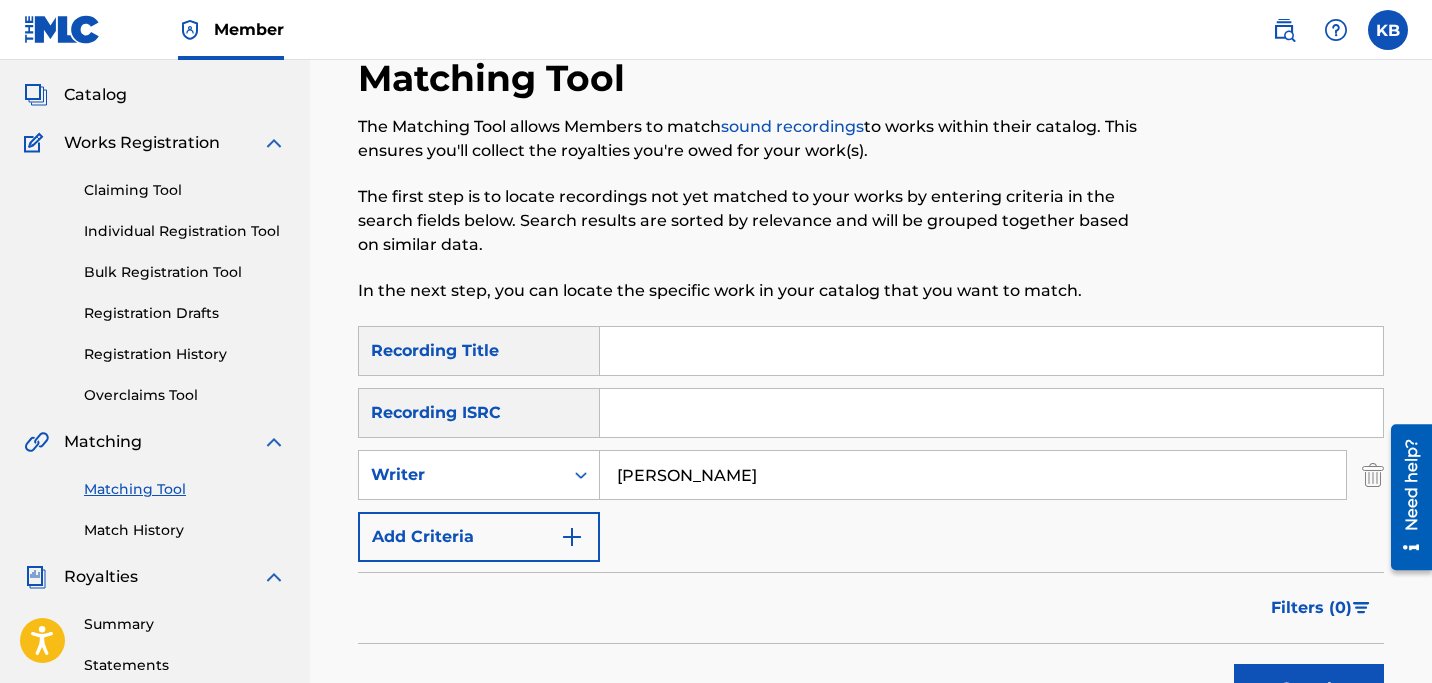 click on "Search" at bounding box center (1309, 689) 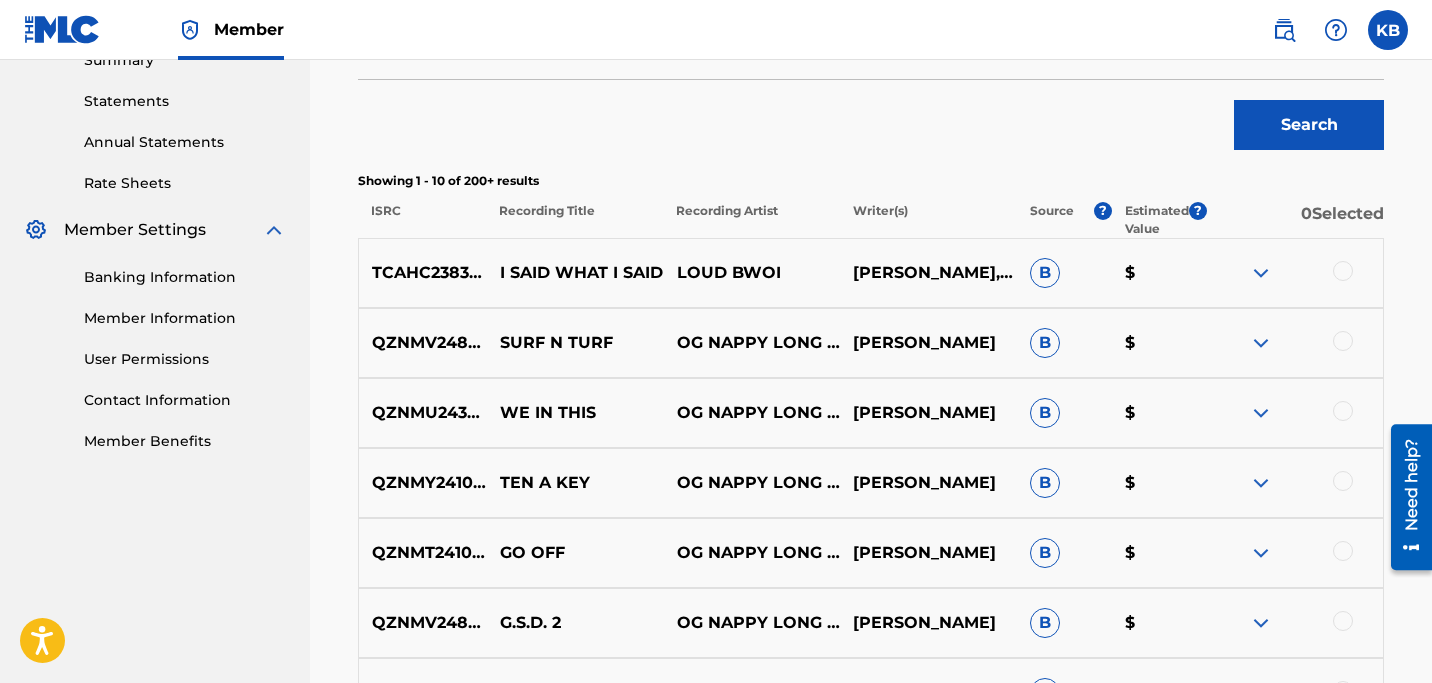 scroll, scrollTop: 724, scrollLeft: 0, axis: vertical 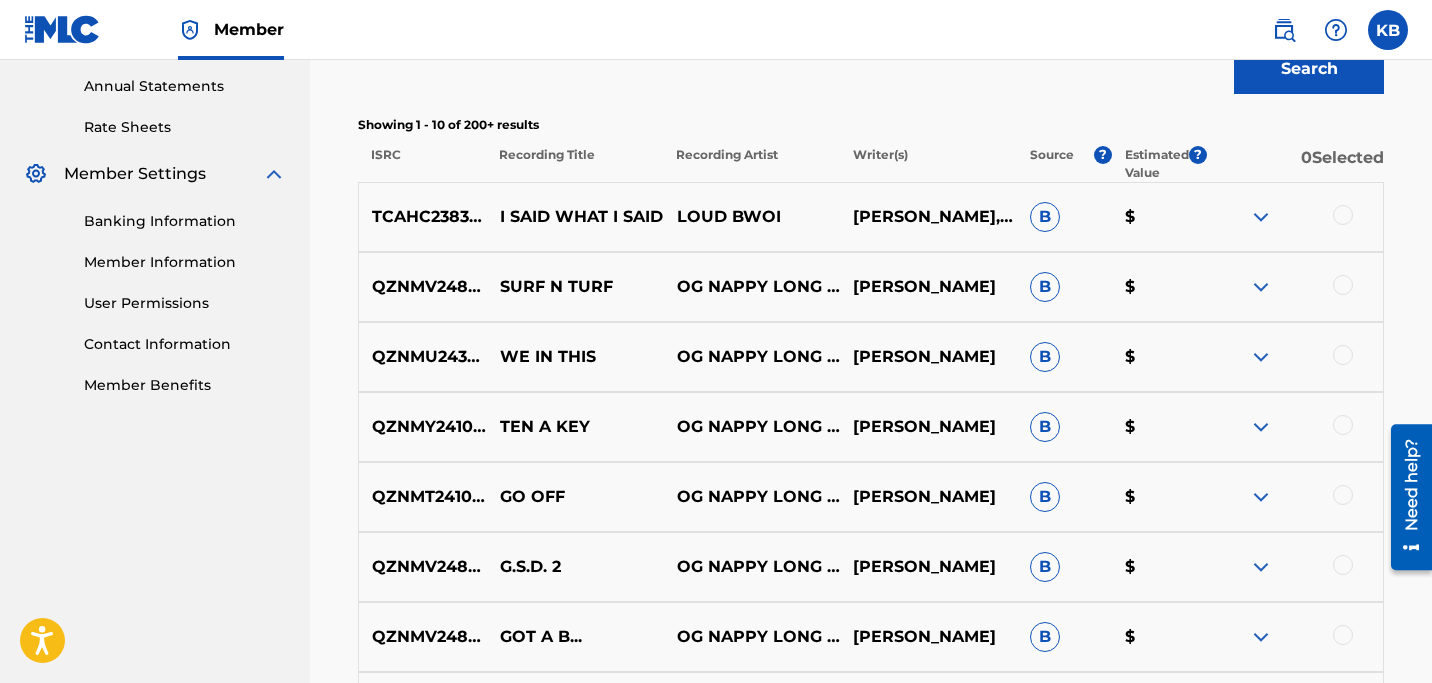 click at bounding box center (1343, 425) 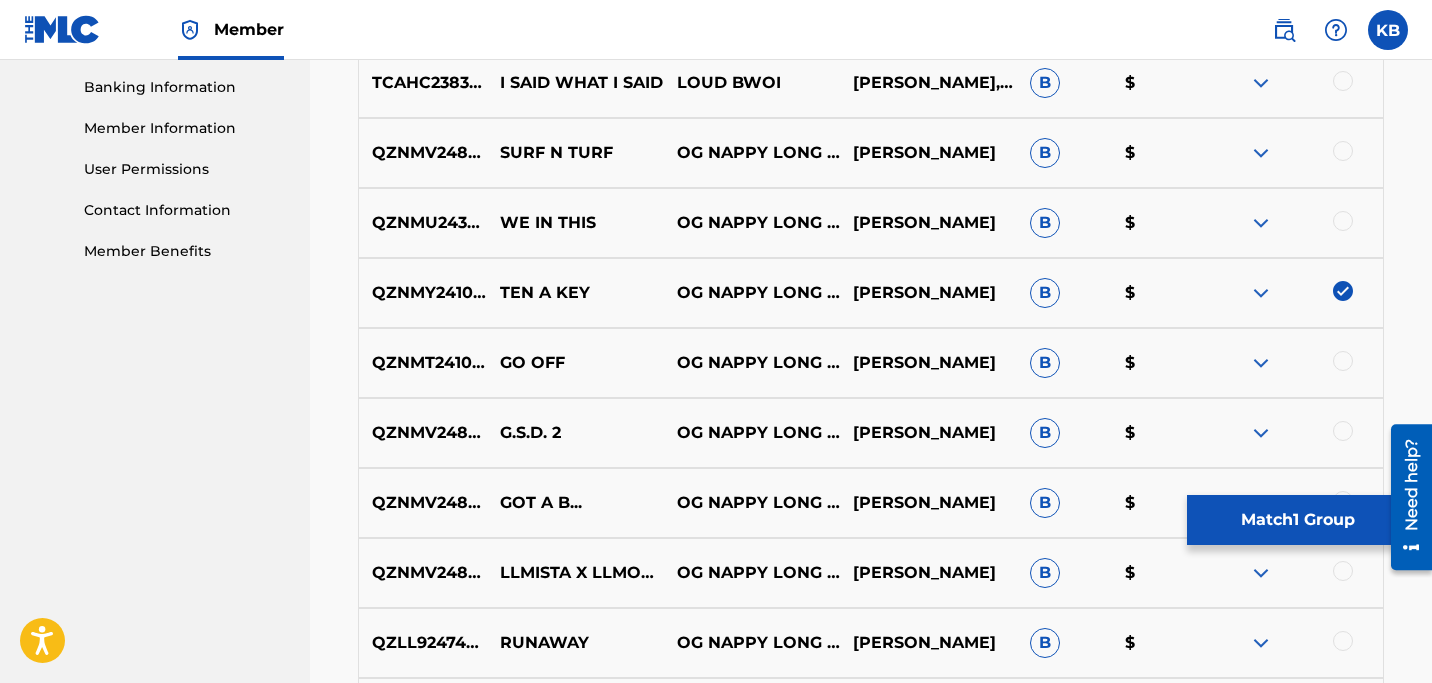 scroll, scrollTop: 852, scrollLeft: 0, axis: vertical 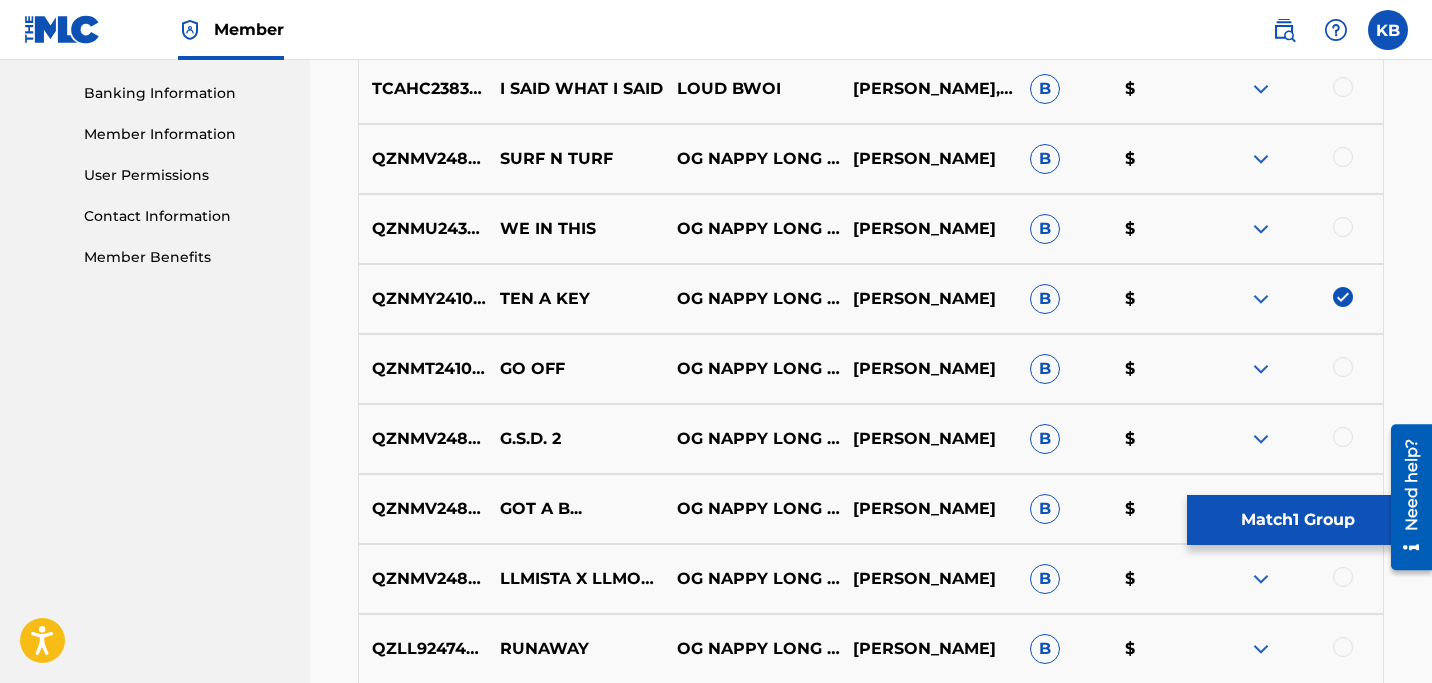click on "Match  1 Group" at bounding box center (1297, 520) 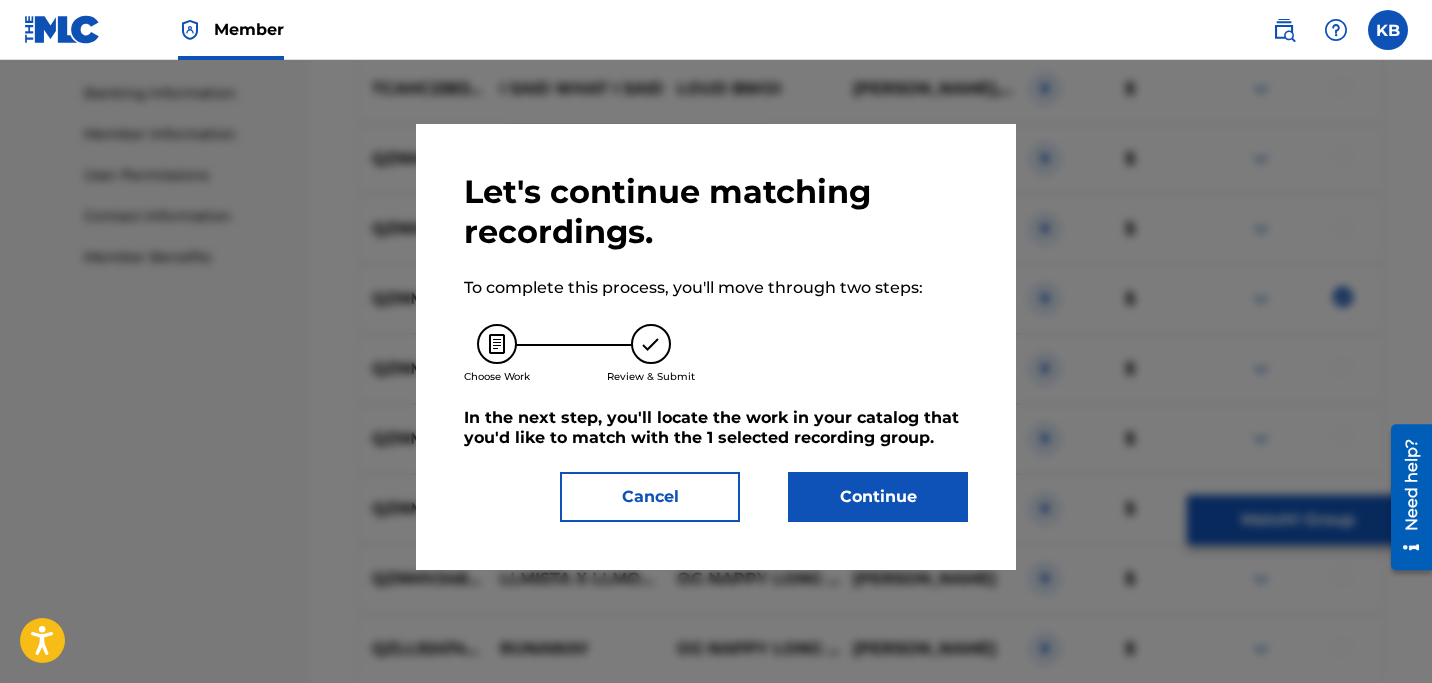 click on "Continue" at bounding box center (878, 497) 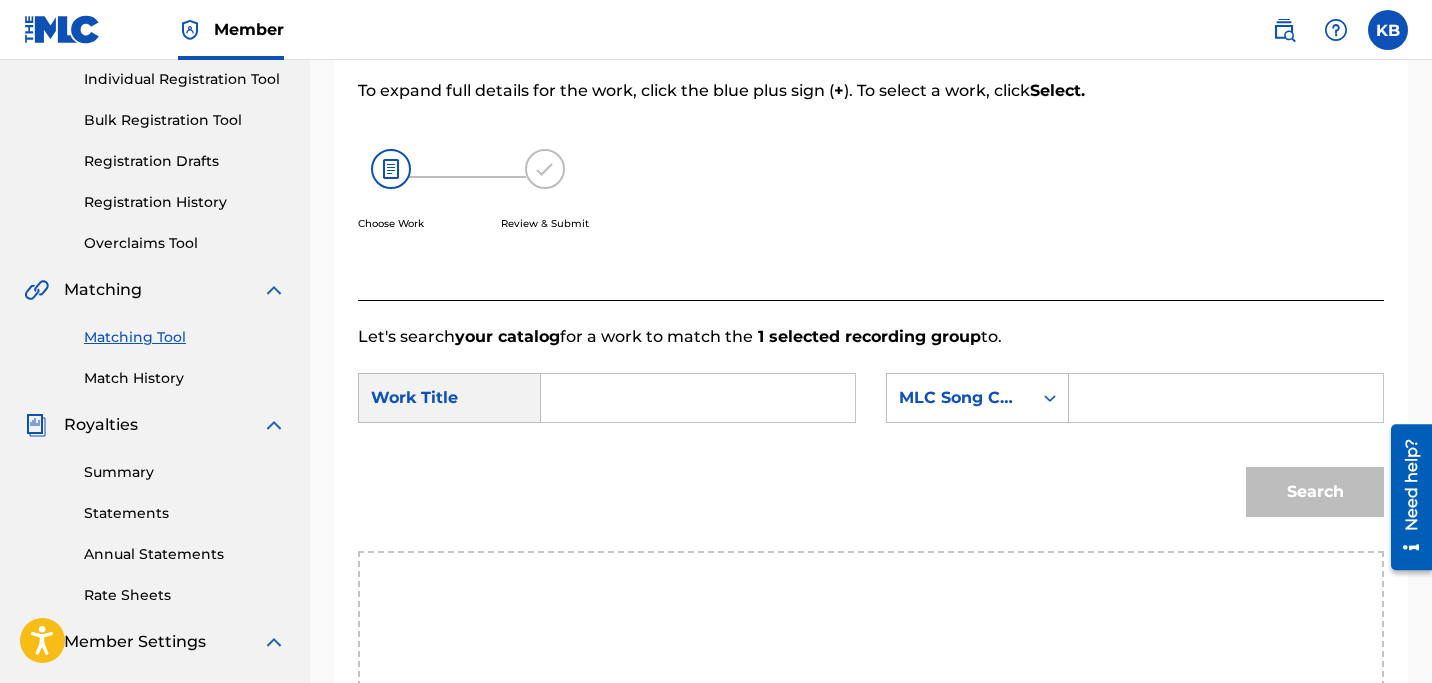 scroll, scrollTop: 232, scrollLeft: 0, axis: vertical 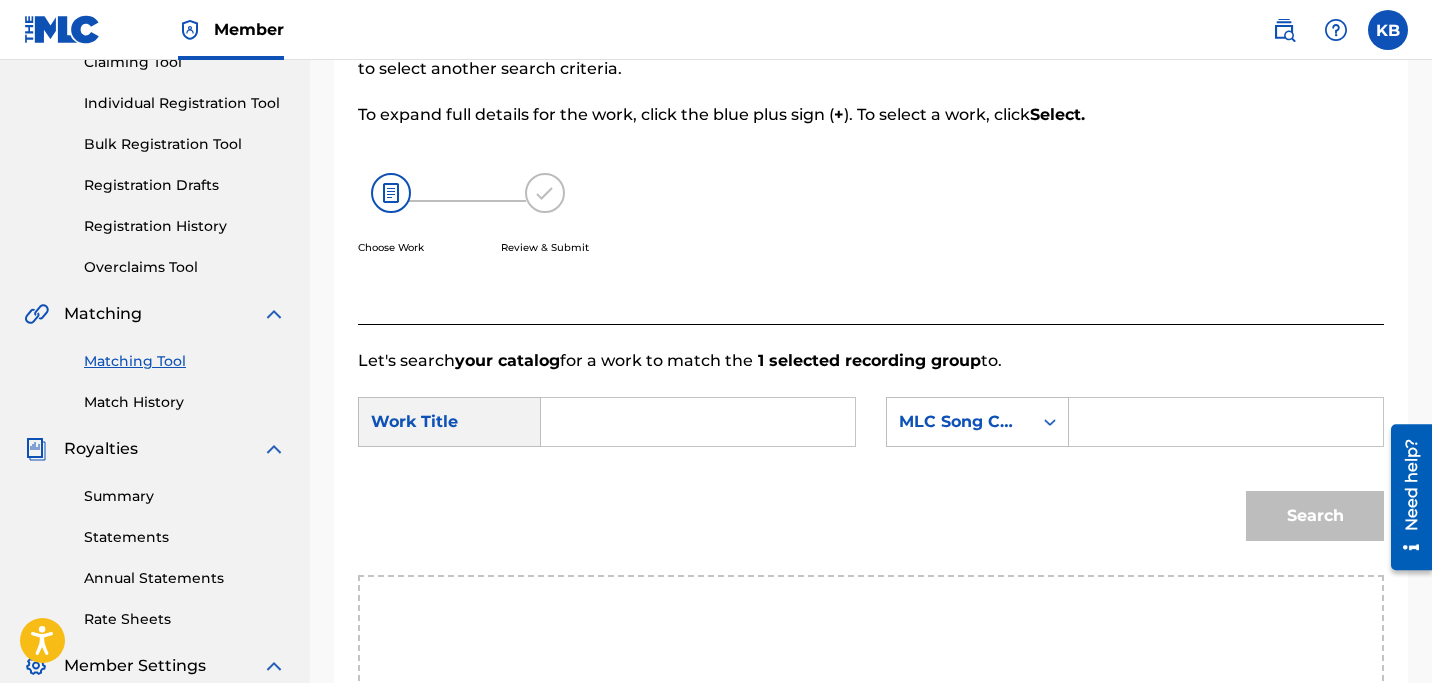 click at bounding box center [698, 422] 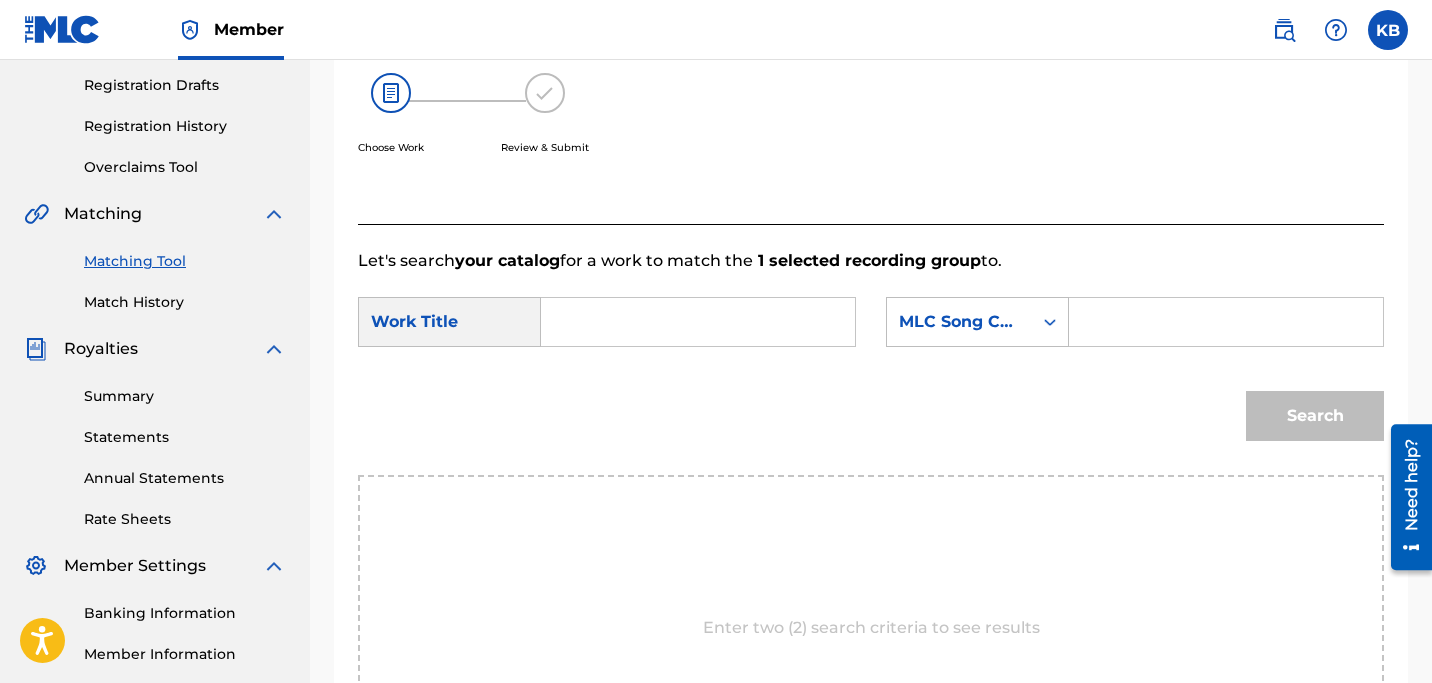 scroll, scrollTop: 329, scrollLeft: 0, axis: vertical 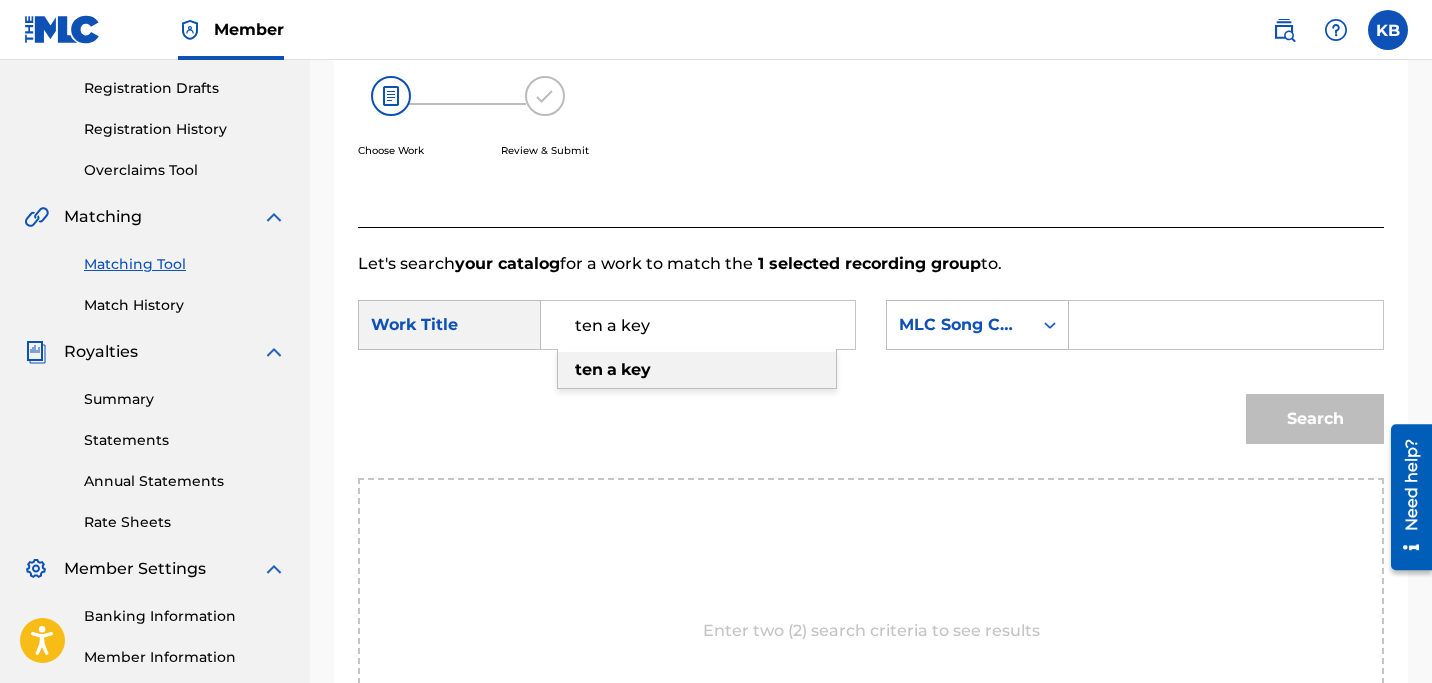 type on "ten a key" 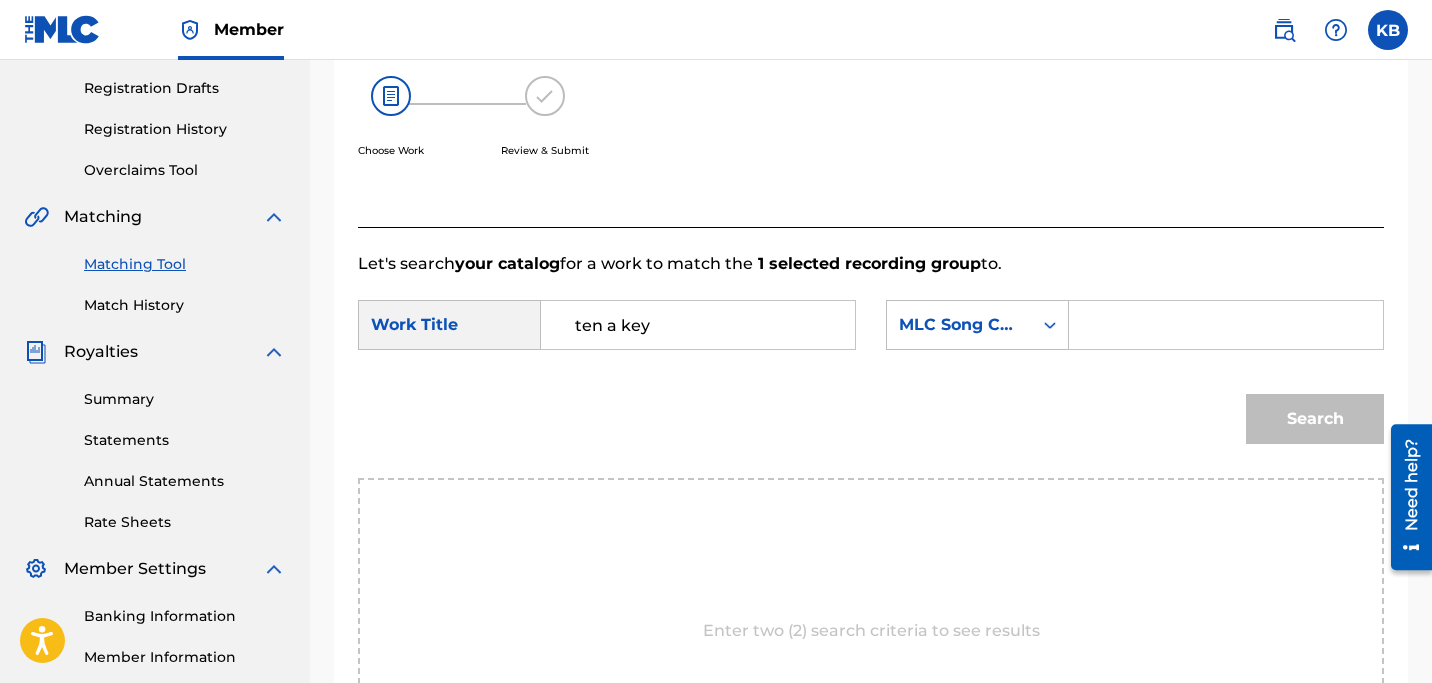 click 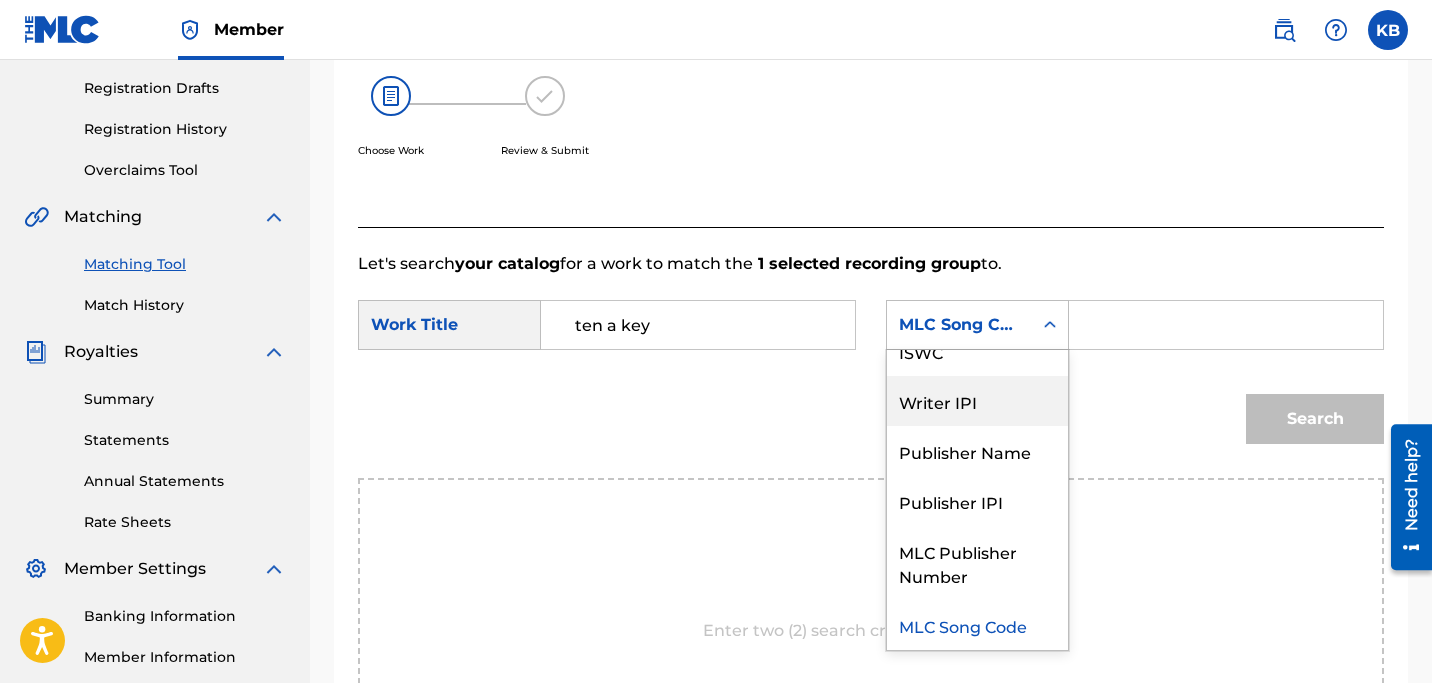 scroll, scrollTop: 0, scrollLeft: 0, axis: both 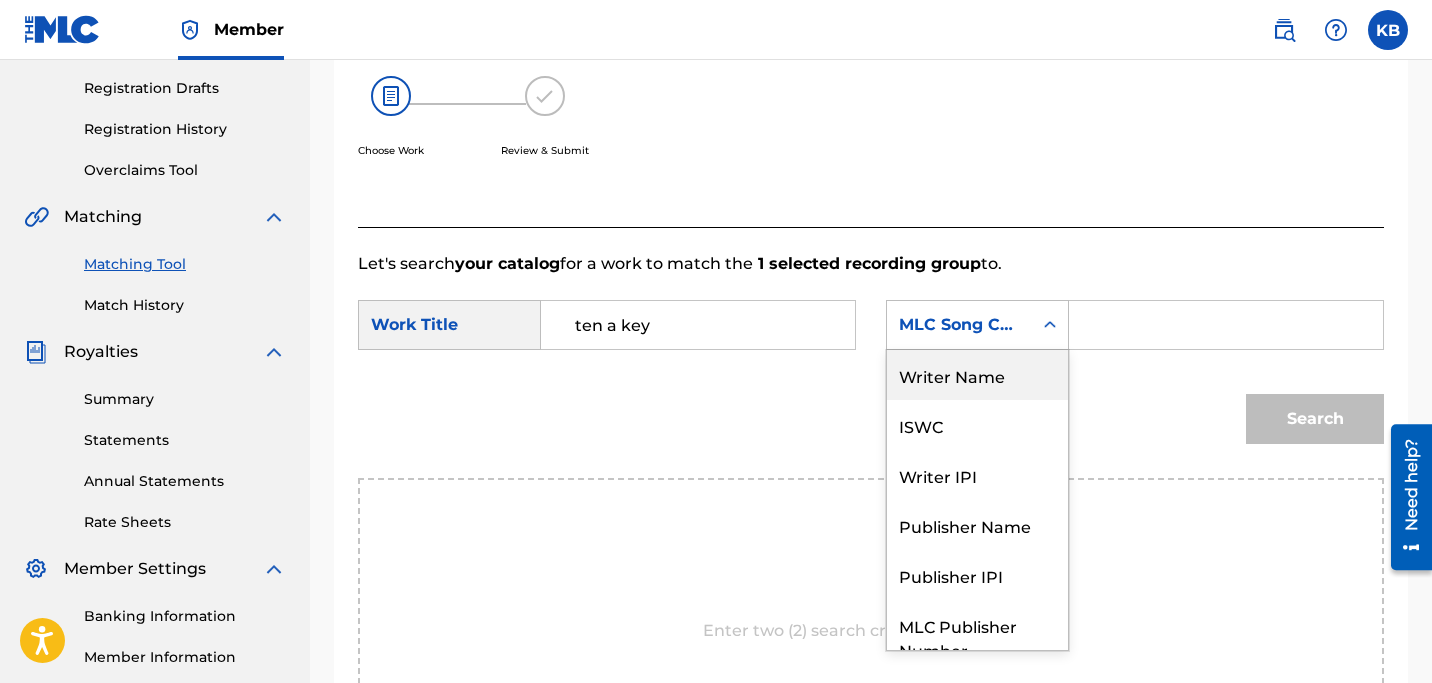 click on "Writer Name" at bounding box center [977, 375] 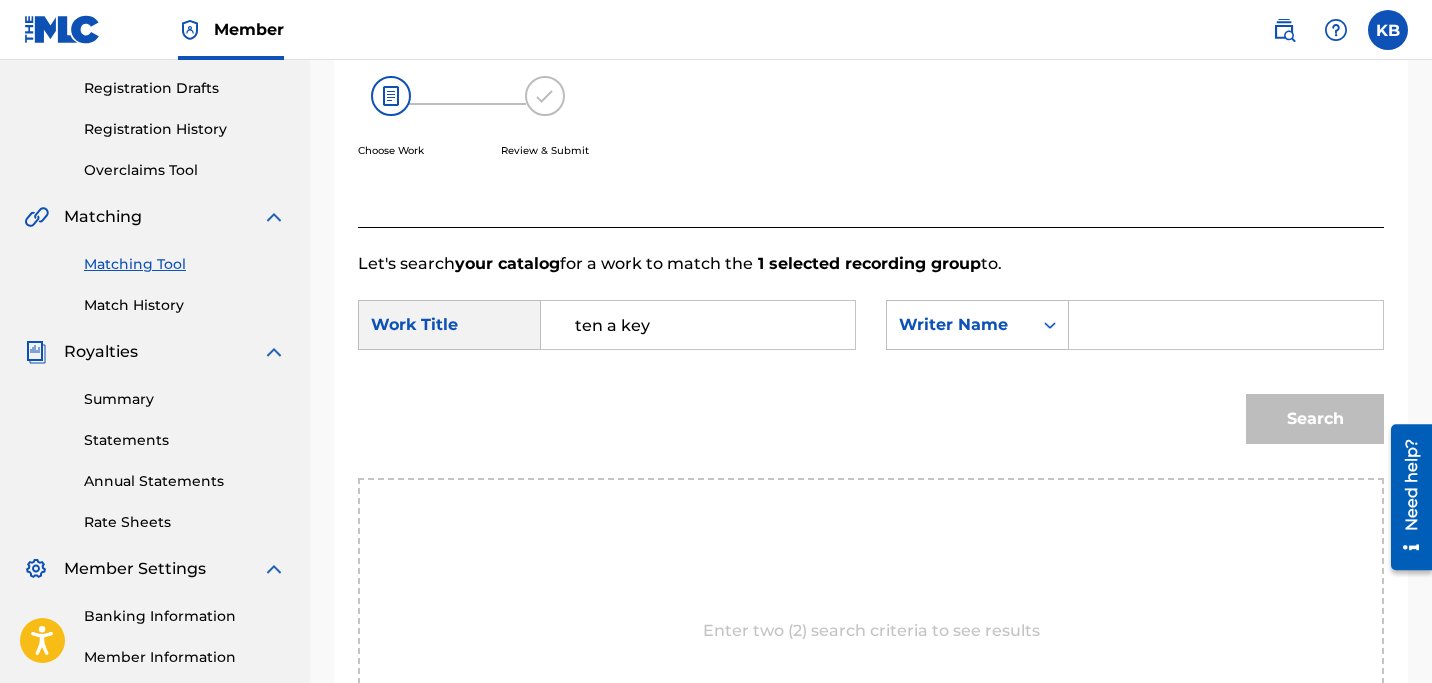 click at bounding box center [1226, 325] 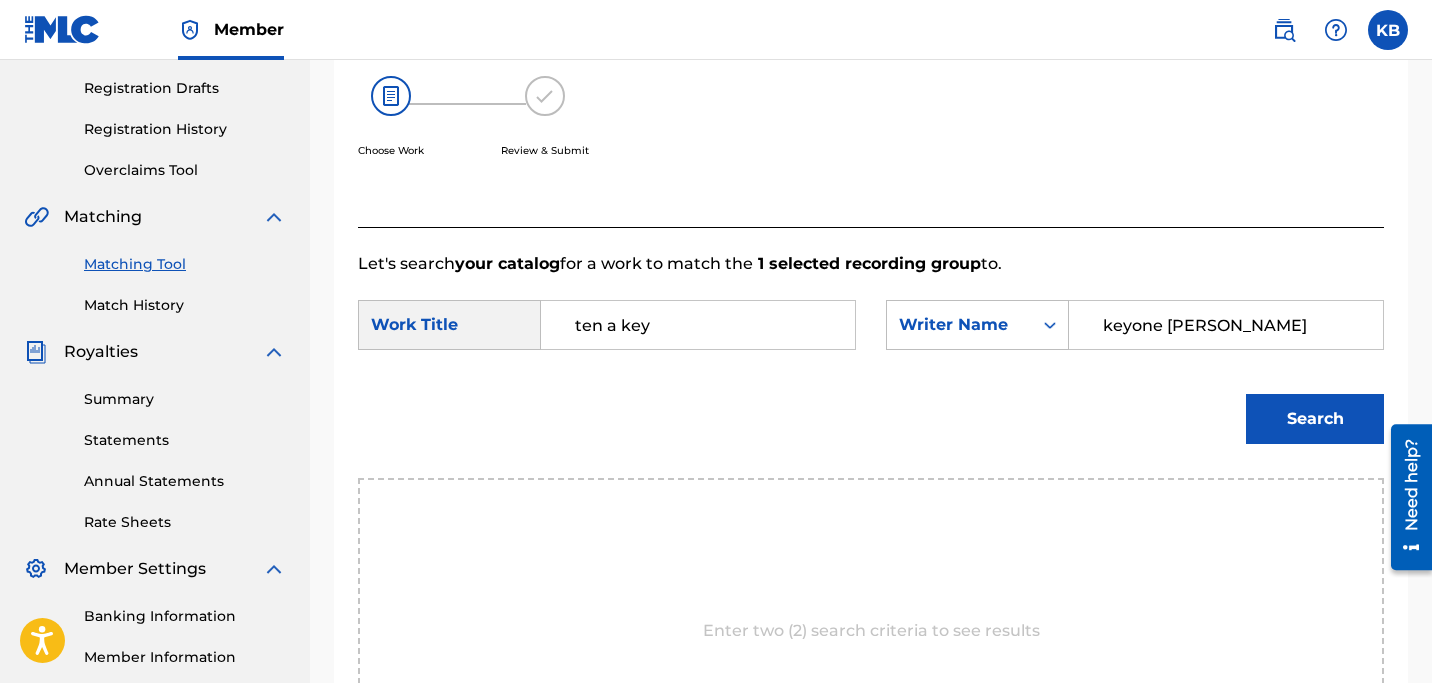click on "Search" at bounding box center (1315, 419) 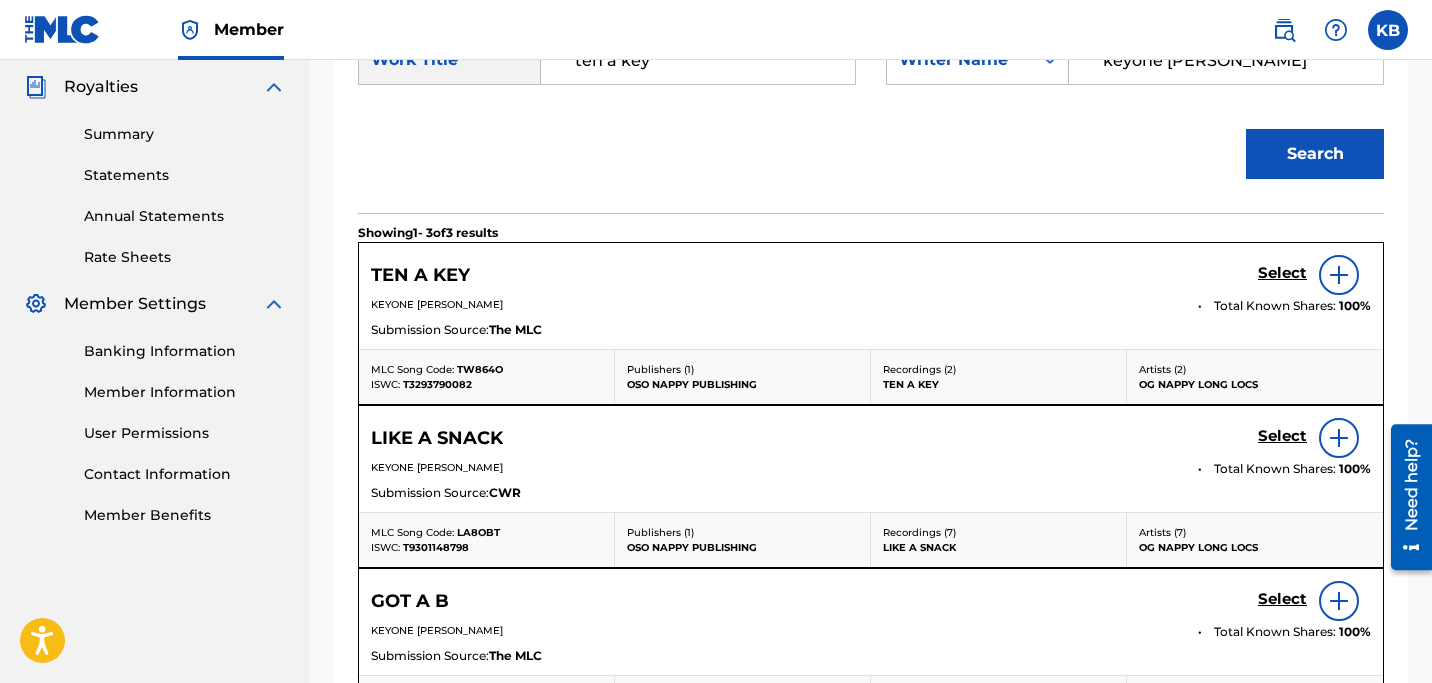 scroll, scrollTop: 596, scrollLeft: 0, axis: vertical 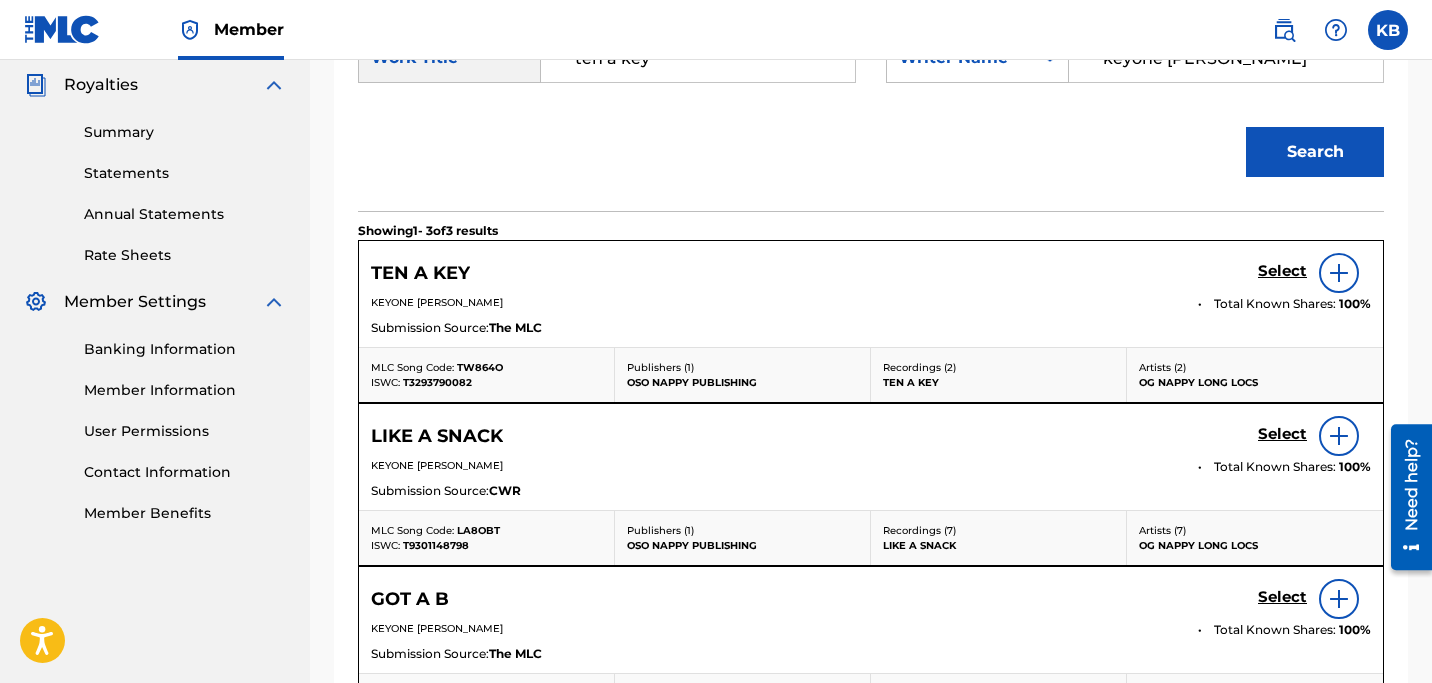 click on "Select" at bounding box center [1282, 273] 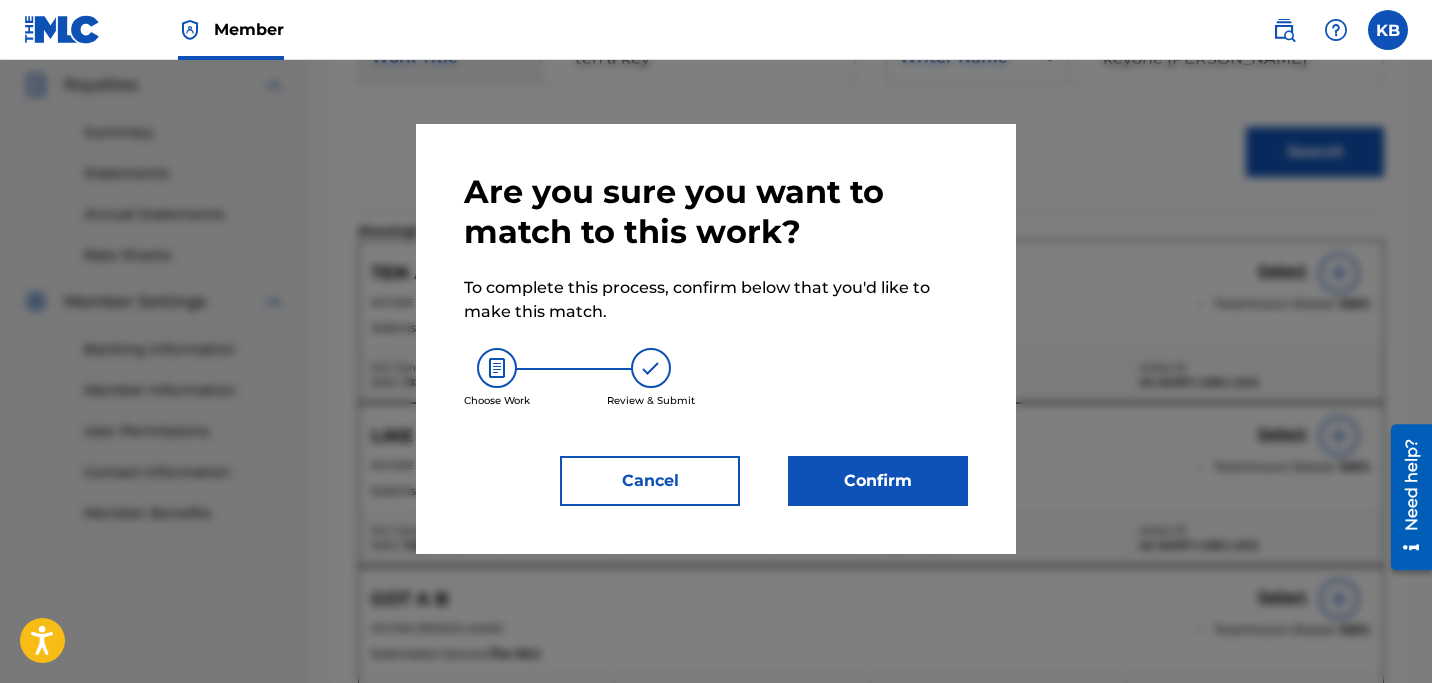 click at bounding box center (651, 368) 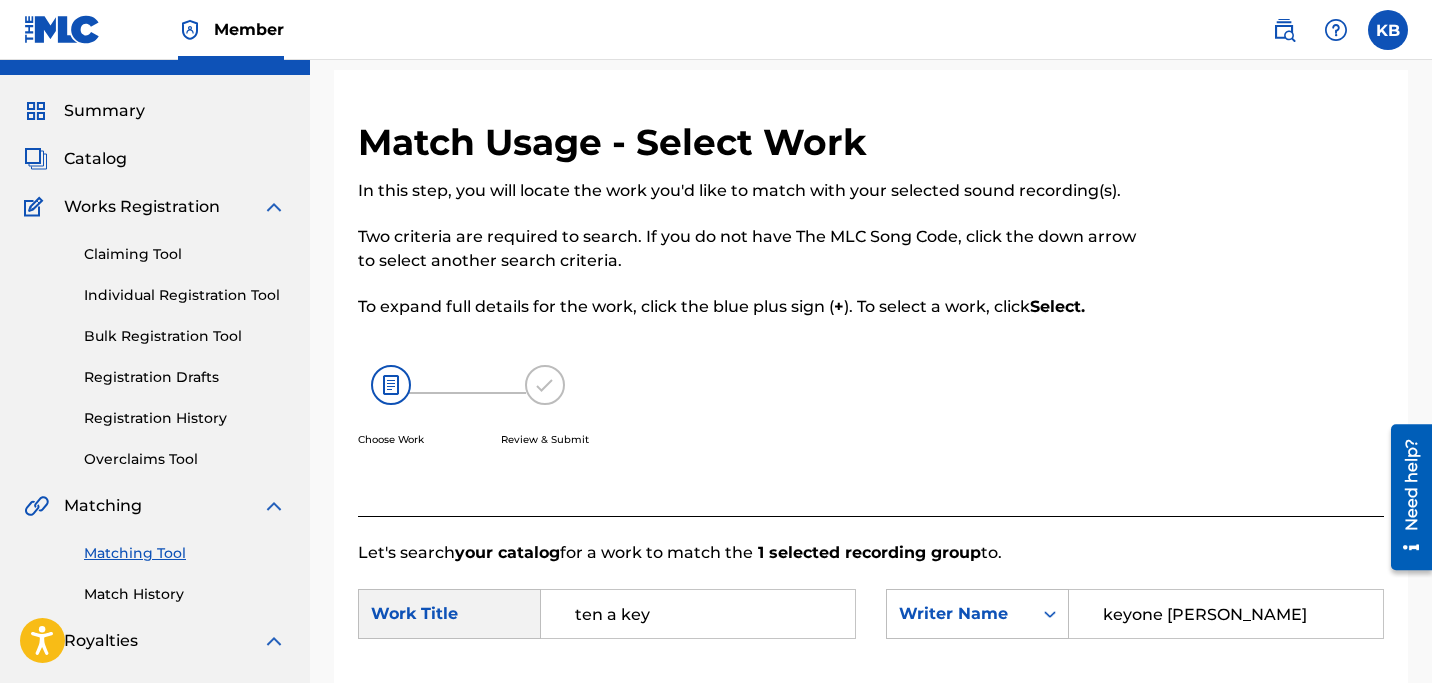 scroll, scrollTop: 0, scrollLeft: 0, axis: both 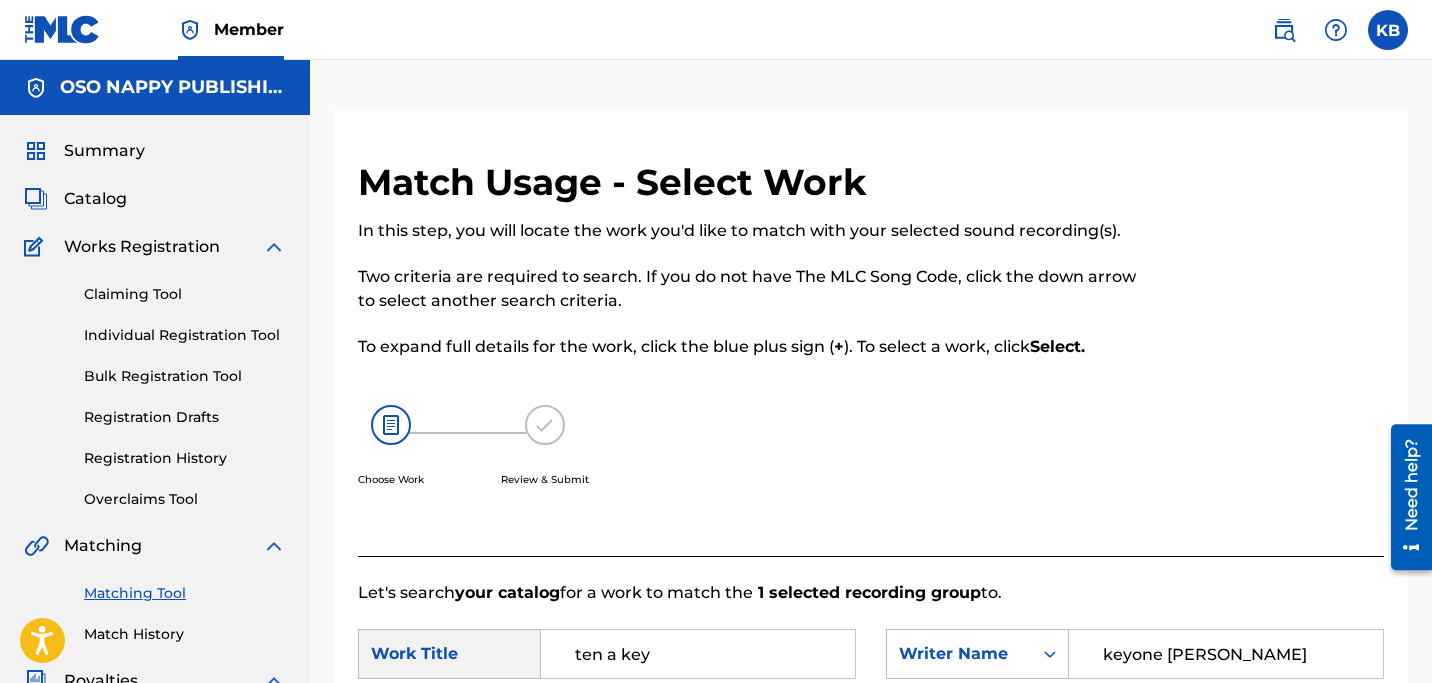 click at bounding box center [391, 425] 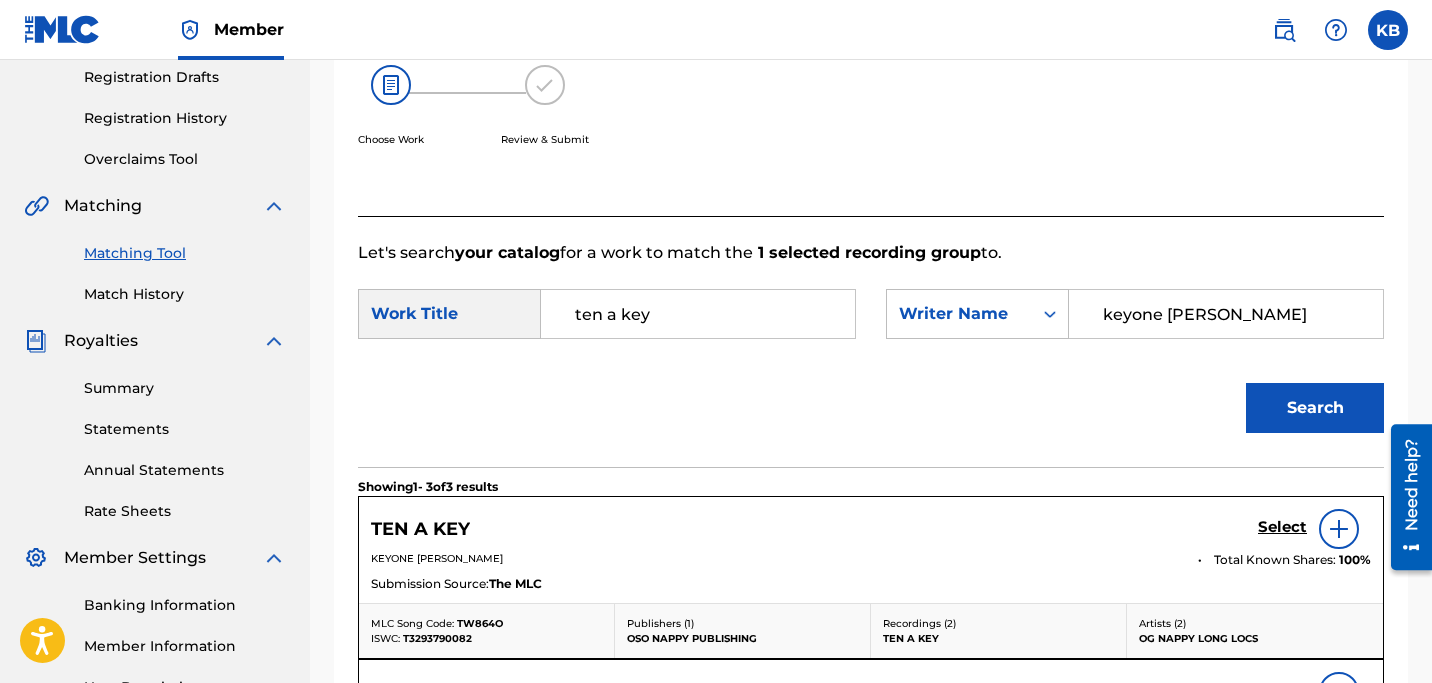 scroll, scrollTop: 424, scrollLeft: 0, axis: vertical 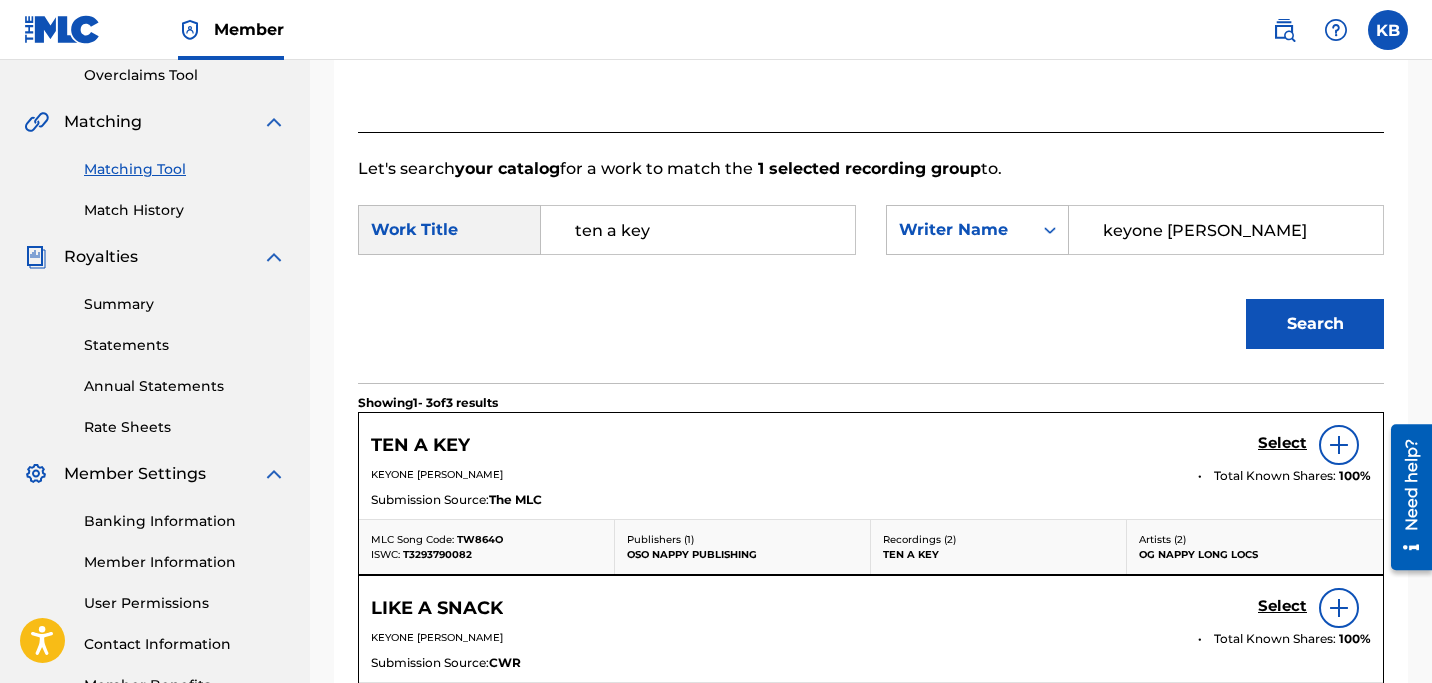 click on "Select" at bounding box center (1282, 443) 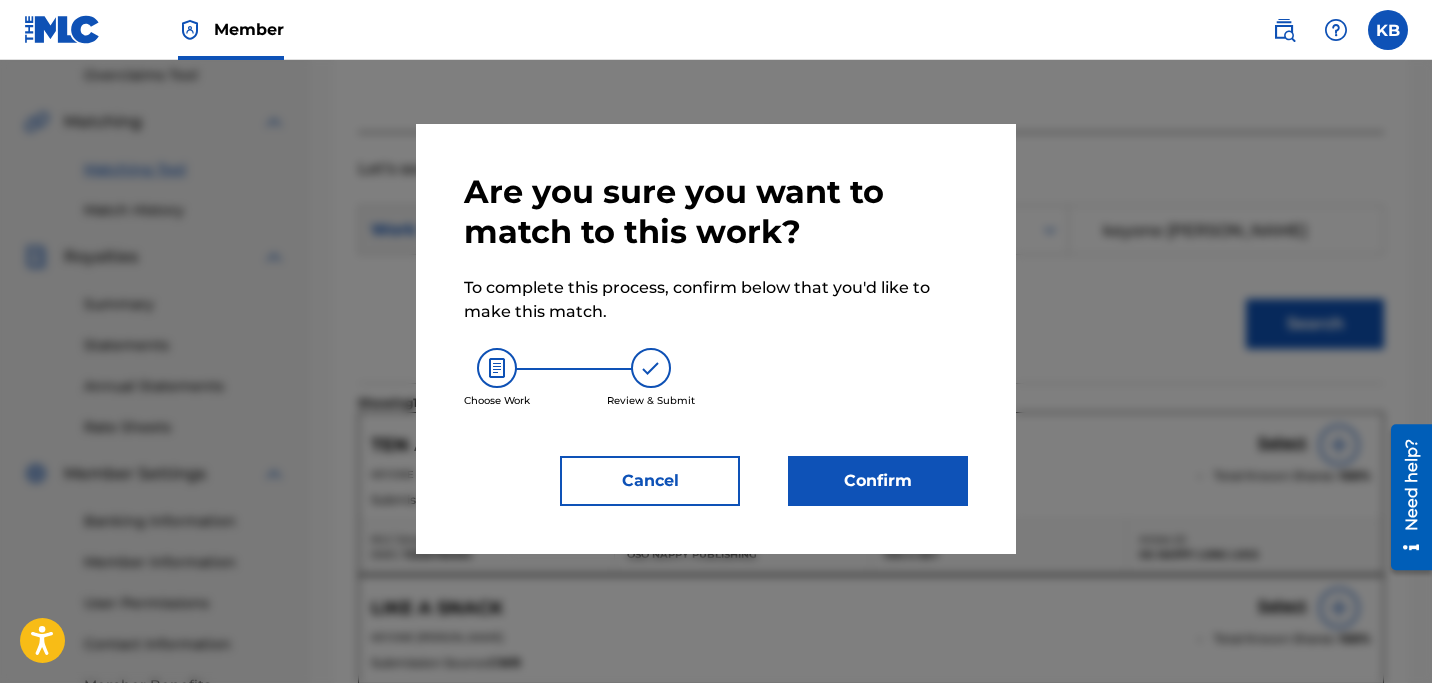 click on "Confirm" at bounding box center [878, 481] 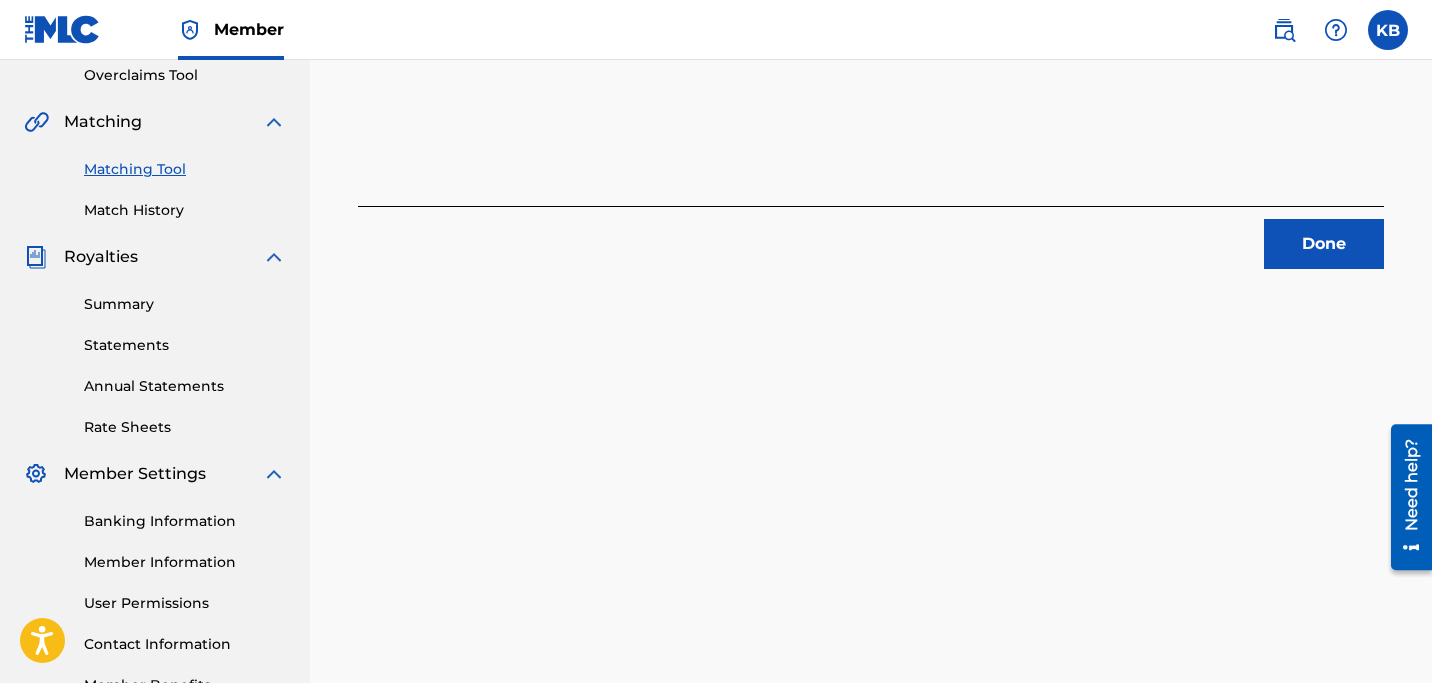 click on "Done" at bounding box center (1324, 244) 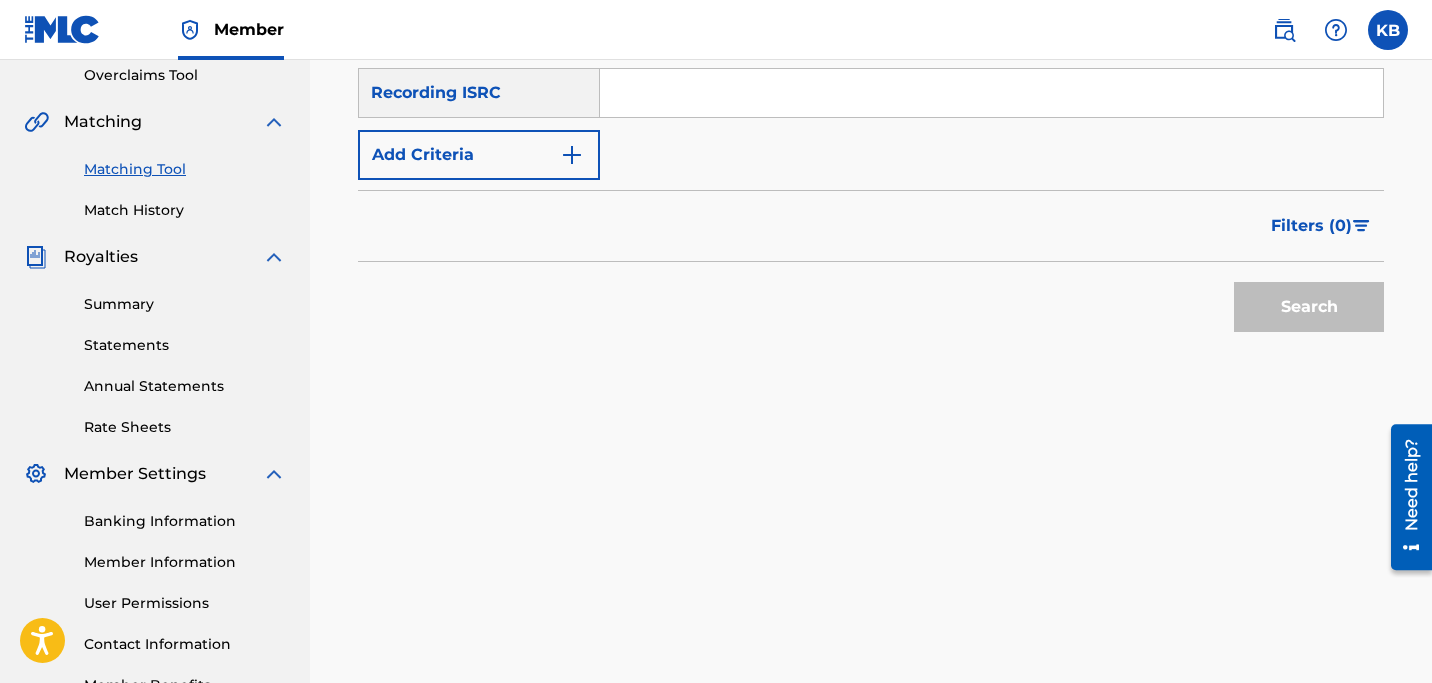 click on "Match History" at bounding box center (185, 210) 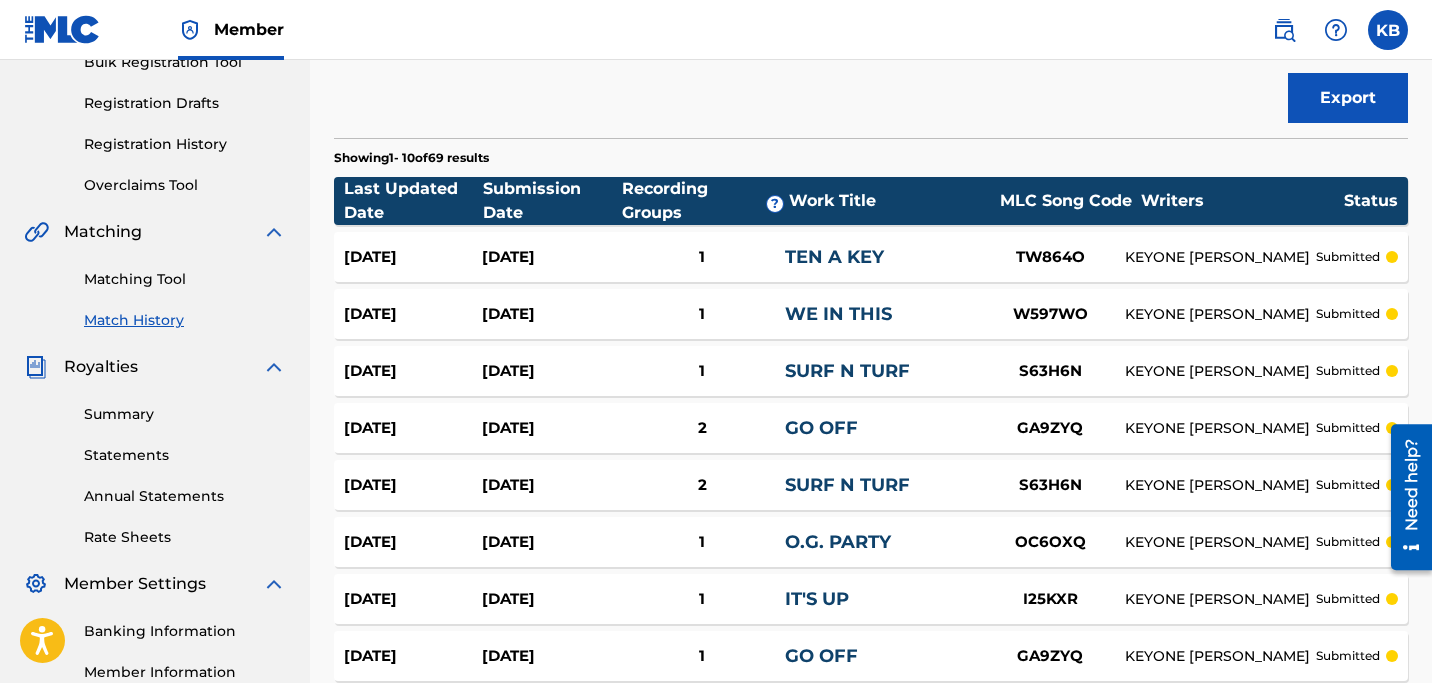 scroll, scrollTop: 315, scrollLeft: 0, axis: vertical 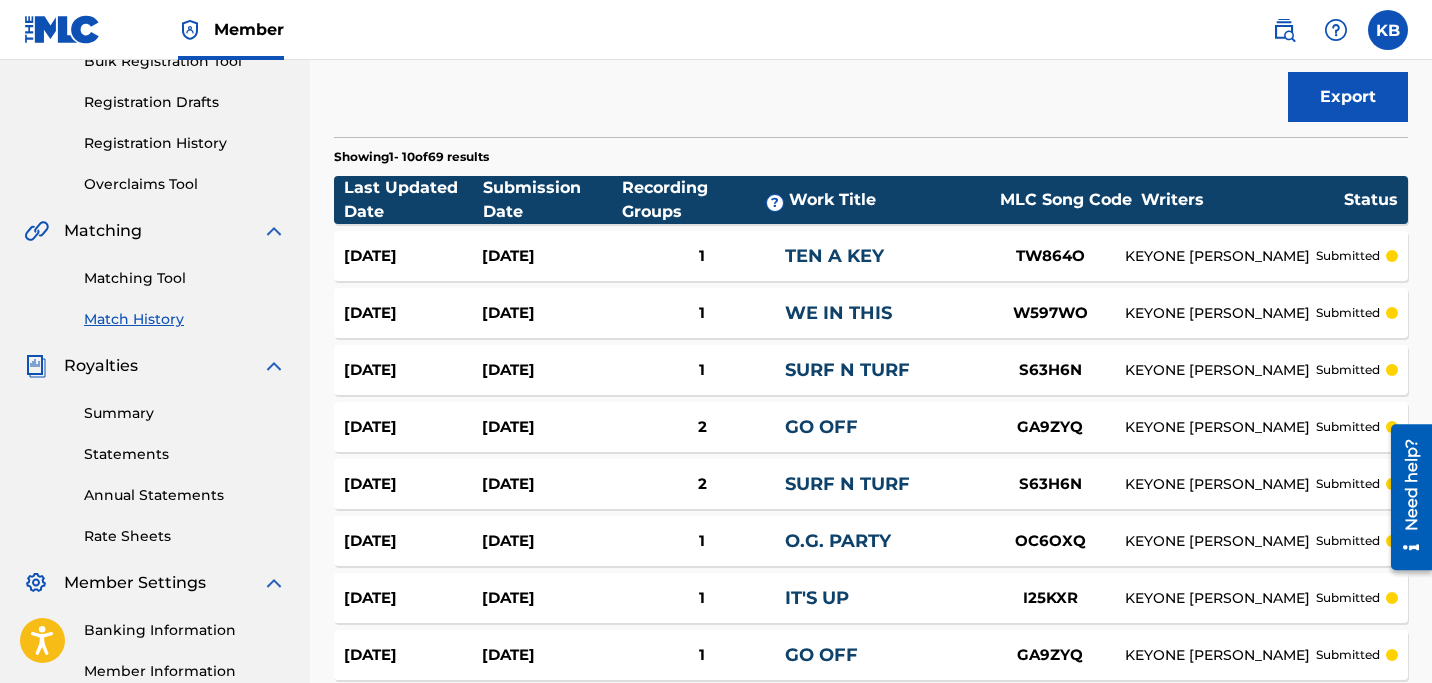 click on "TEN A KEY" at bounding box center [834, 256] 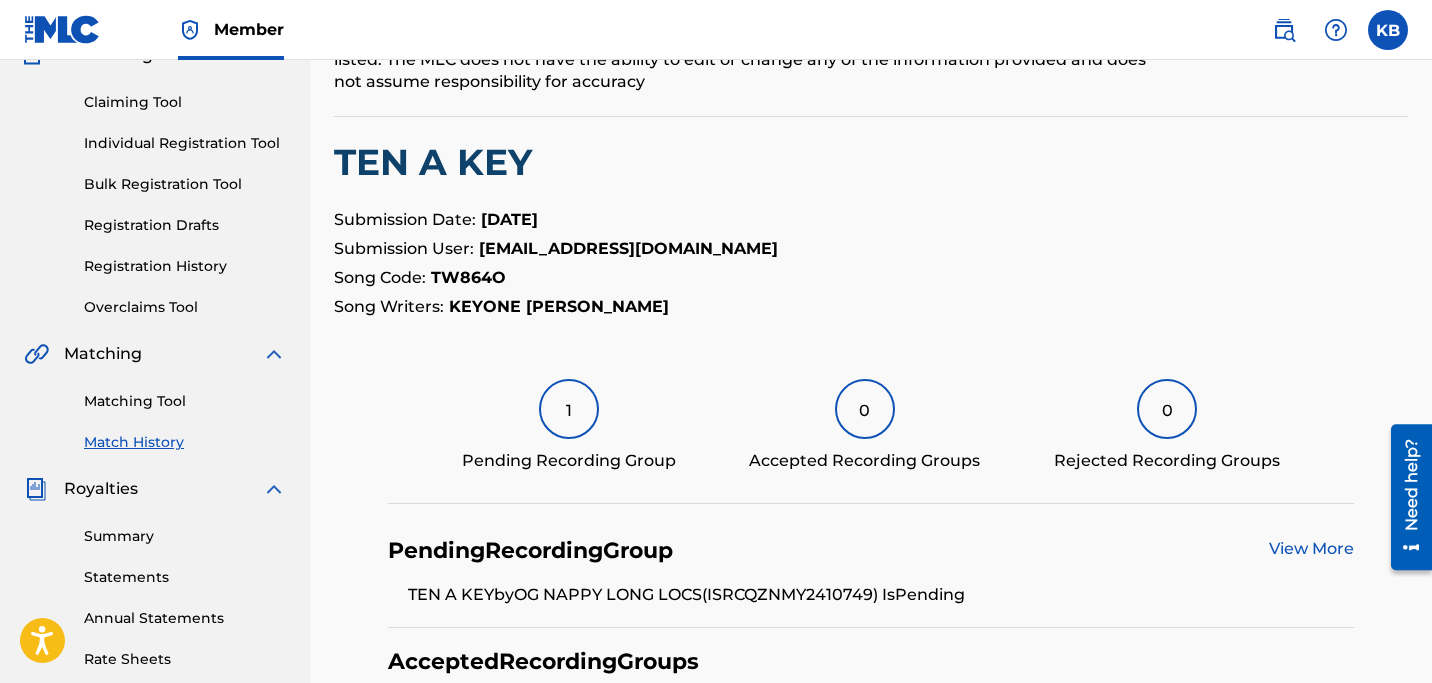 scroll, scrollTop: 171, scrollLeft: 0, axis: vertical 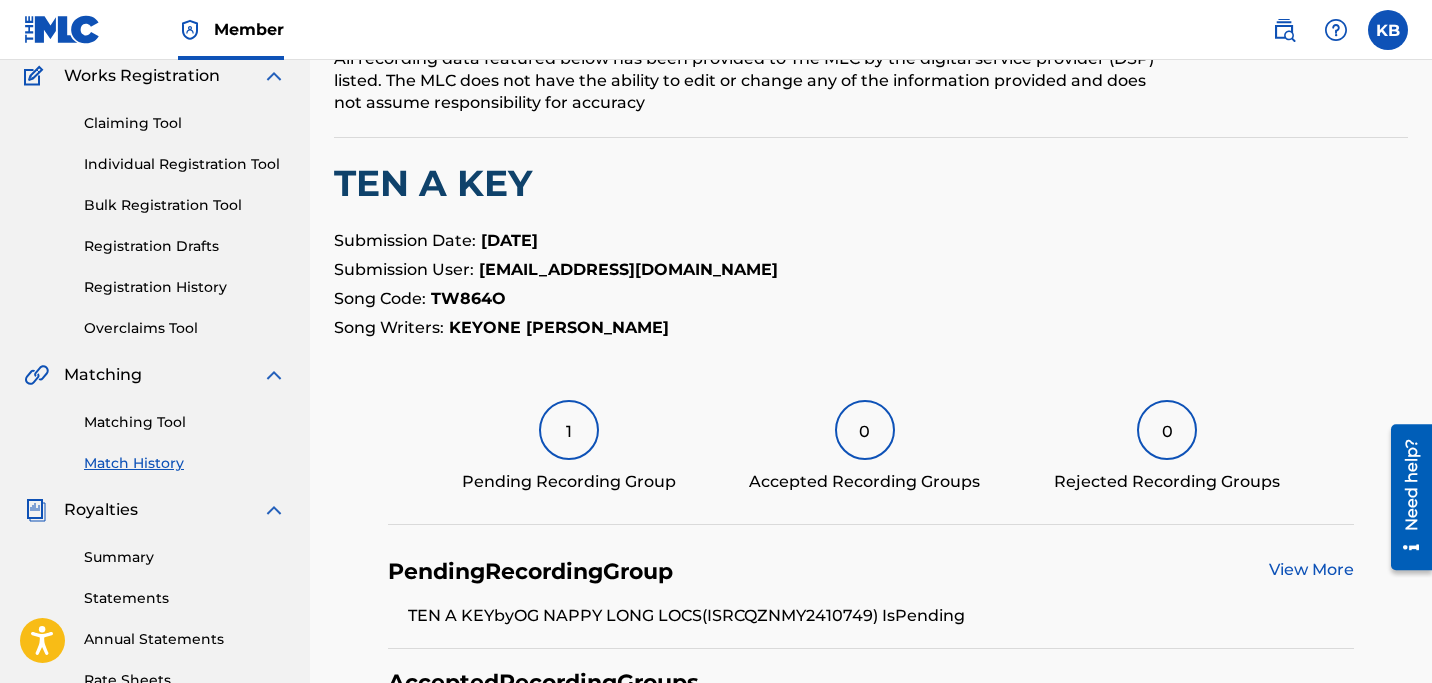 click on "Matching Tool" at bounding box center (185, 422) 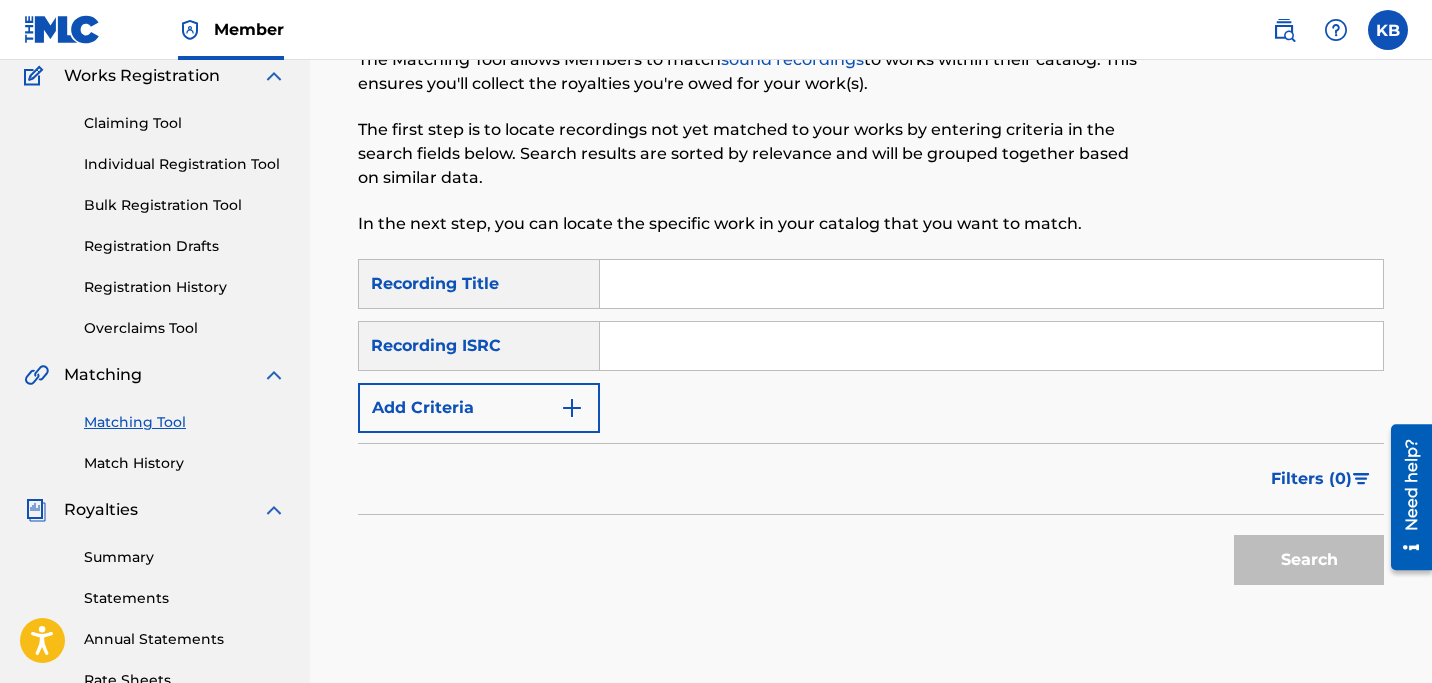 scroll, scrollTop: 0, scrollLeft: 0, axis: both 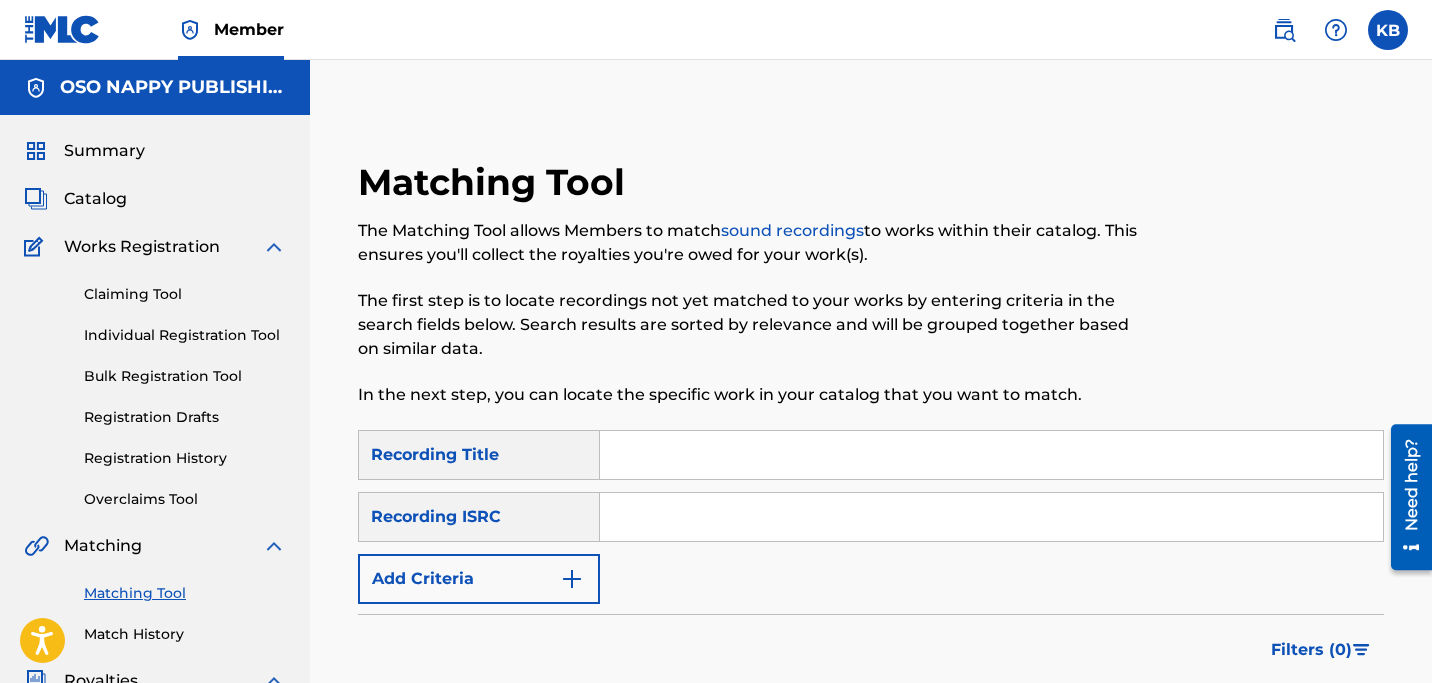 click at bounding box center (572, 579) 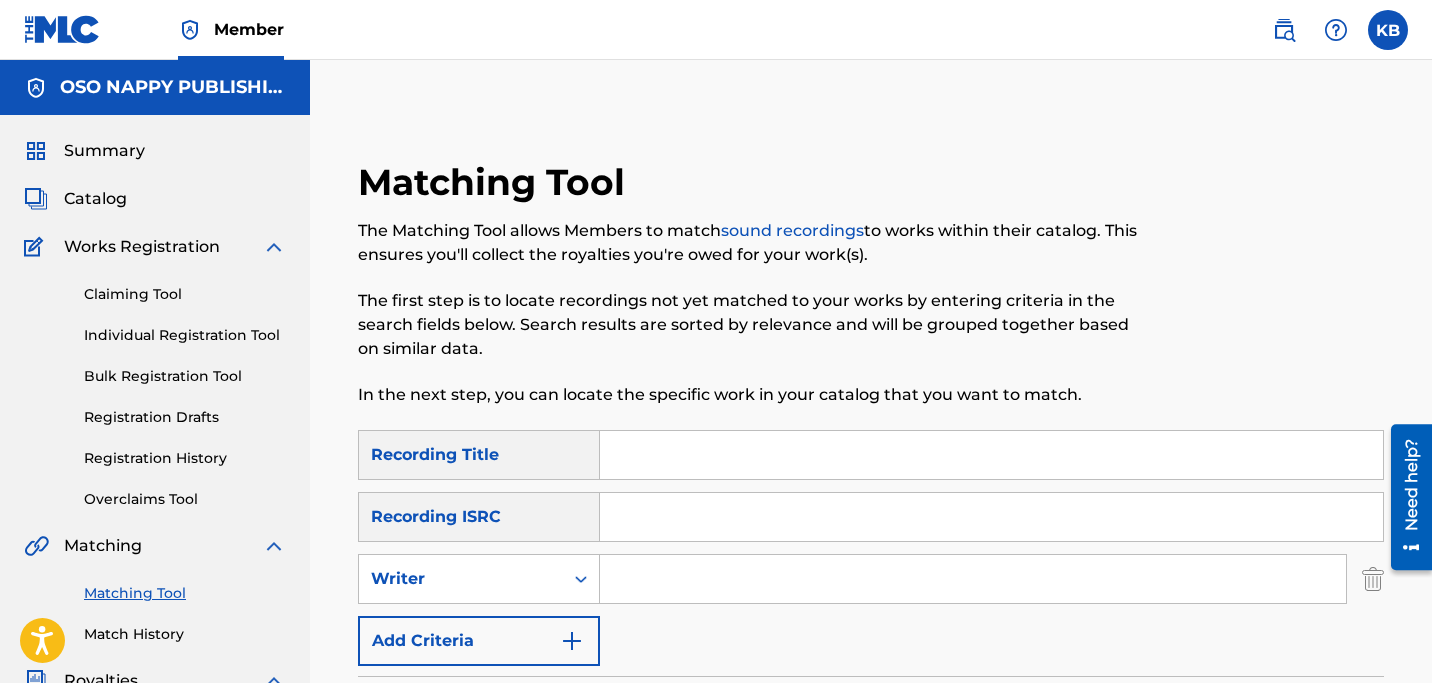 click at bounding box center (973, 579) 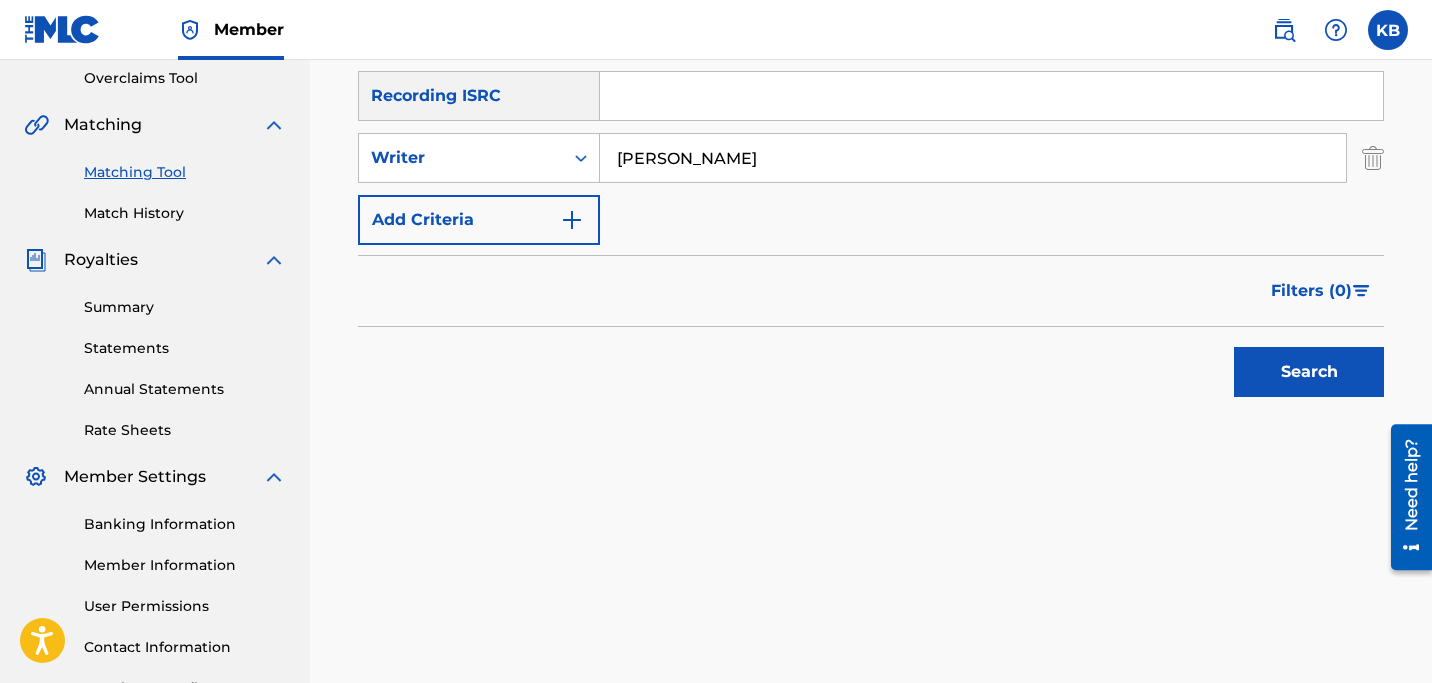 scroll, scrollTop: 427, scrollLeft: 0, axis: vertical 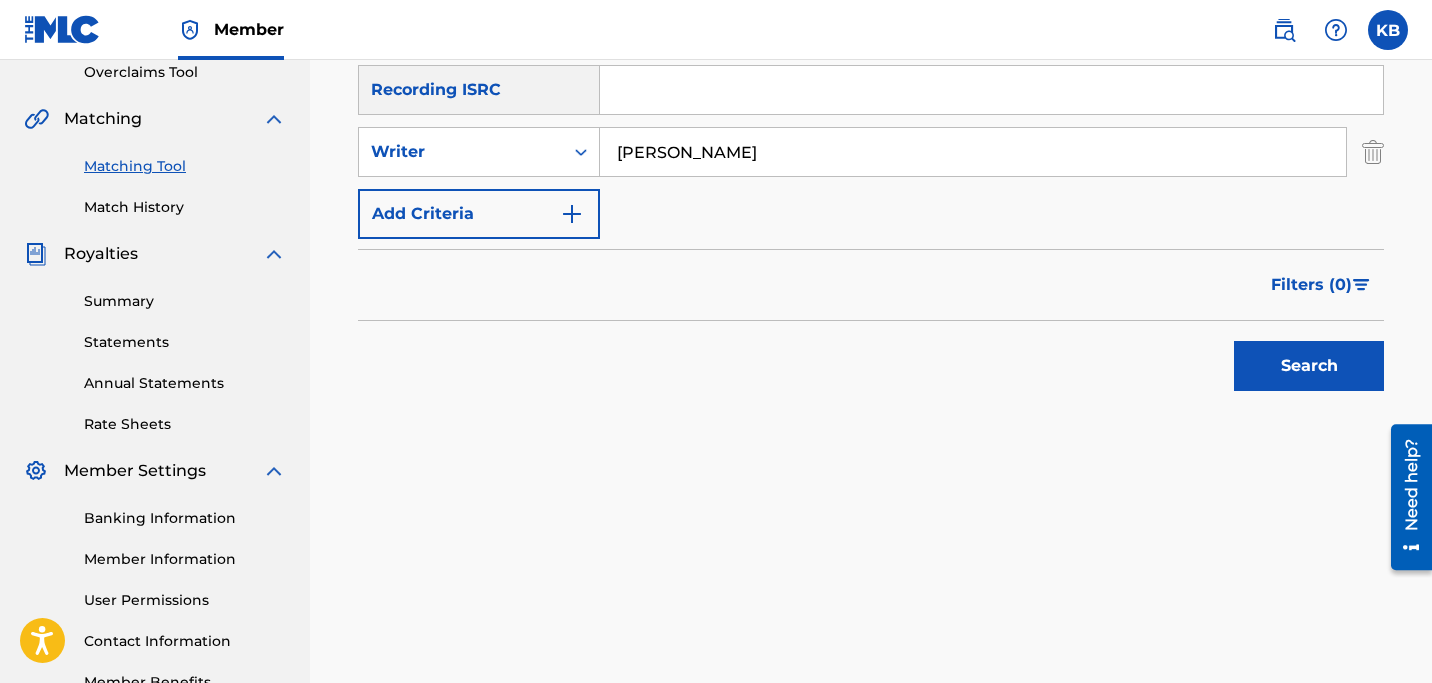 click on "Search" at bounding box center (1309, 366) 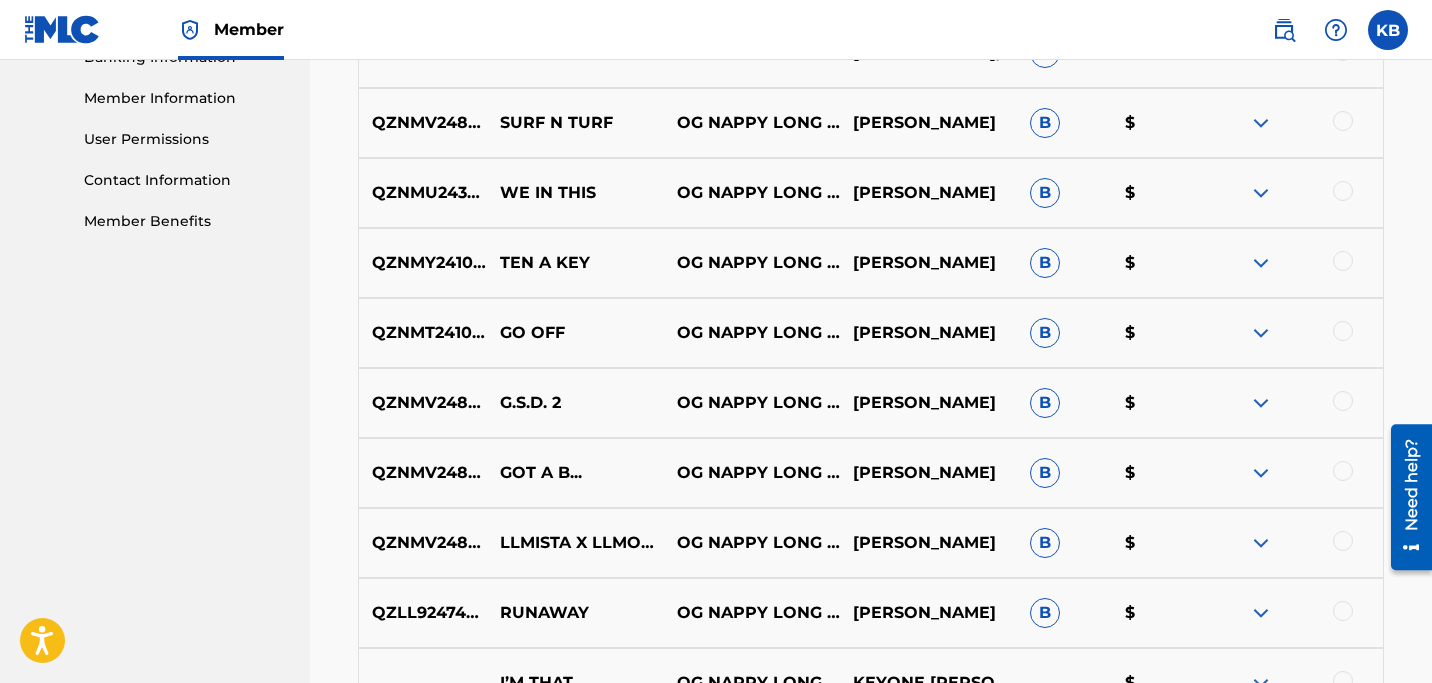 scroll, scrollTop: 894, scrollLeft: 0, axis: vertical 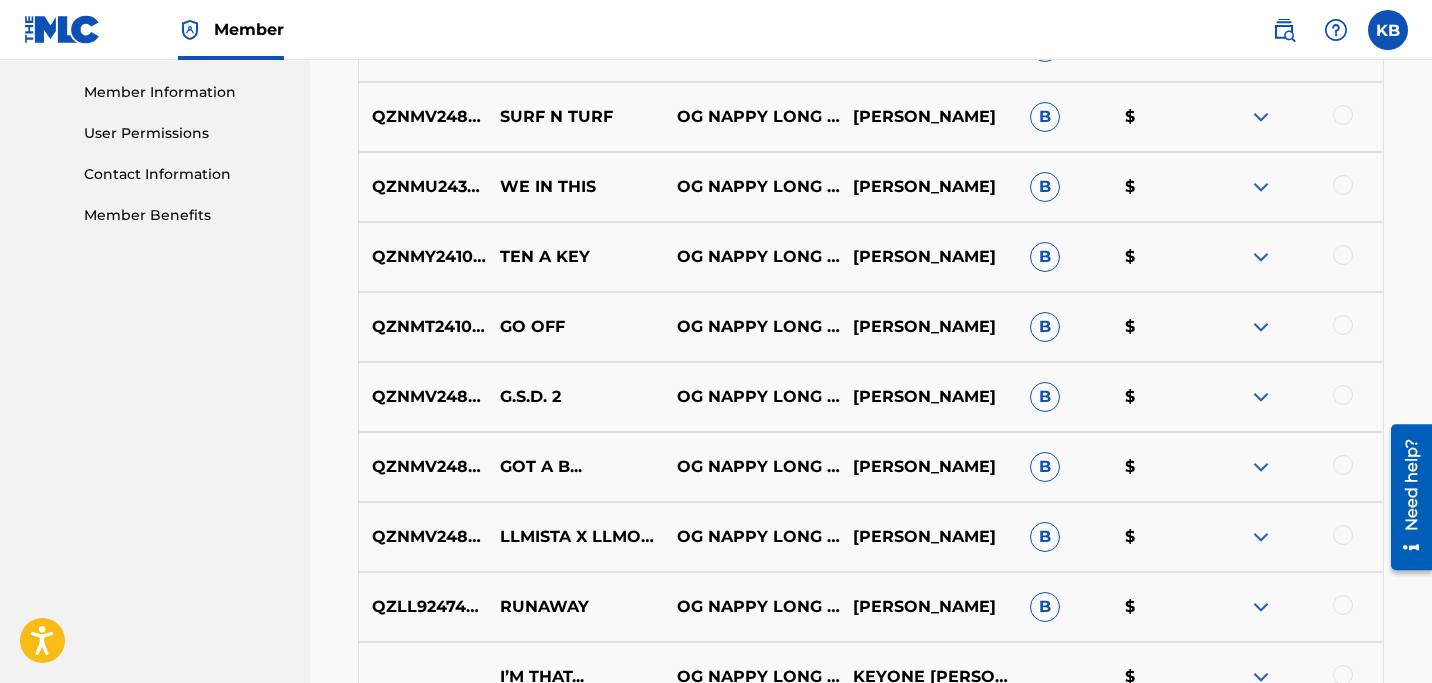 click at bounding box center [1343, 325] 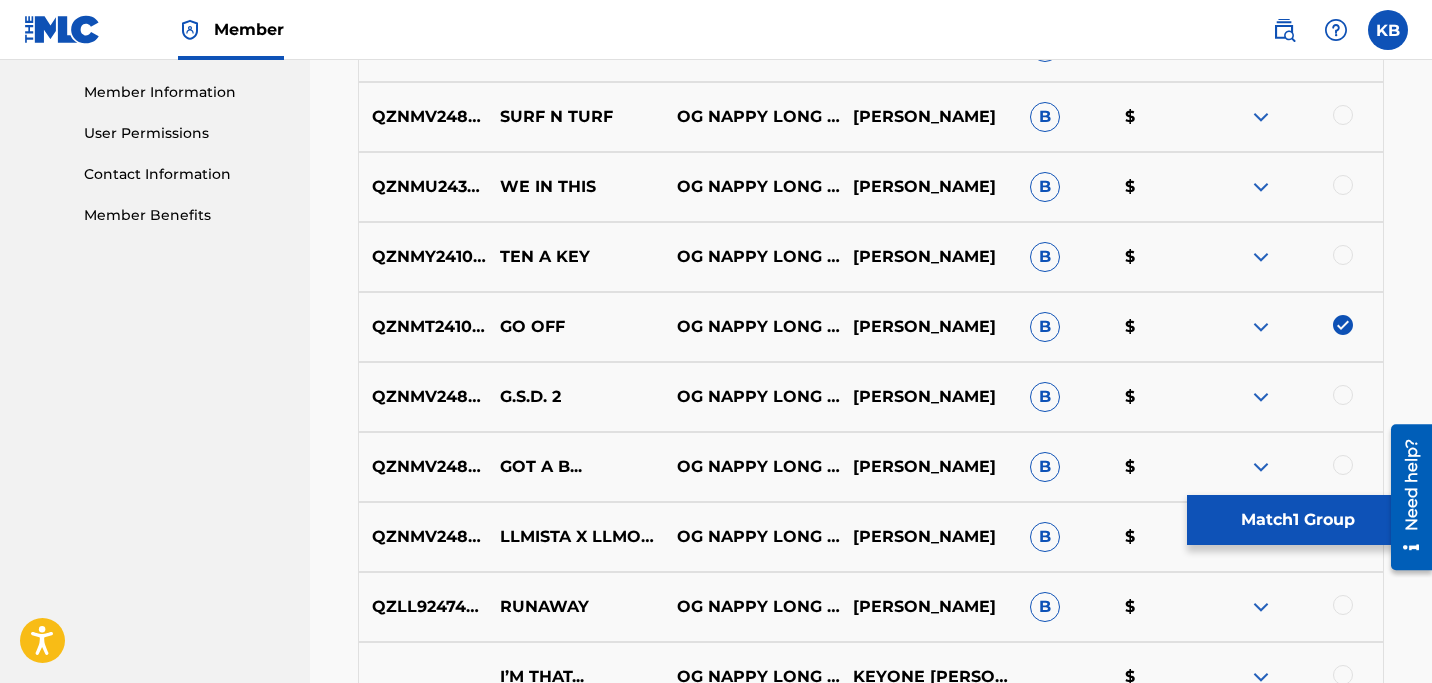 click on "Match  1 Group" at bounding box center (1297, 520) 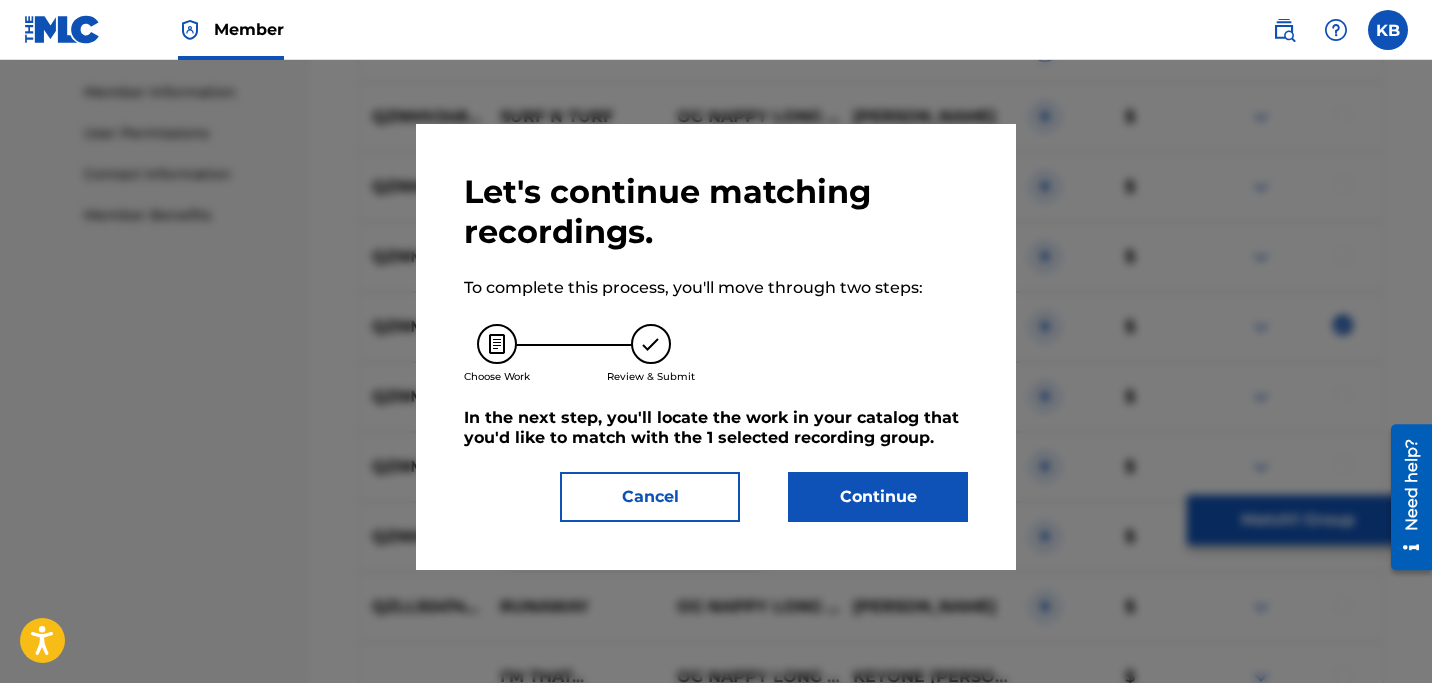click on "Continue" at bounding box center [878, 497] 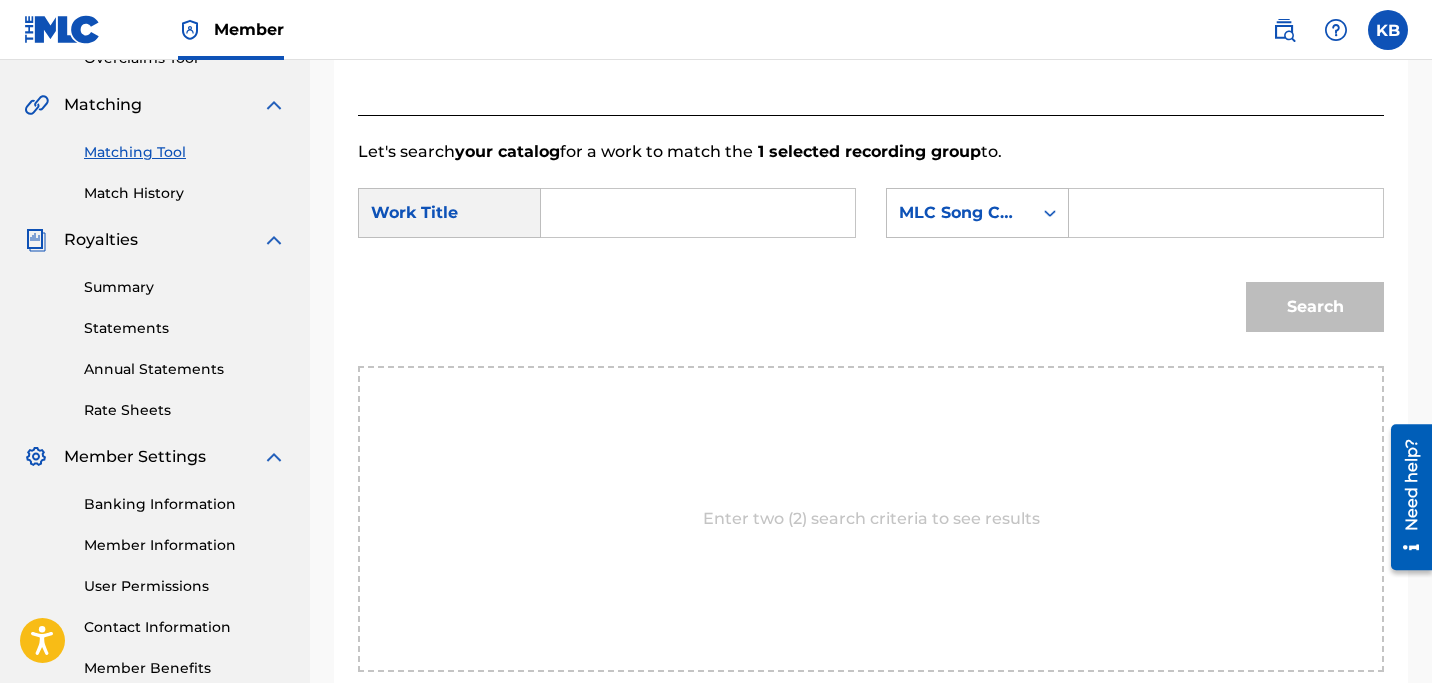 scroll, scrollTop: 395, scrollLeft: 0, axis: vertical 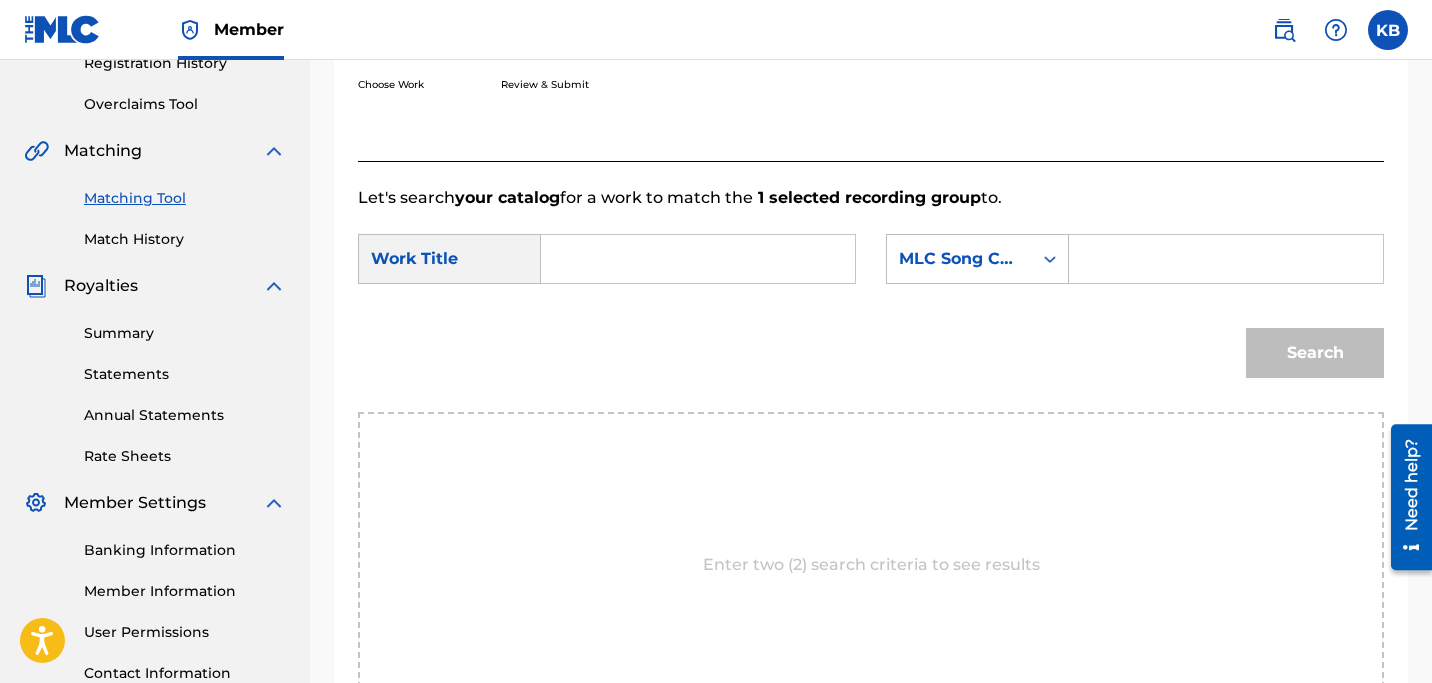 click at bounding box center (698, 259) 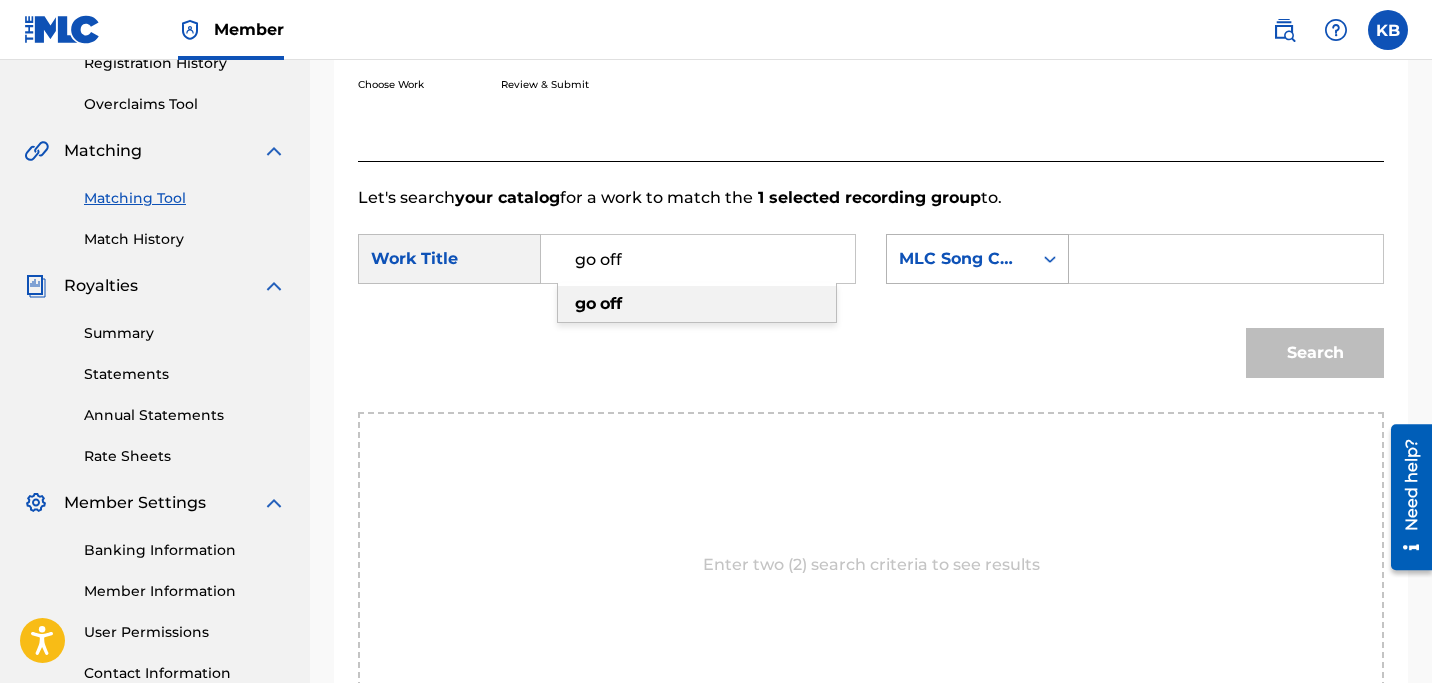 type on "go off" 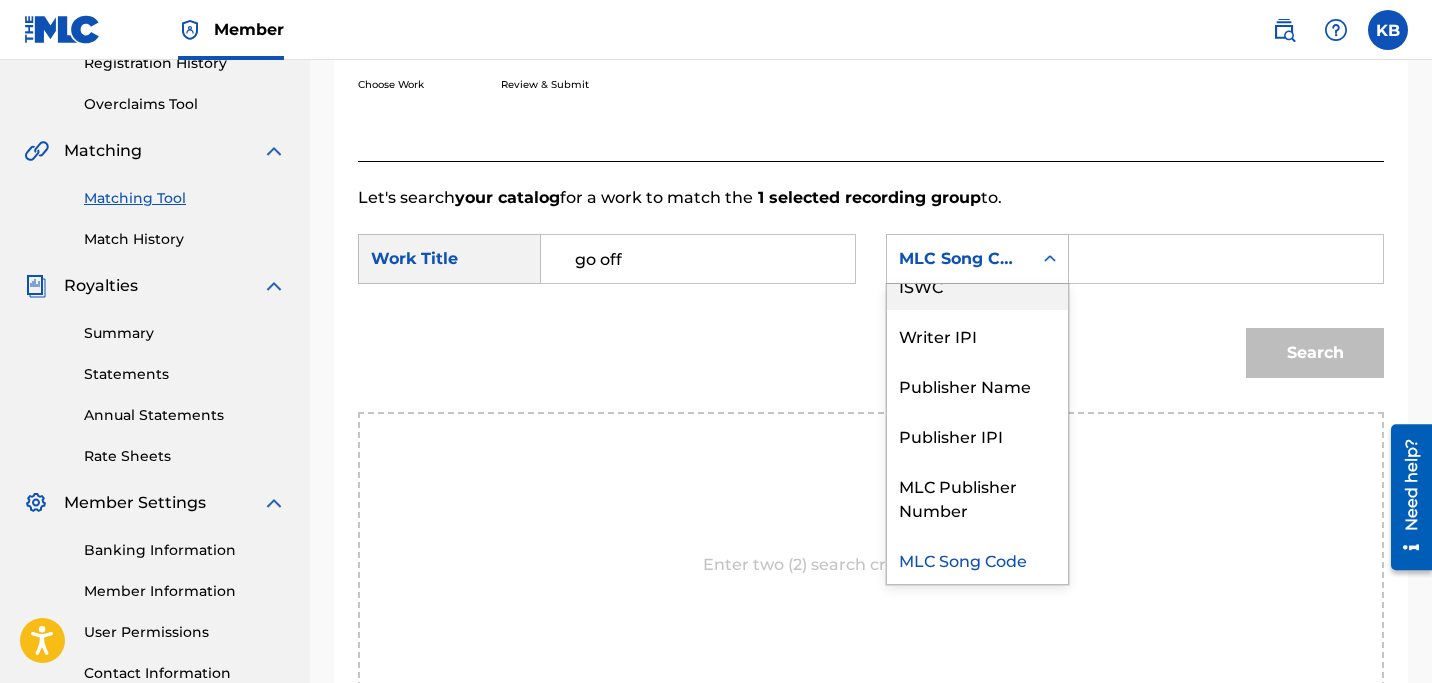 scroll, scrollTop: 0, scrollLeft: 0, axis: both 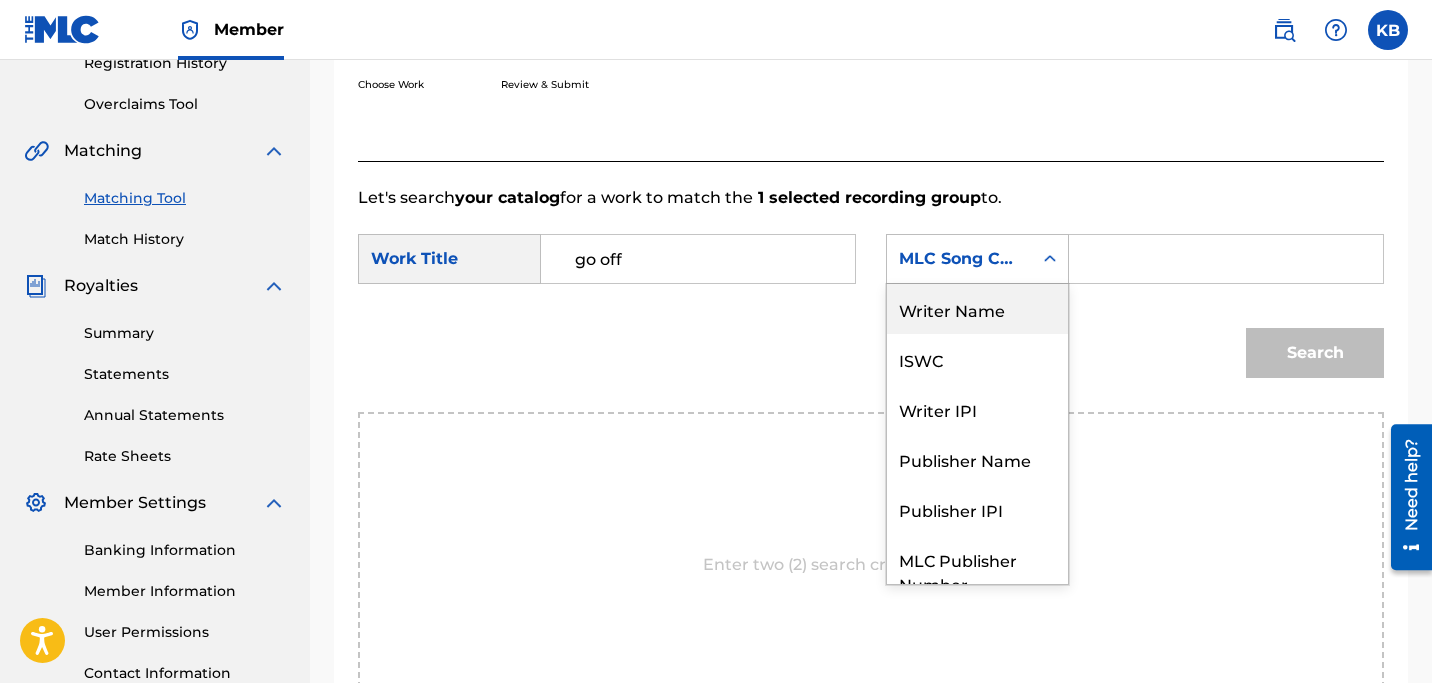 click on "Writer Name" at bounding box center [977, 309] 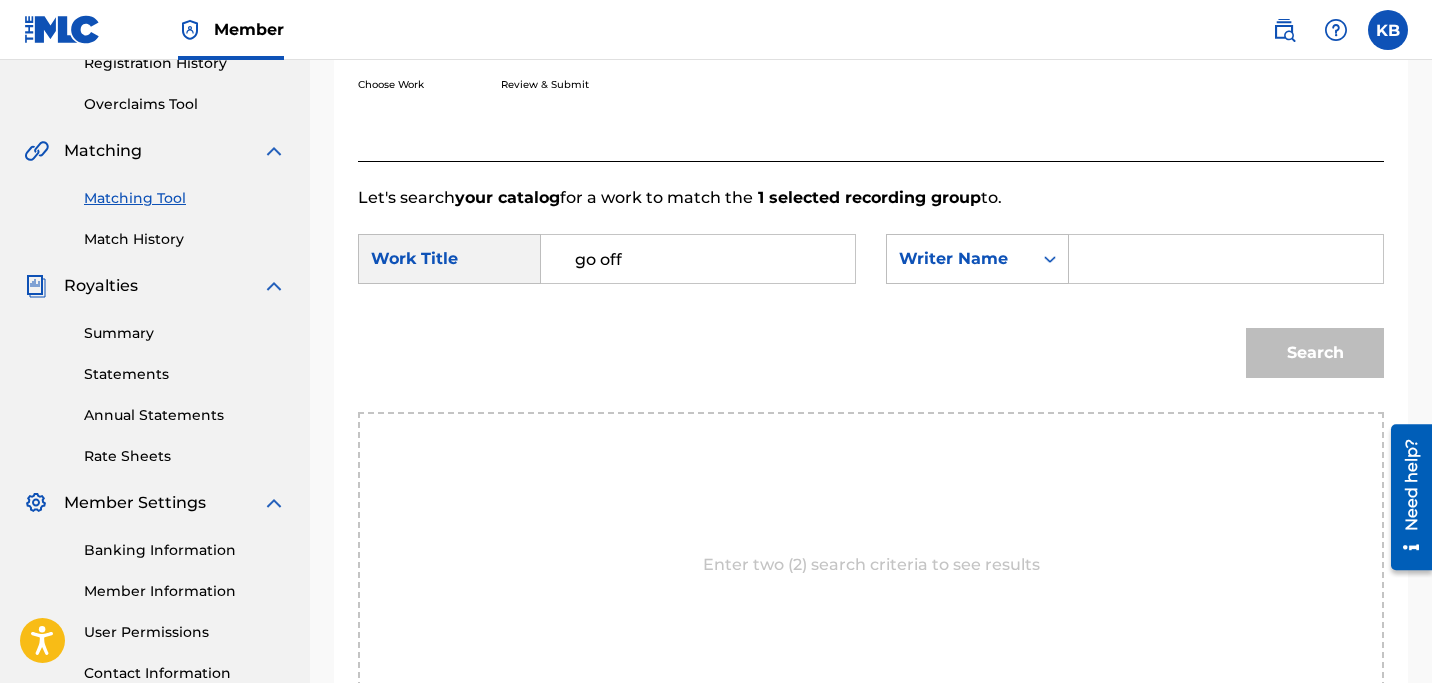 click at bounding box center (1226, 259) 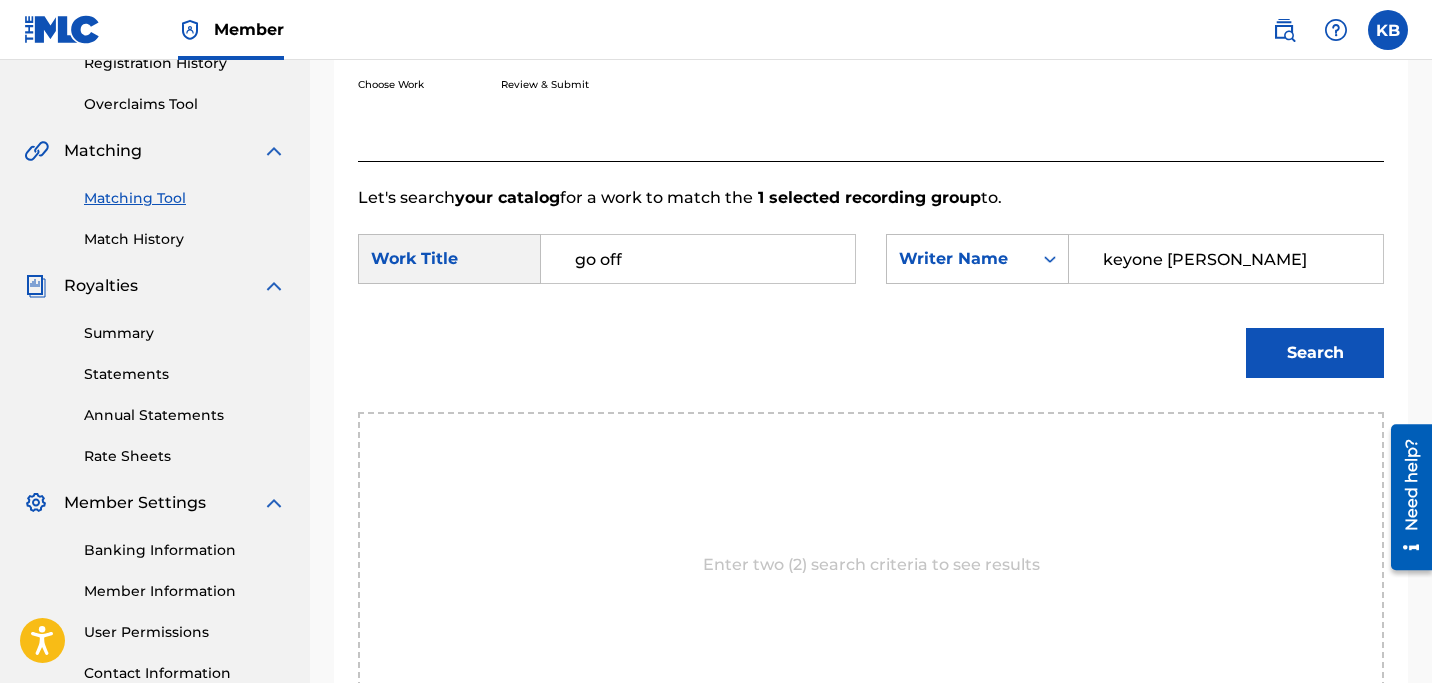 click on "Search" at bounding box center [1315, 353] 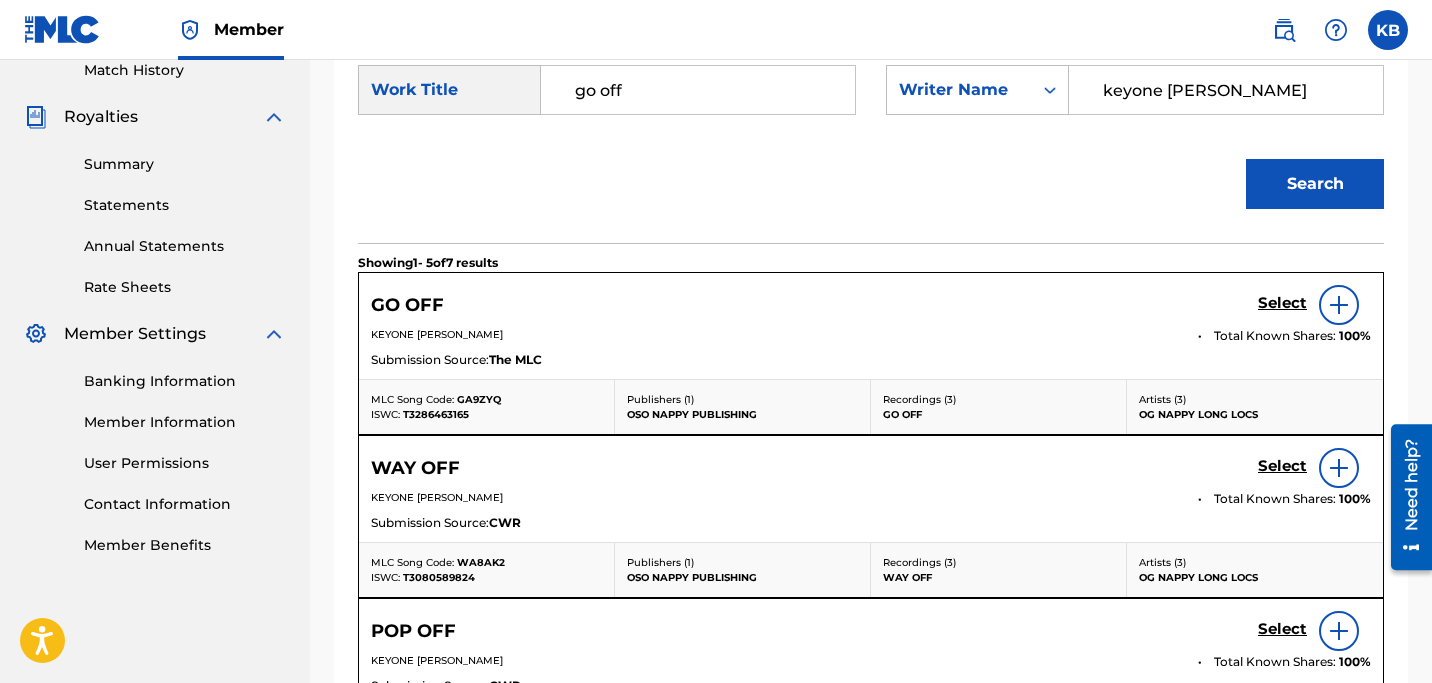 scroll, scrollTop: 576, scrollLeft: 0, axis: vertical 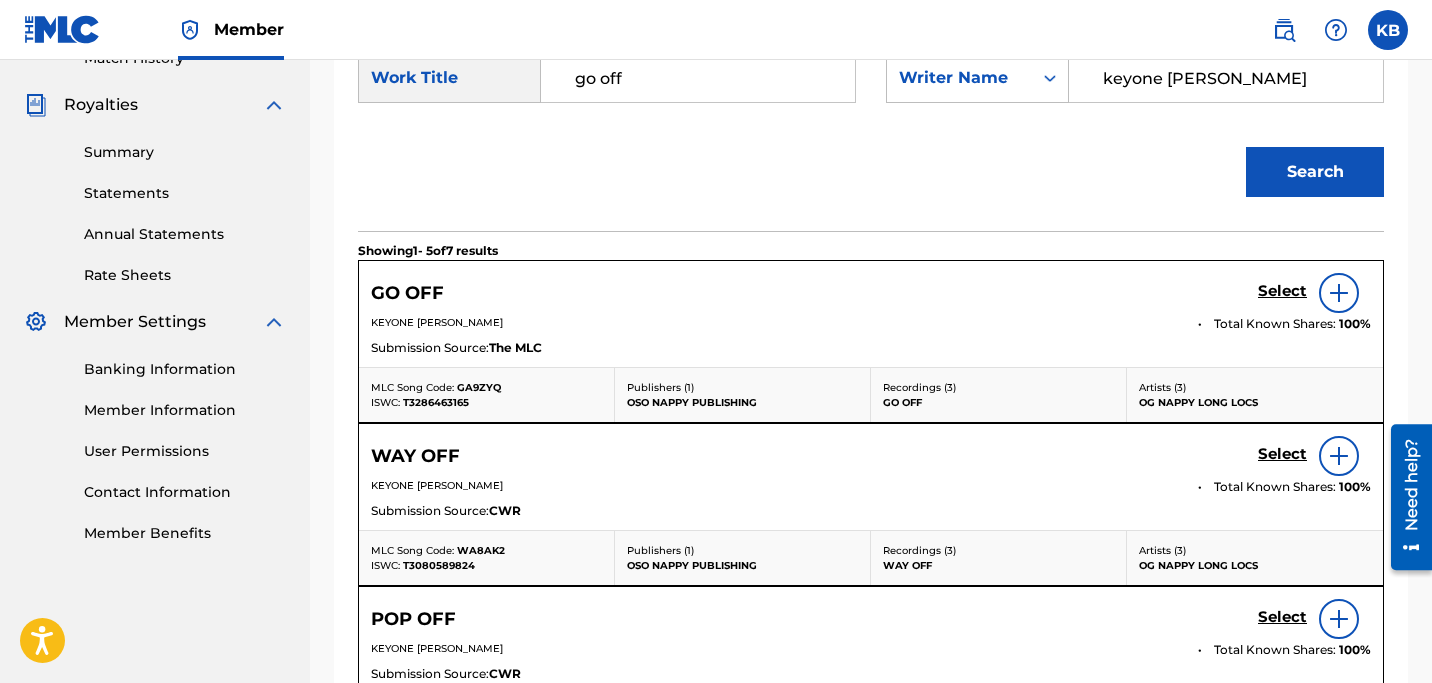 click on "Select" at bounding box center [1282, 291] 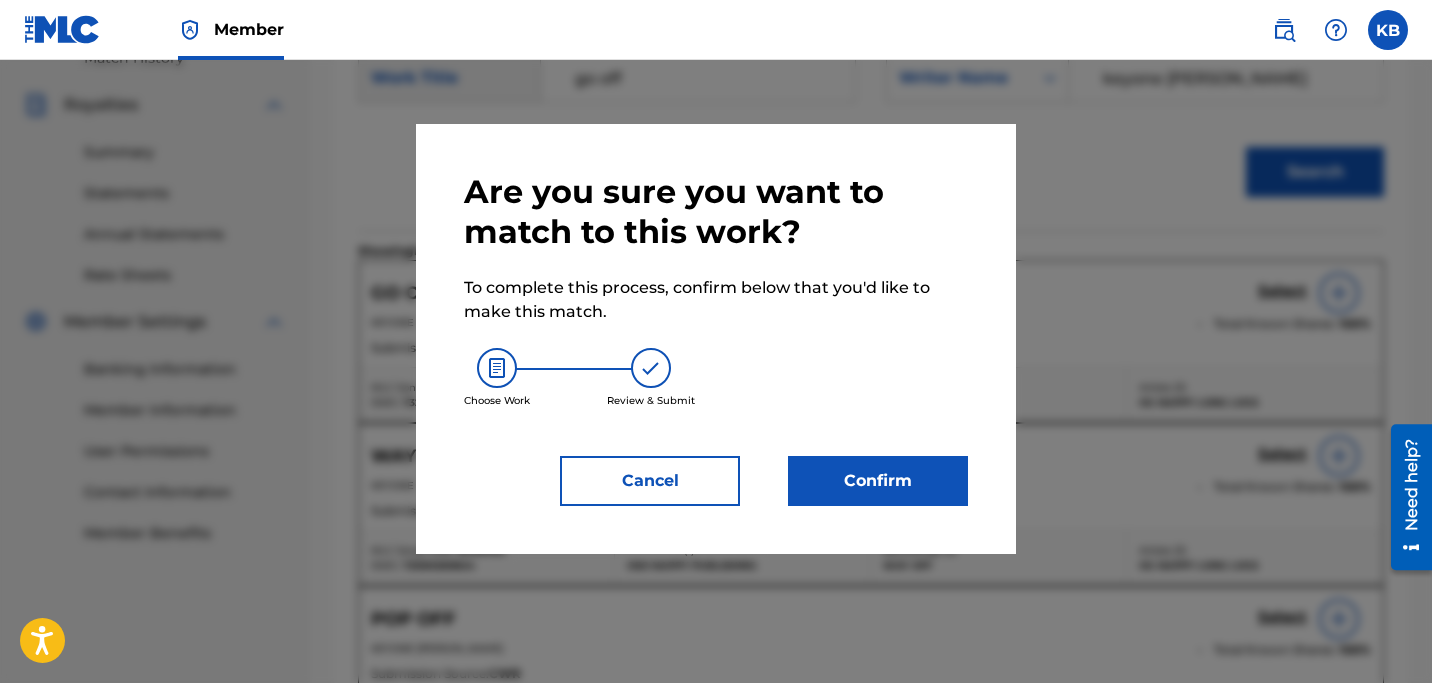 click on "Confirm" at bounding box center [878, 481] 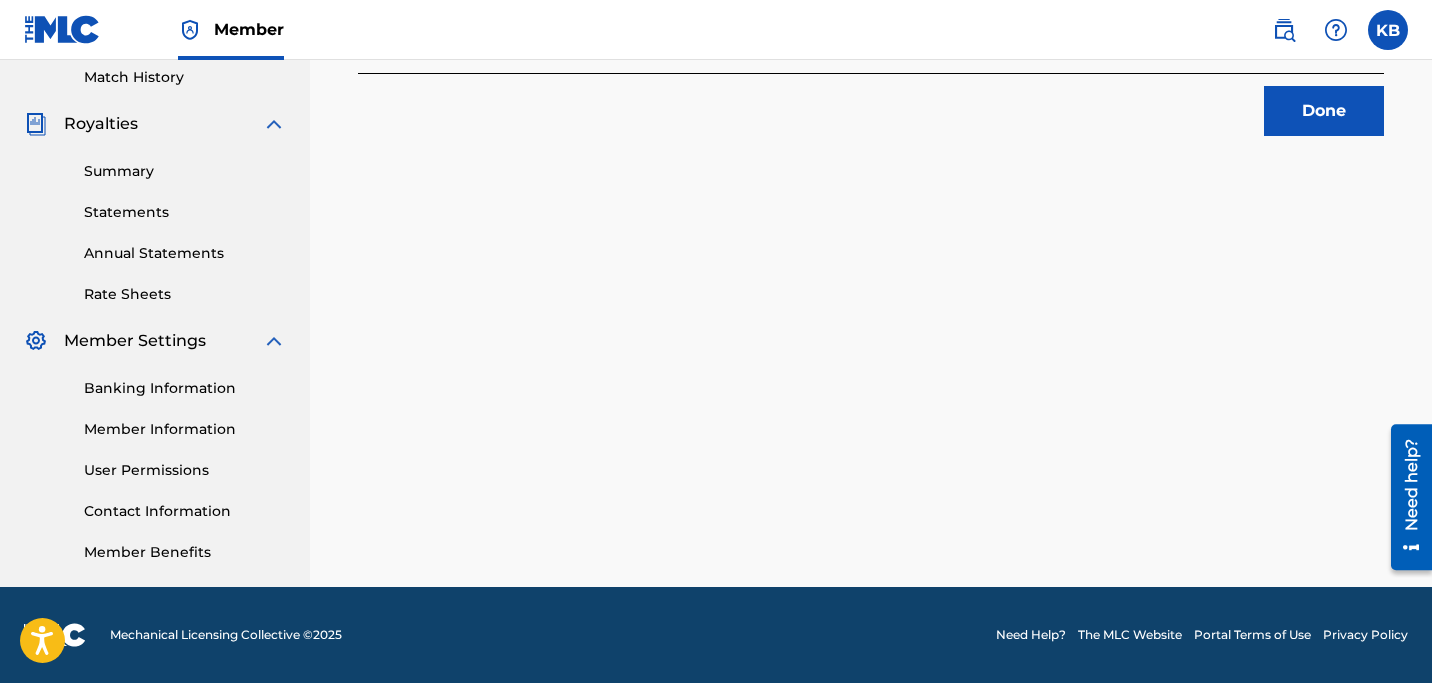 click on "Done" at bounding box center [1324, 111] 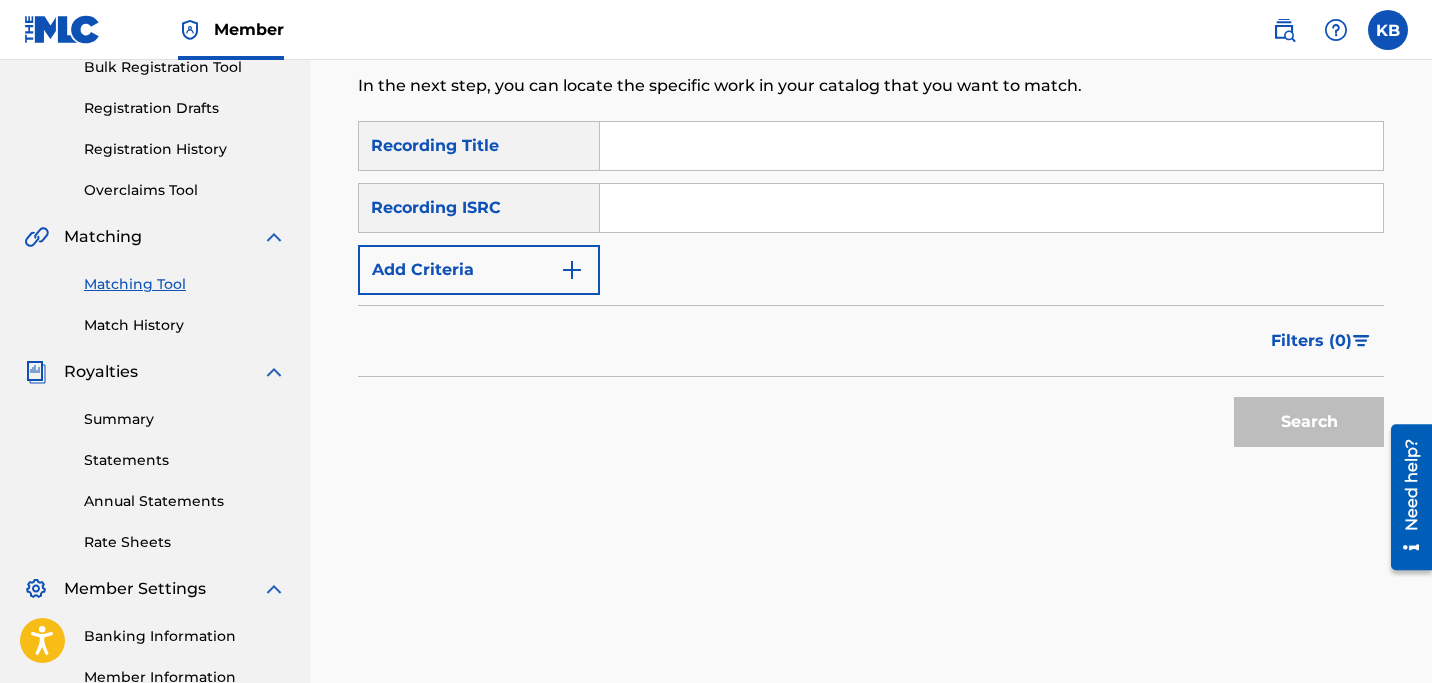scroll, scrollTop: 301, scrollLeft: 0, axis: vertical 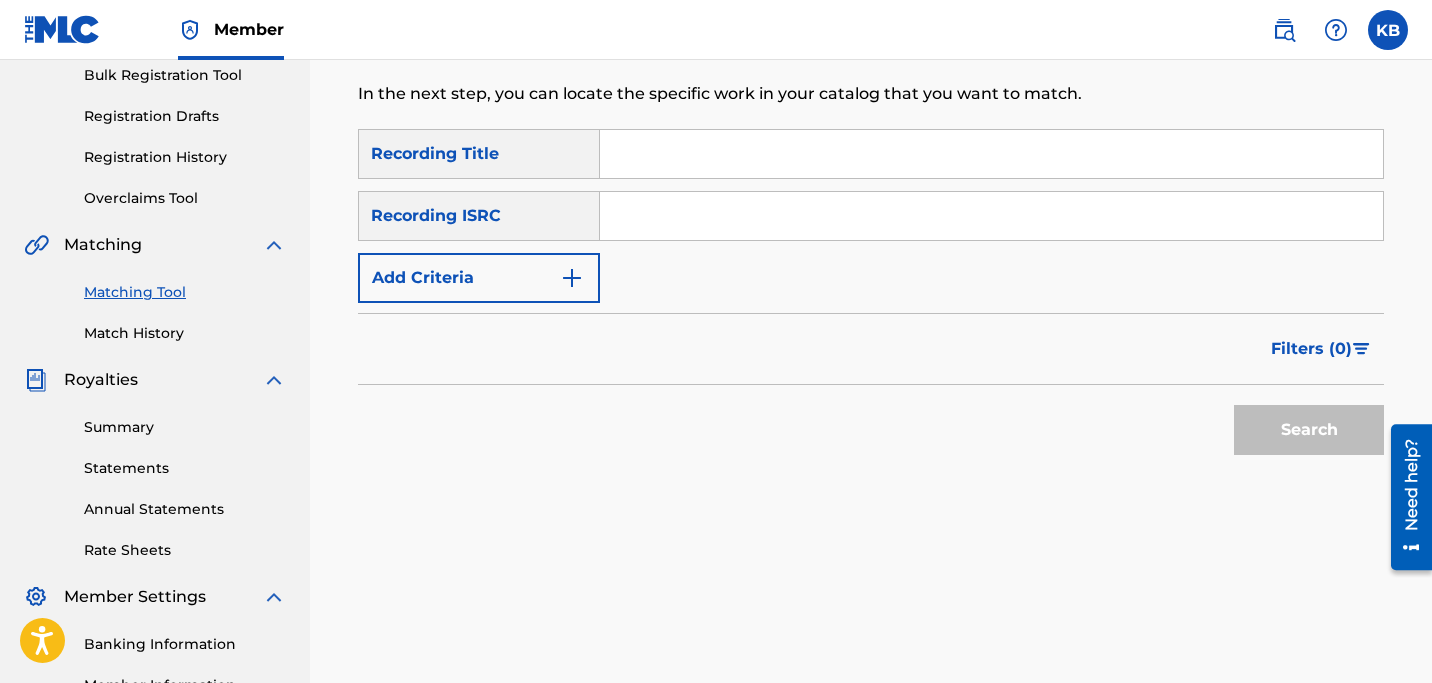 click on "Matching Tool" at bounding box center [185, 292] 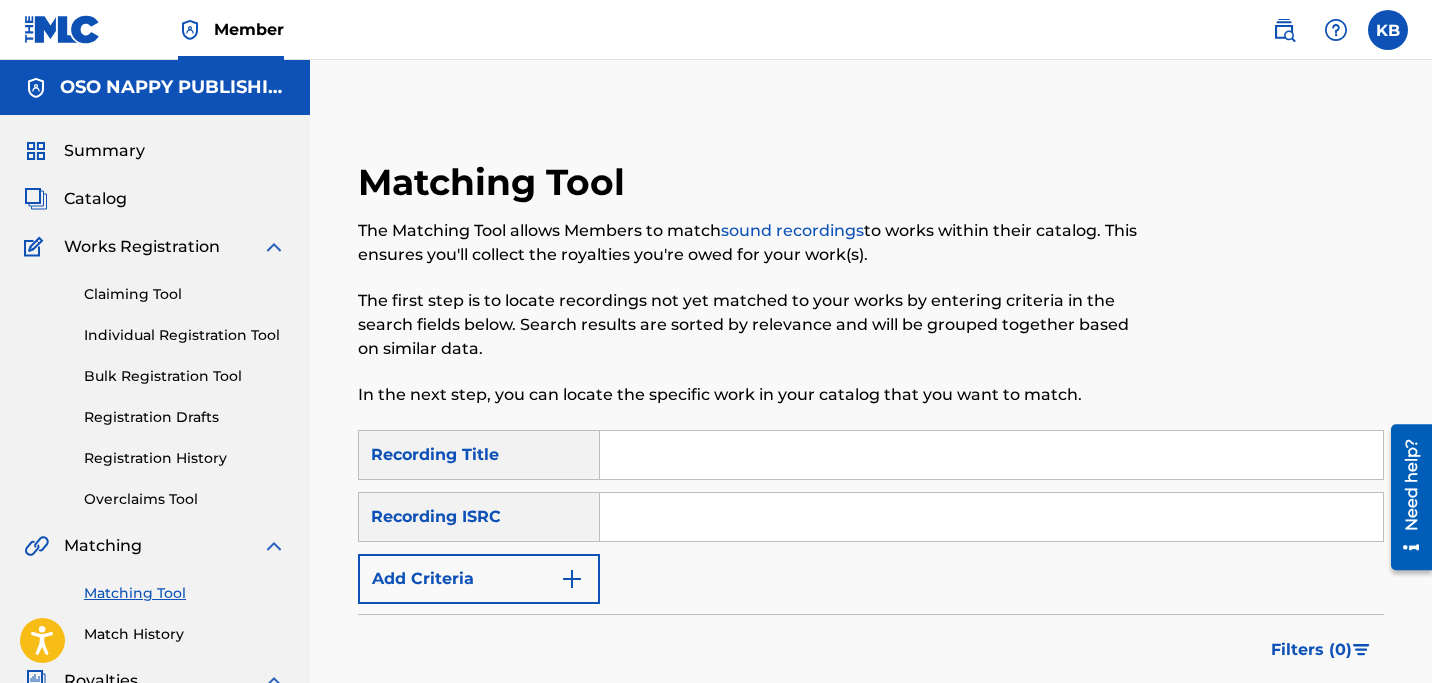 click at bounding box center [572, 579] 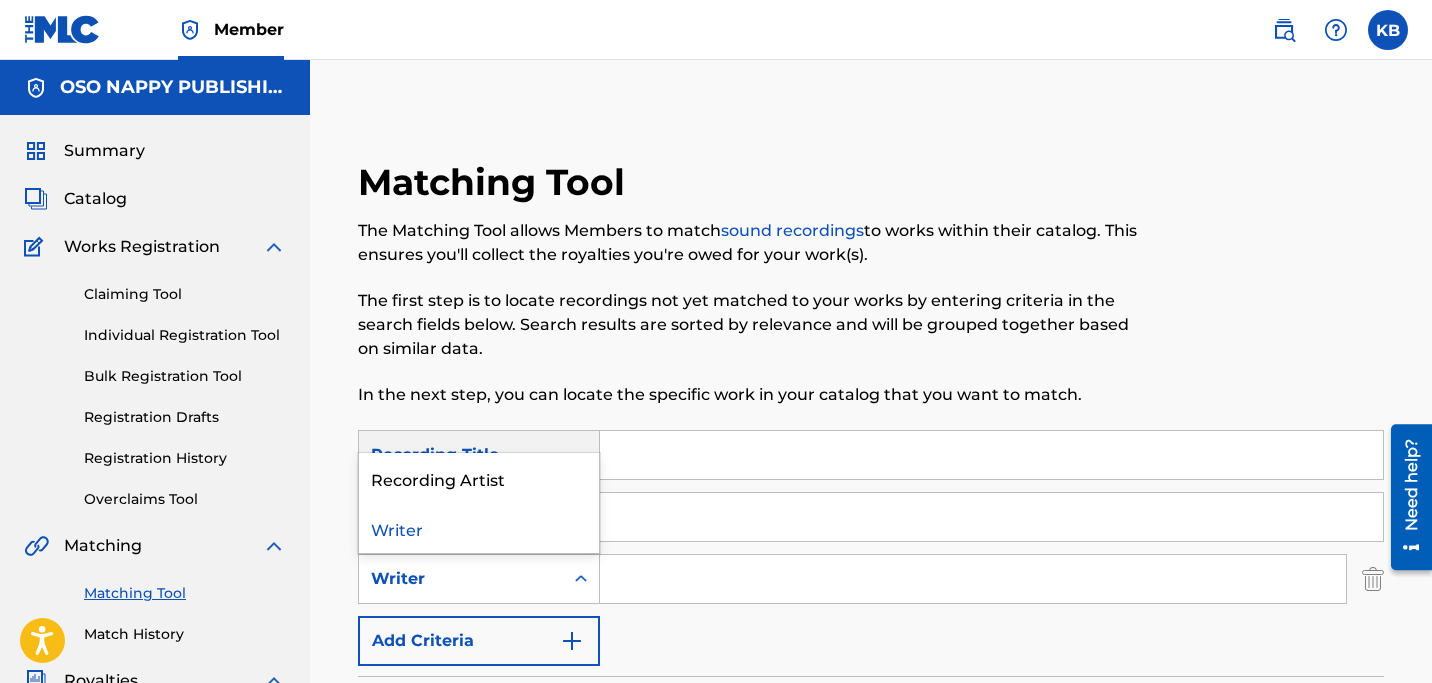 click 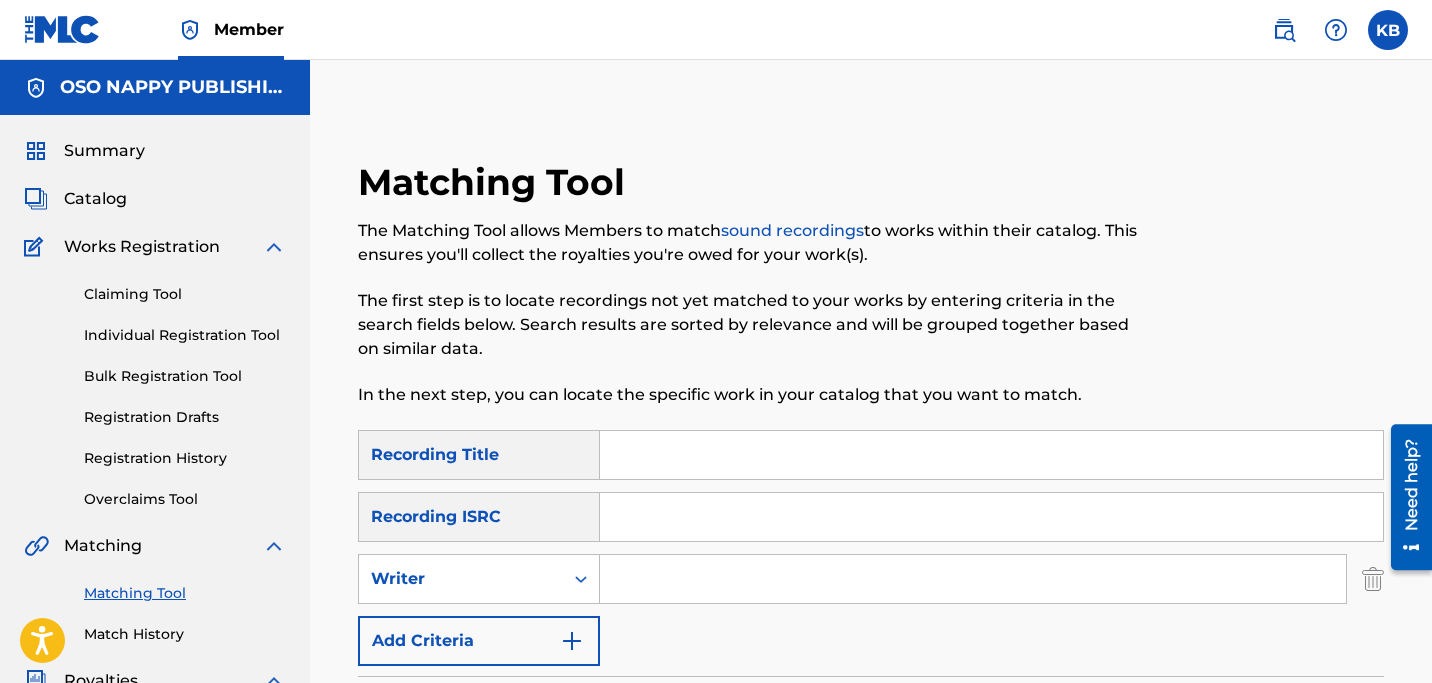 click at bounding box center [973, 579] 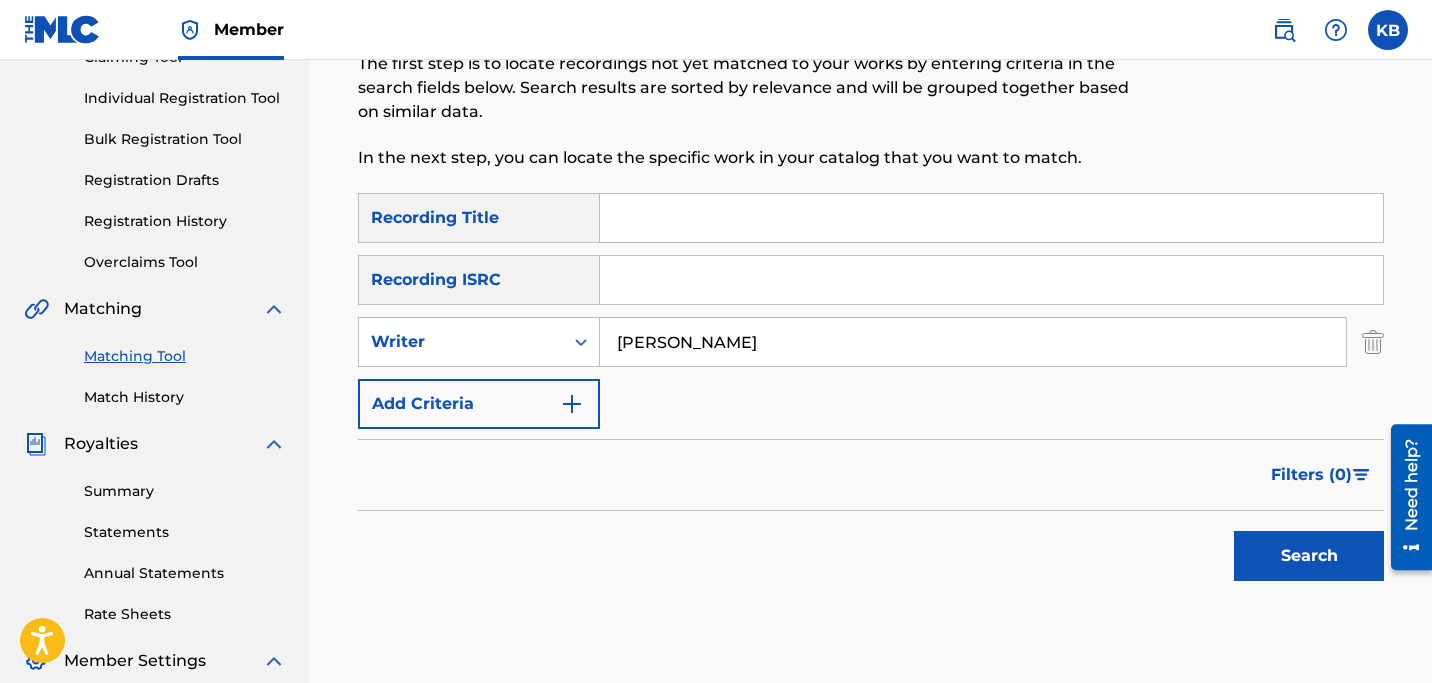 scroll, scrollTop: 263, scrollLeft: 0, axis: vertical 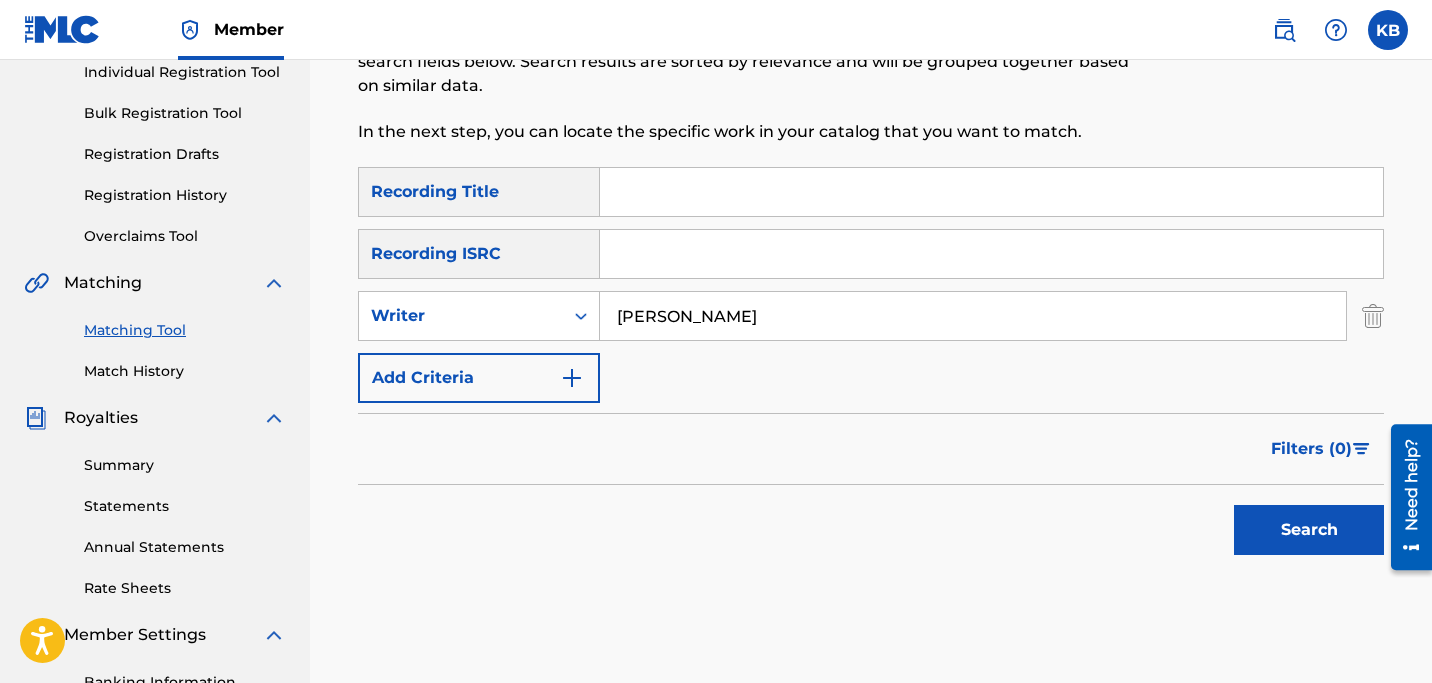 click on "Search" at bounding box center [1309, 530] 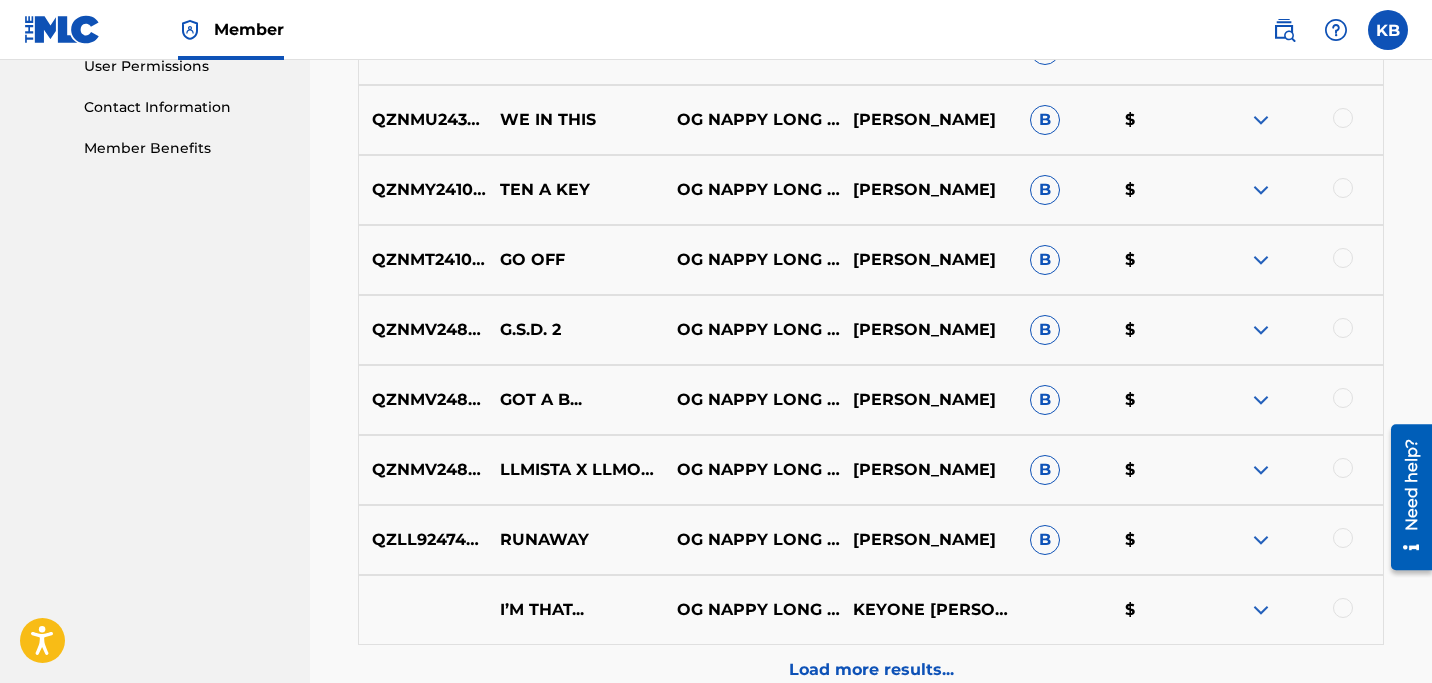 scroll, scrollTop: 970, scrollLeft: 0, axis: vertical 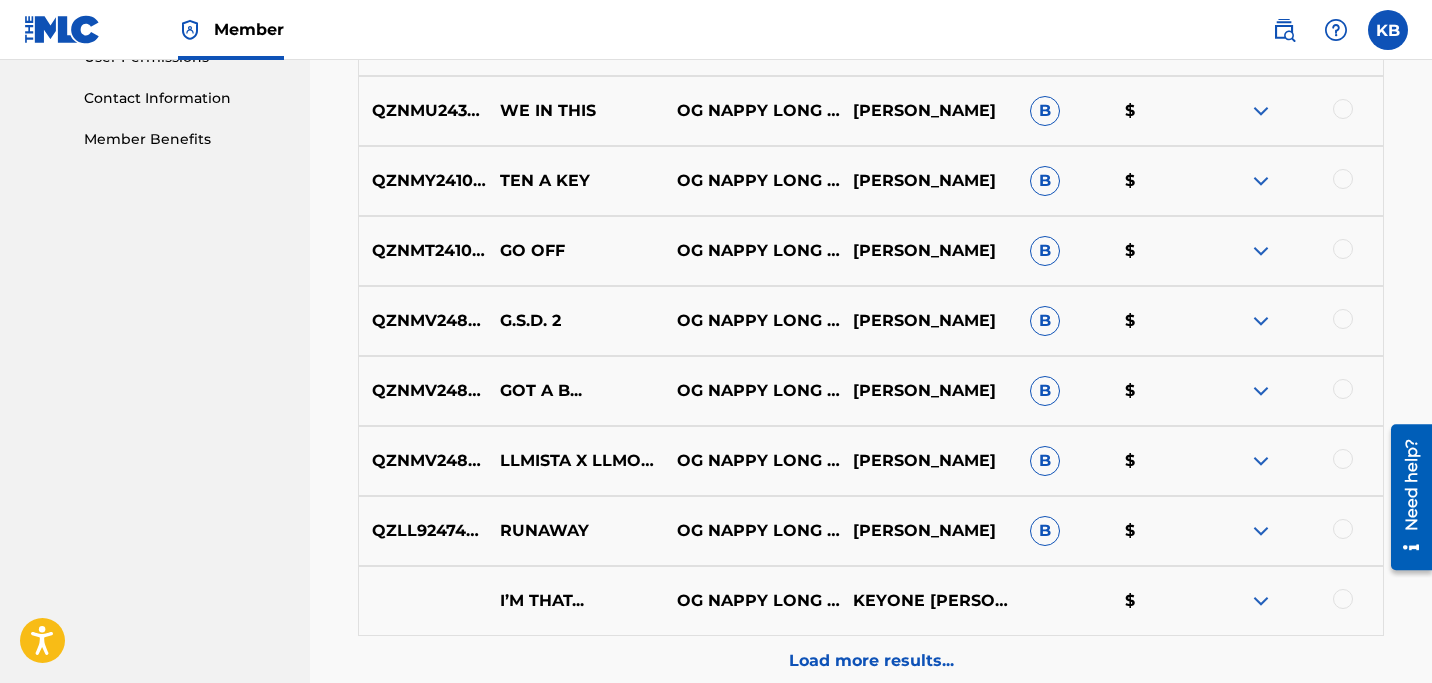click at bounding box center (1343, 319) 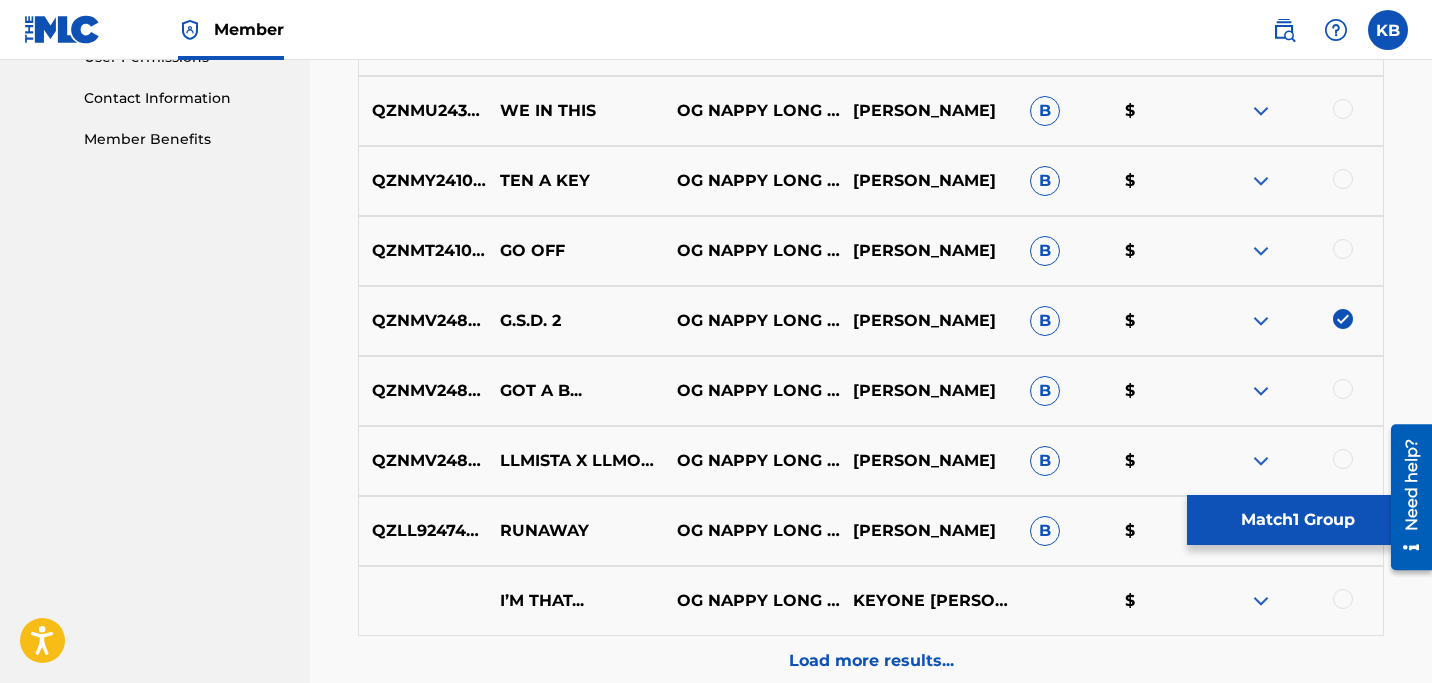 click on "Match  1 Group" at bounding box center [1297, 520] 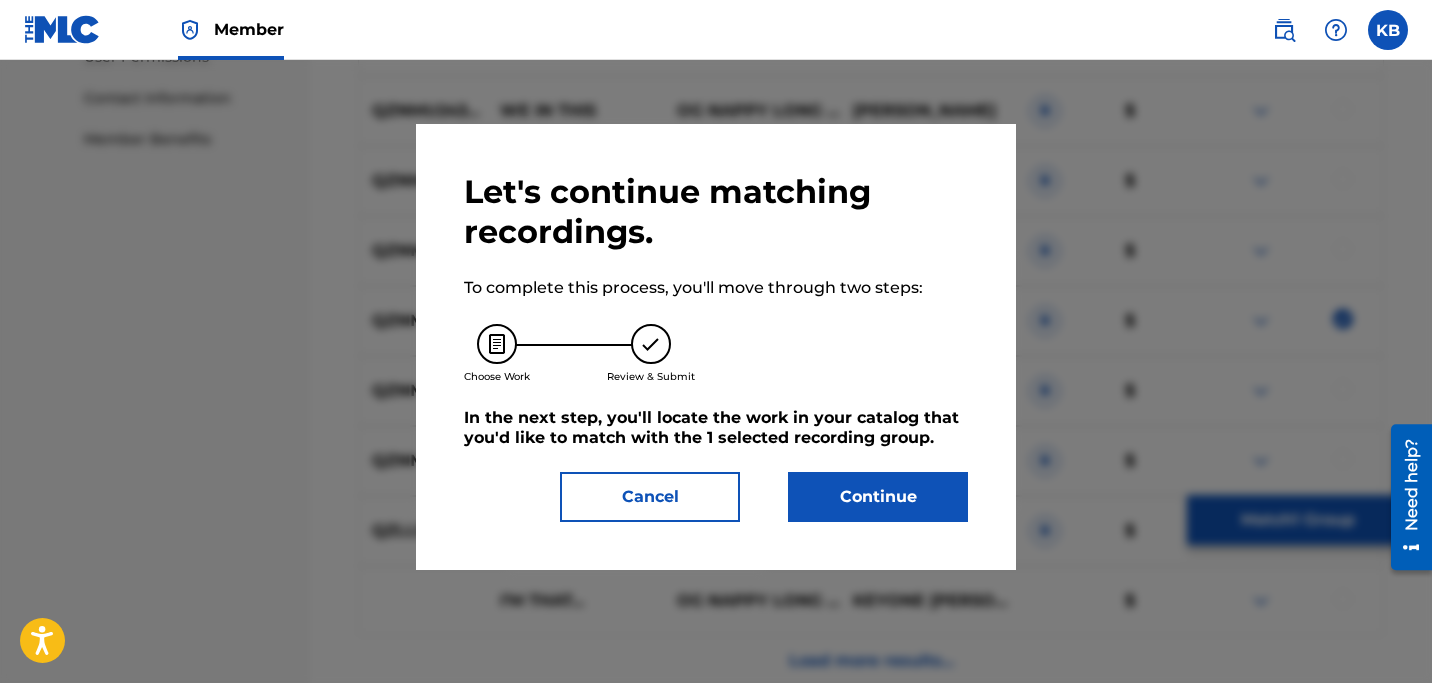 click on "Continue" at bounding box center [878, 497] 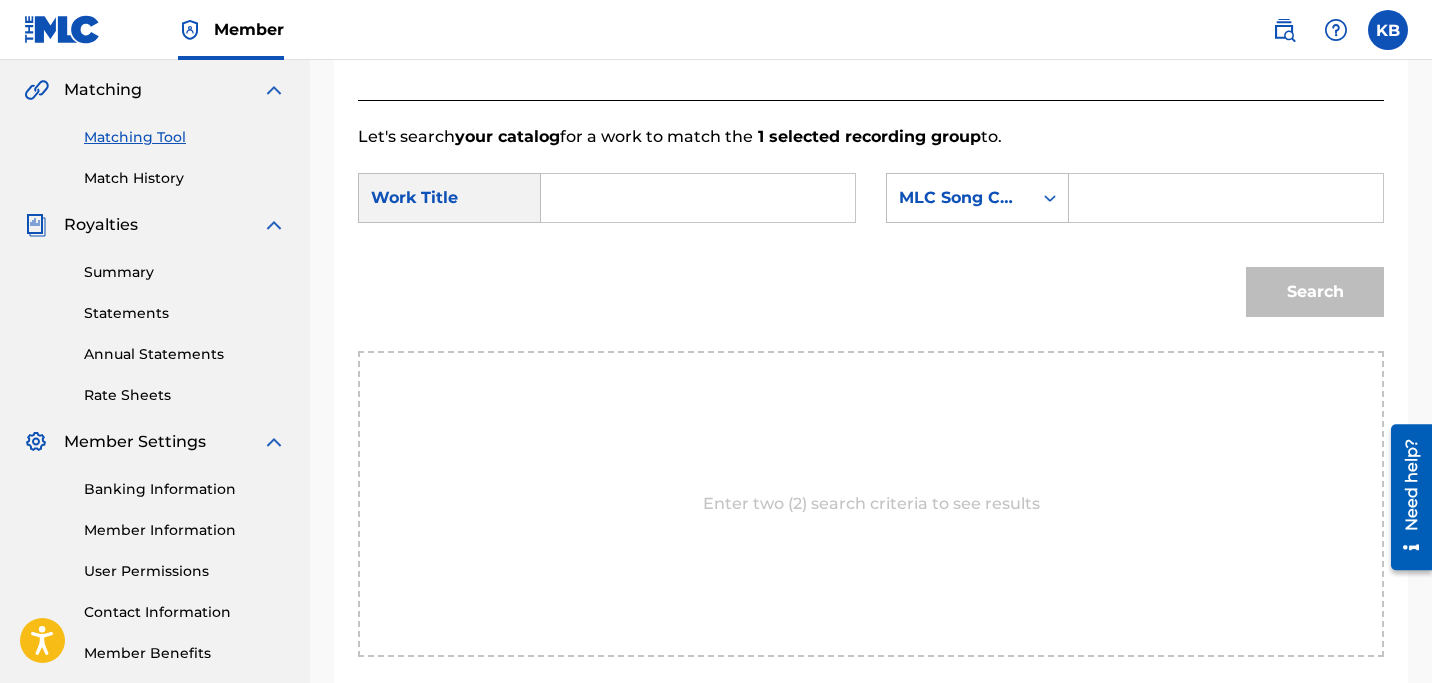 scroll, scrollTop: 416, scrollLeft: 0, axis: vertical 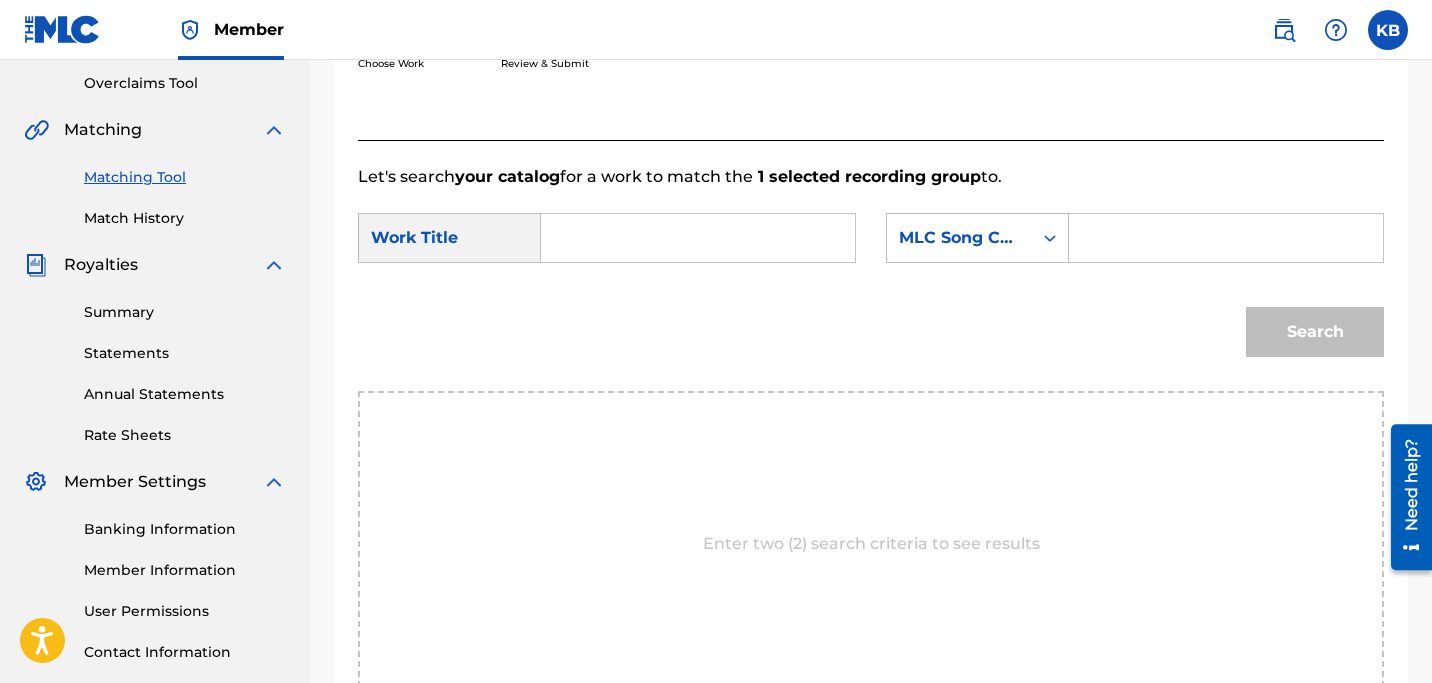 click at bounding box center (698, 238) 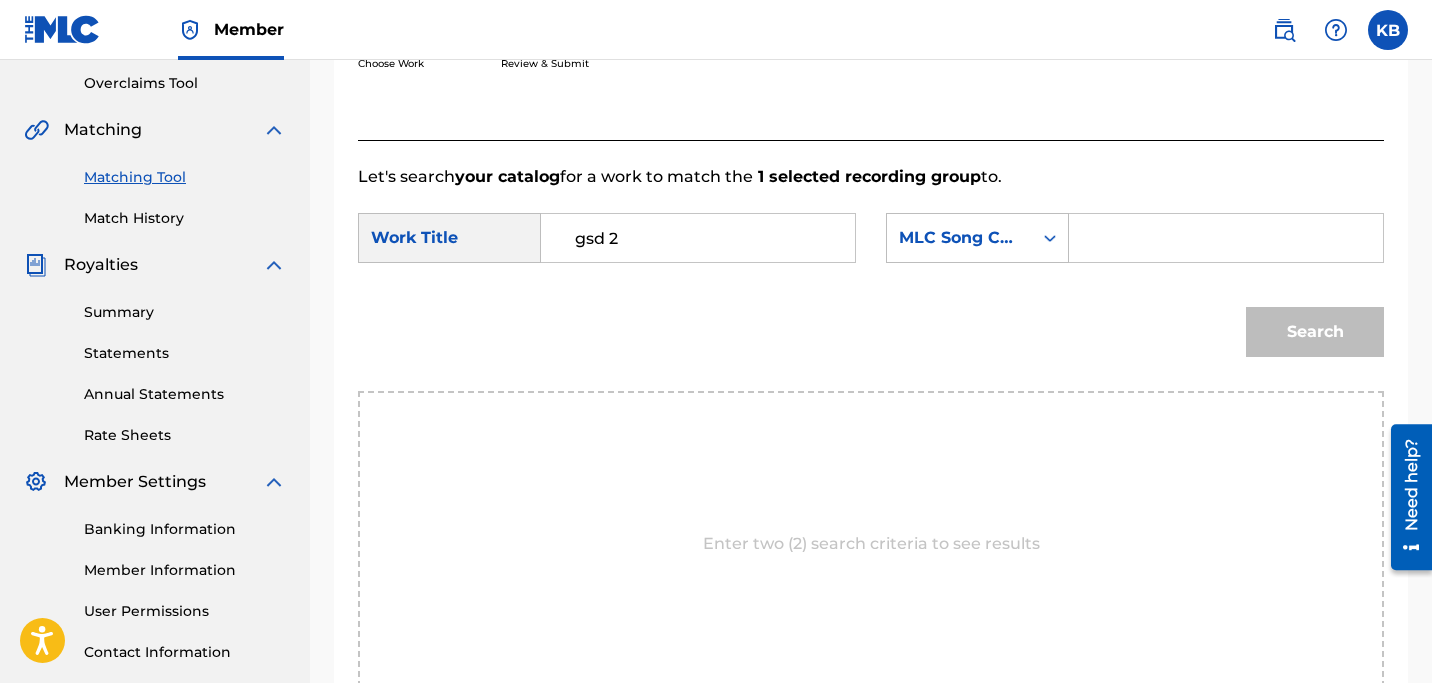 type on "gsd 2" 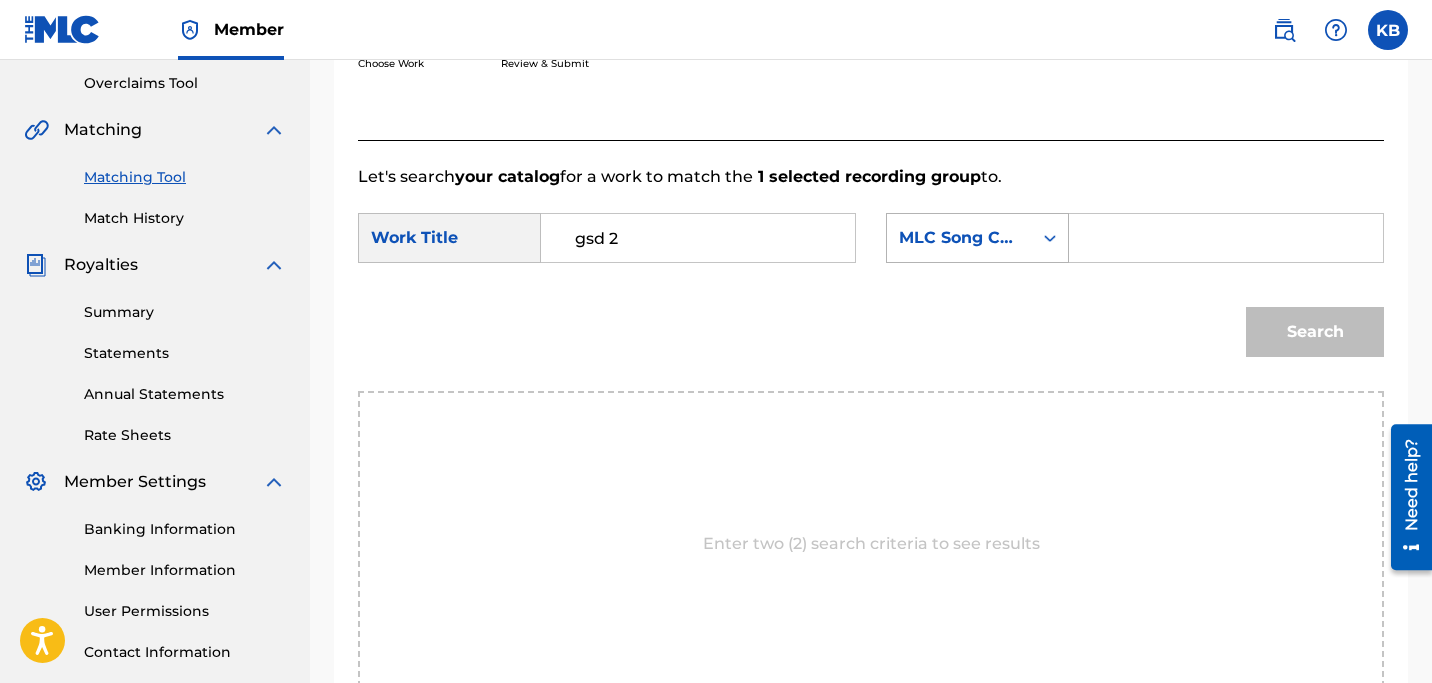 click on "MLC Song Code" at bounding box center [959, 238] 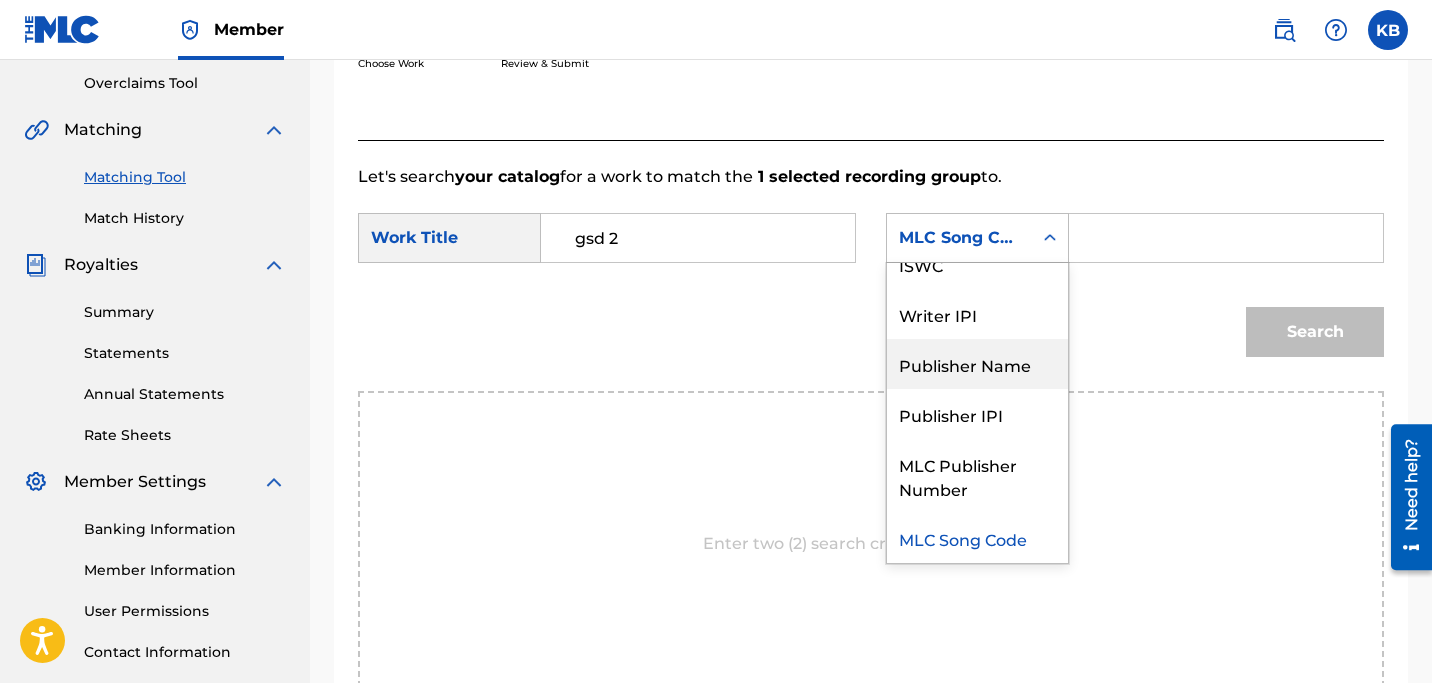 scroll, scrollTop: 0, scrollLeft: 0, axis: both 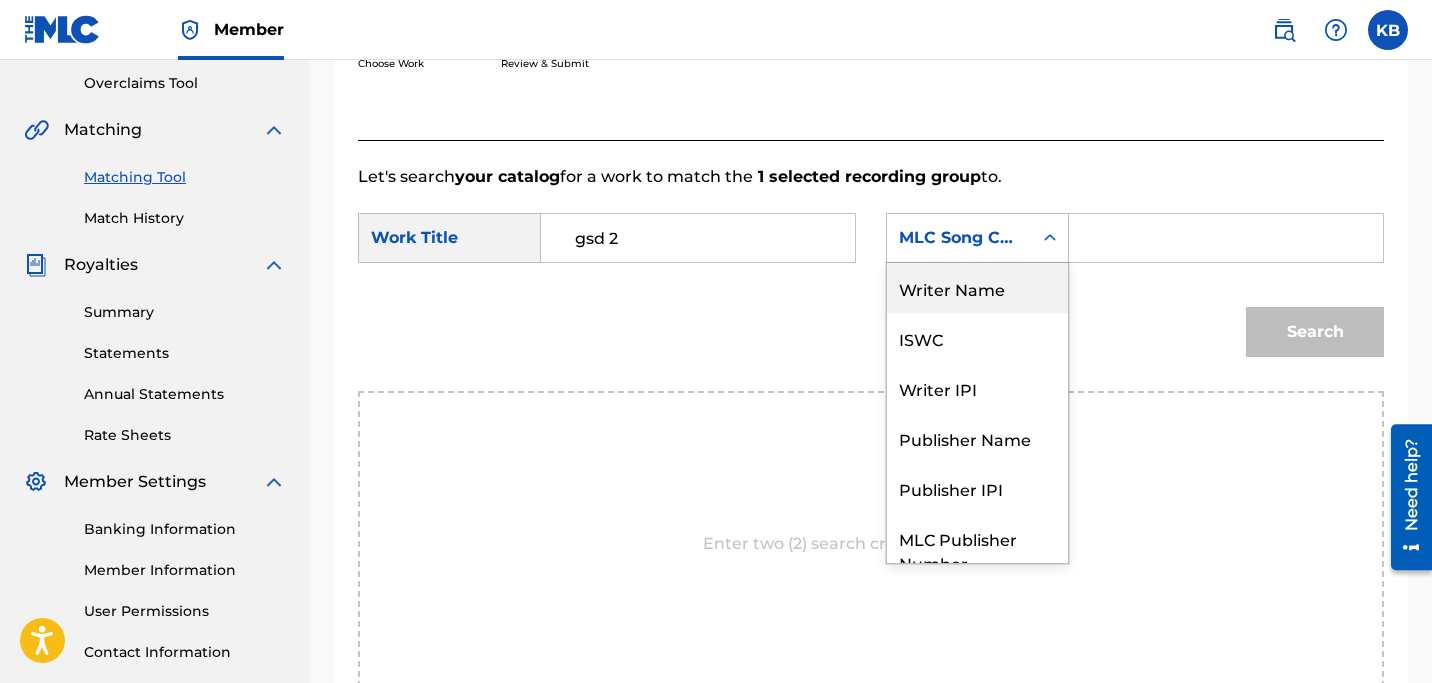 click on "Writer Name" at bounding box center [977, 288] 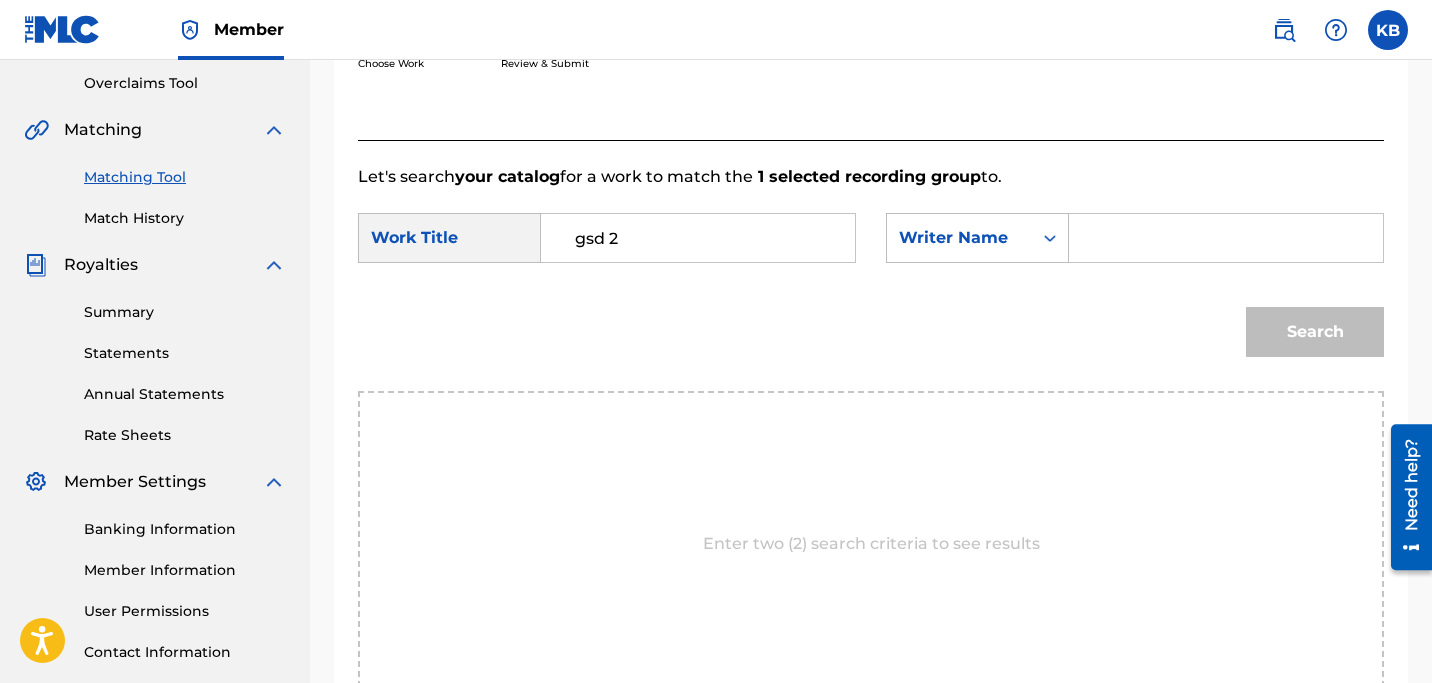 click at bounding box center [1226, 238] 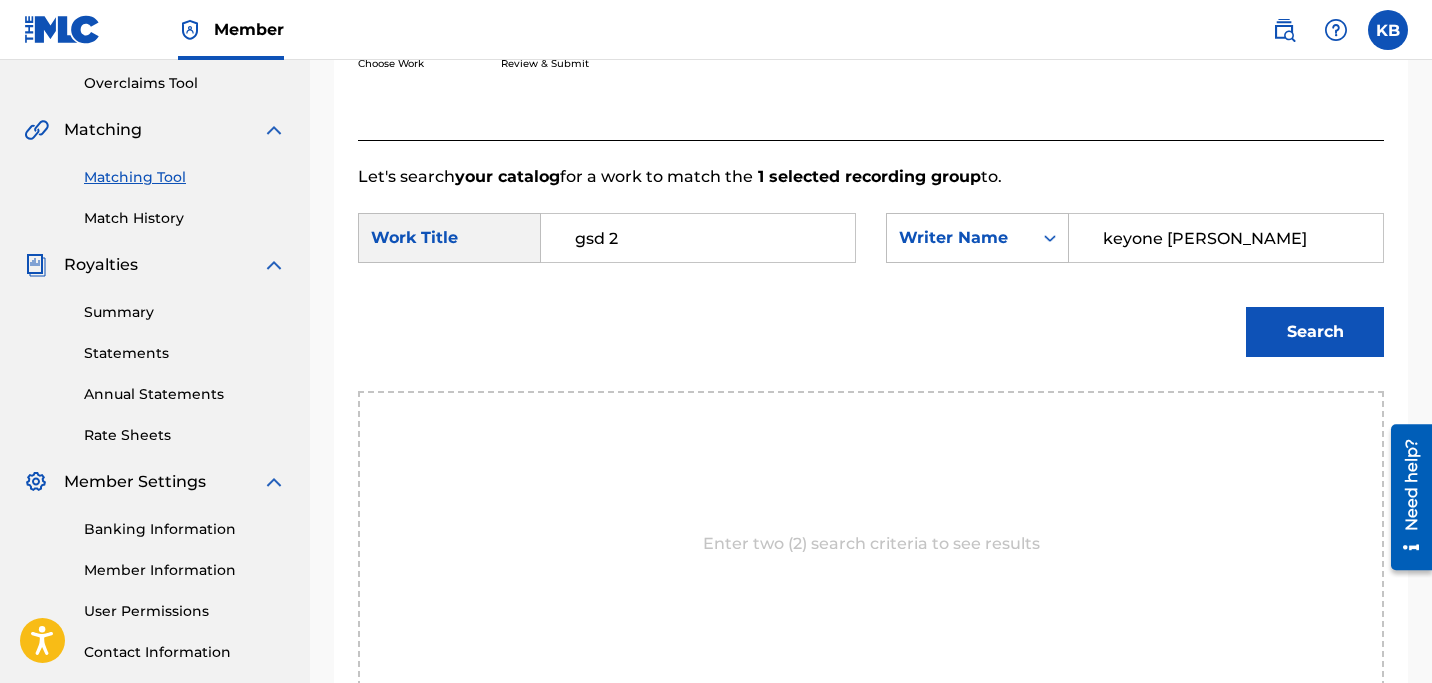 click on "Search" at bounding box center [1315, 332] 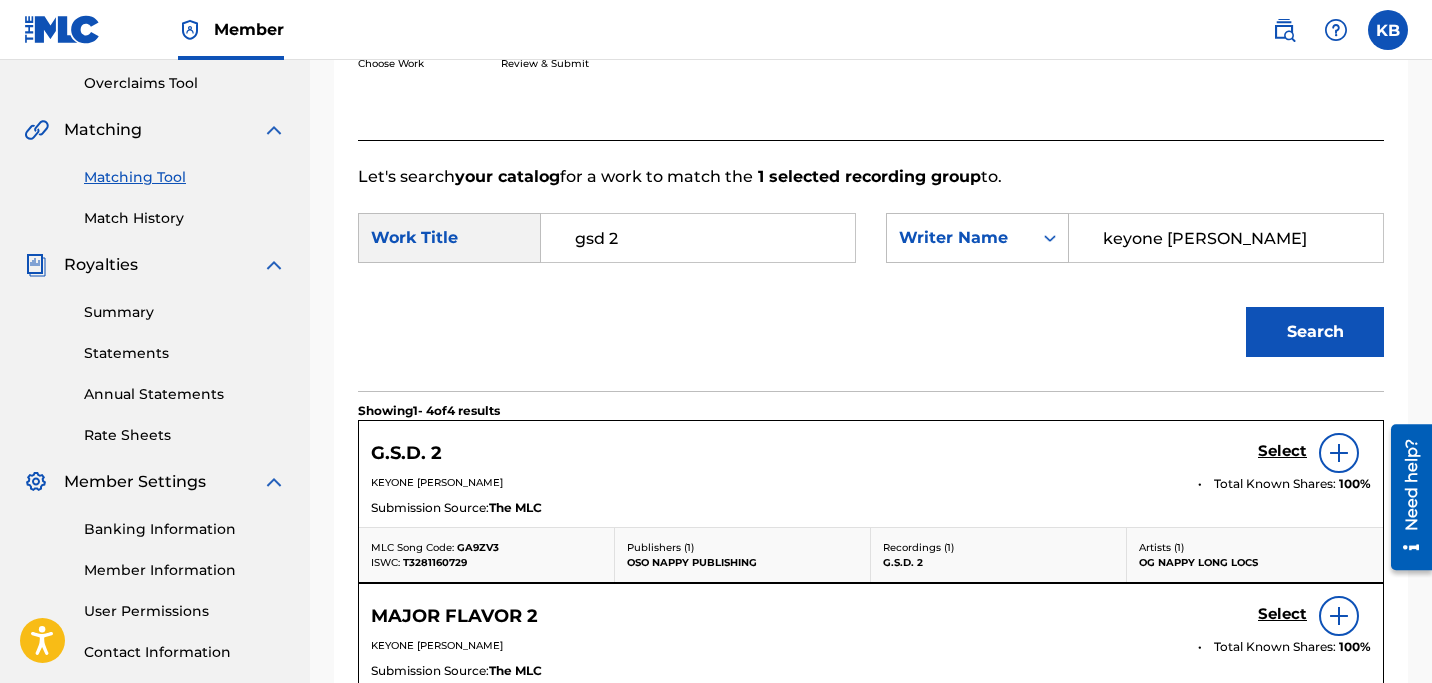 click at bounding box center (1339, 453) 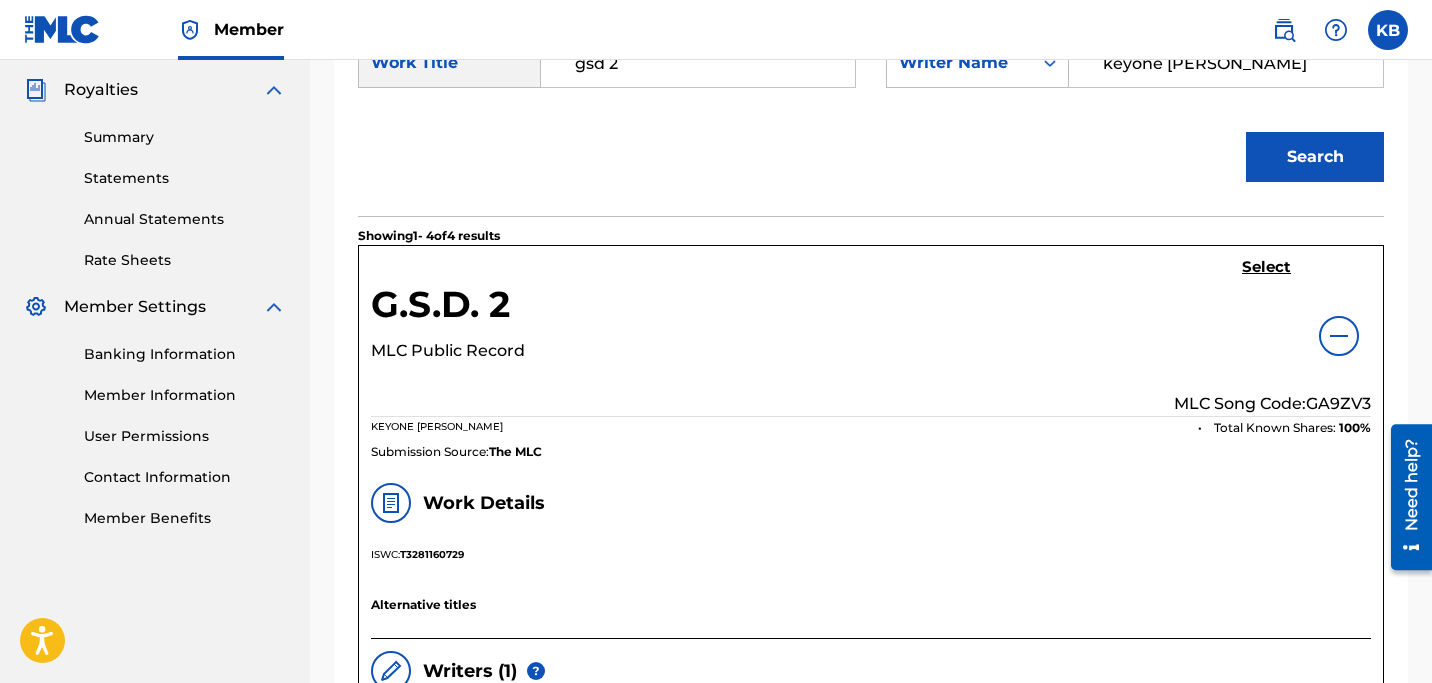 scroll, scrollTop: 608, scrollLeft: 0, axis: vertical 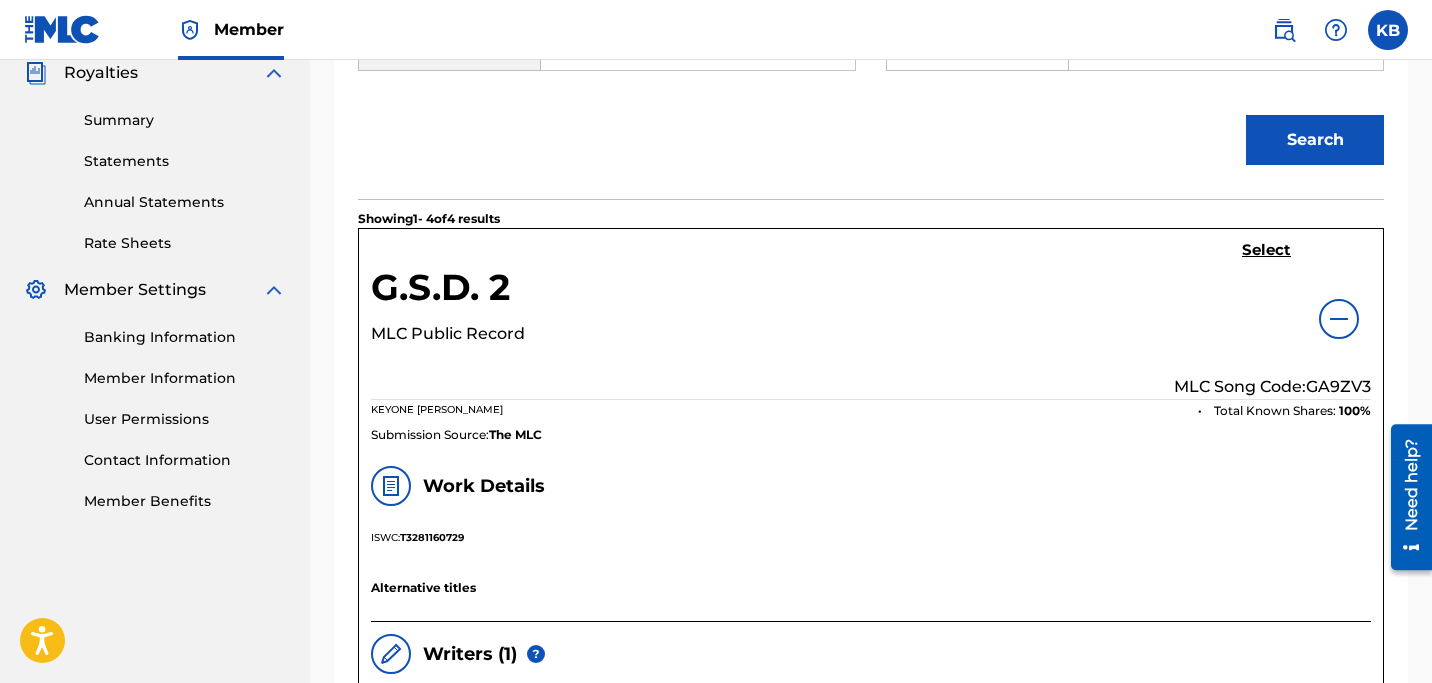 click on "Select" at bounding box center [1266, 250] 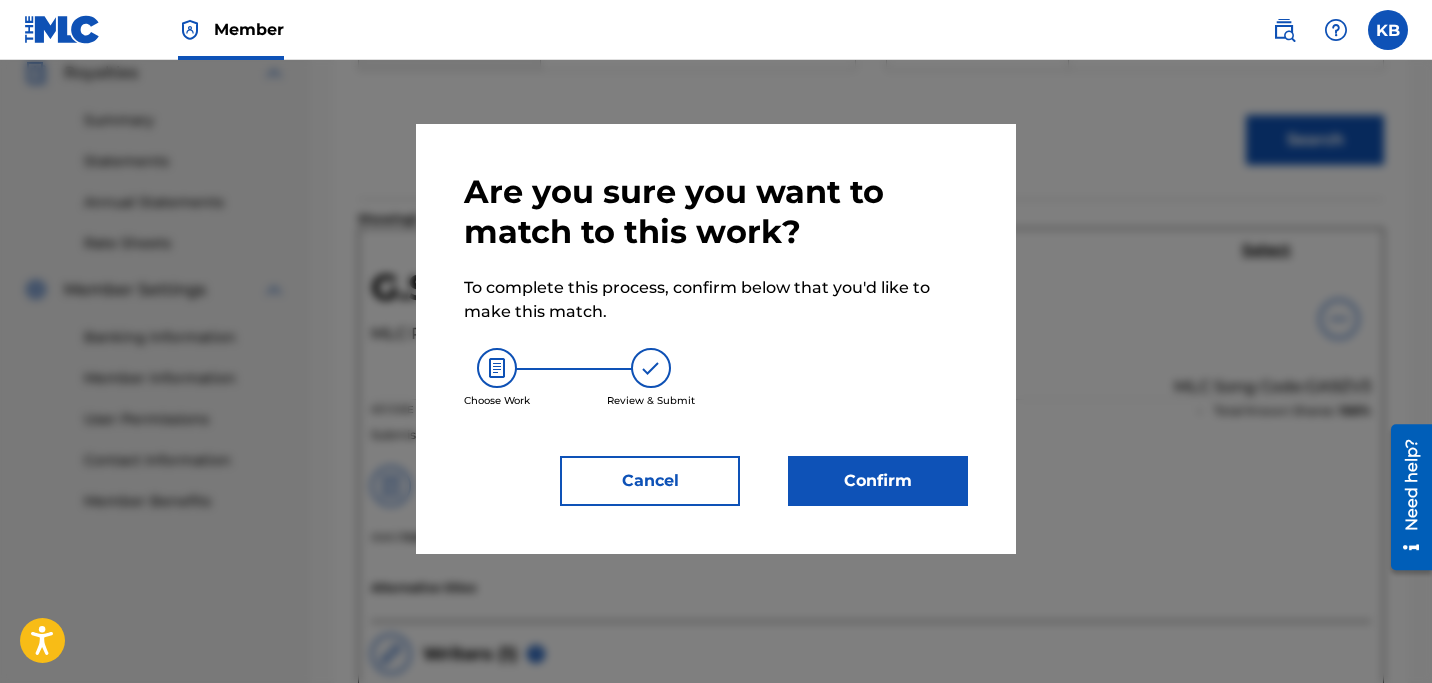 click on "Confirm" at bounding box center [878, 481] 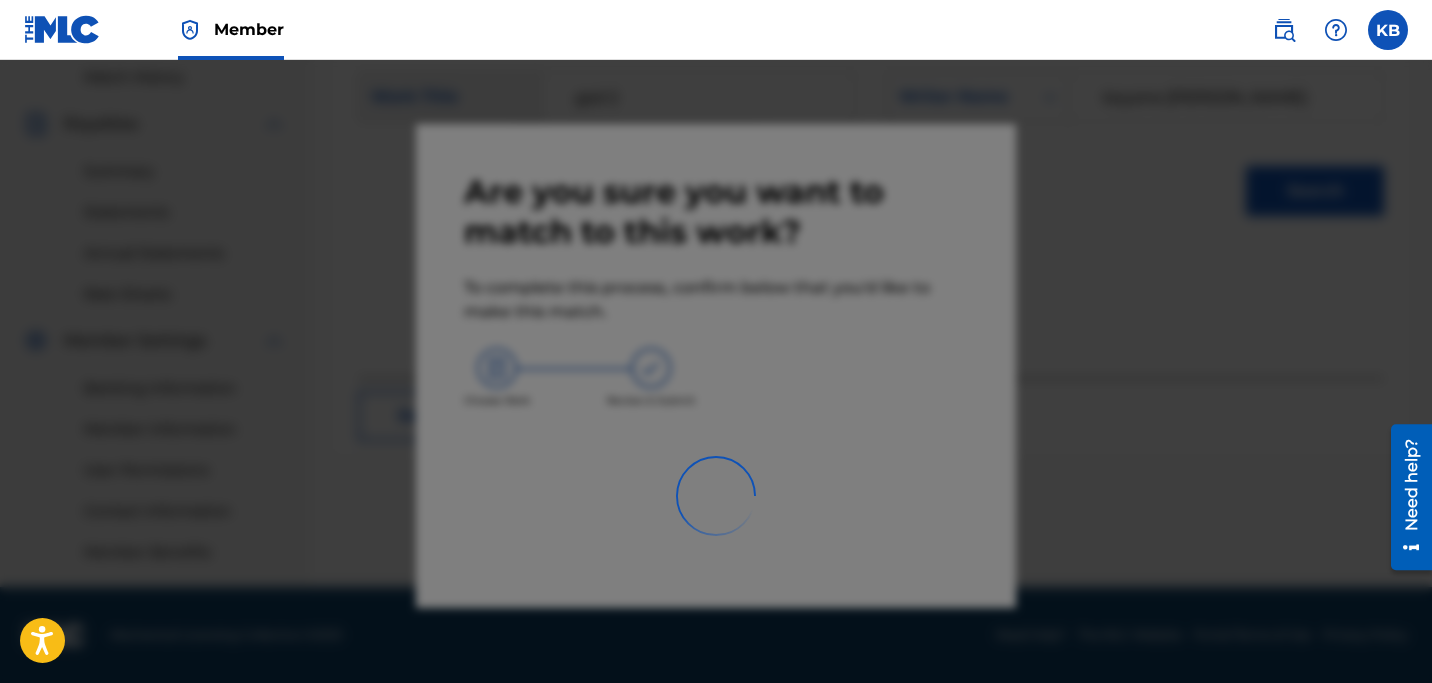 scroll, scrollTop: 557, scrollLeft: 0, axis: vertical 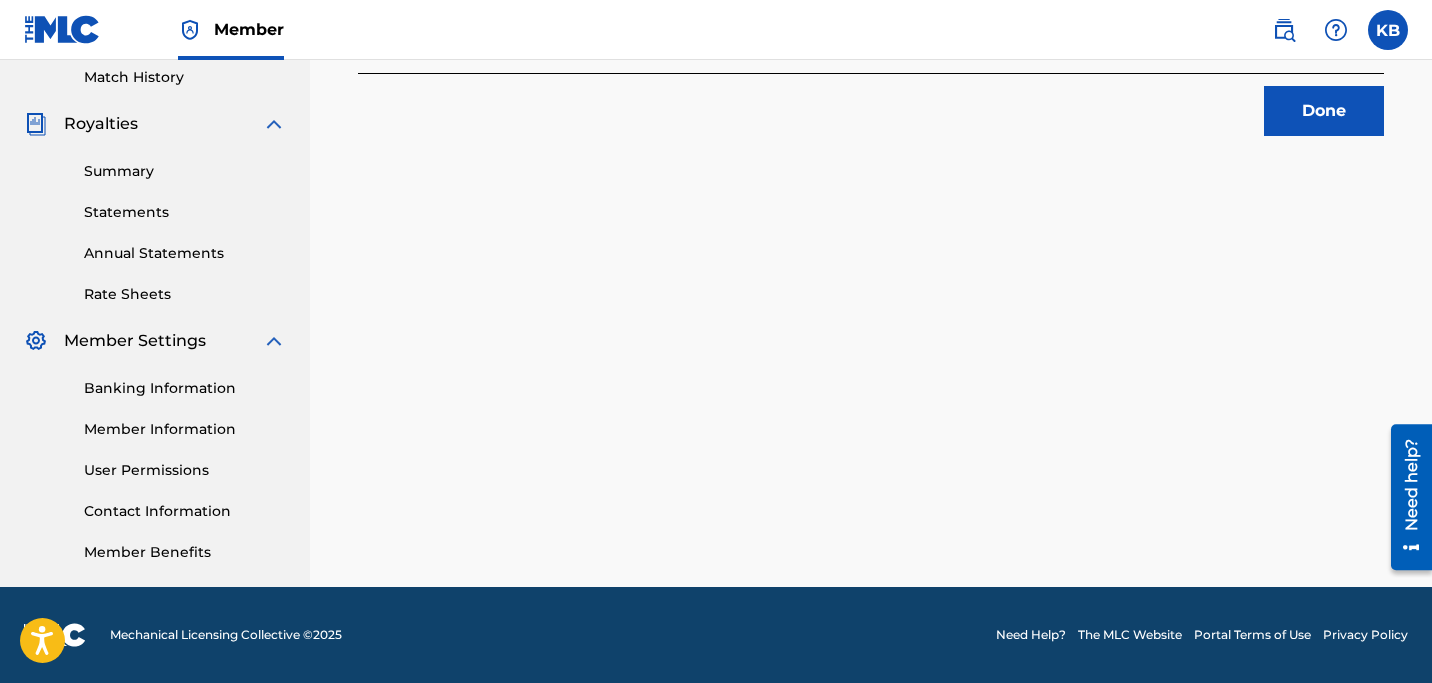 click on "1  Recording Groups   are pending usage match to the work  G.S.D. 2 . Congratulations! You've matched recordings to your work. This match is now under review by our team. You can check its status by visiting the Match History tab in your Portal account navigation bar. Done" at bounding box center [871, 70] 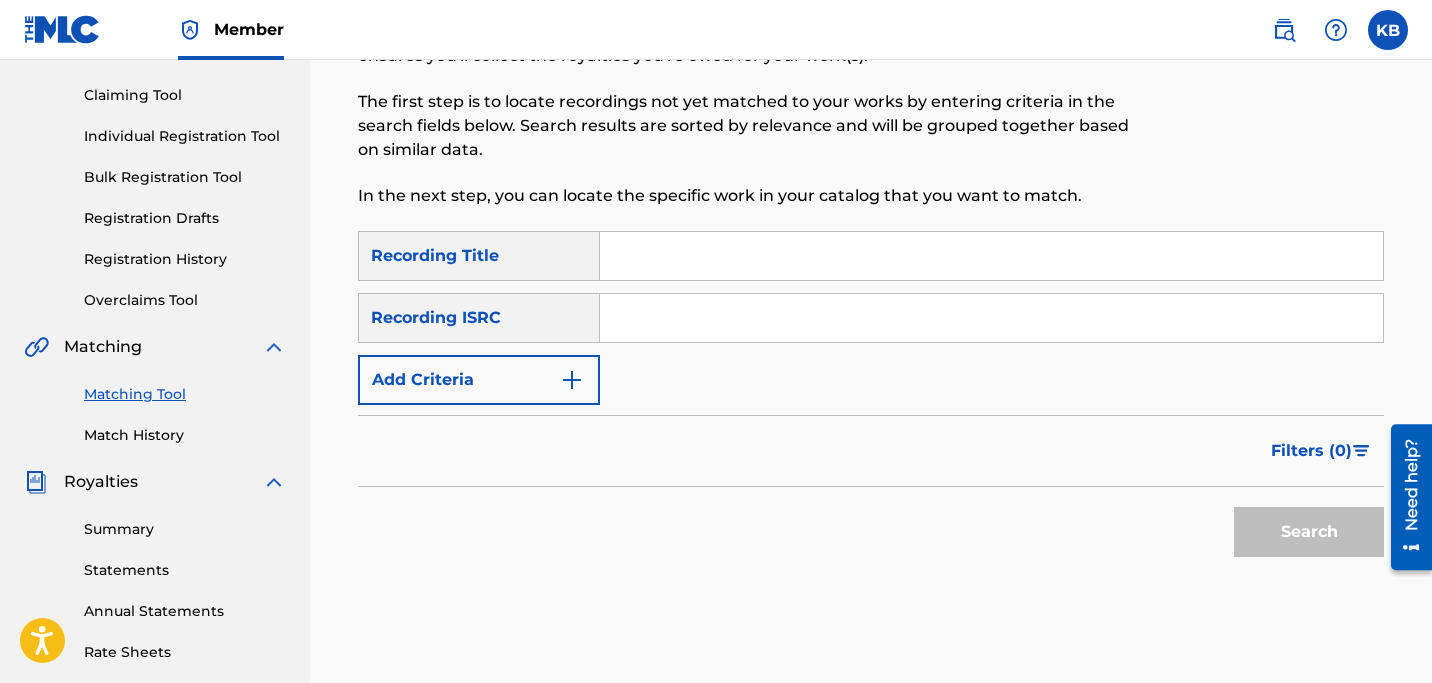 scroll, scrollTop: 197, scrollLeft: 0, axis: vertical 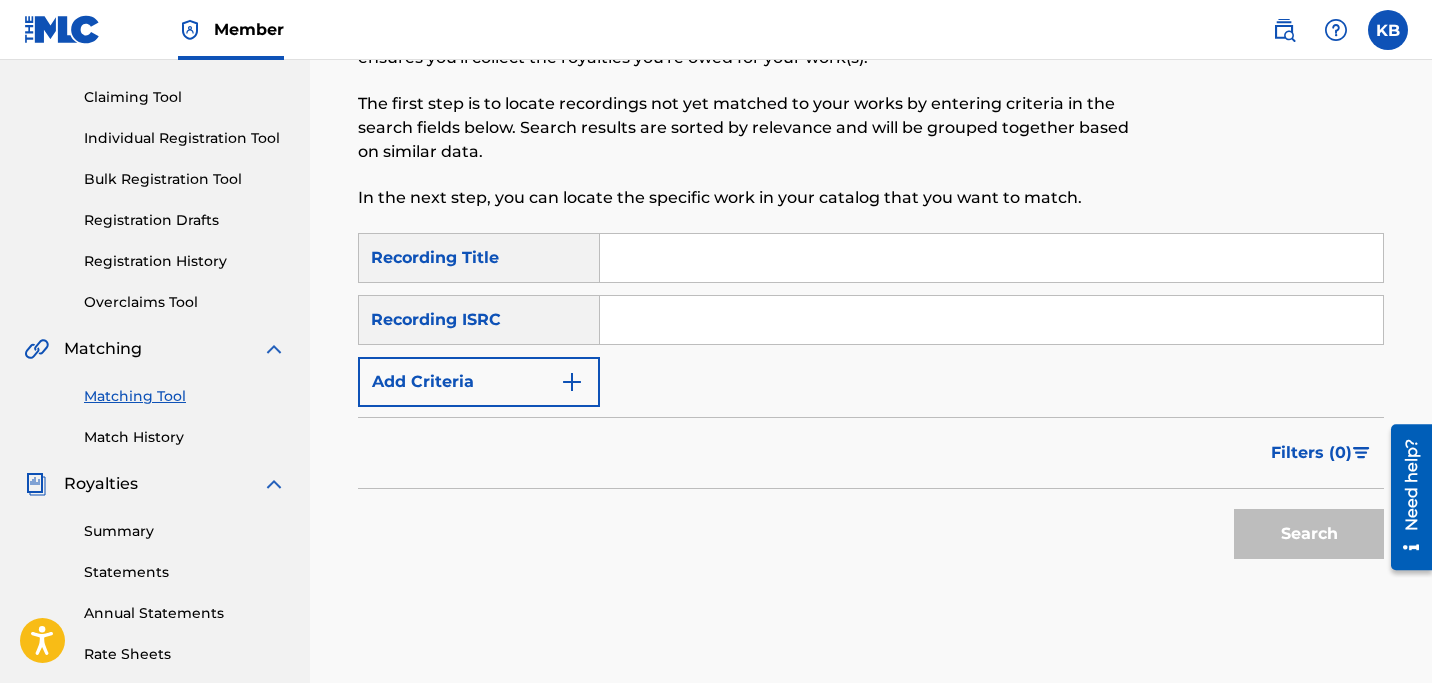 click at bounding box center [572, 382] 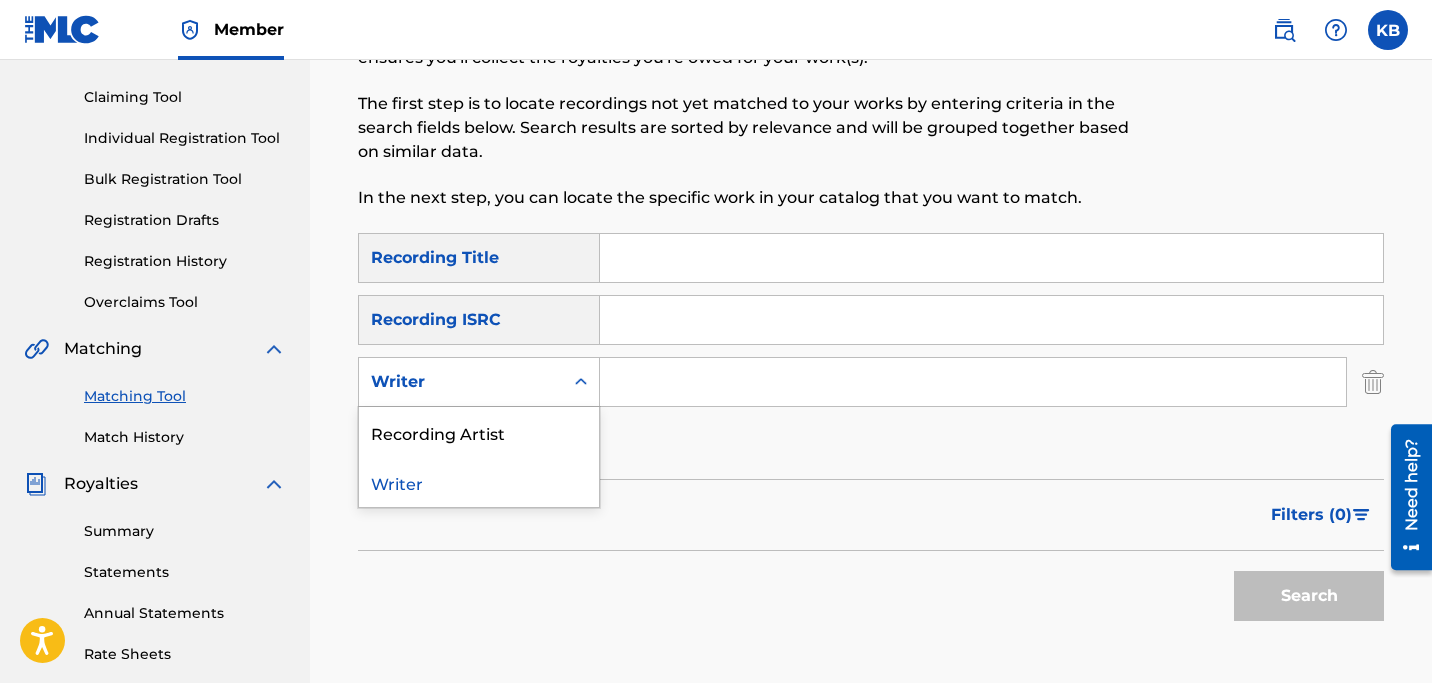 click at bounding box center [581, 382] 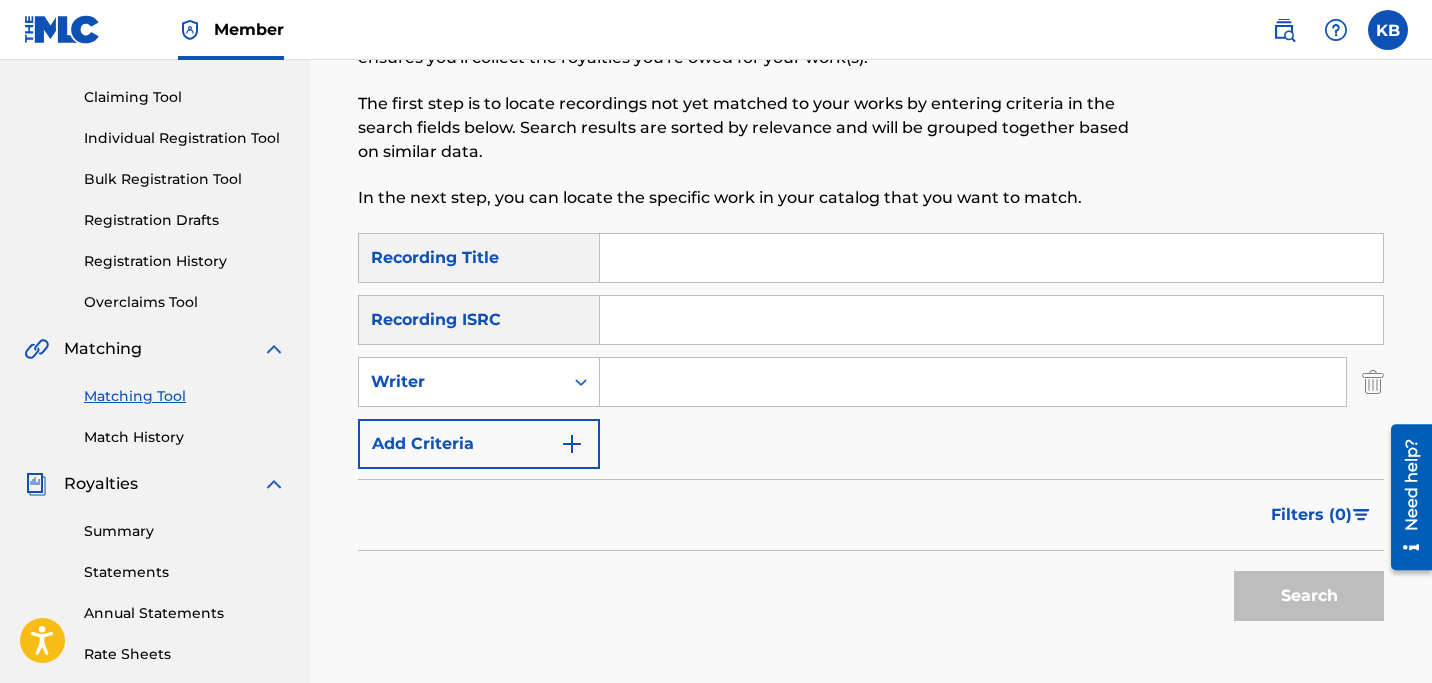 click at bounding box center [973, 382] 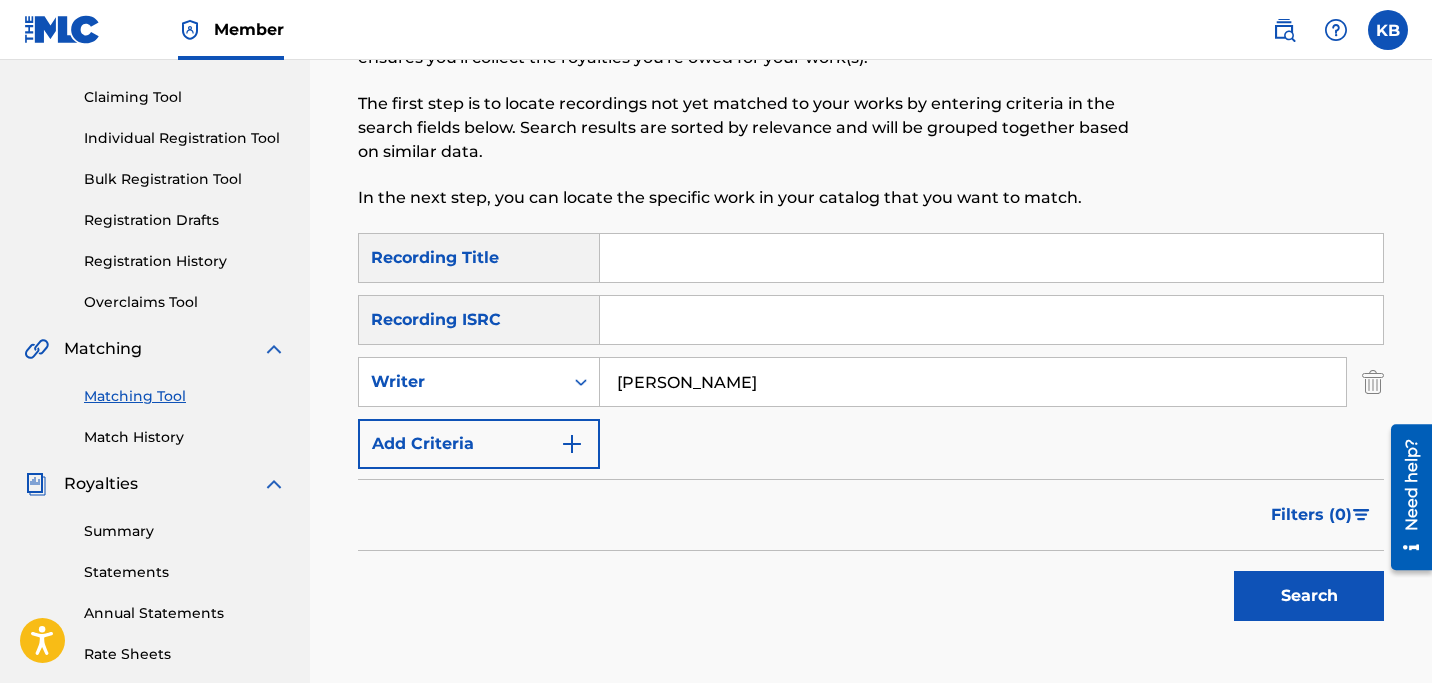 click on "Search" at bounding box center (1309, 596) 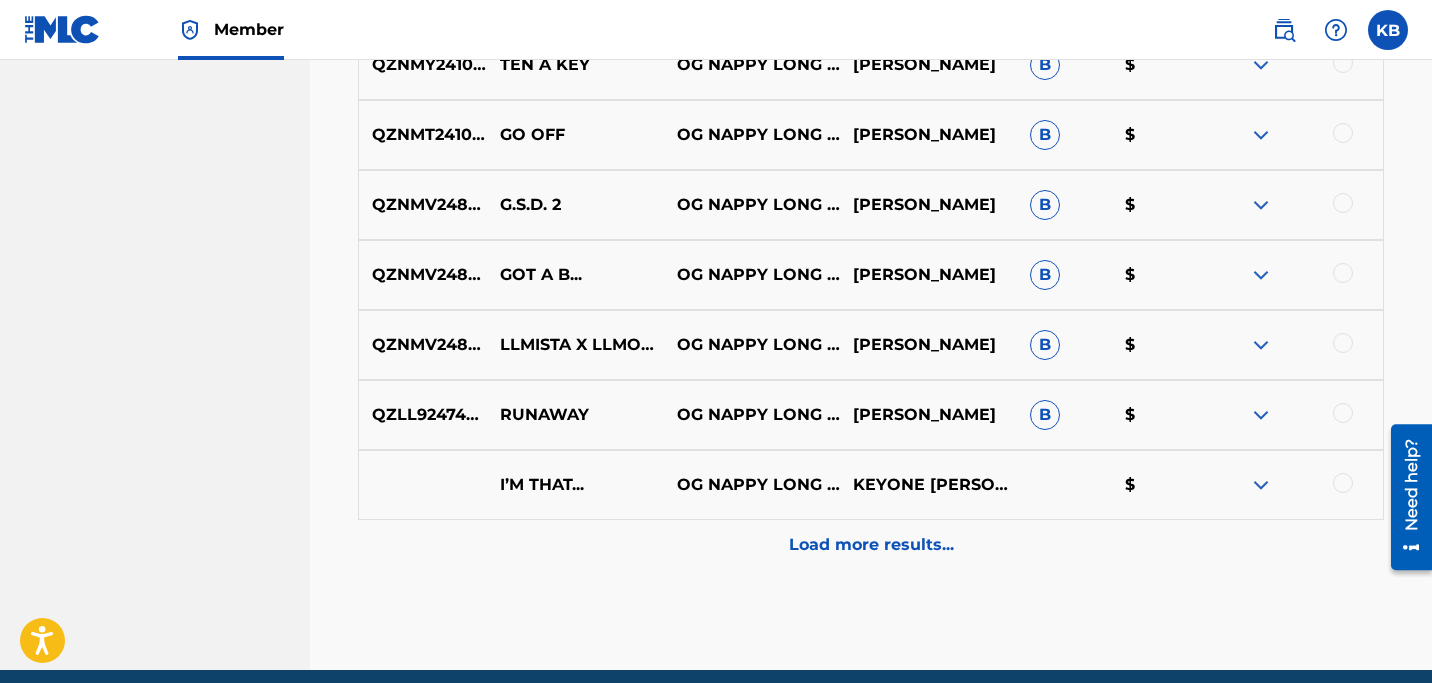 scroll, scrollTop: 1100, scrollLeft: 0, axis: vertical 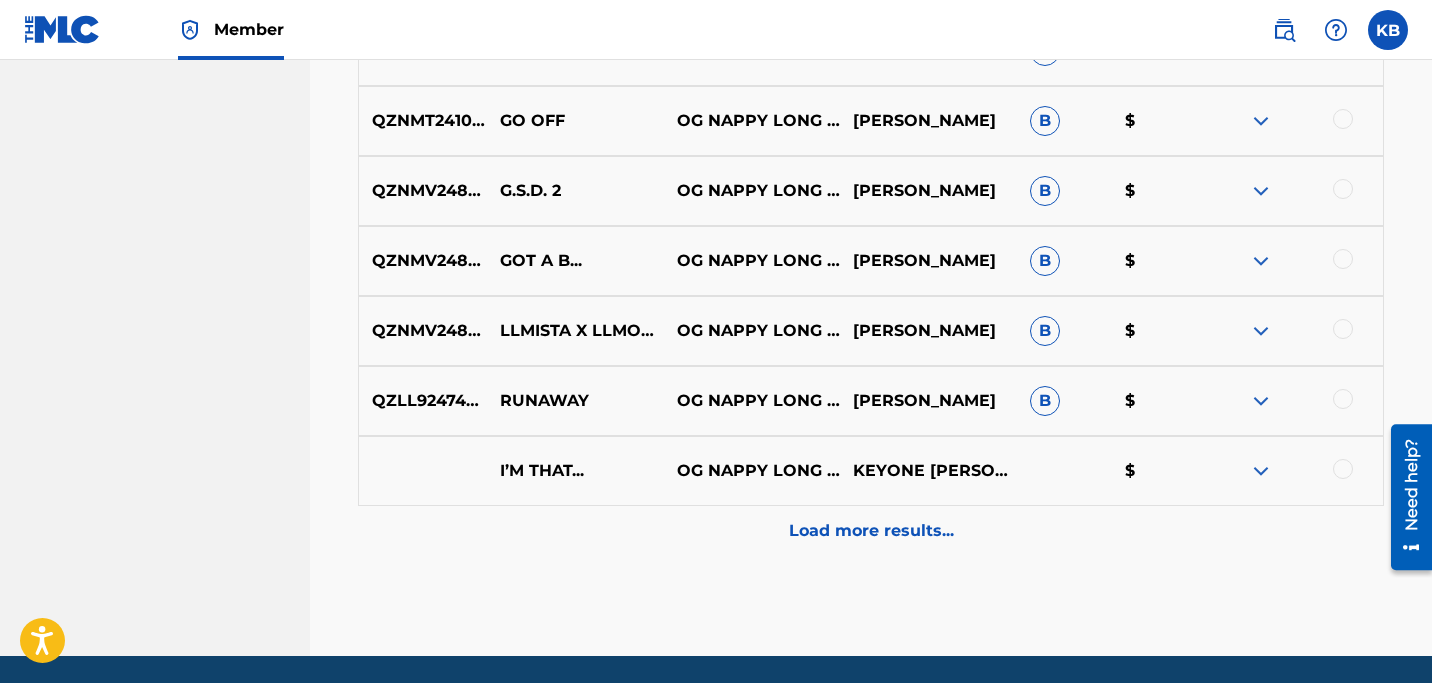 click at bounding box center (1343, 259) 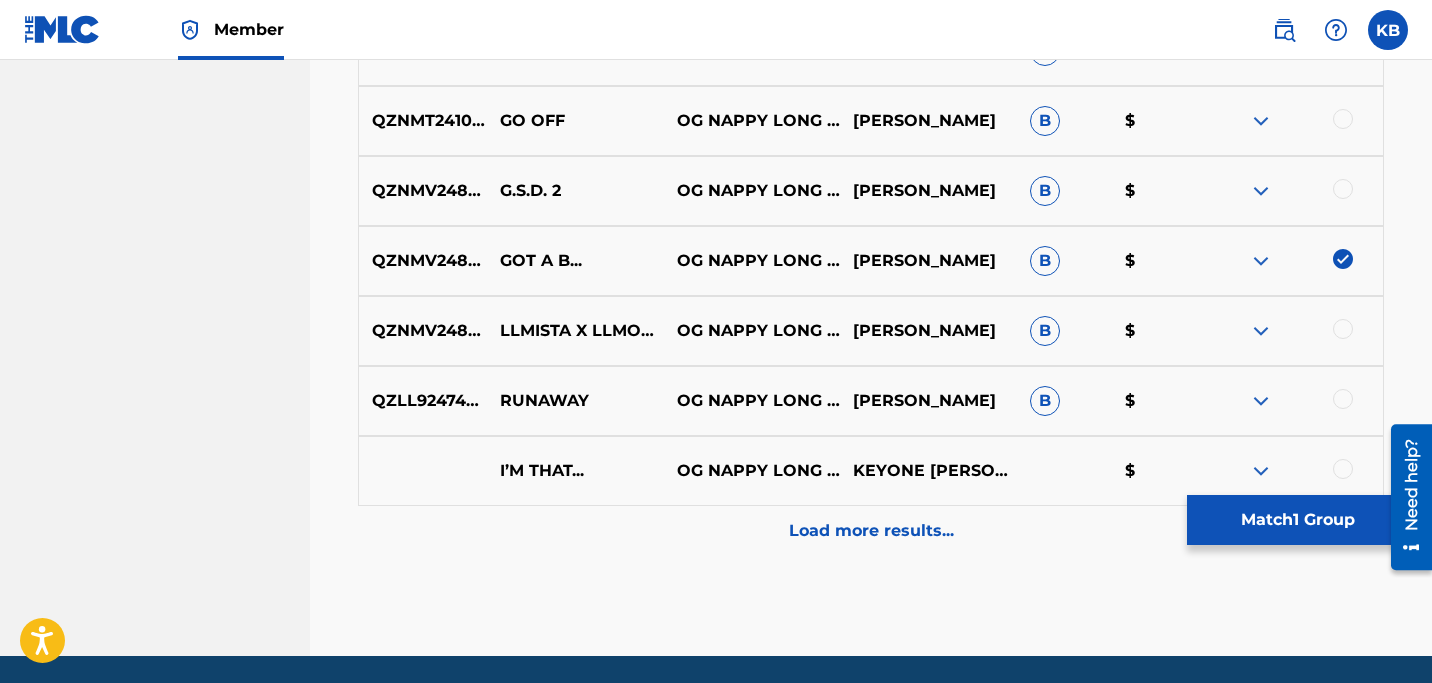 click on "Match  1 Group" at bounding box center (1297, 520) 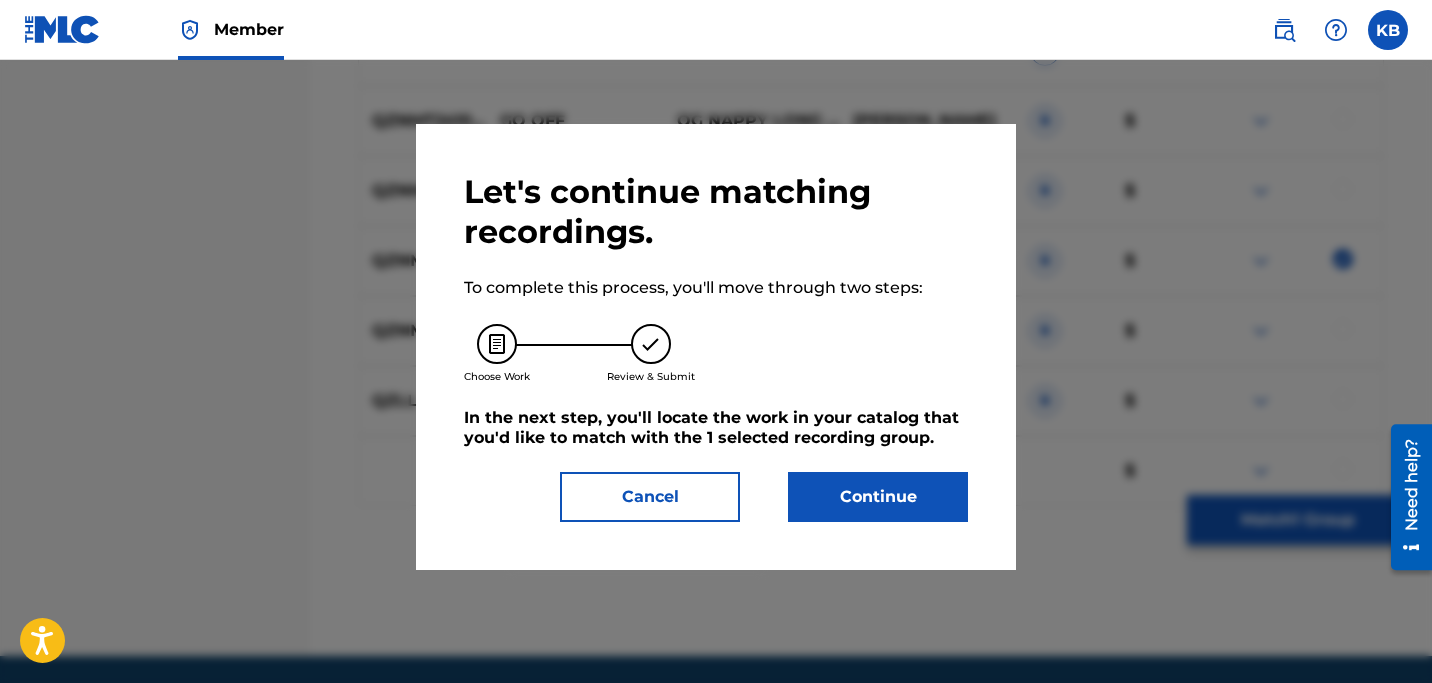 click on "Continue" at bounding box center [878, 497] 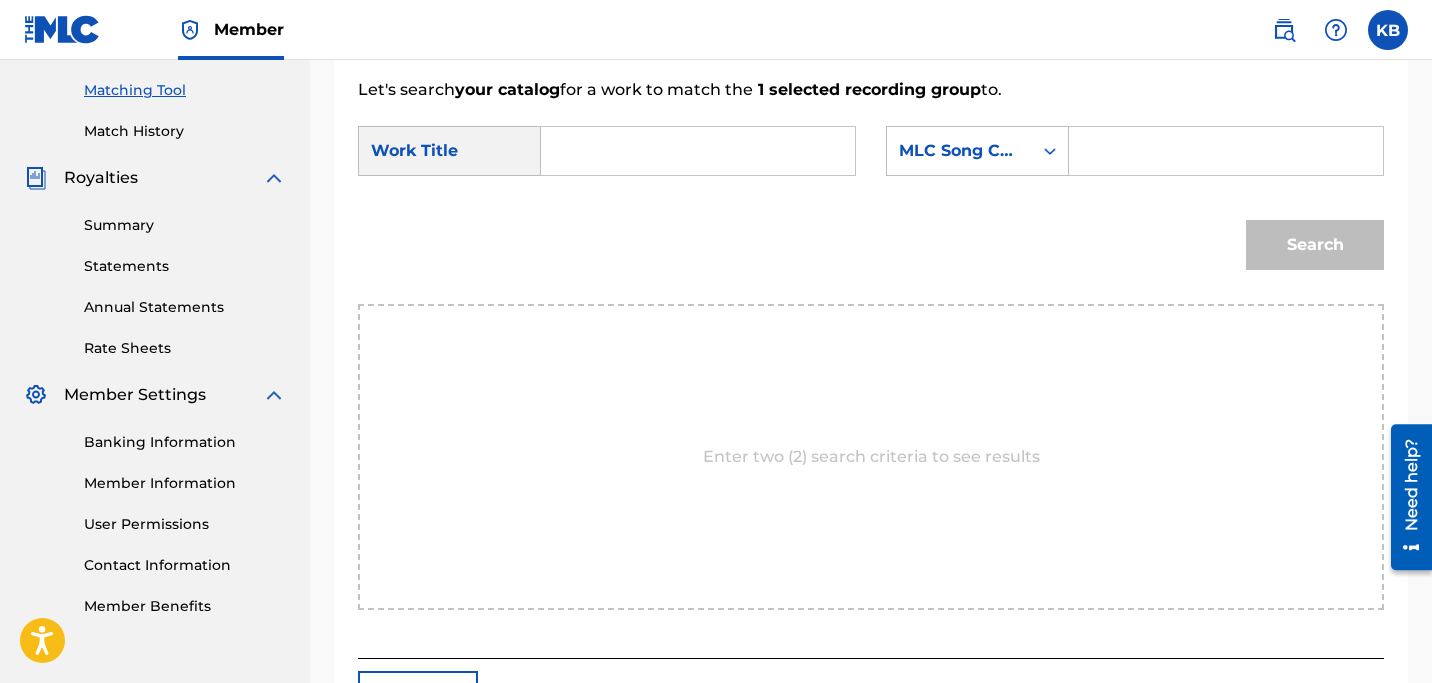 scroll, scrollTop: 456, scrollLeft: 0, axis: vertical 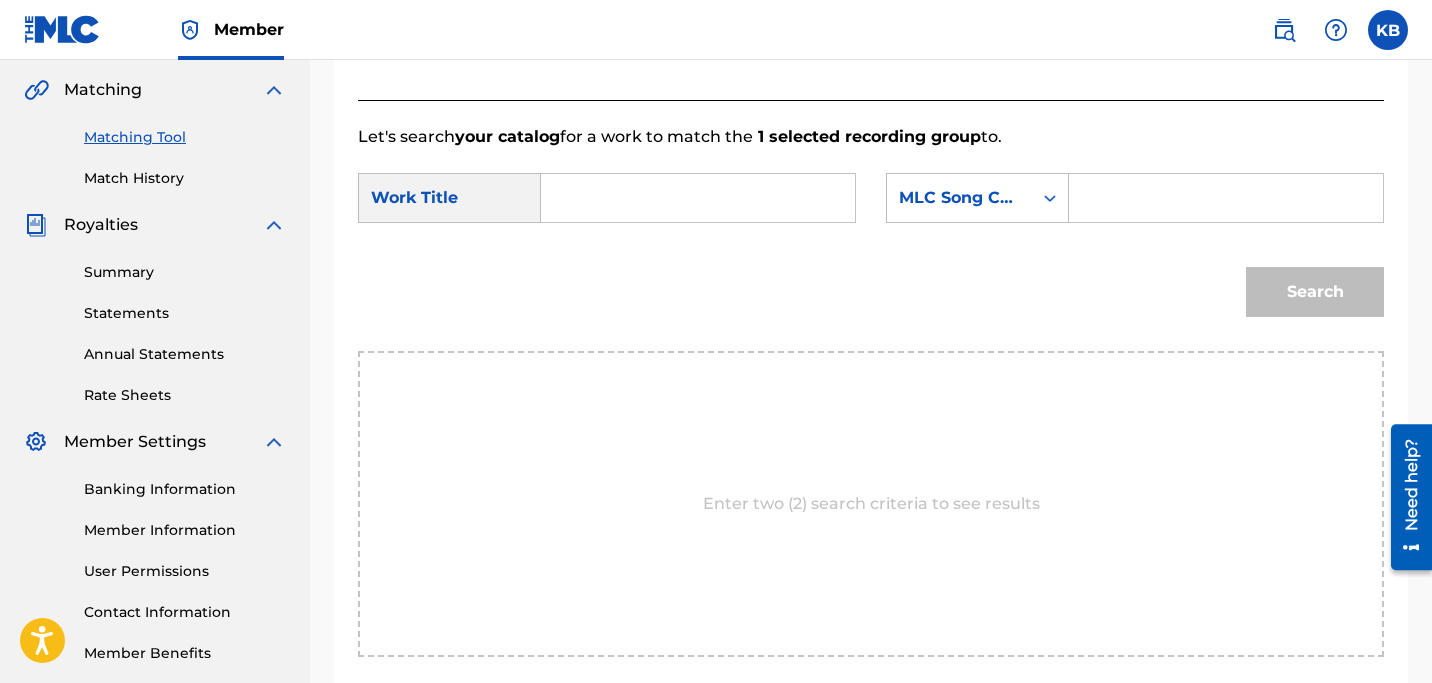 click at bounding box center (698, 198) 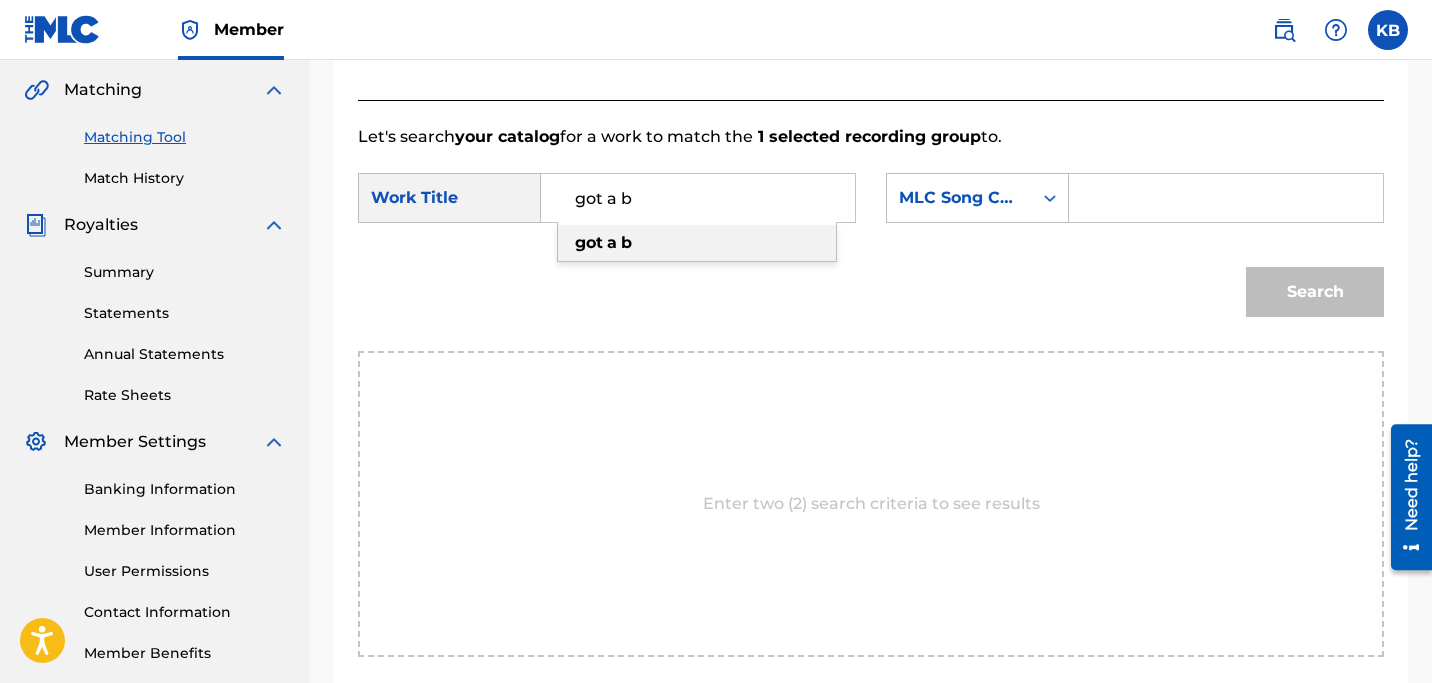 type on "got a b" 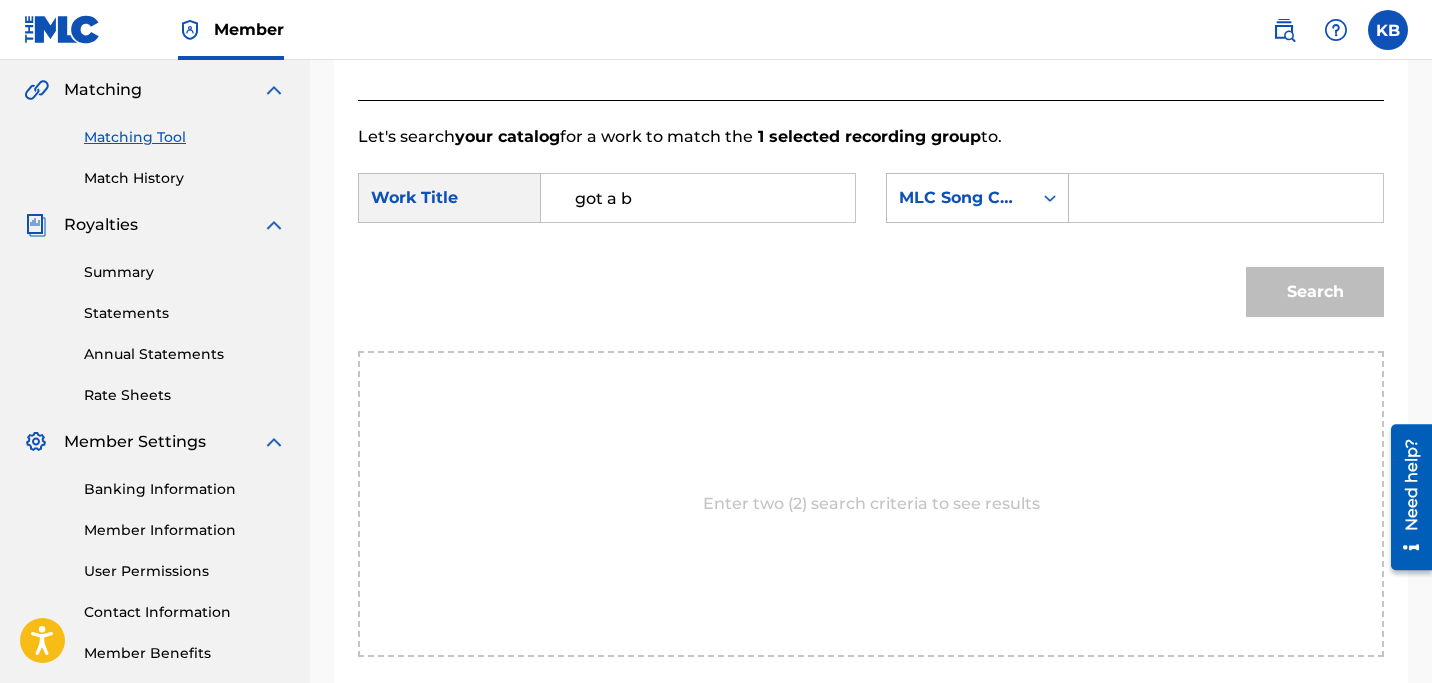 click on "MLC Song Code" at bounding box center (959, 198) 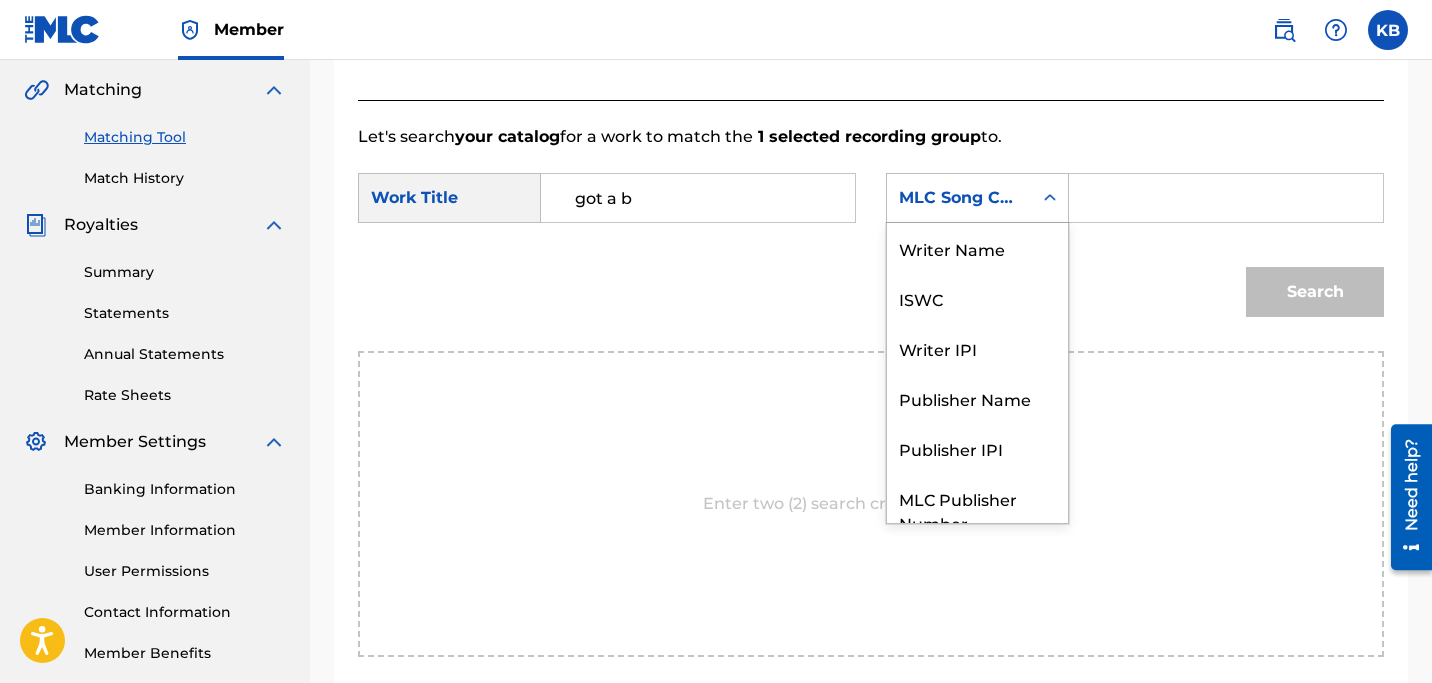 scroll, scrollTop: 74, scrollLeft: 0, axis: vertical 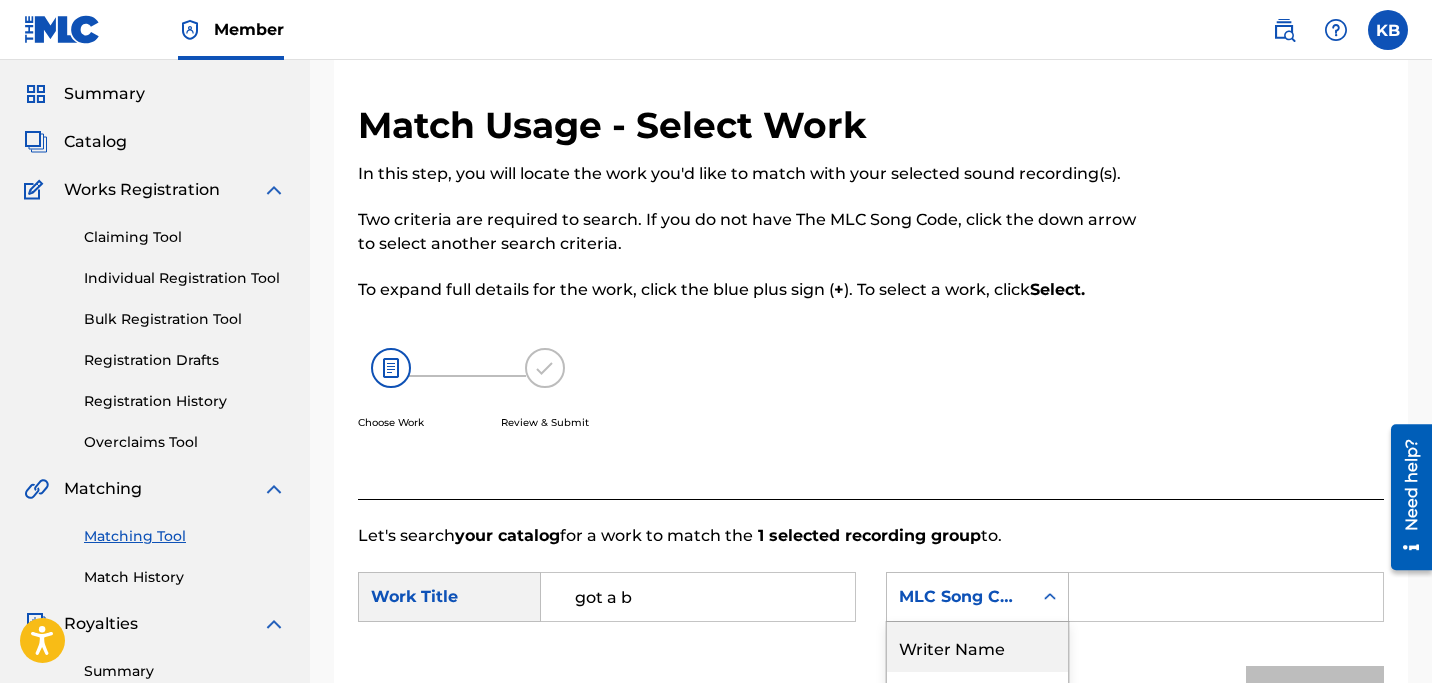 click on "Writer Name" at bounding box center (977, 647) 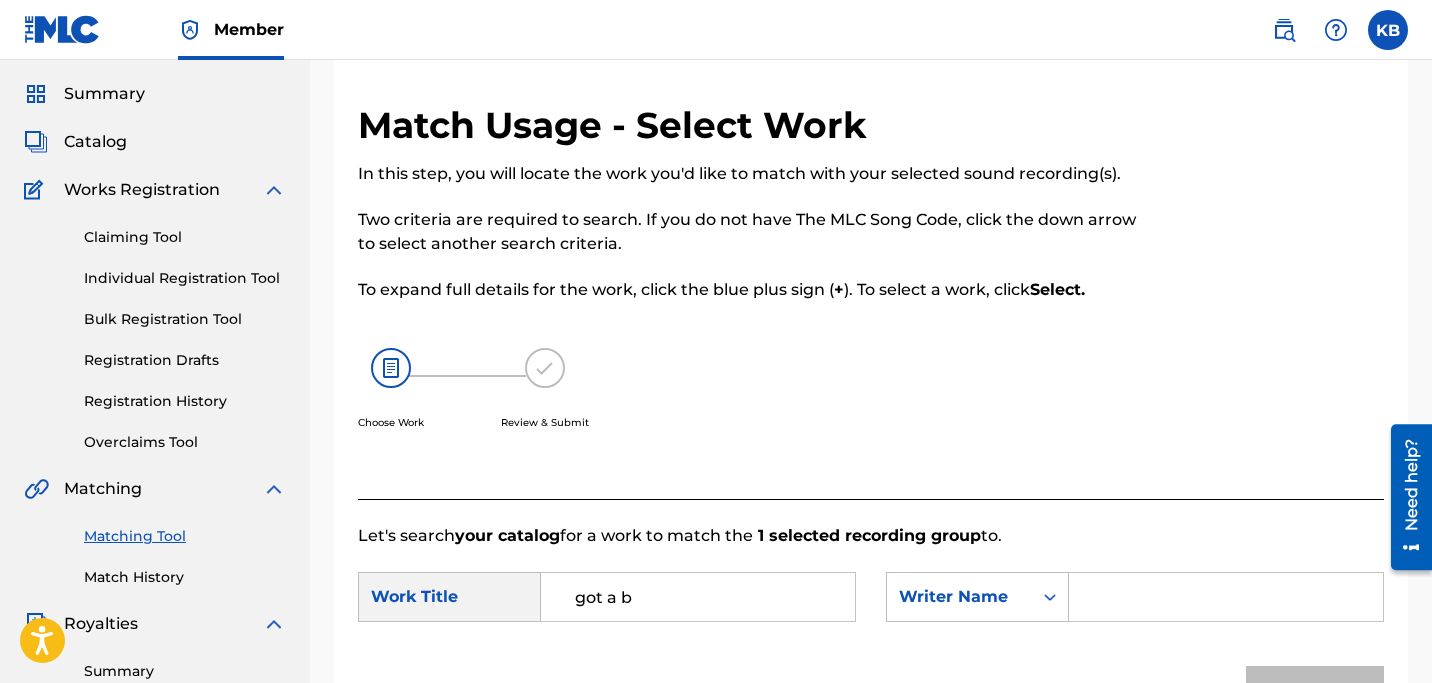 click on "SearchWithCriteriae03e2526-7a0e-45e7-aabf-c267030a8f92 Work Title got a b SearchWithCriteriaf1d839af-e24b-4986-9099-e0db1727503b Writer Name" at bounding box center (871, 603) 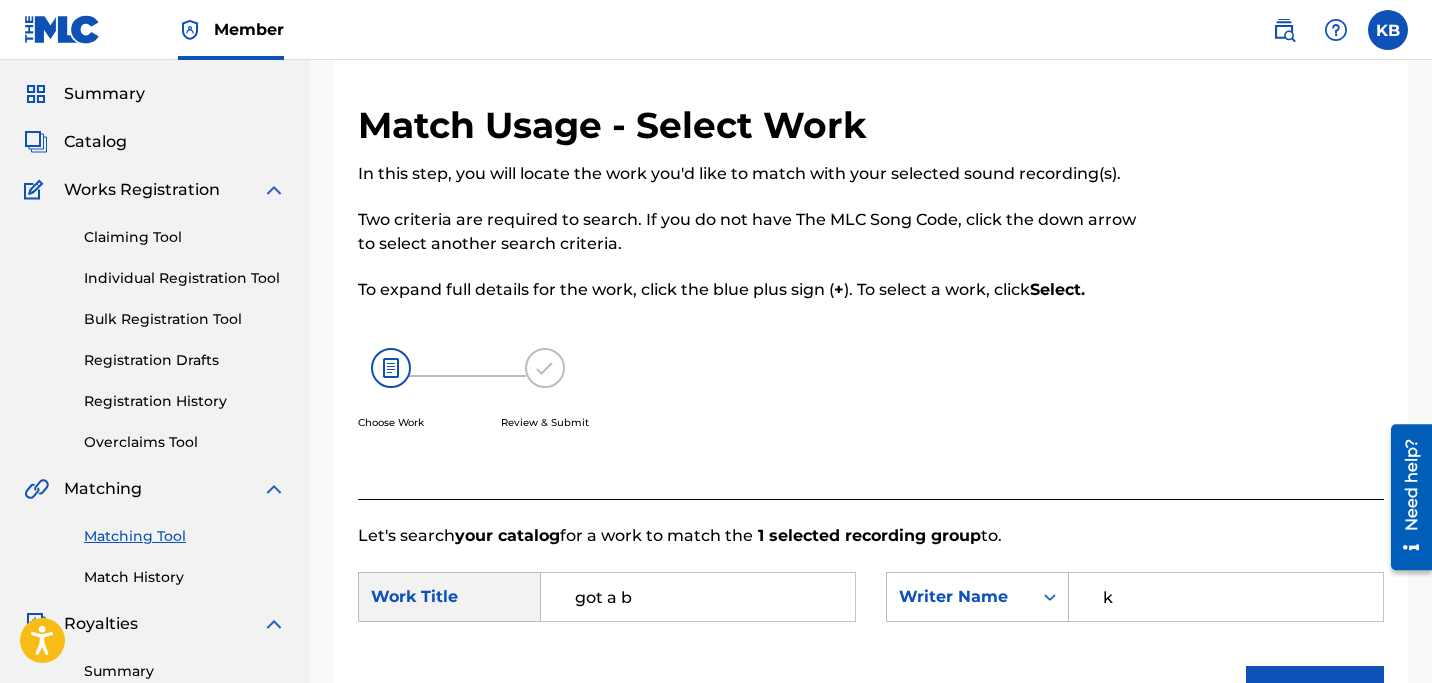 type on "[PERSON_NAME]" 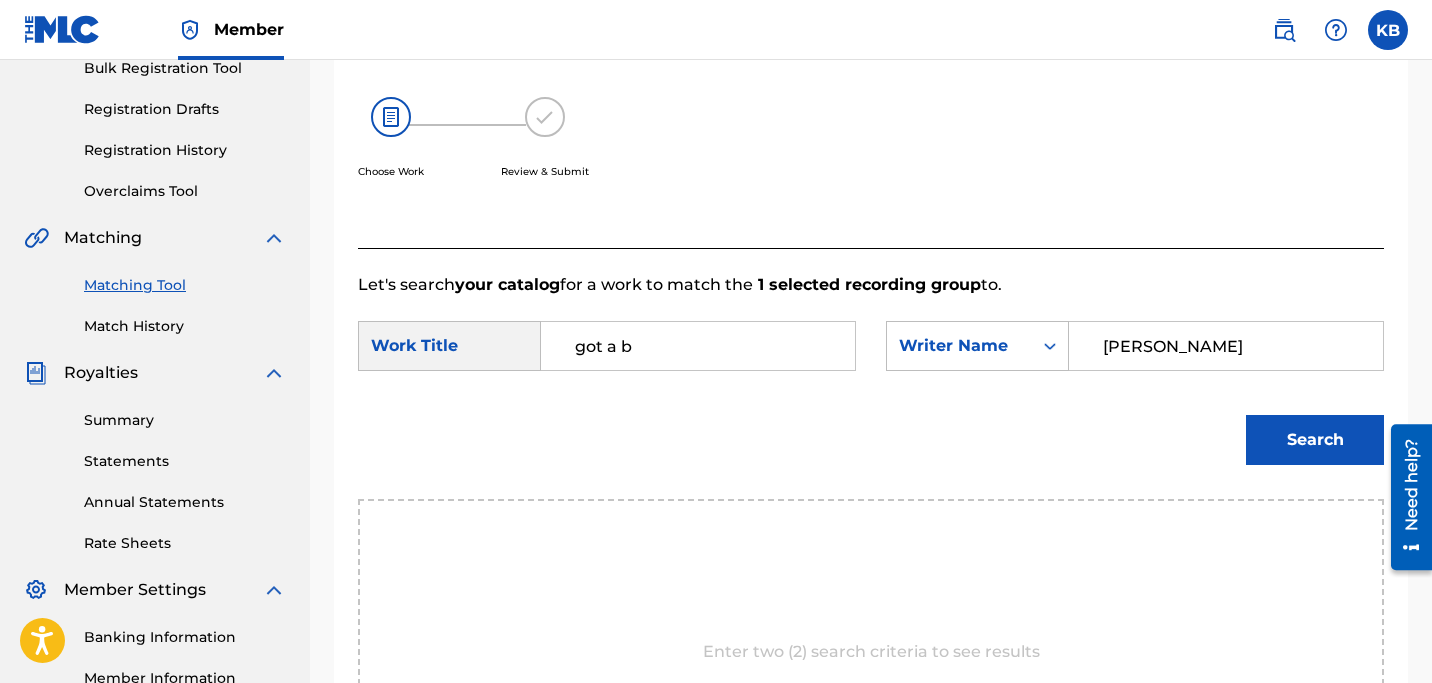 scroll, scrollTop: 322, scrollLeft: 0, axis: vertical 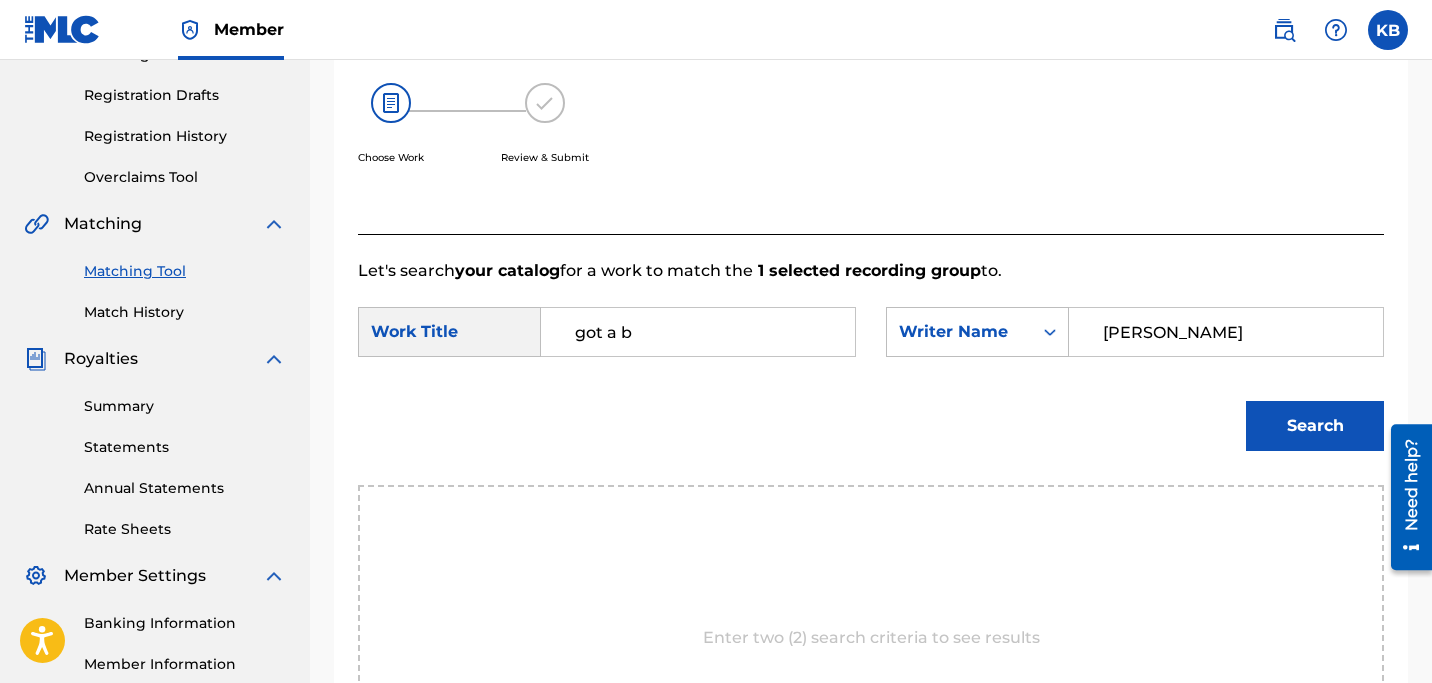 click on "Search" at bounding box center (1315, 426) 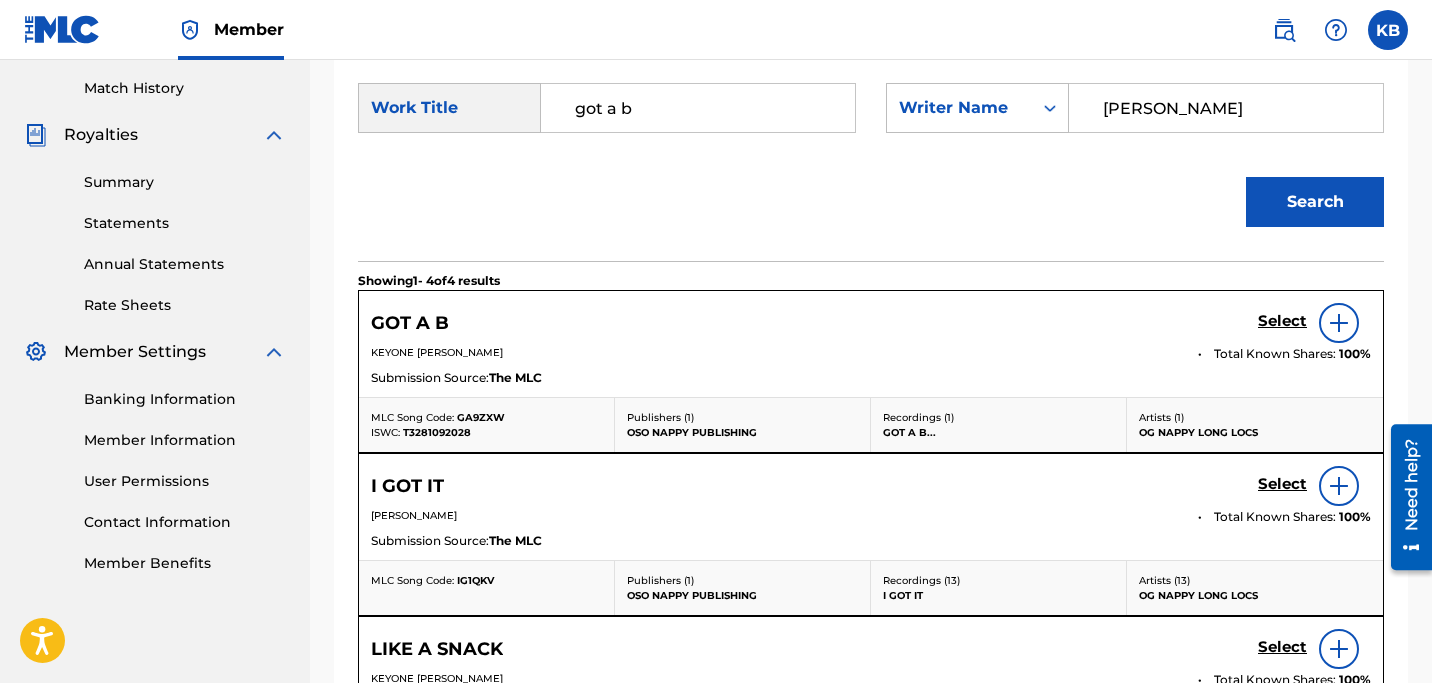 scroll, scrollTop: 571, scrollLeft: 0, axis: vertical 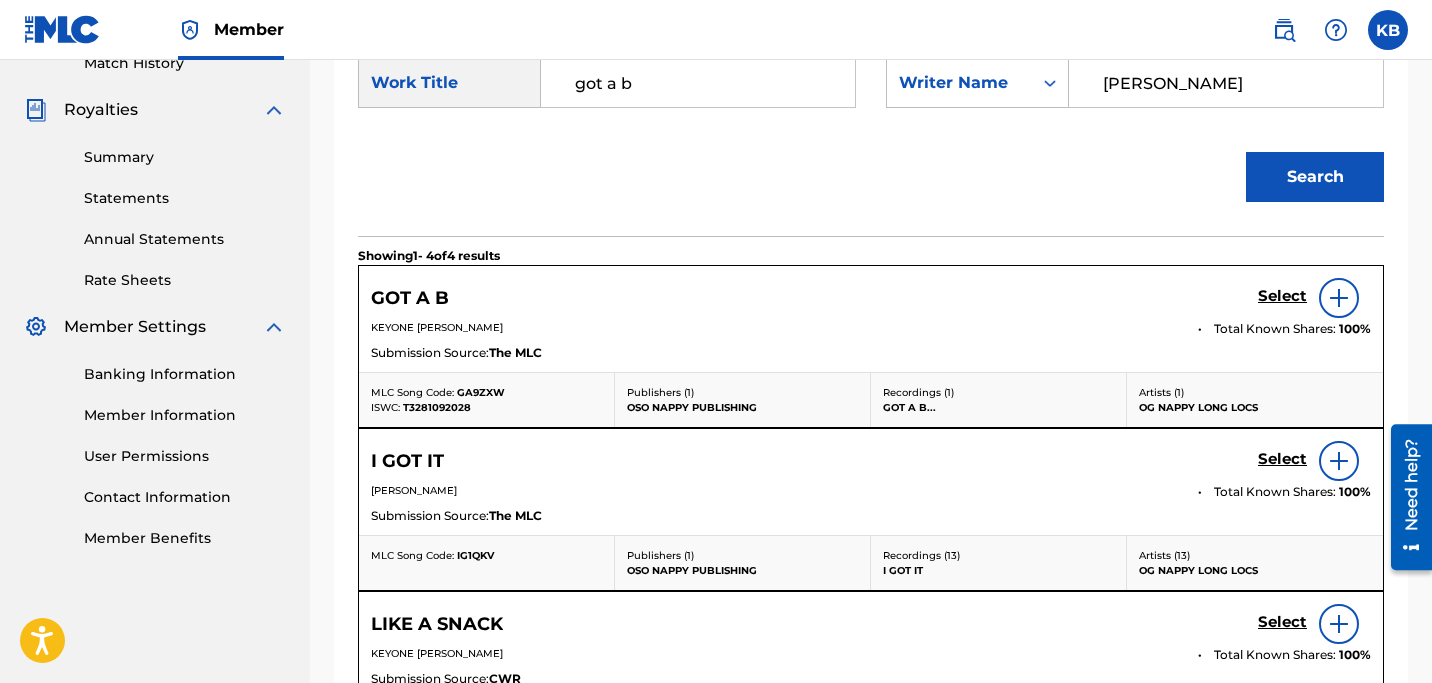click on "Select" at bounding box center [1282, 296] 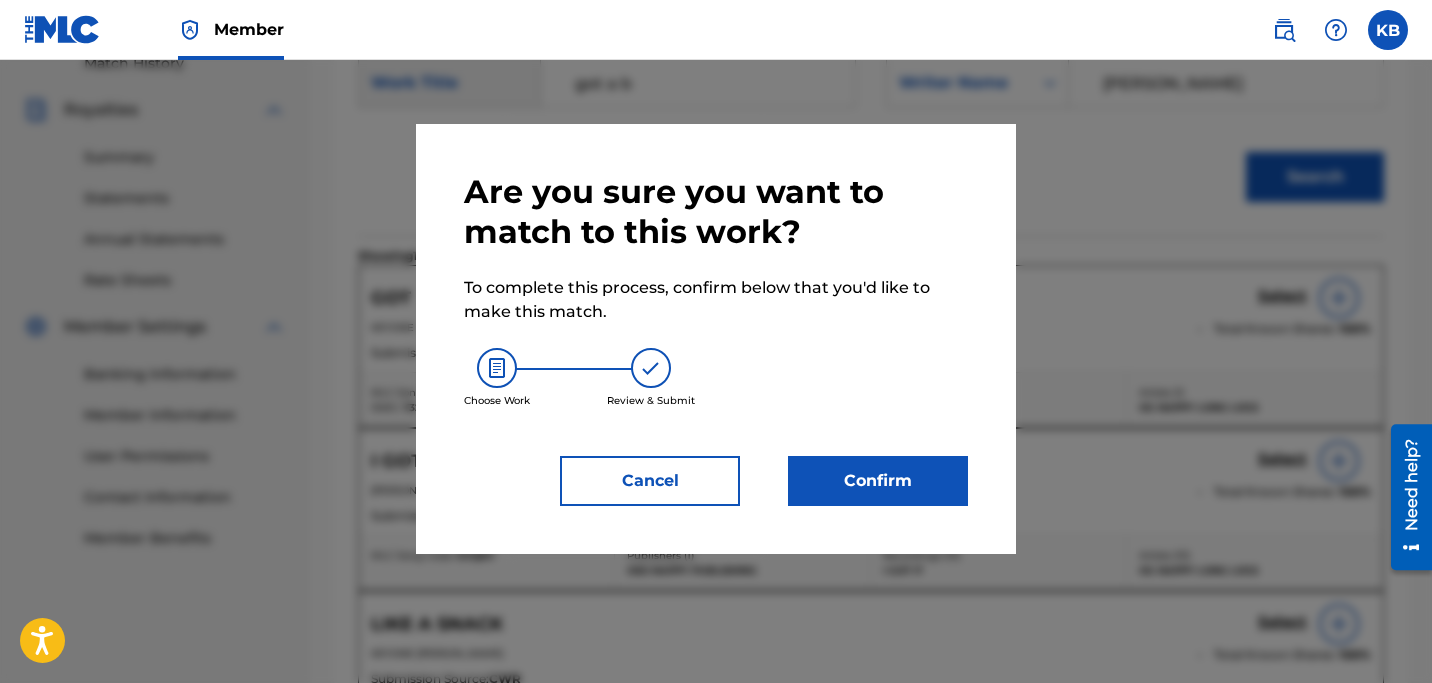 click on "Confirm" at bounding box center [878, 481] 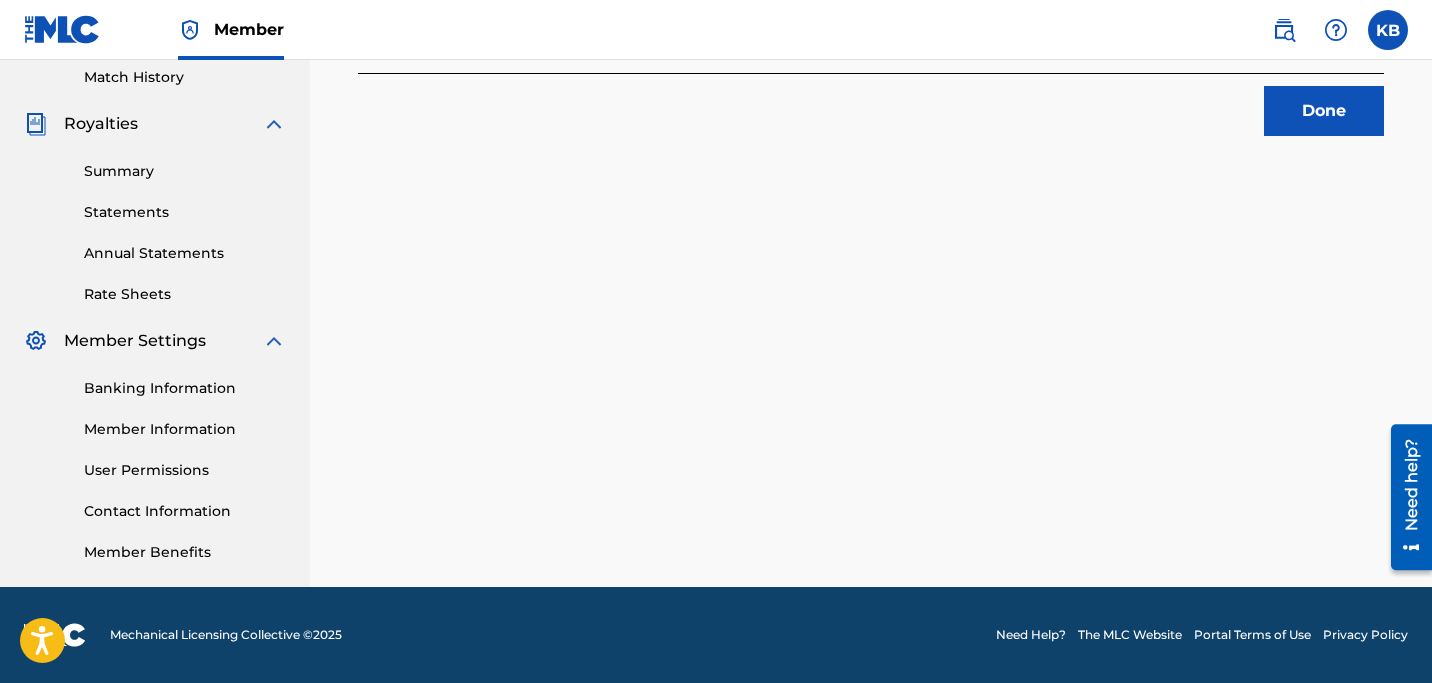 click on "Done" at bounding box center (1324, 111) 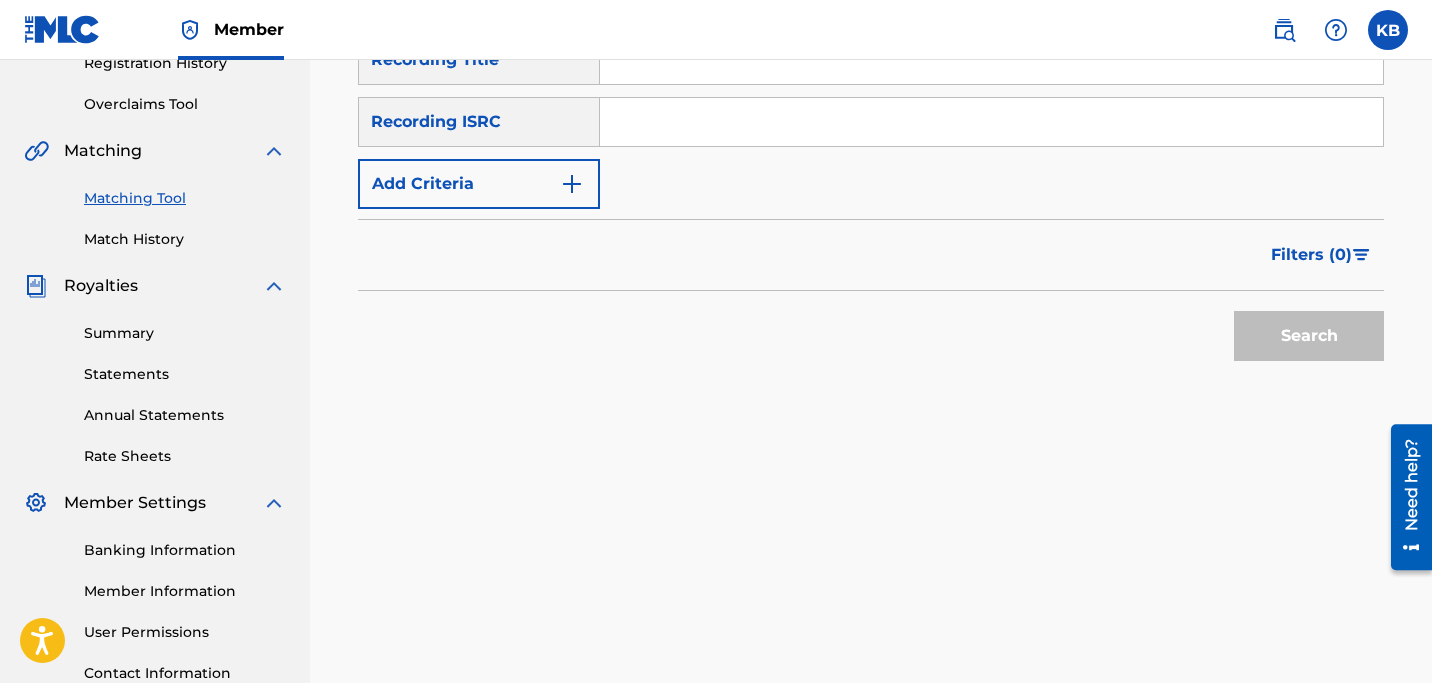 scroll, scrollTop: 387, scrollLeft: 0, axis: vertical 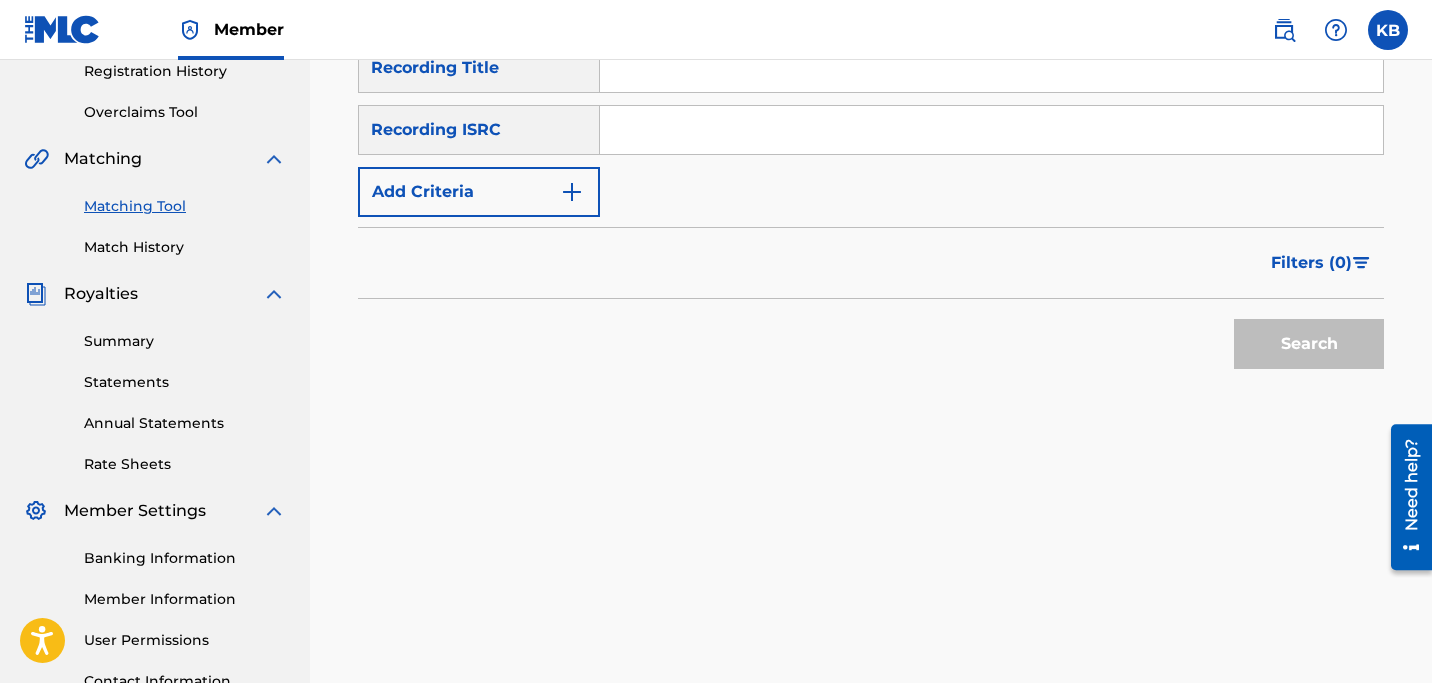 click on "Add Criteria" at bounding box center [479, 192] 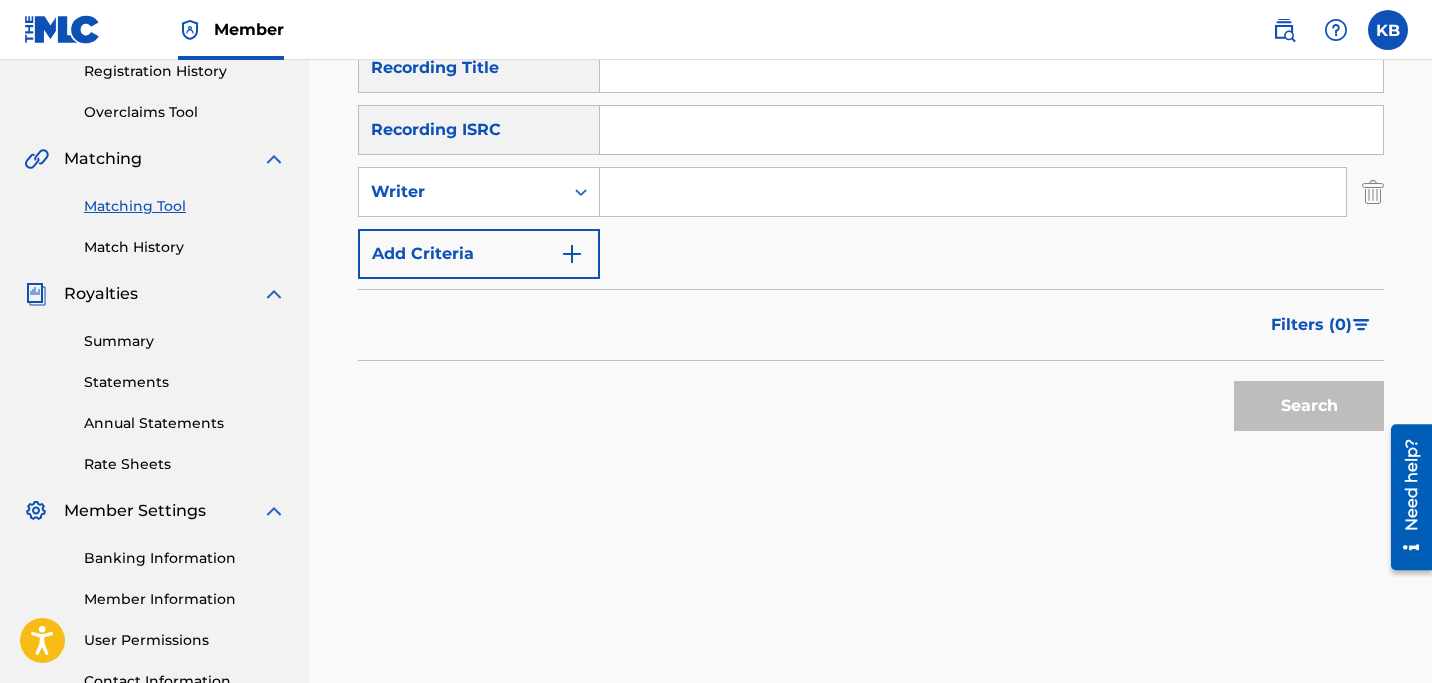 click at bounding box center [973, 192] 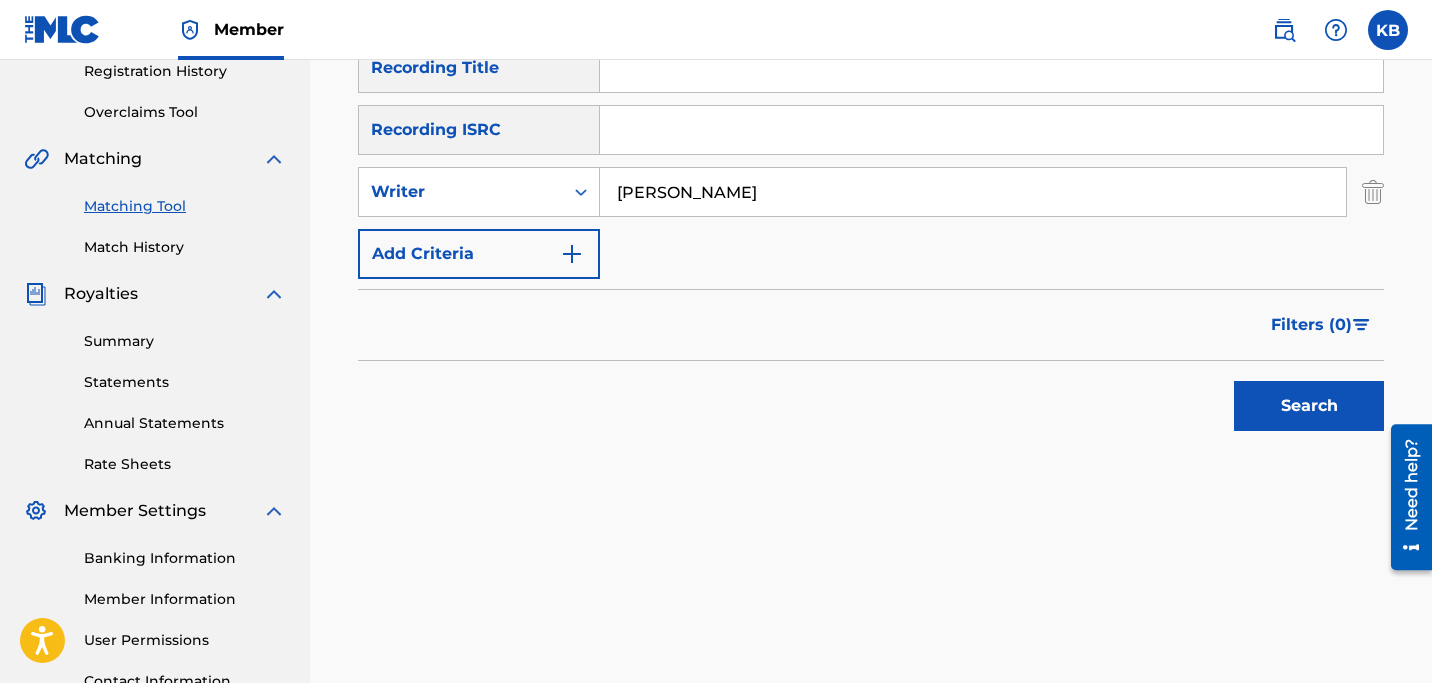 click on "Search" at bounding box center (1309, 406) 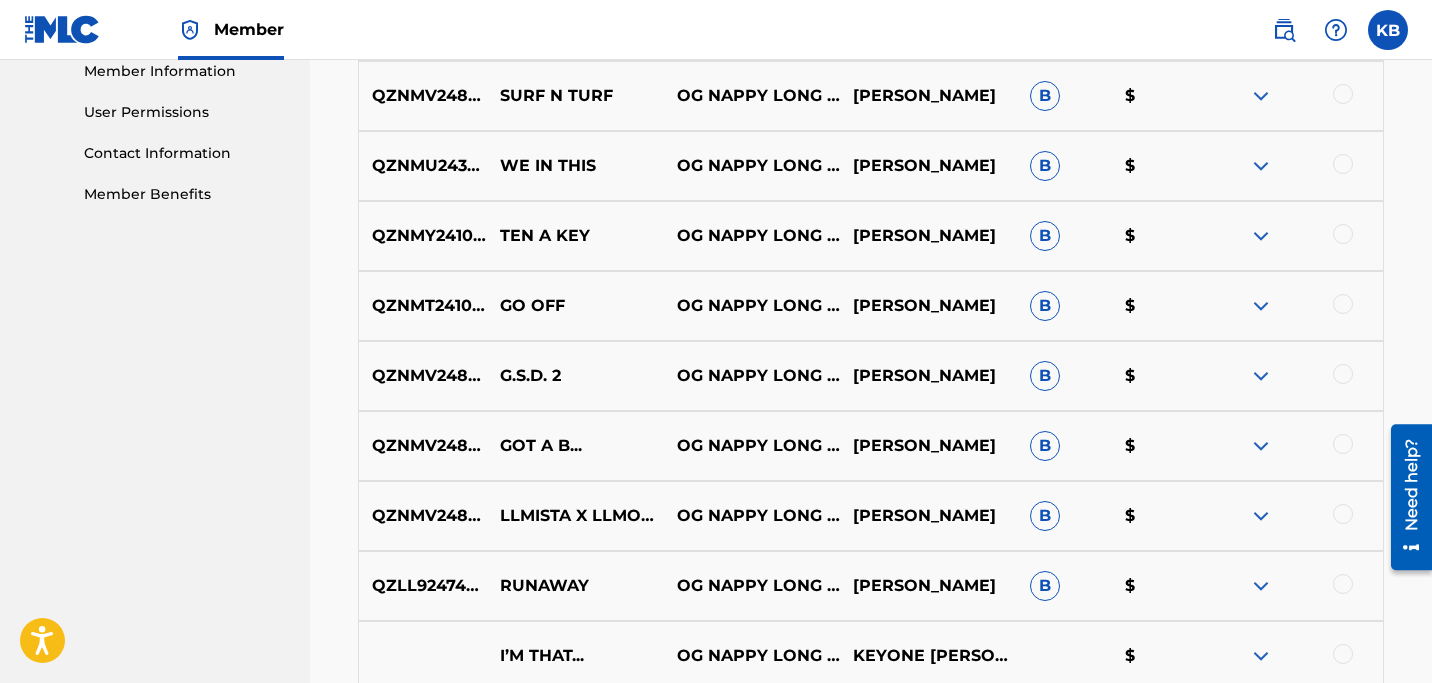 scroll, scrollTop: 970, scrollLeft: 0, axis: vertical 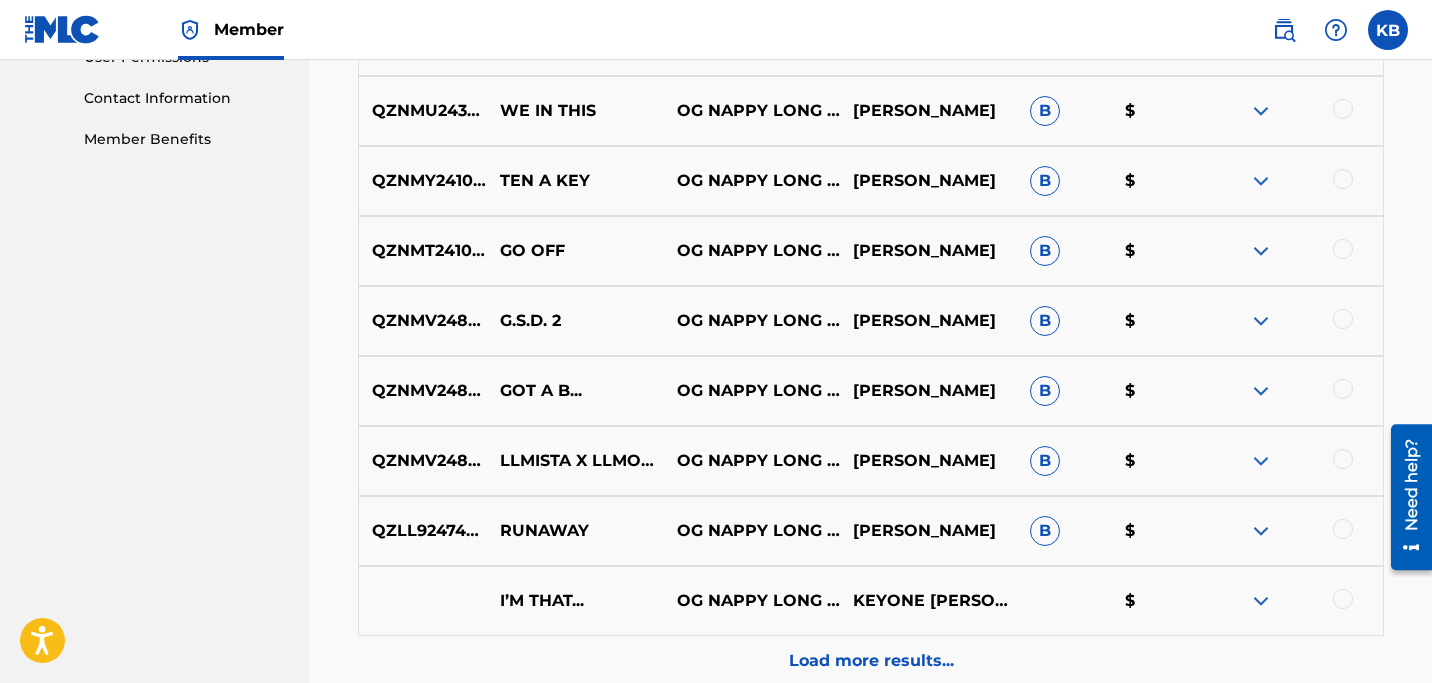 click at bounding box center [1343, 459] 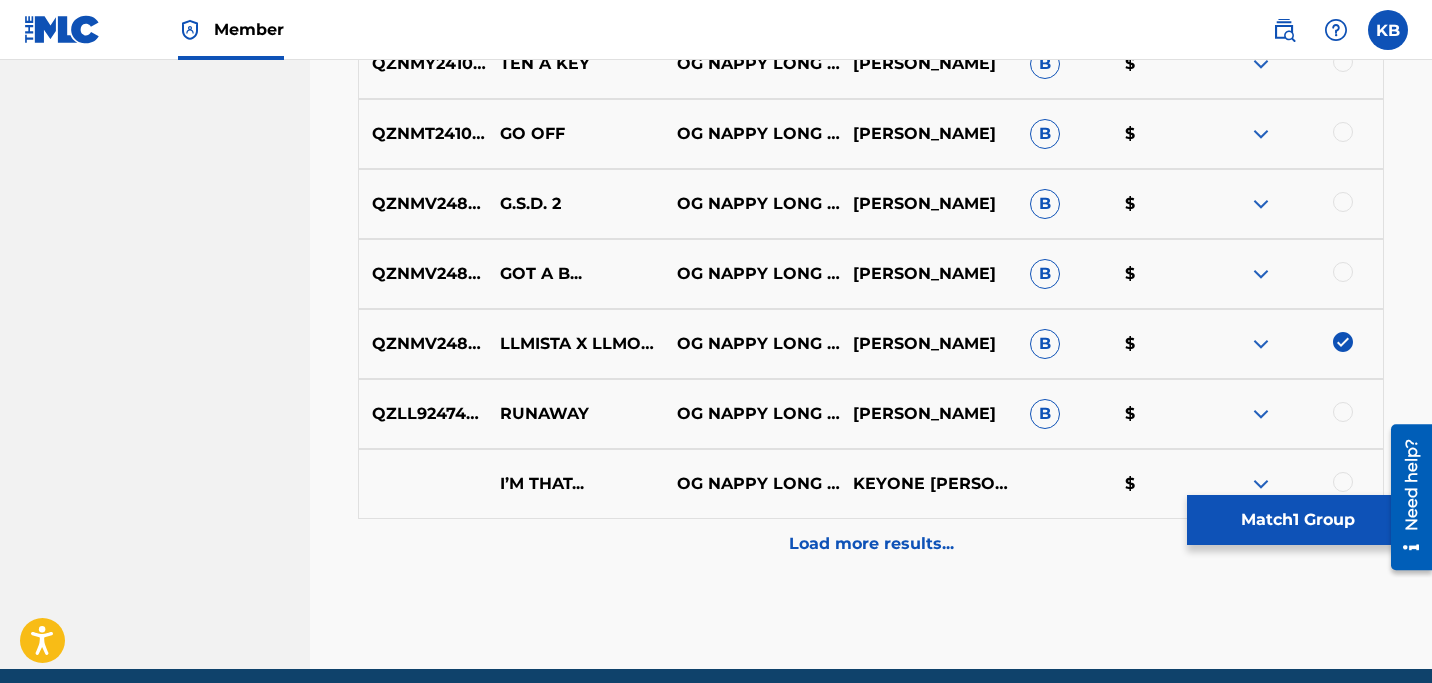 scroll, scrollTop: 1092, scrollLeft: 0, axis: vertical 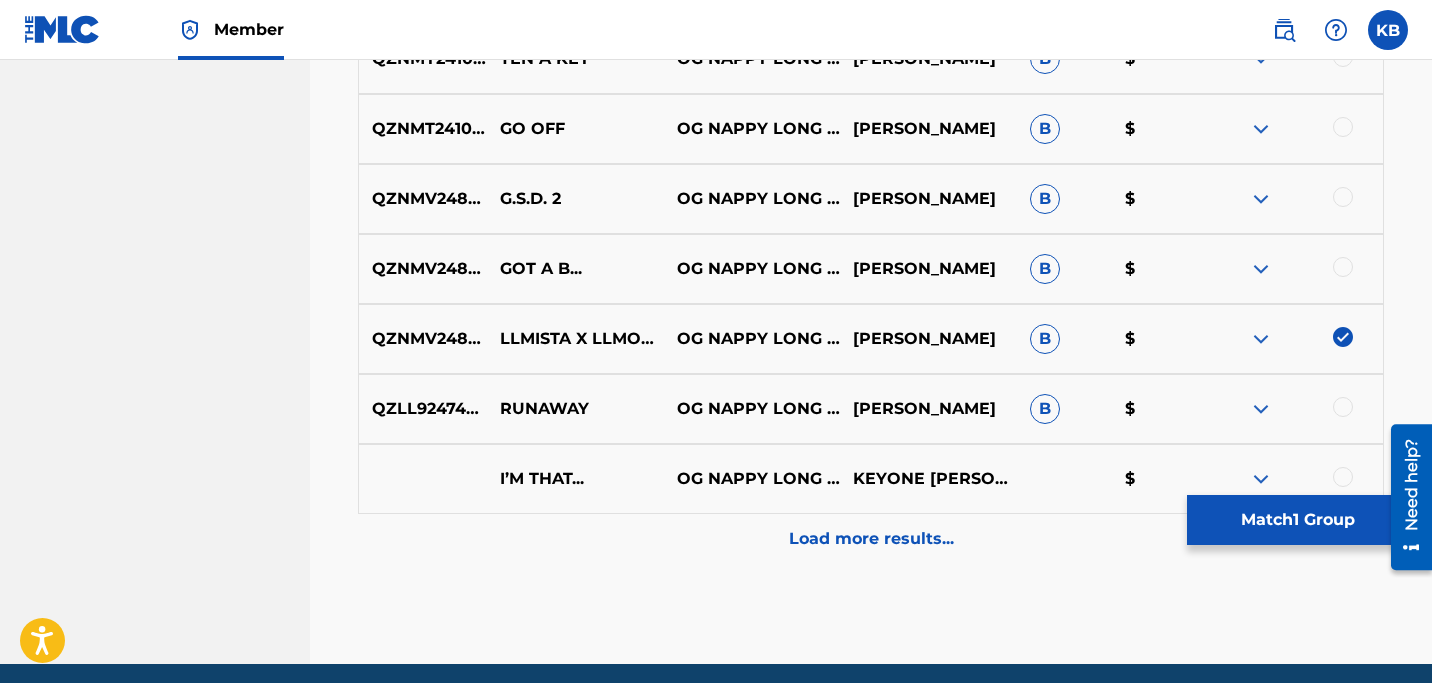 click on "Match  1 Group" at bounding box center (1297, 520) 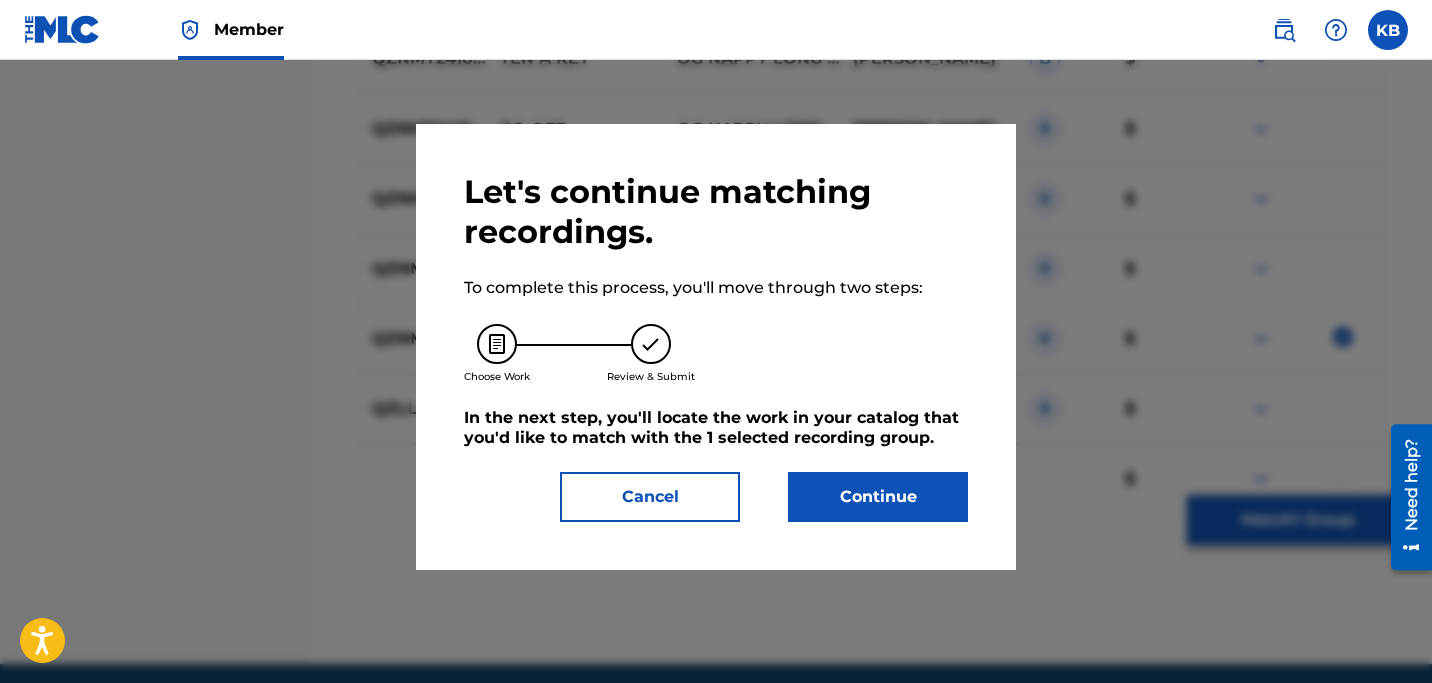 click on "Continue" at bounding box center [878, 497] 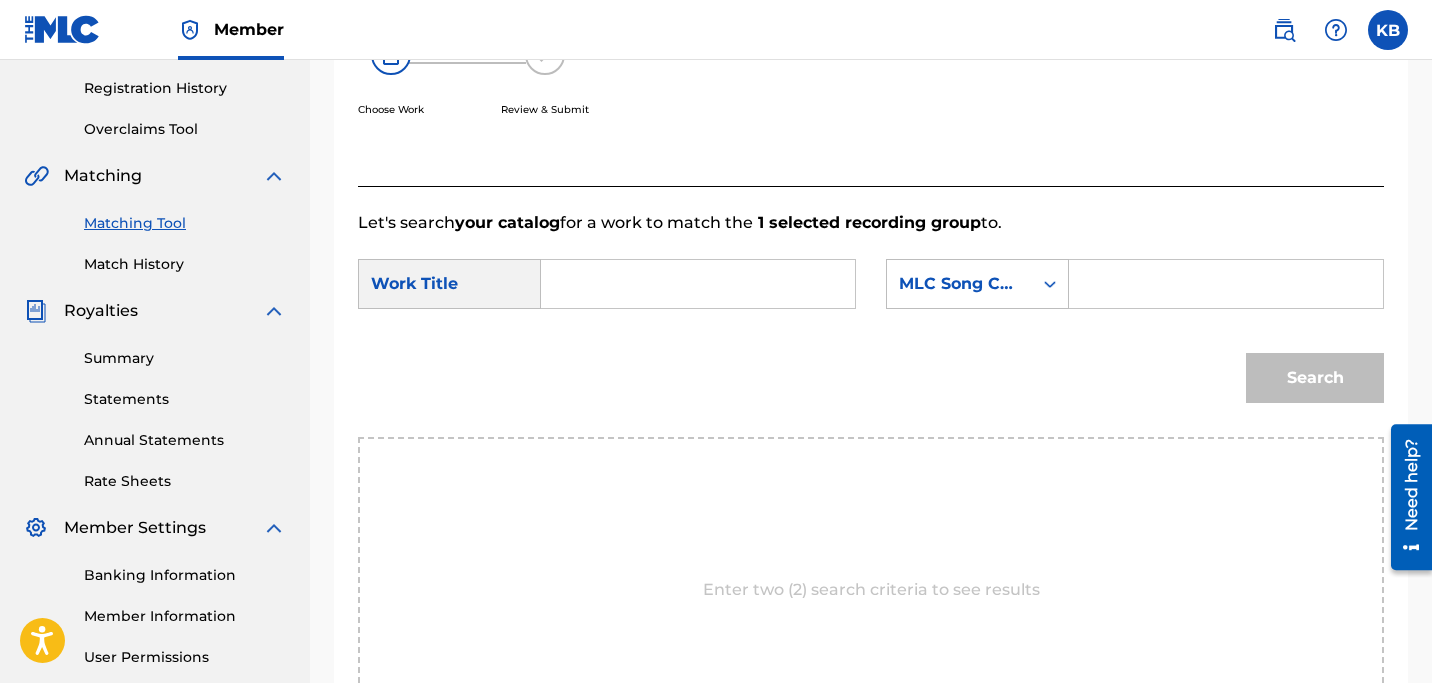 scroll, scrollTop: 368, scrollLeft: 0, axis: vertical 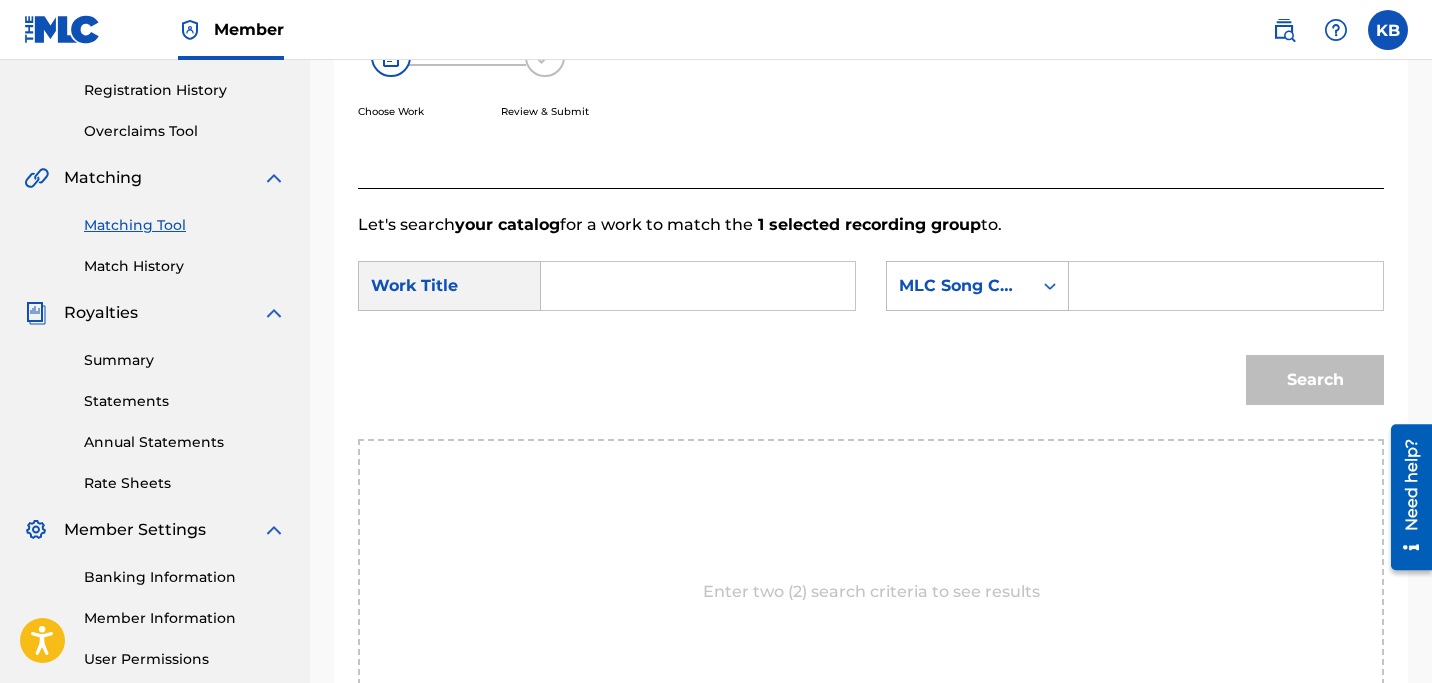 click at bounding box center [698, 286] 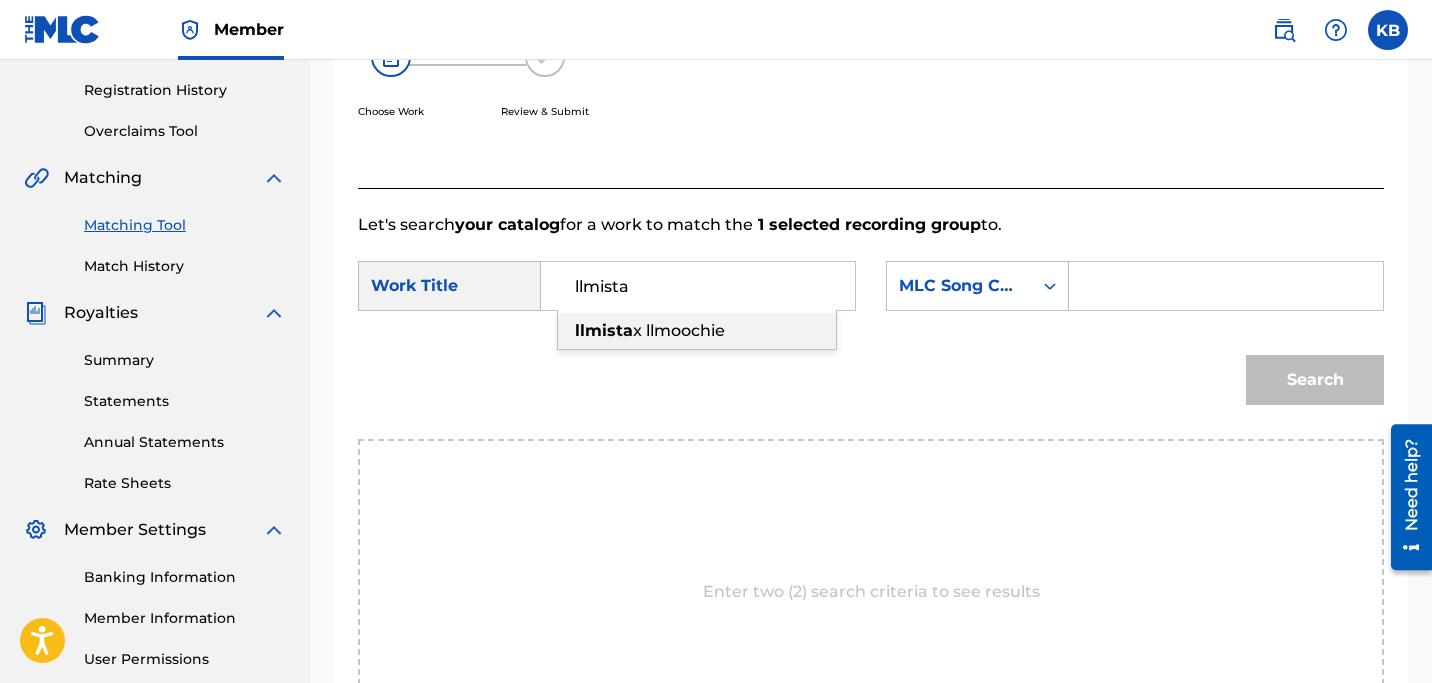 click on "llmista  x llmoochie" at bounding box center (697, 331) 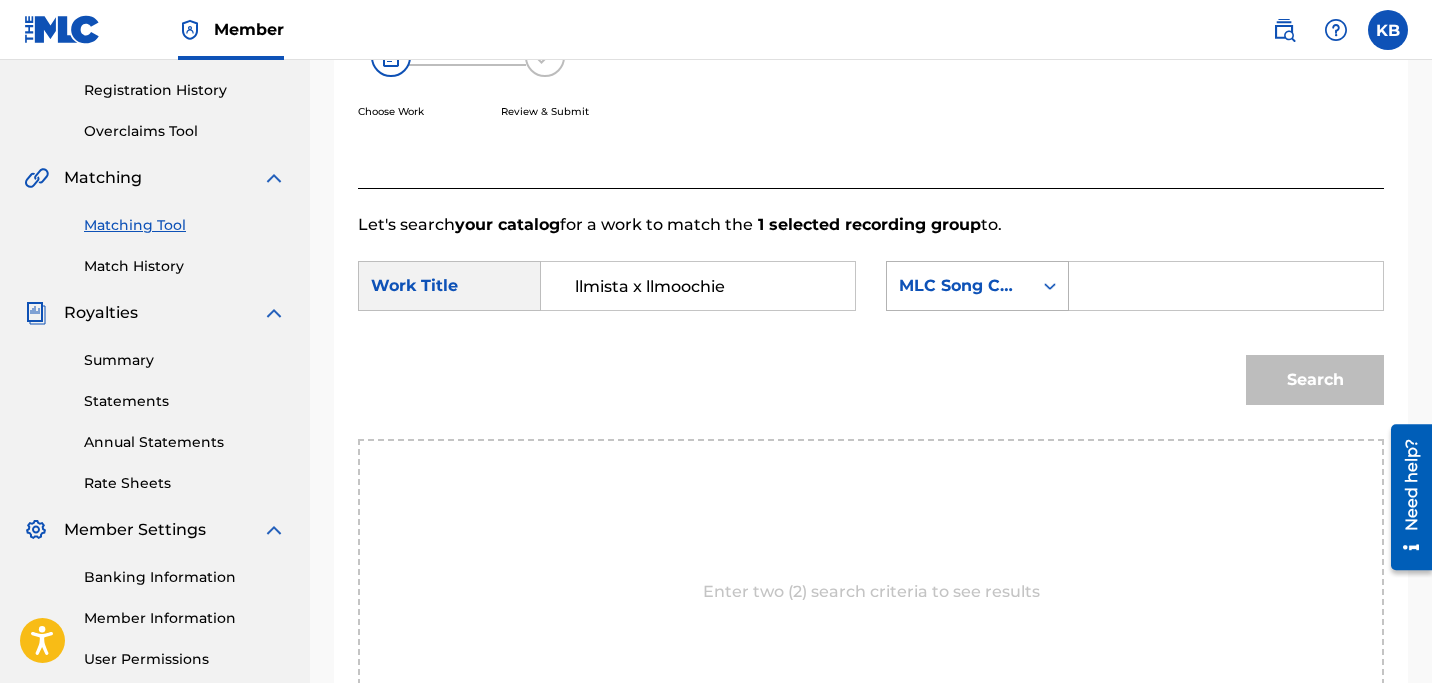 click on "MLC Song Code" at bounding box center (977, 286) 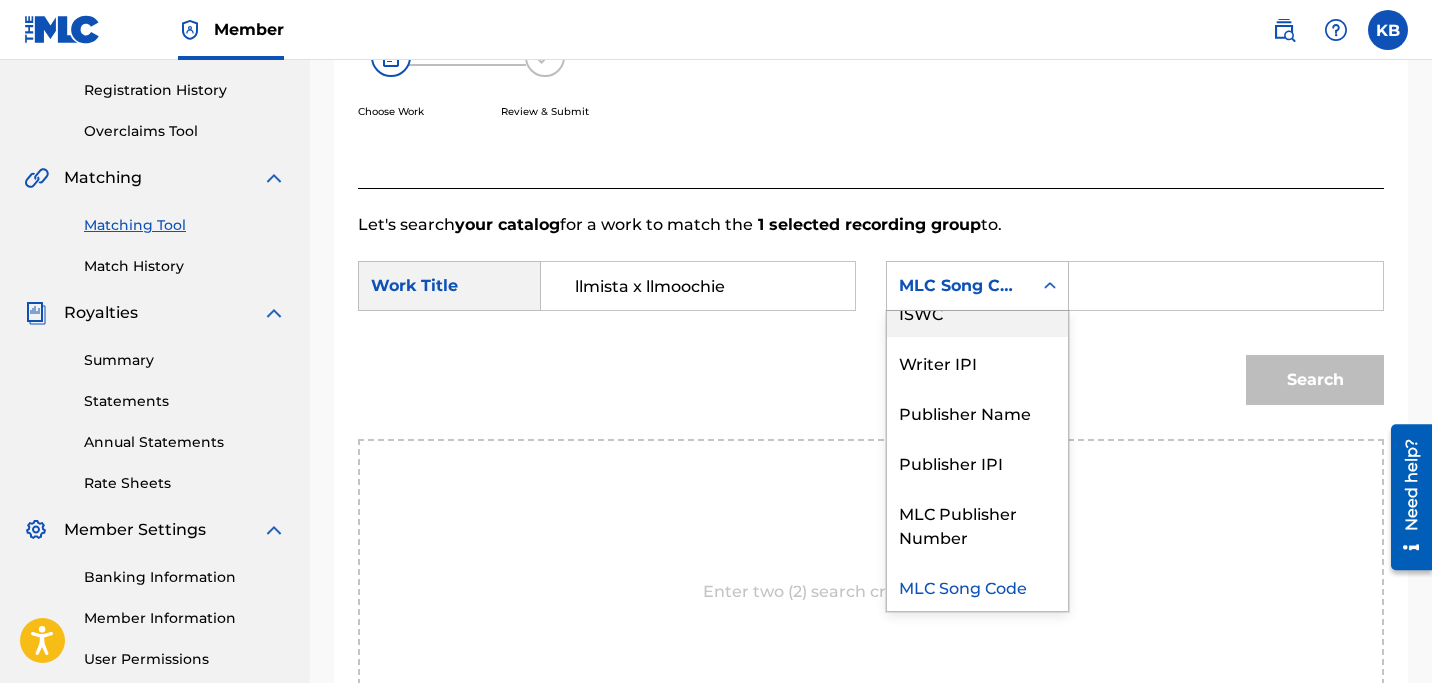 scroll, scrollTop: 0, scrollLeft: 0, axis: both 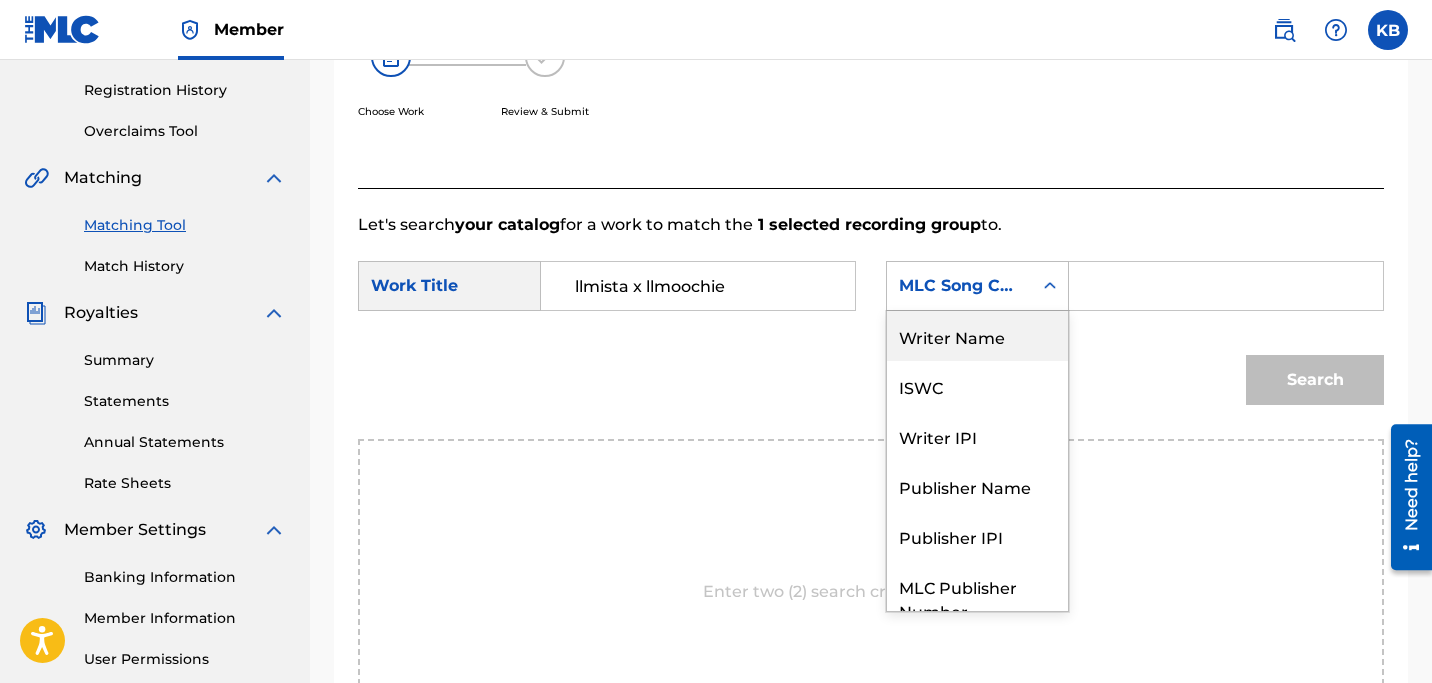 click on "Writer Name" at bounding box center [977, 336] 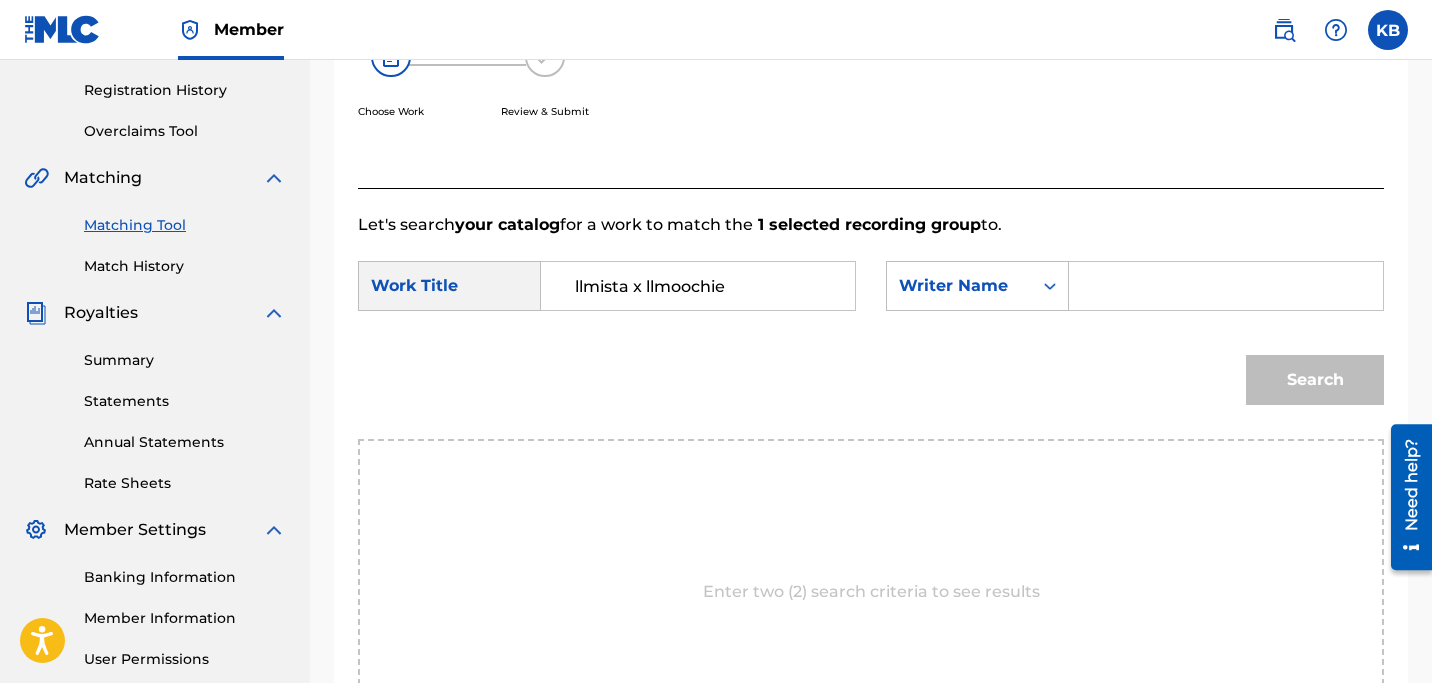 click at bounding box center [1226, 286] 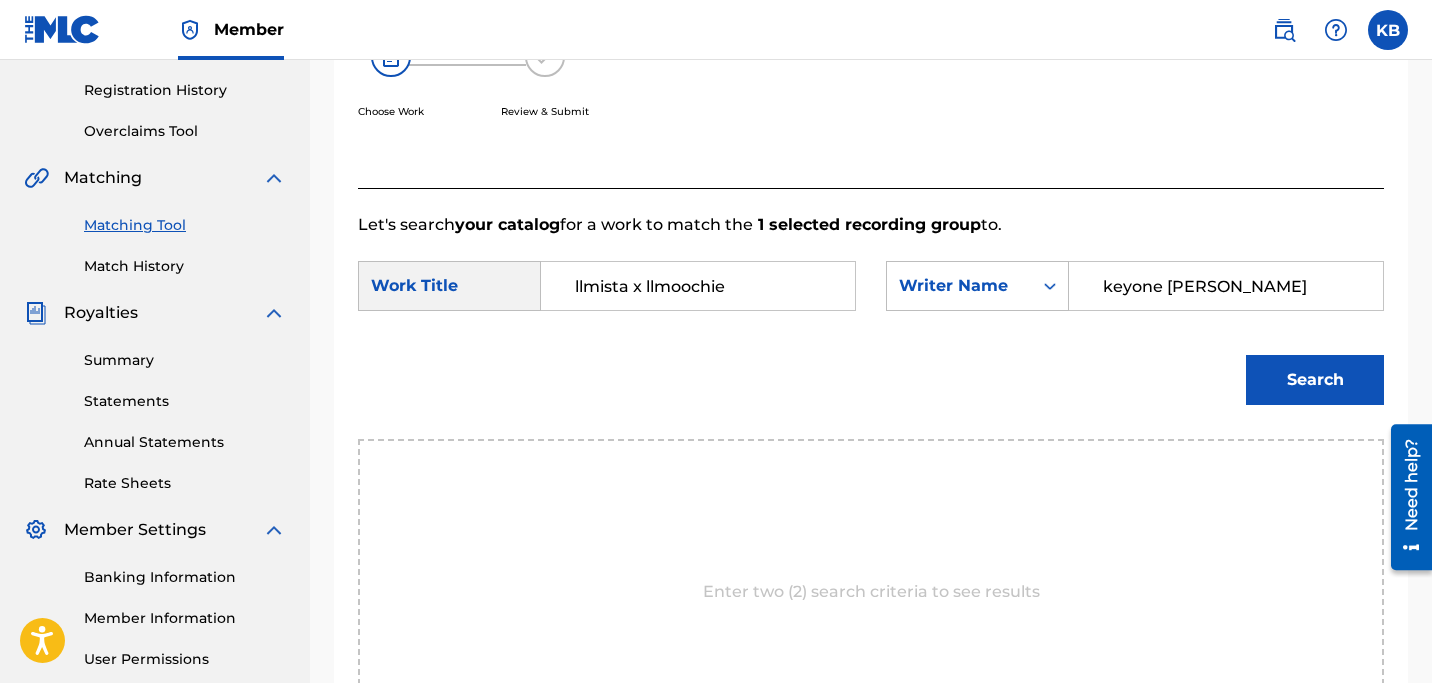 click on "Search" at bounding box center [1310, 375] 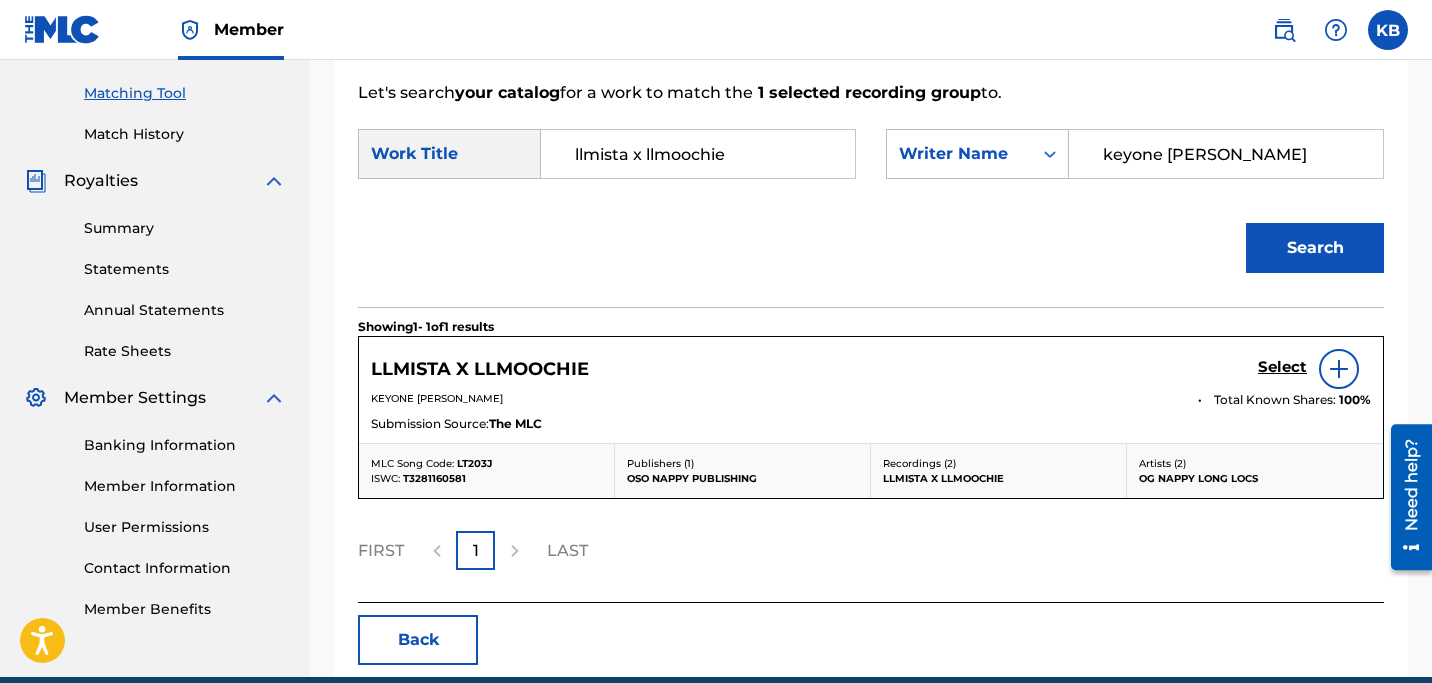 scroll, scrollTop: 510, scrollLeft: 0, axis: vertical 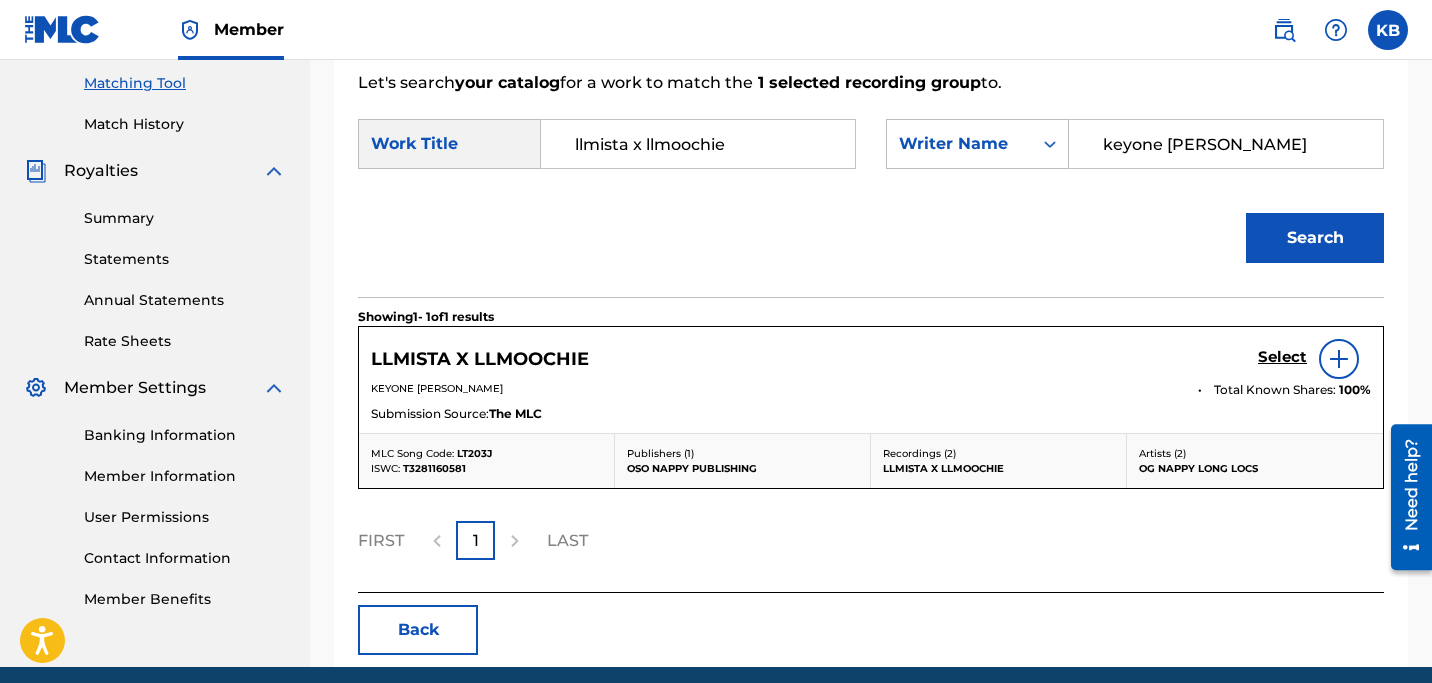 click on "Select" at bounding box center [1282, 357] 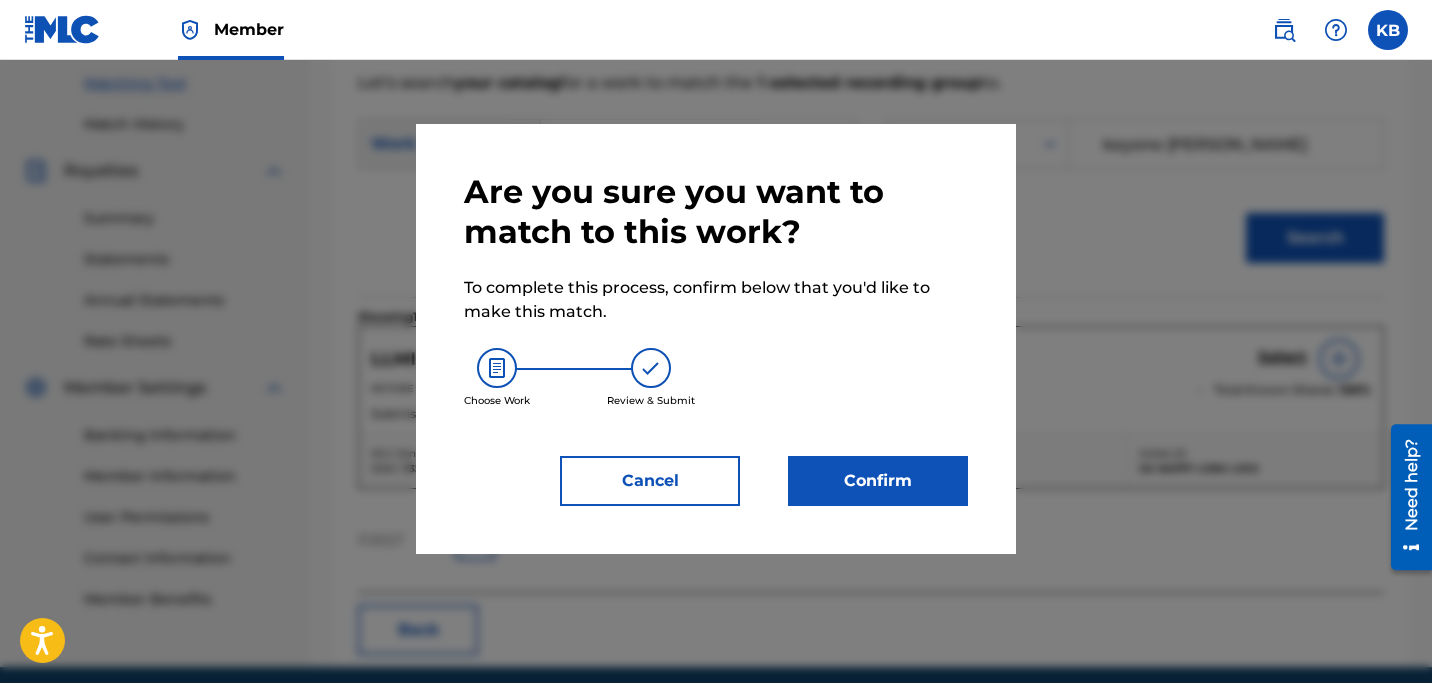 click on "Confirm" at bounding box center (878, 481) 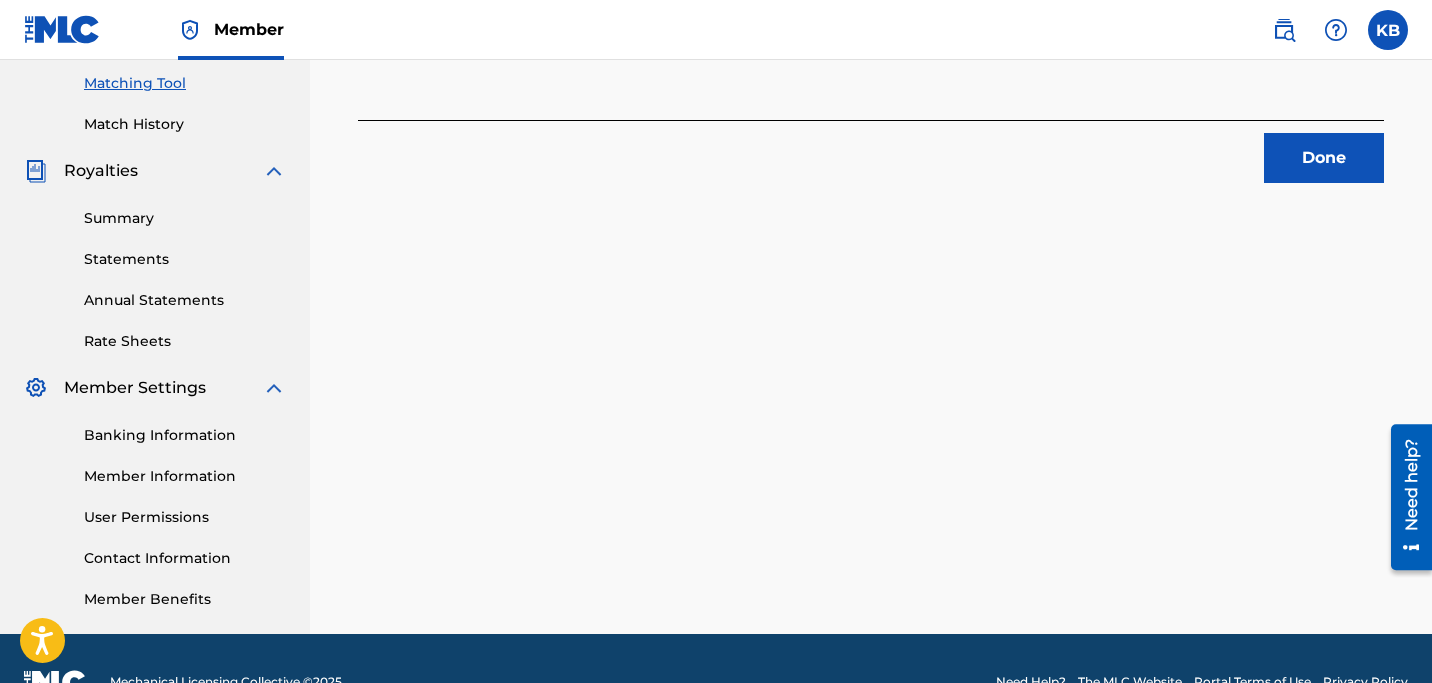 click on "Done" at bounding box center [1324, 158] 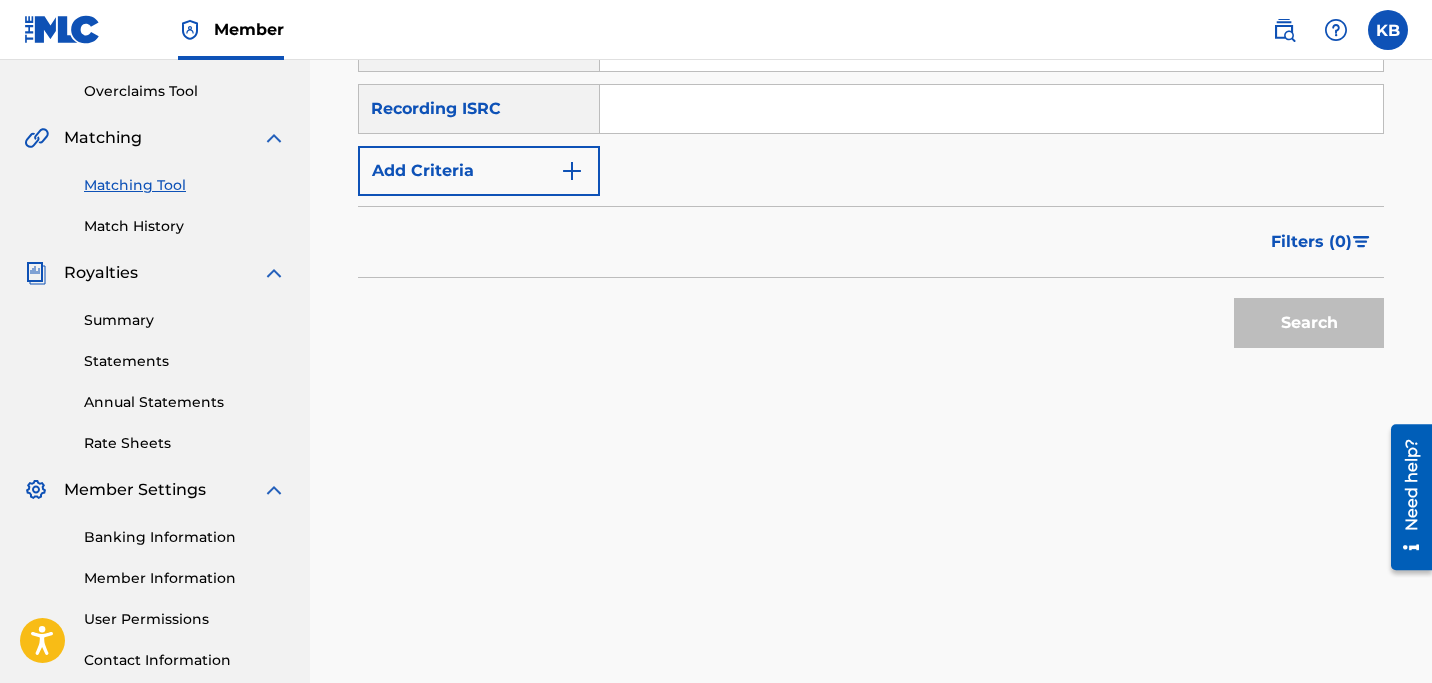 scroll, scrollTop: 368, scrollLeft: 0, axis: vertical 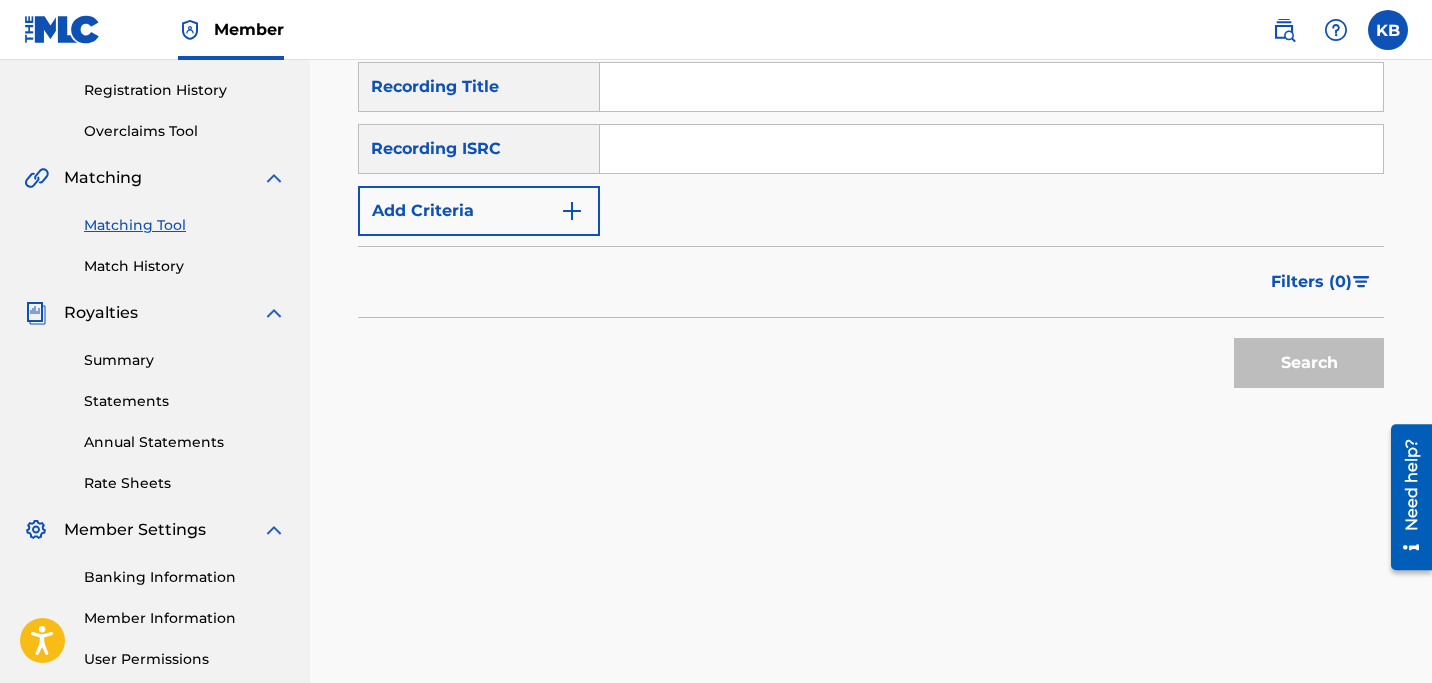 click on "Add Criteria" at bounding box center [479, 211] 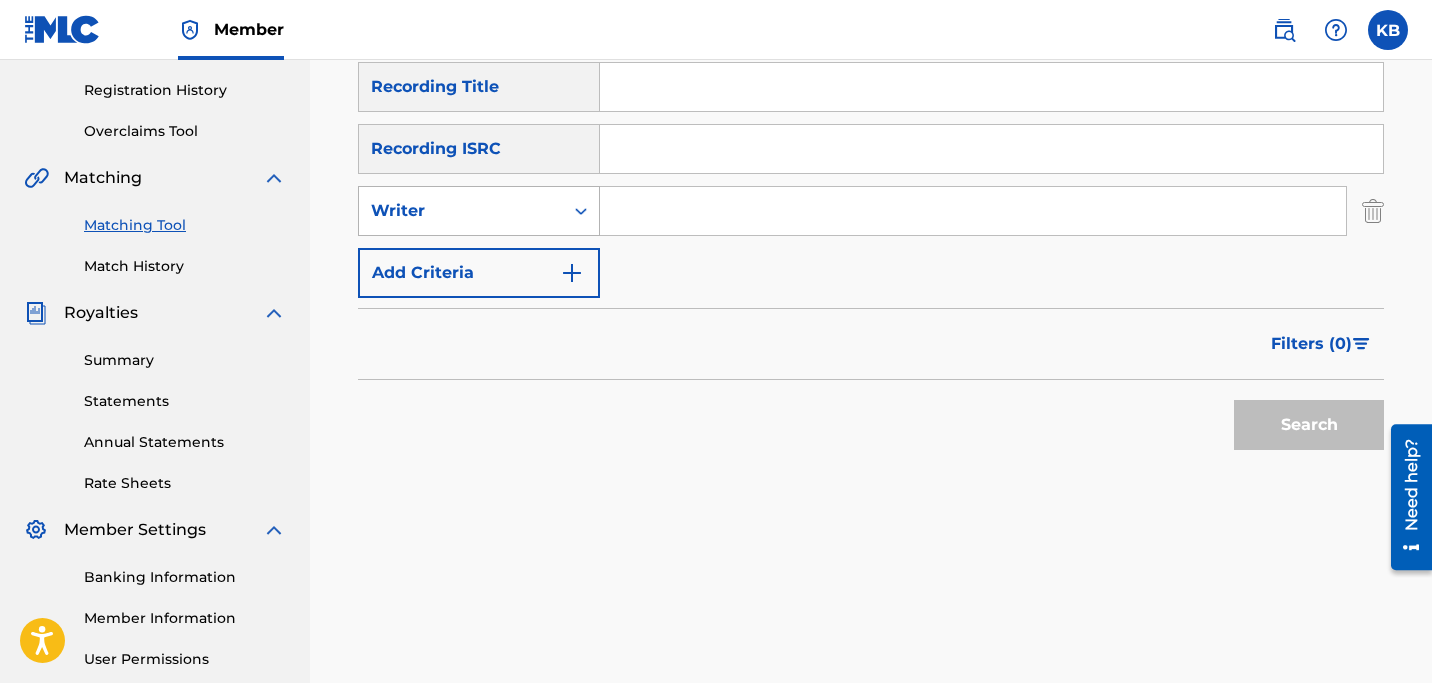 click at bounding box center [581, 211] 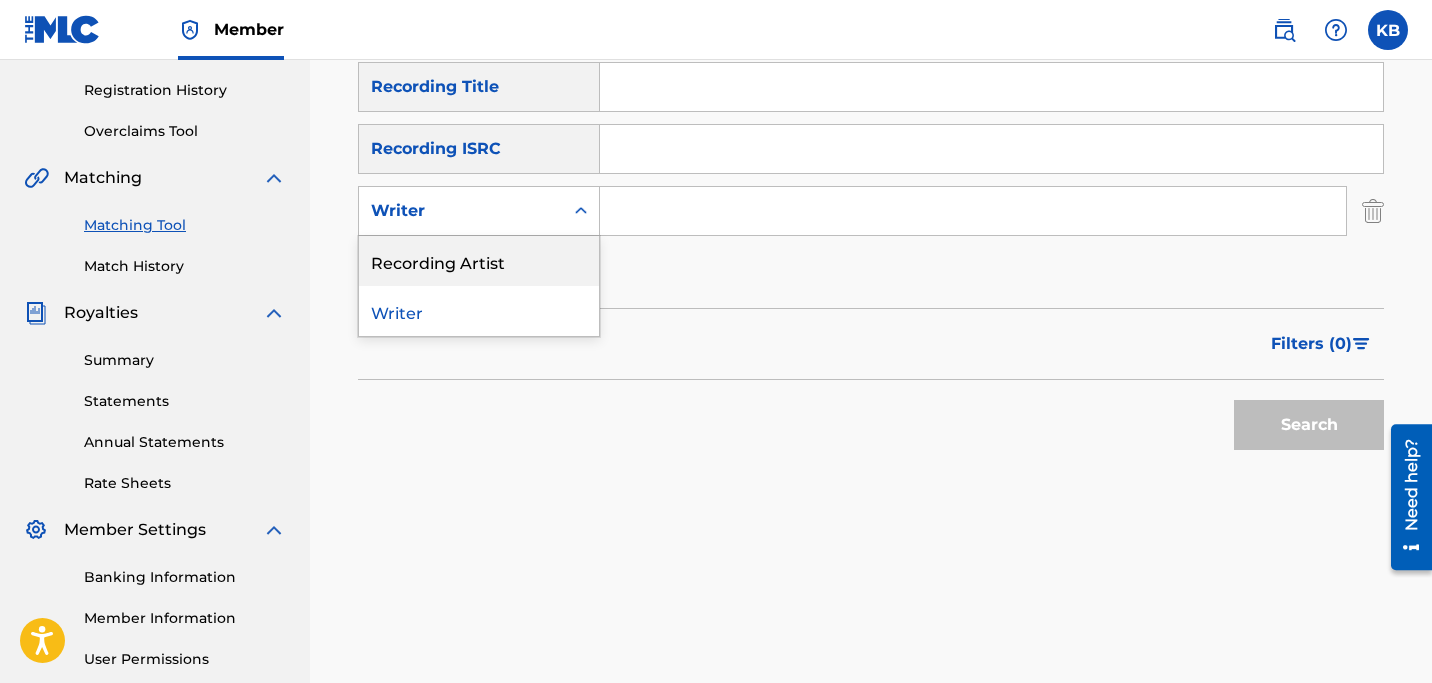 click at bounding box center [973, 211] 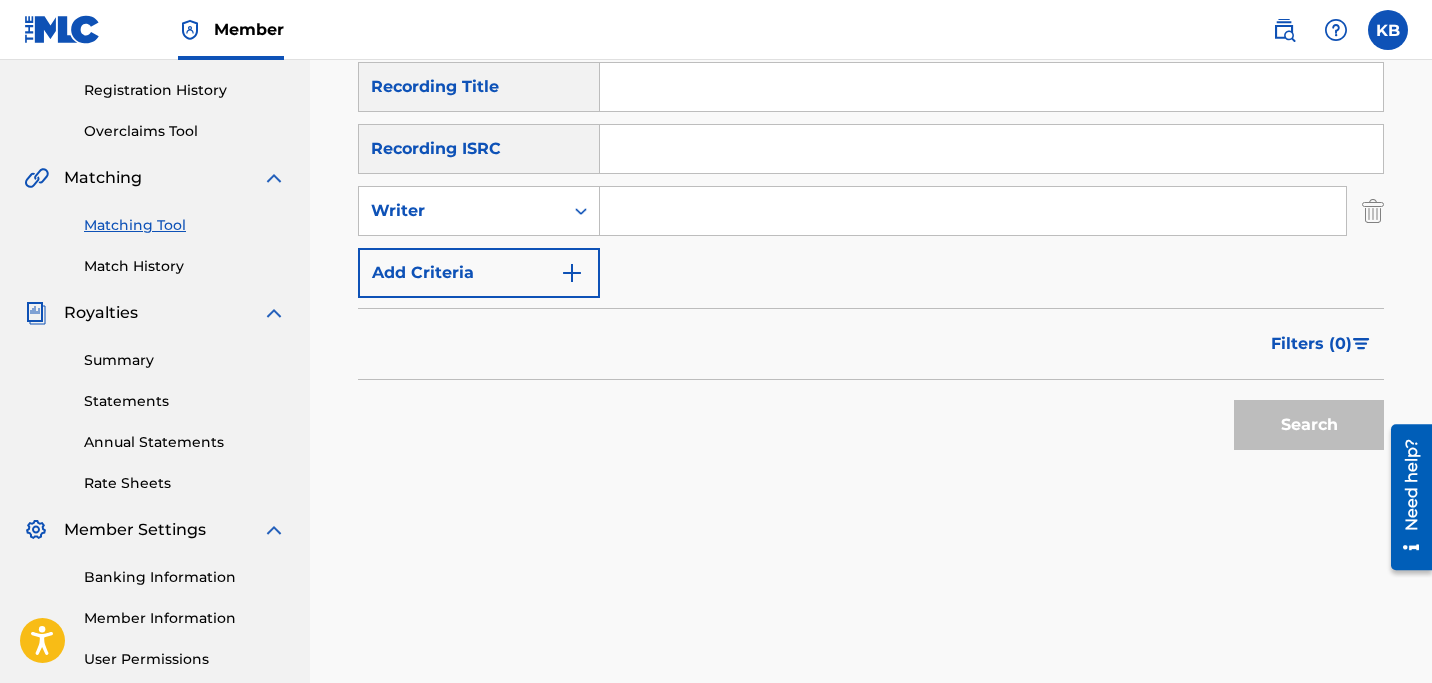 type on "[PERSON_NAME]" 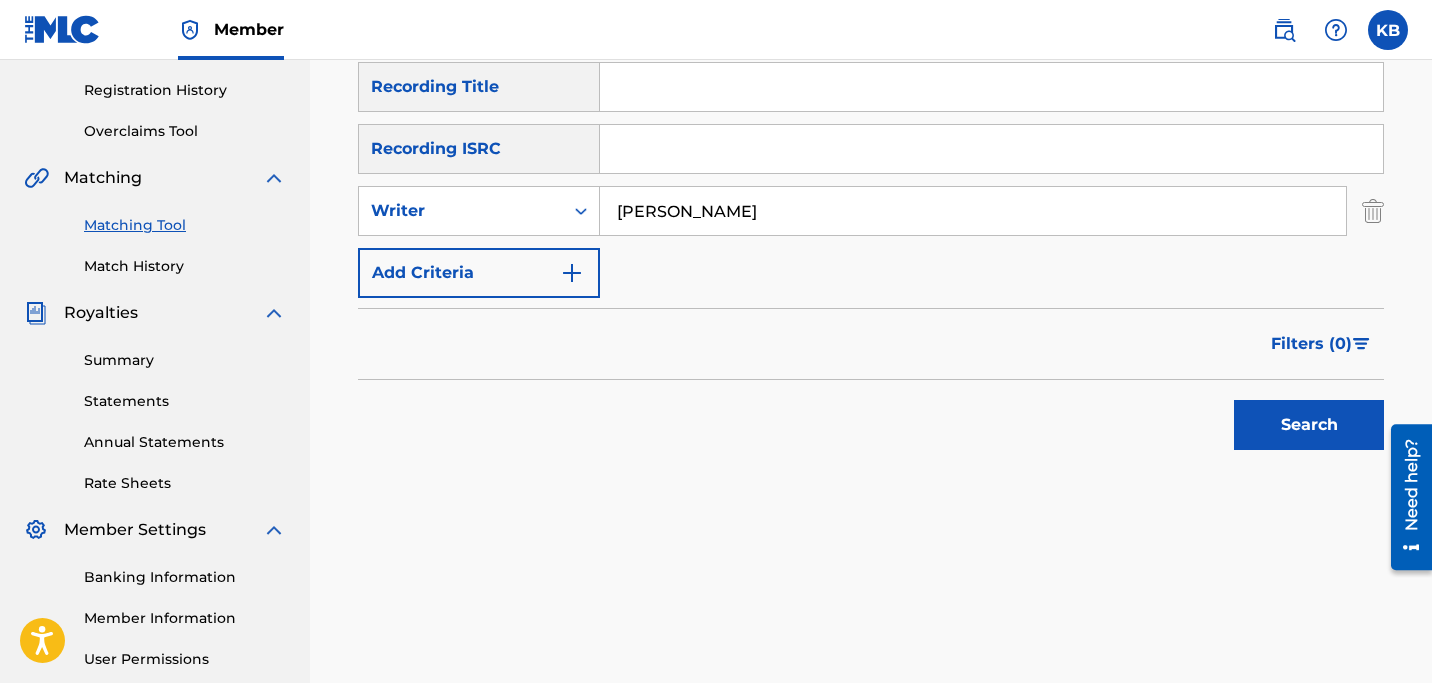 click on "Search" at bounding box center (1309, 425) 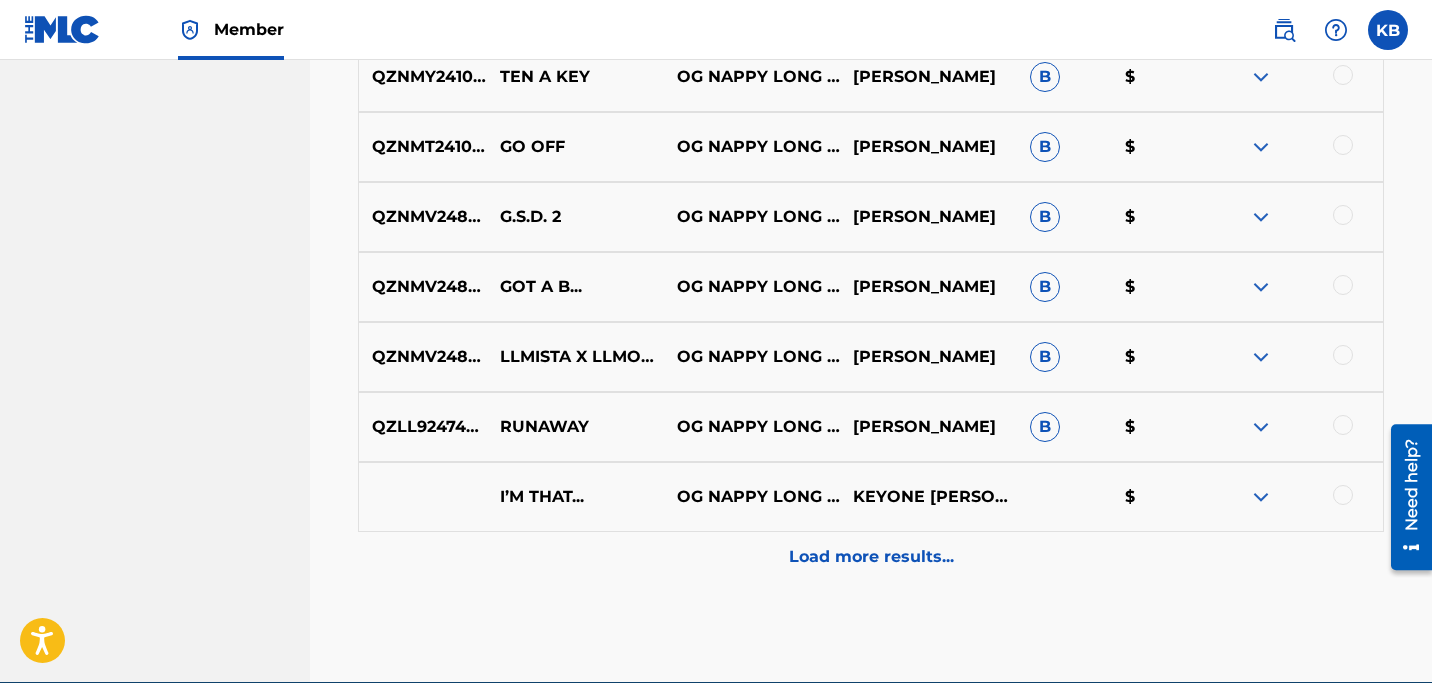 scroll, scrollTop: 1089, scrollLeft: 0, axis: vertical 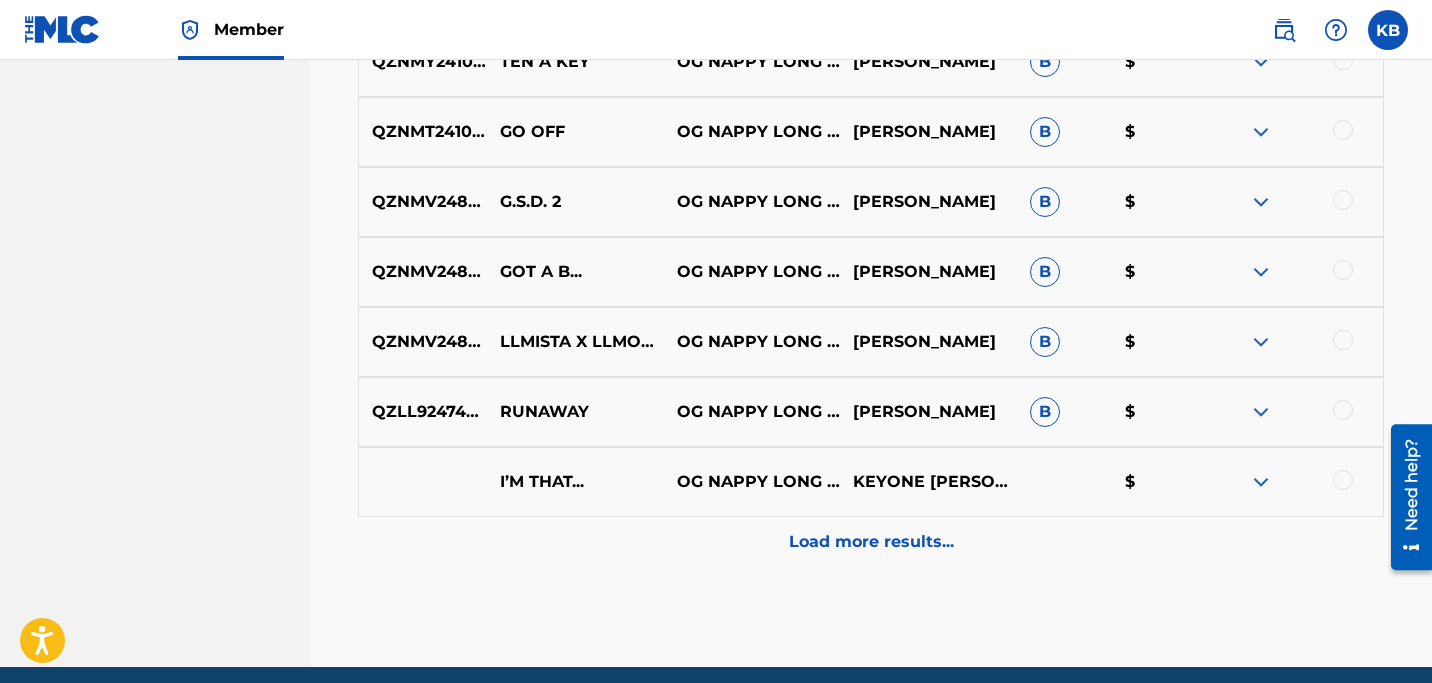 click at bounding box center (1343, 410) 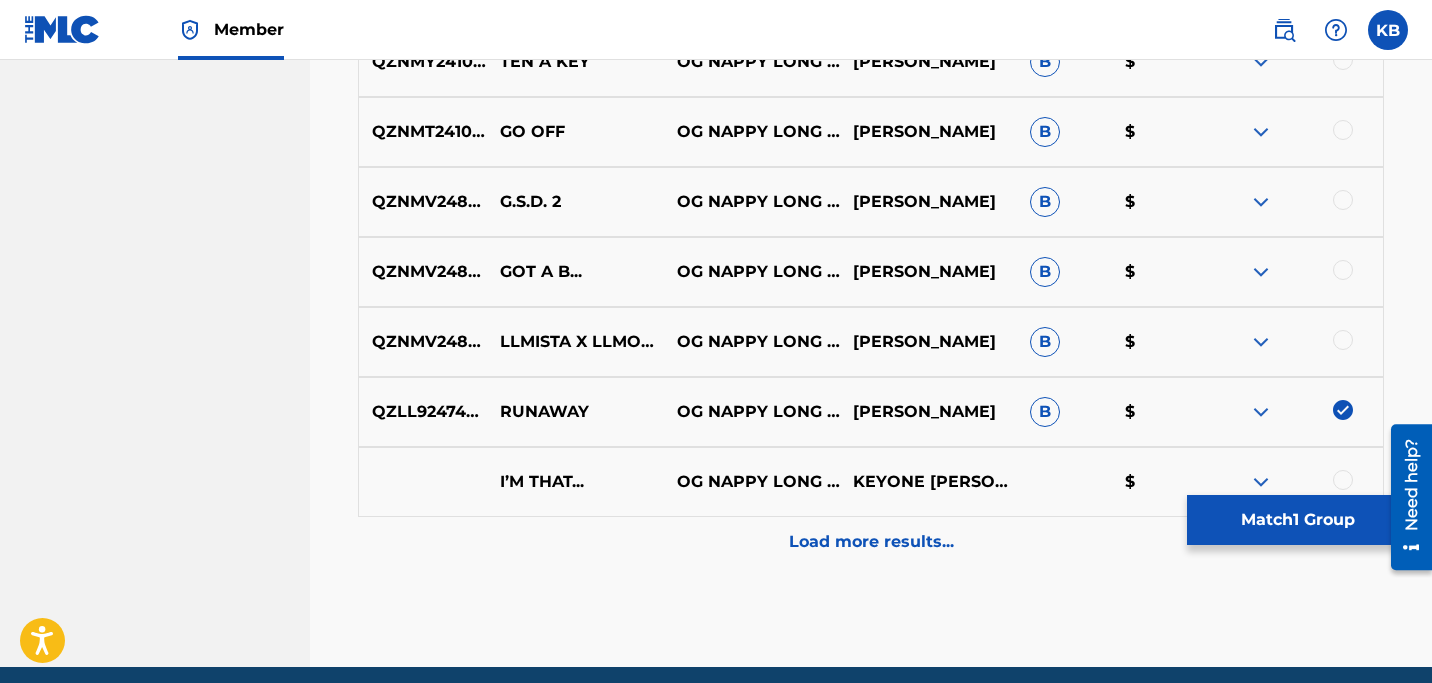 click on "Load more results..." at bounding box center [871, 542] 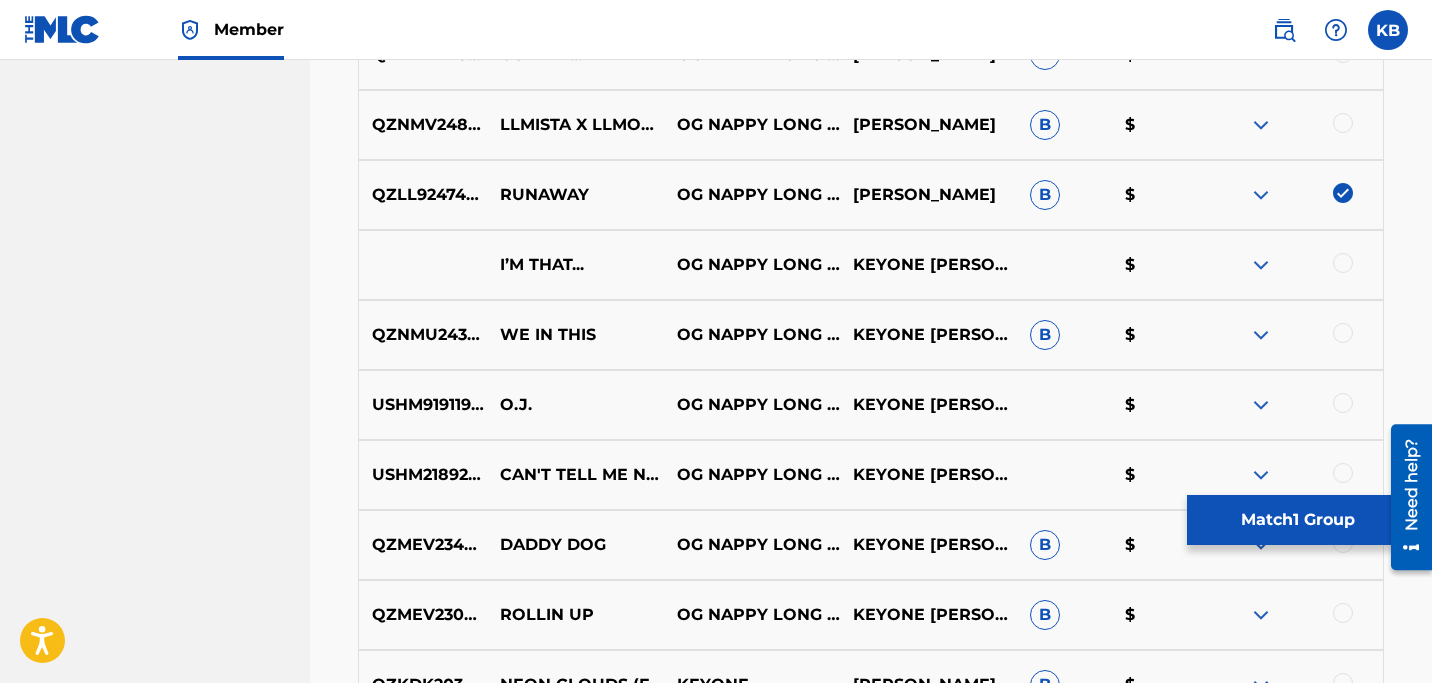scroll, scrollTop: 1297, scrollLeft: 0, axis: vertical 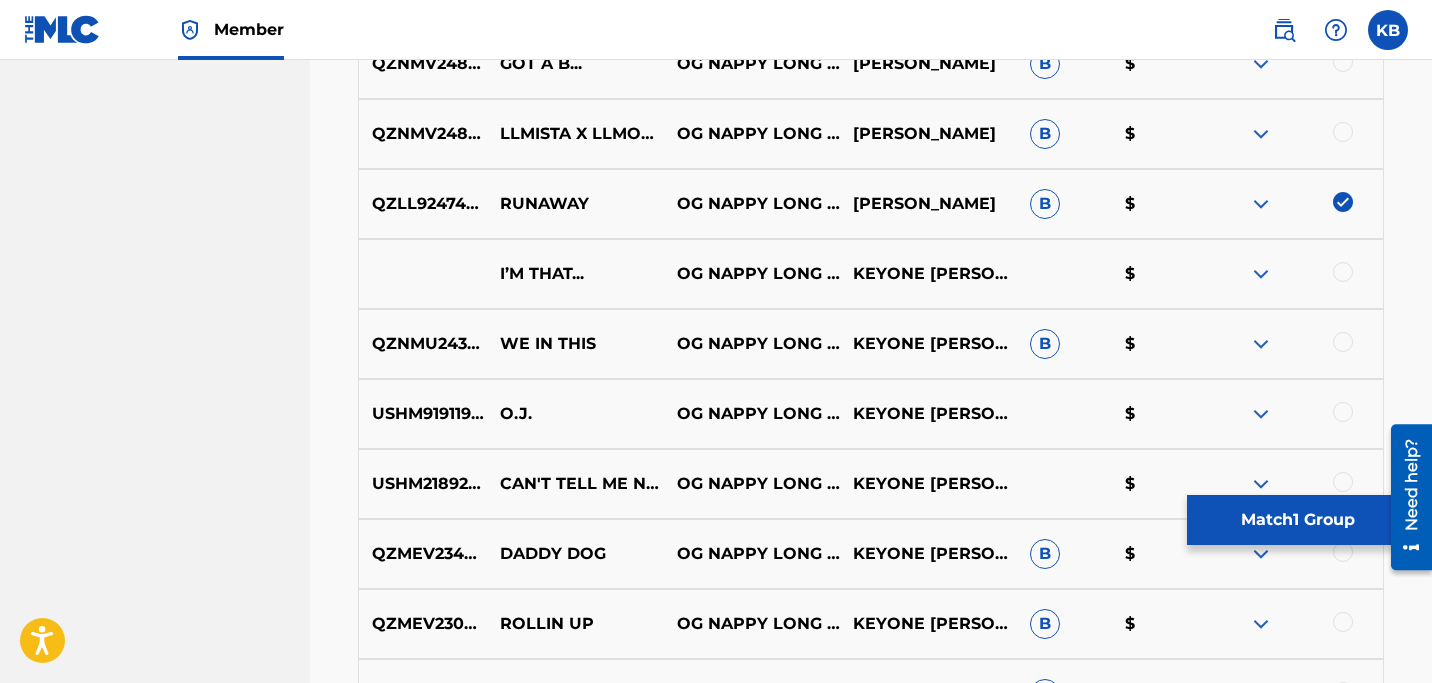 click on "Match  1 Group" at bounding box center [1297, 520] 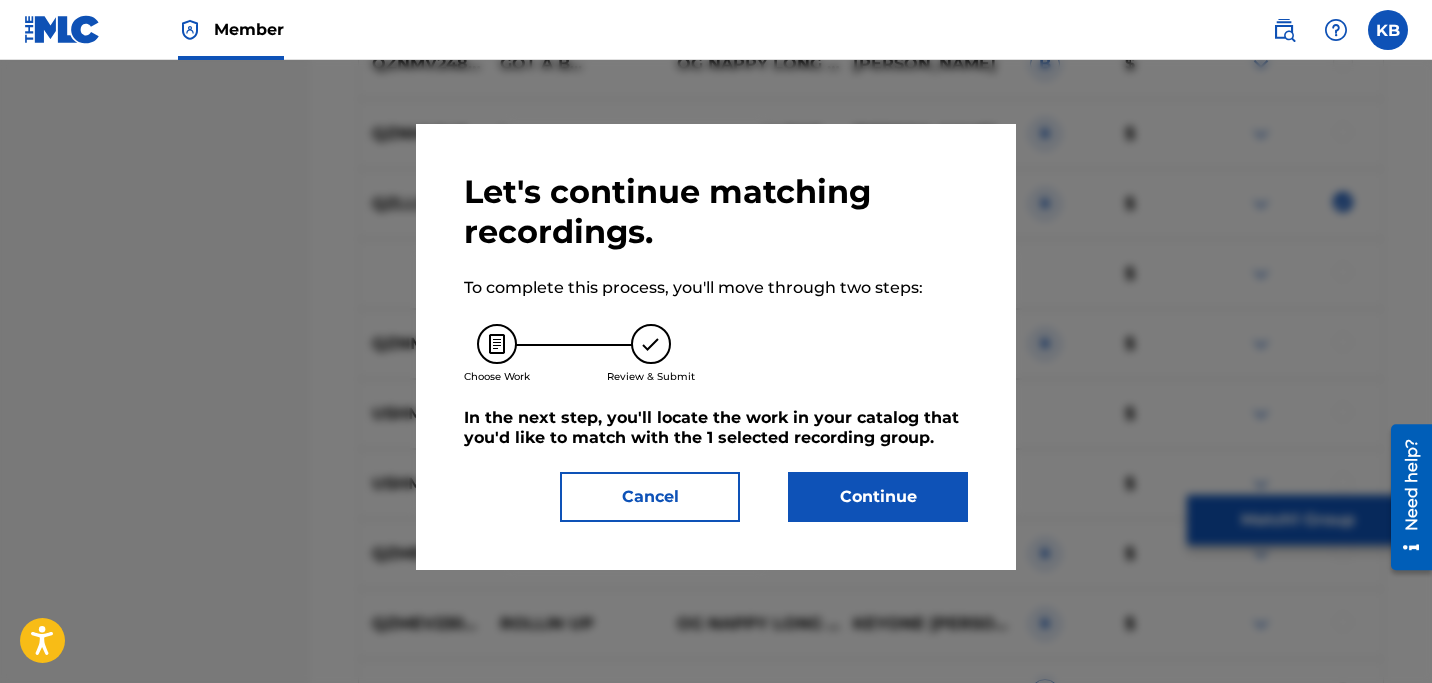 click on "Continue" at bounding box center [878, 497] 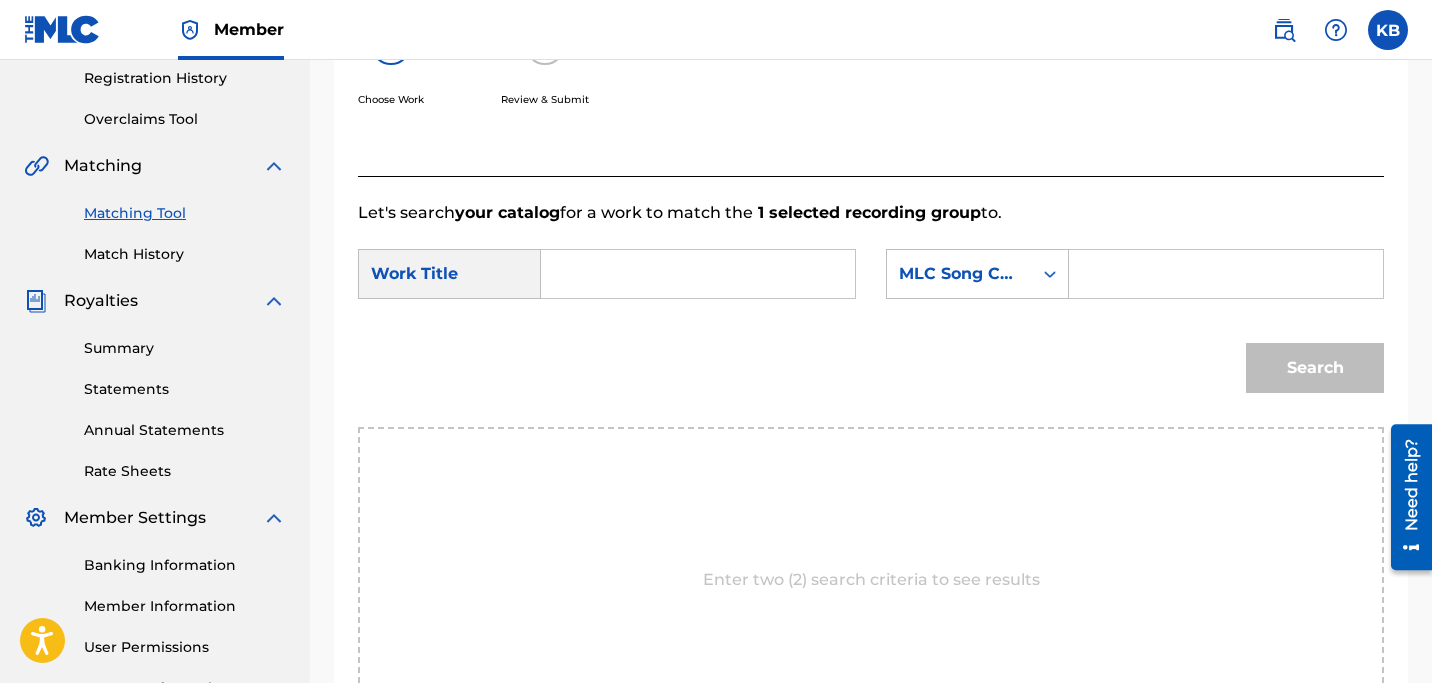 scroll, scrollTop: 365, scrollLeft: 0, axis: vertical 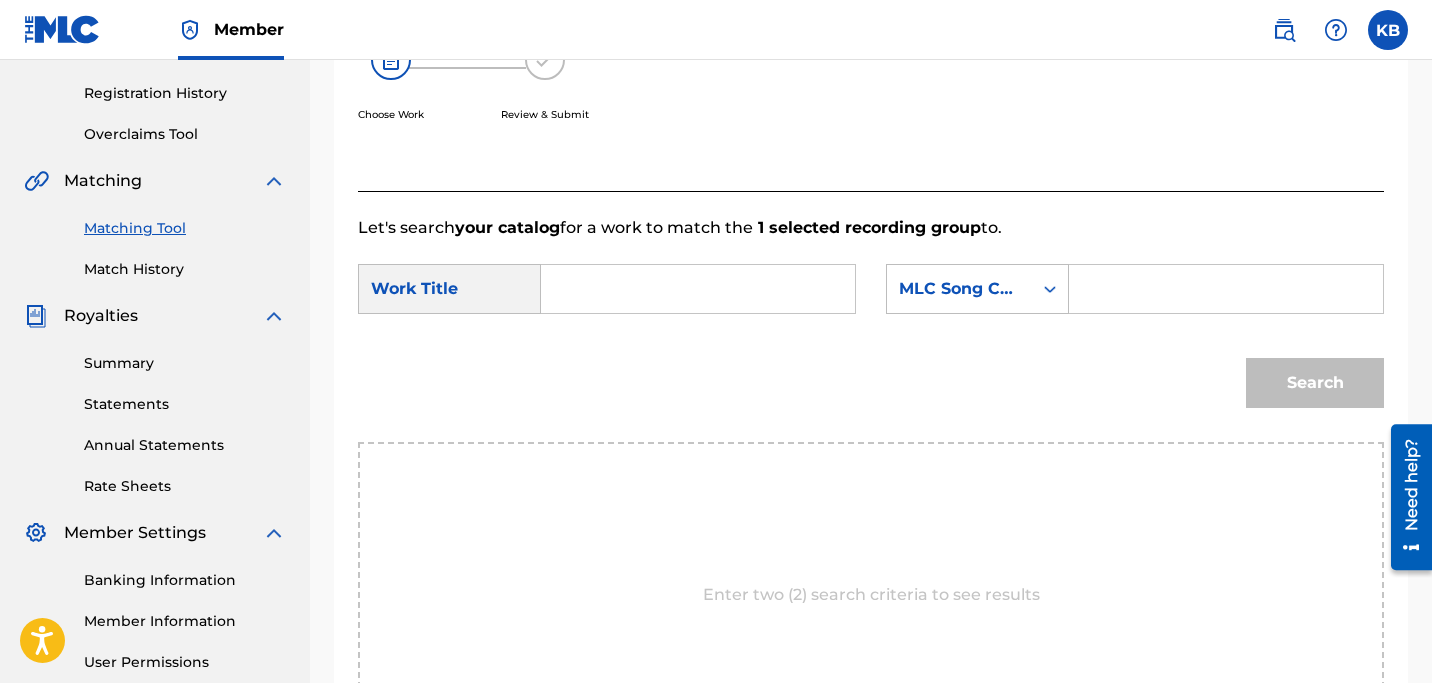 click at bounding box center (698, 289) 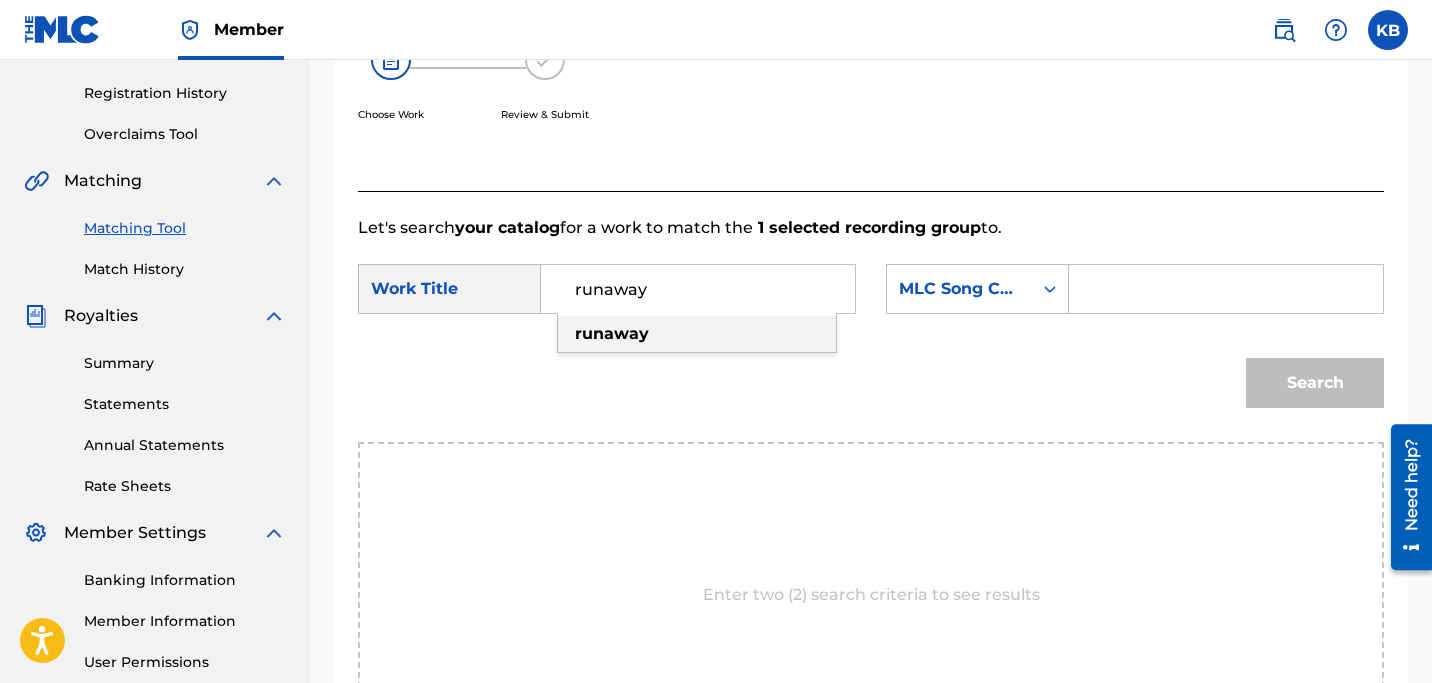 type on "runaway" 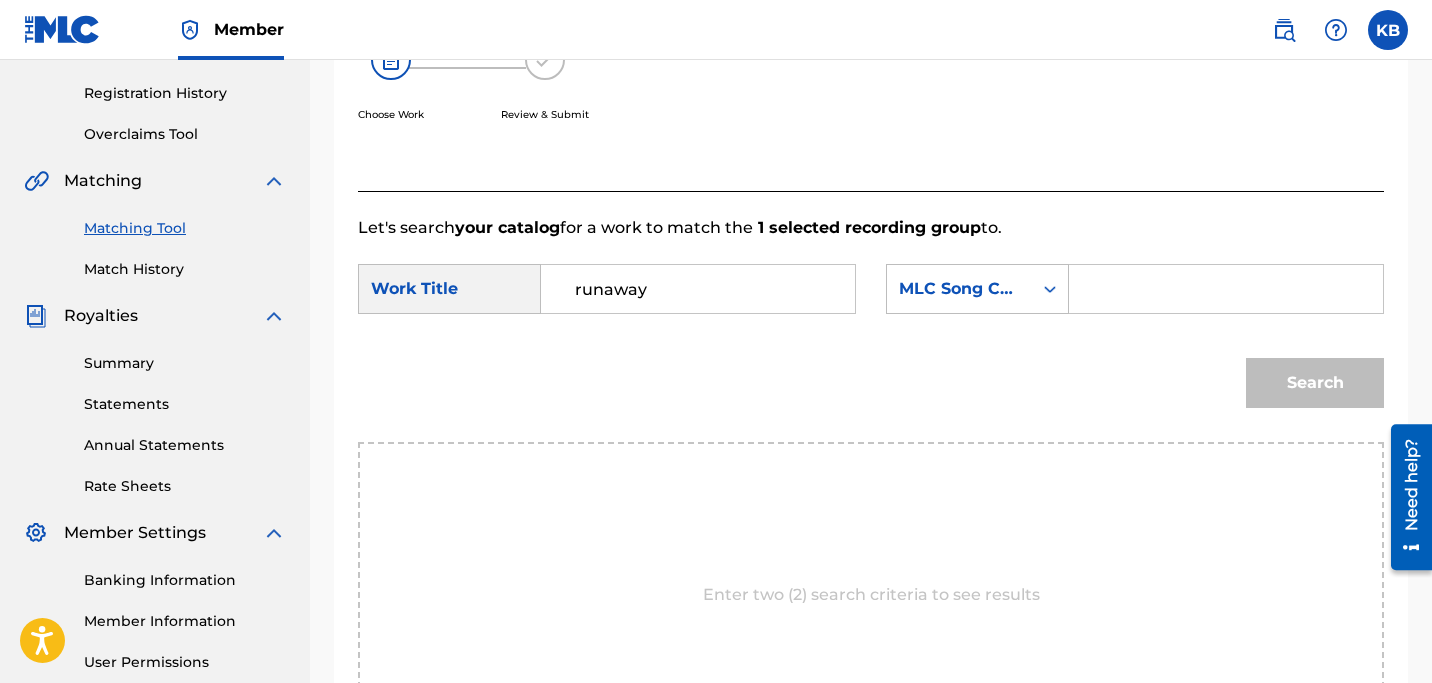 click on "MLC Song Code" at bounding box center (959, 289) 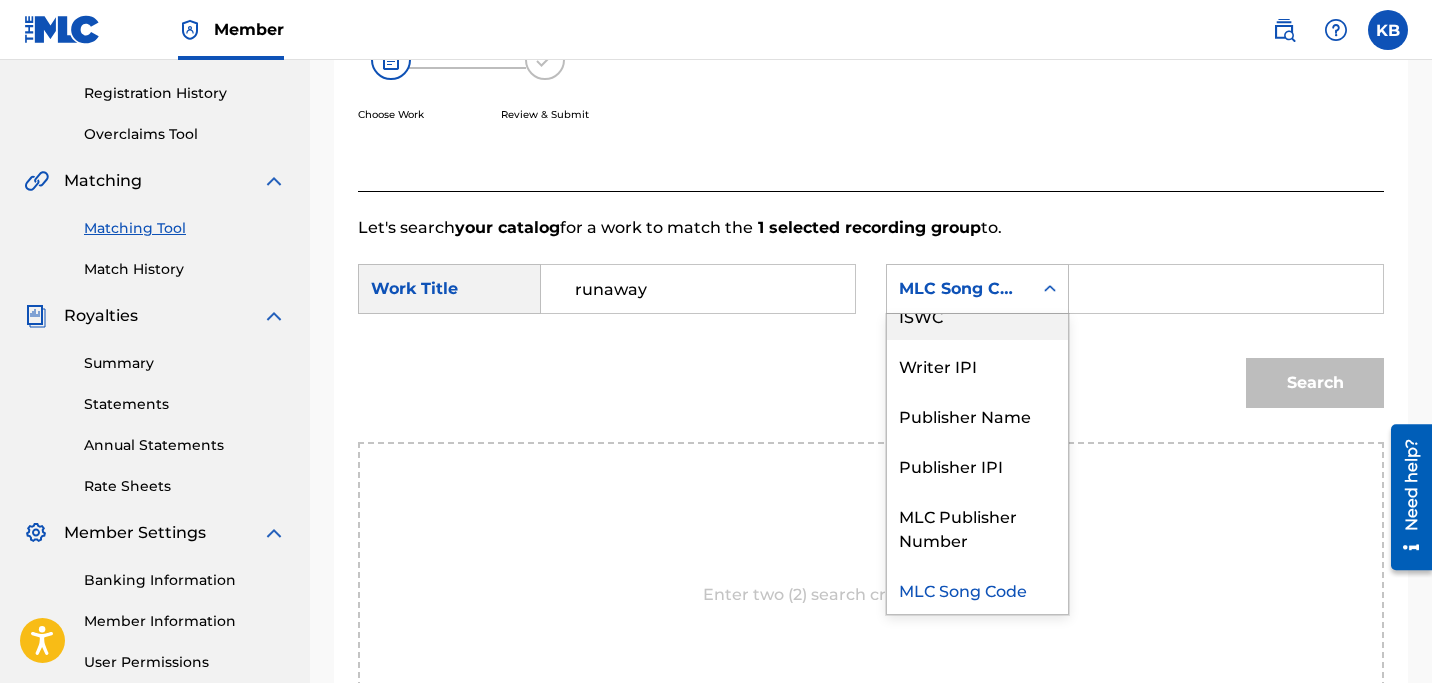 scroll, scrollTop: 0, scrollLeft: 0, axis: both 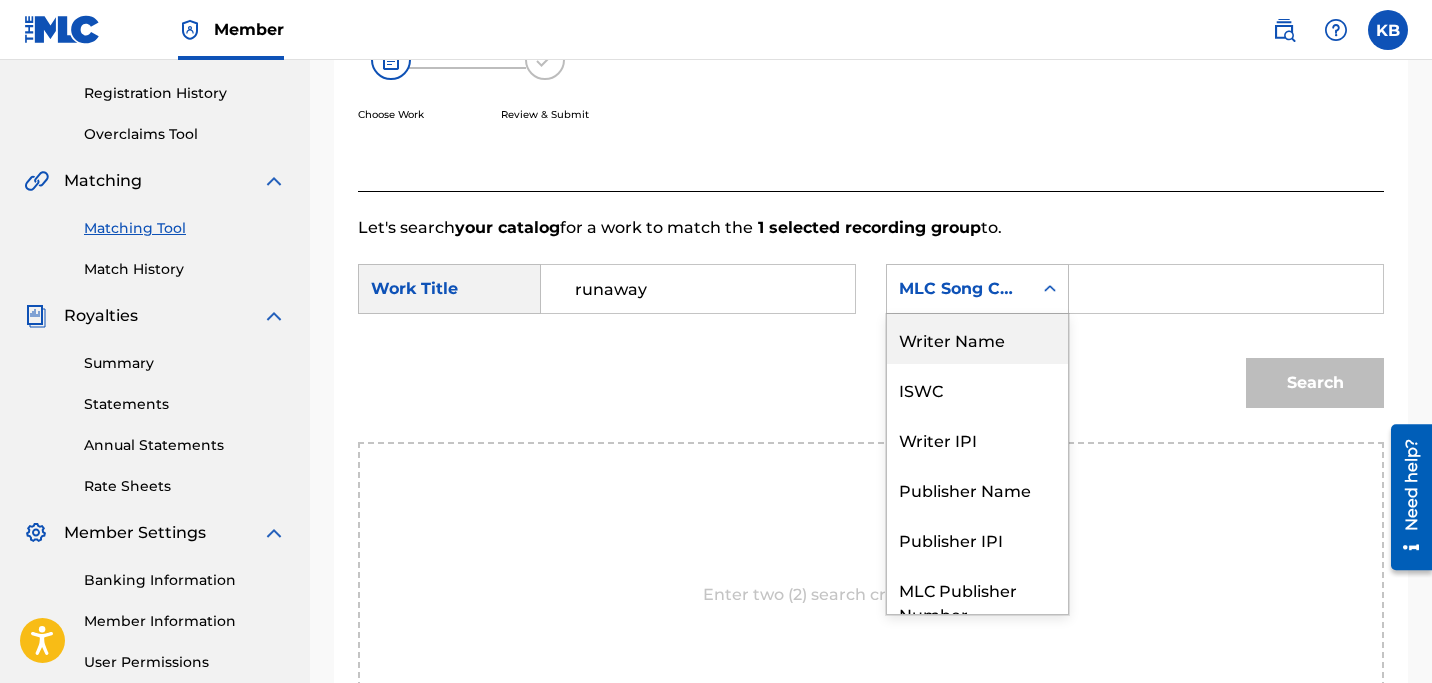 click on "Writer Name" at bounding box center (977, 339) 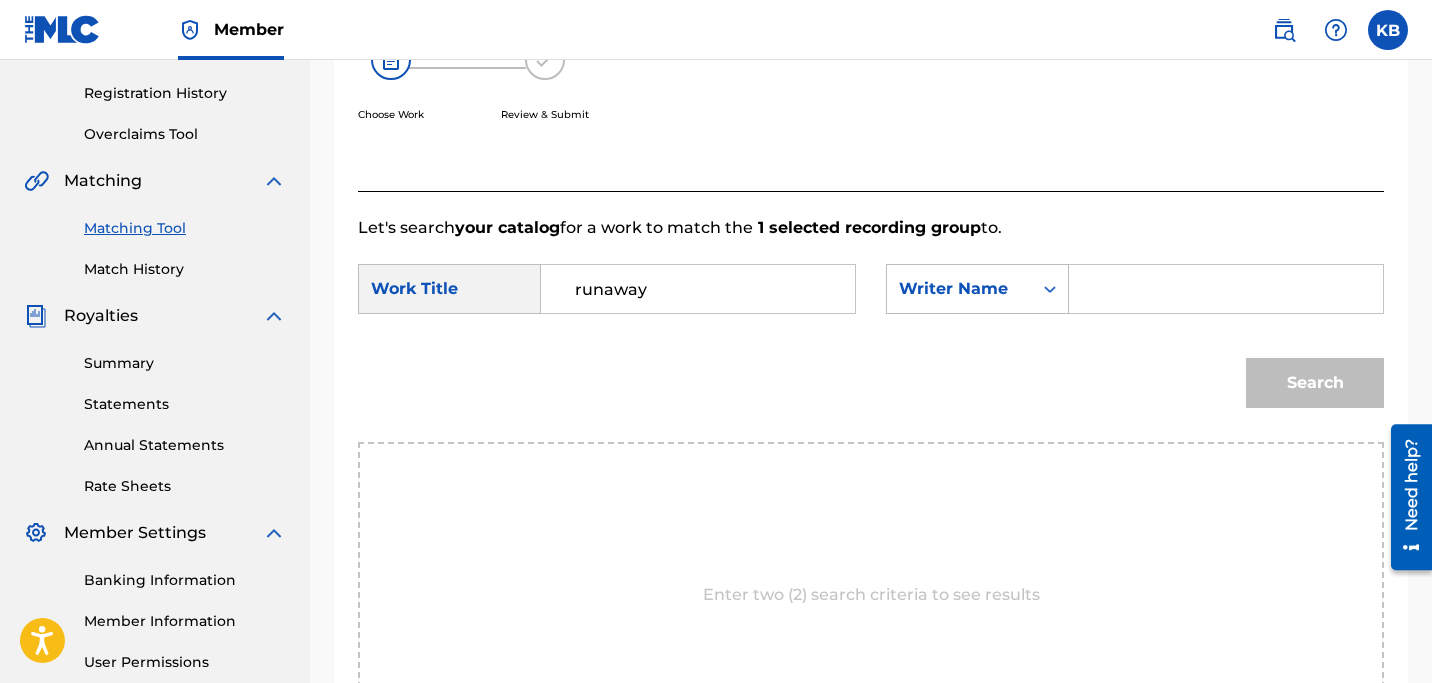 click at bounding box center (1226, 289) 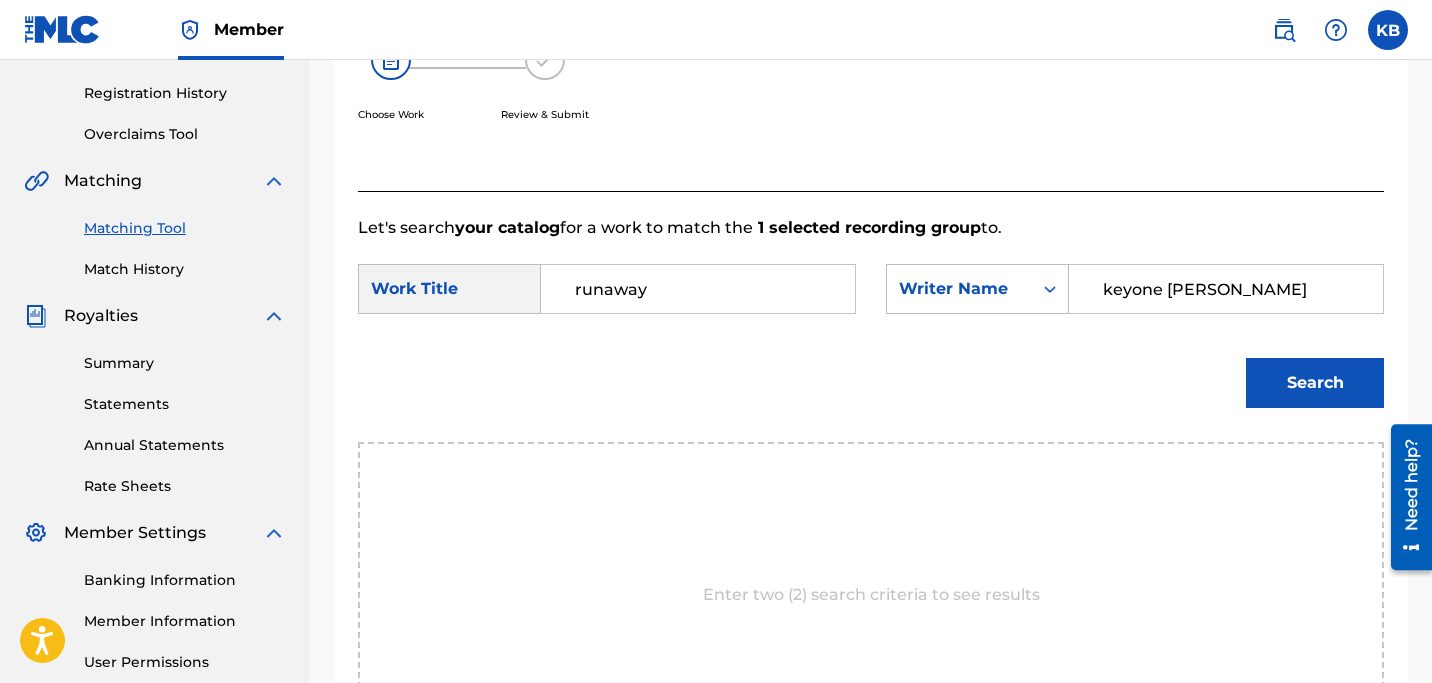 click on "Search" at bounding box center [1315, 383] 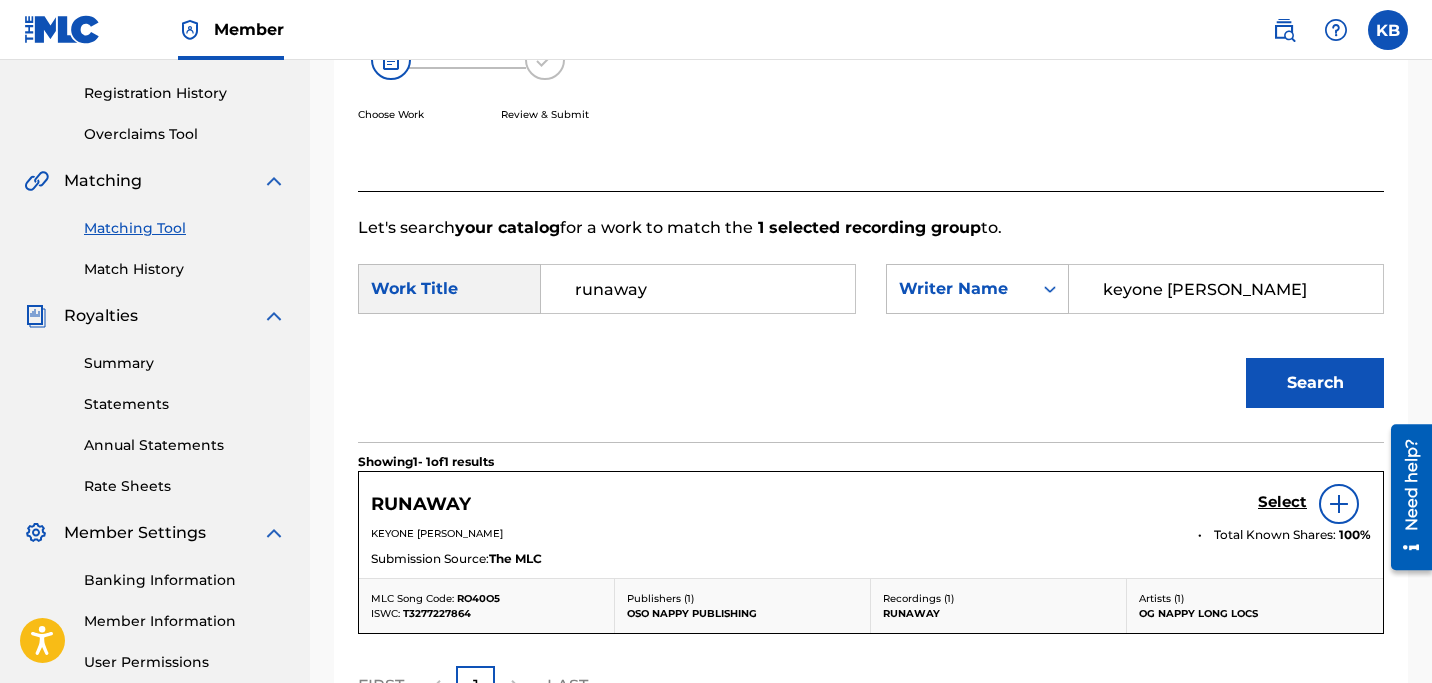 scroll, scrollTop: 590, scrollLeft: 0, axis: vertical 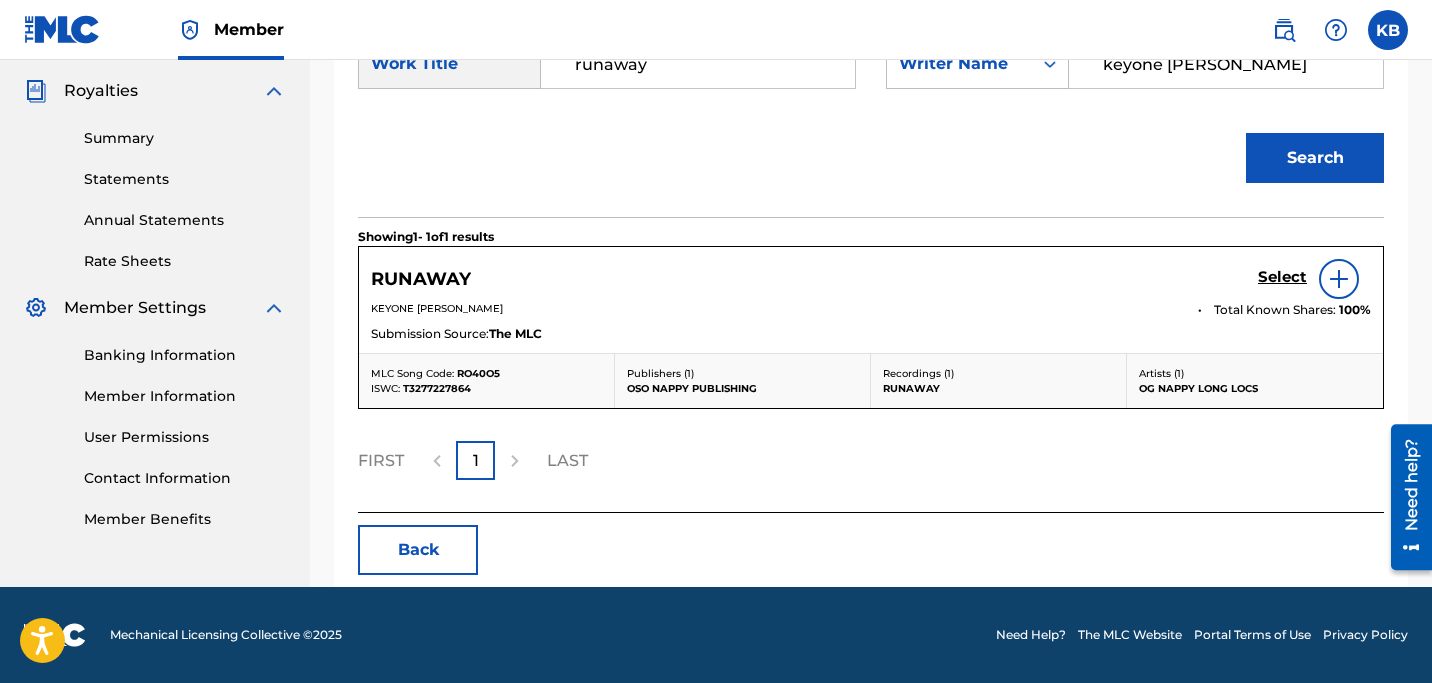 click on "Select" at bounding box center (1282, 277) 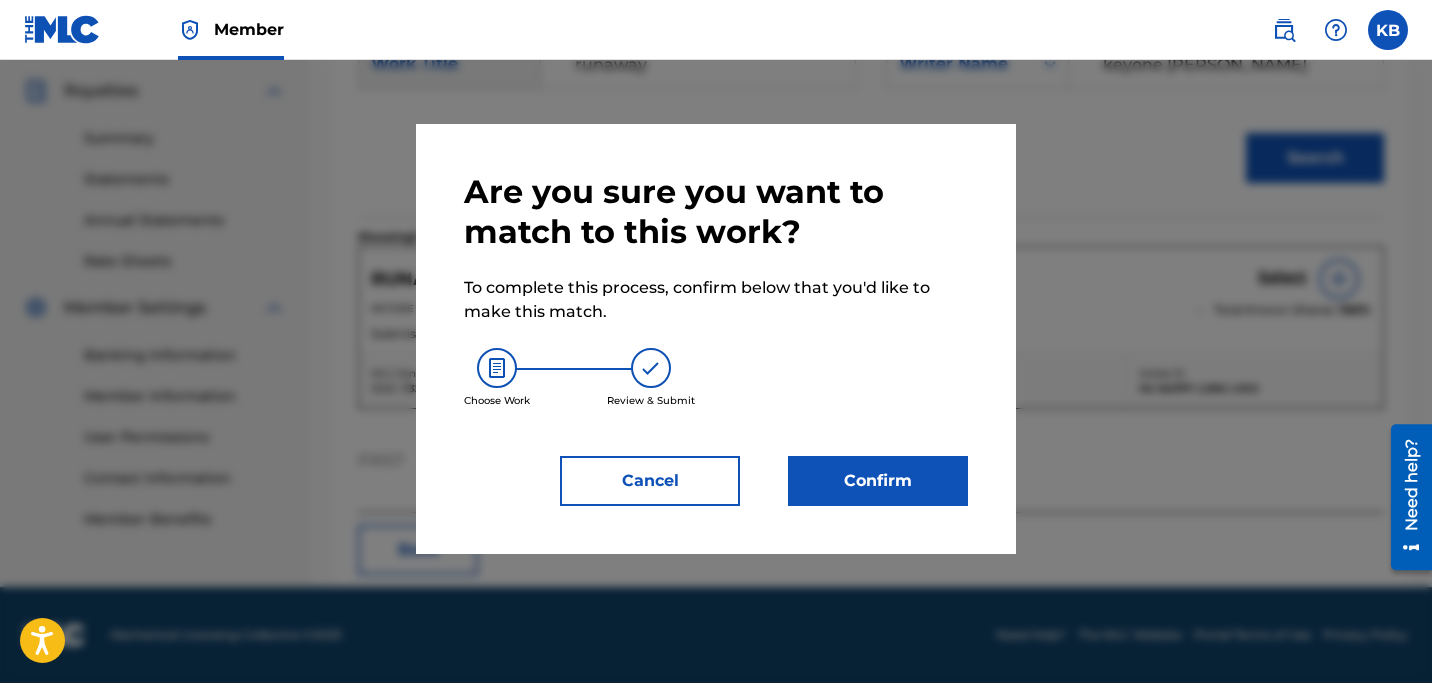 click on "Confirm" at bounding box center (878, 481) 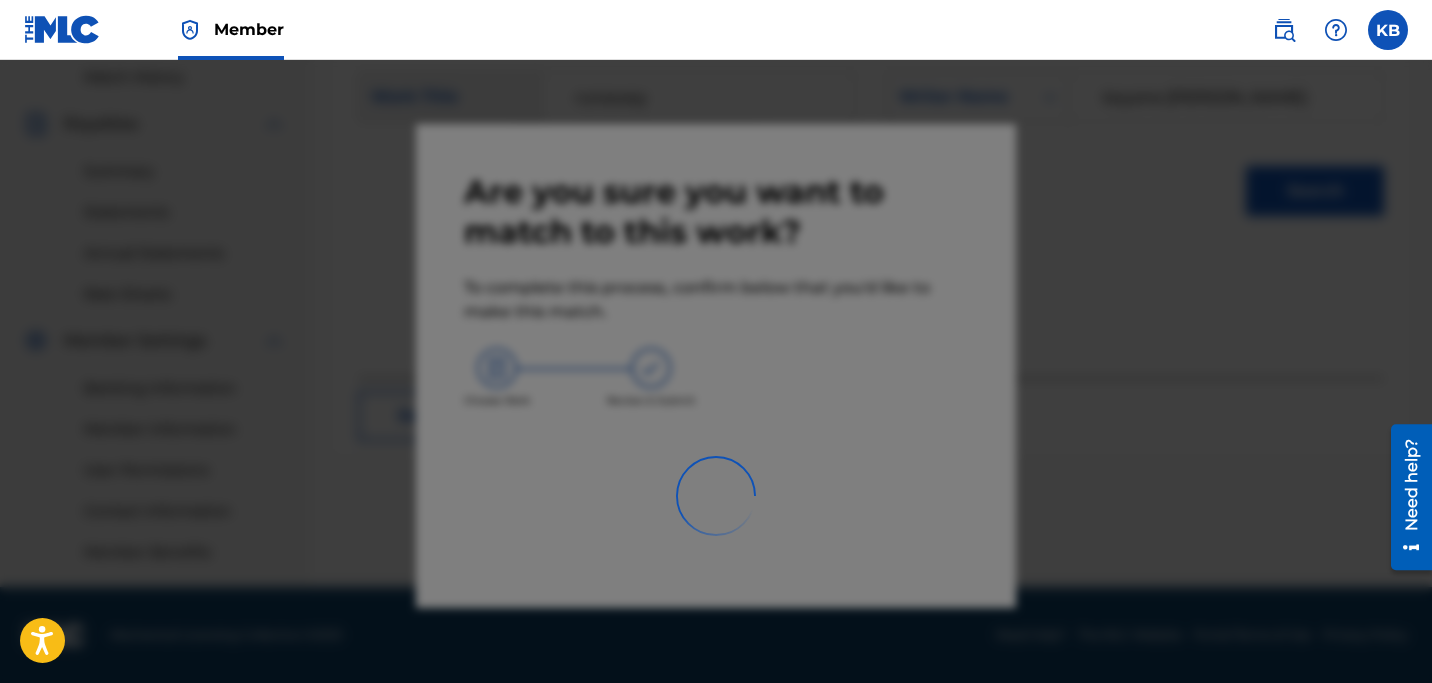 scroll, scrollTop: 557, scrollLeft: 0, axis: vertical 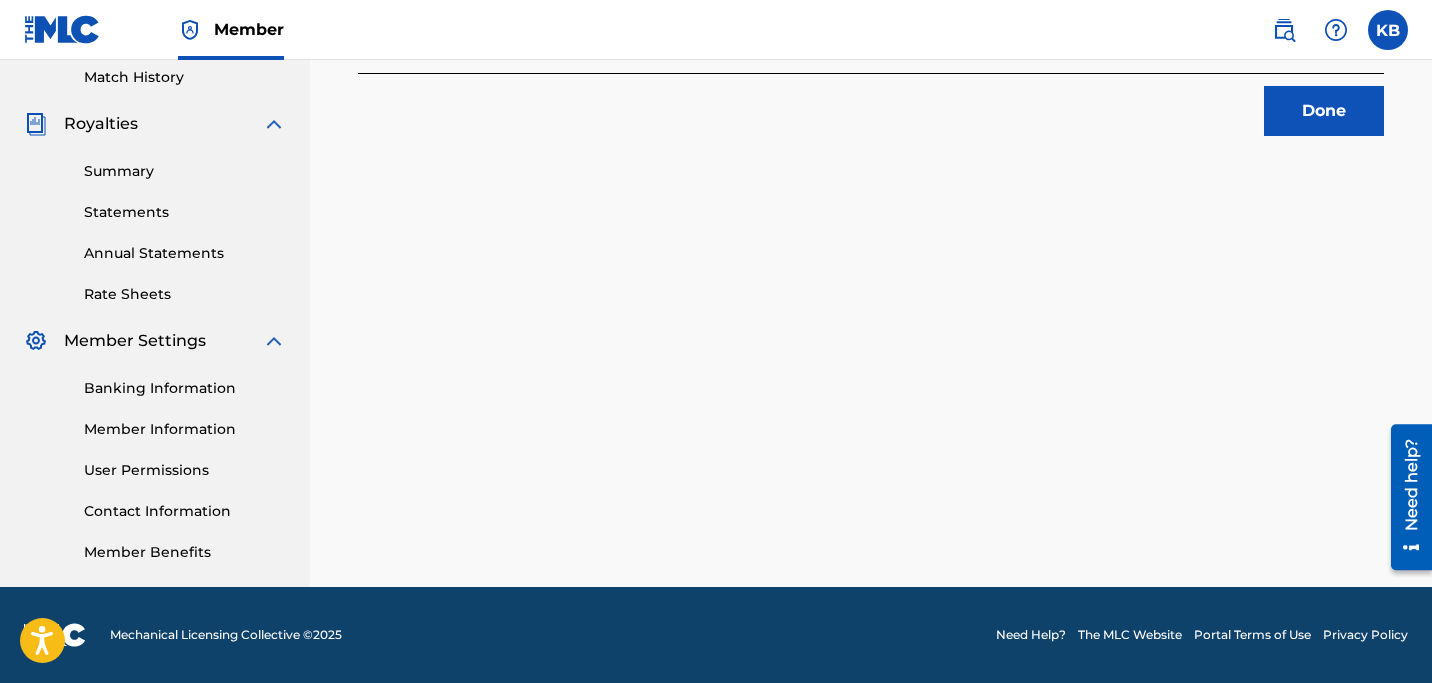 click on "Done" at bounding box center (1324, 111) 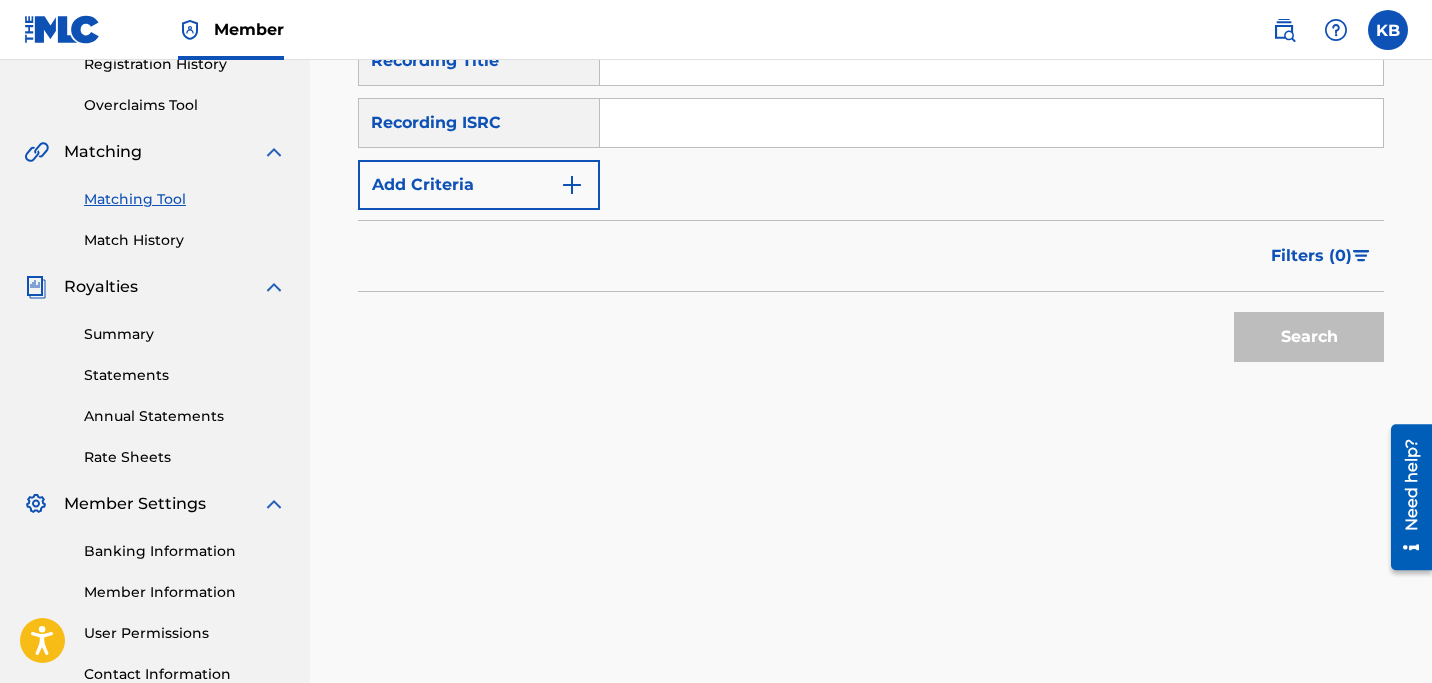 scroll, scrollTop: 351, scrollLeft: 0, axis: vertical 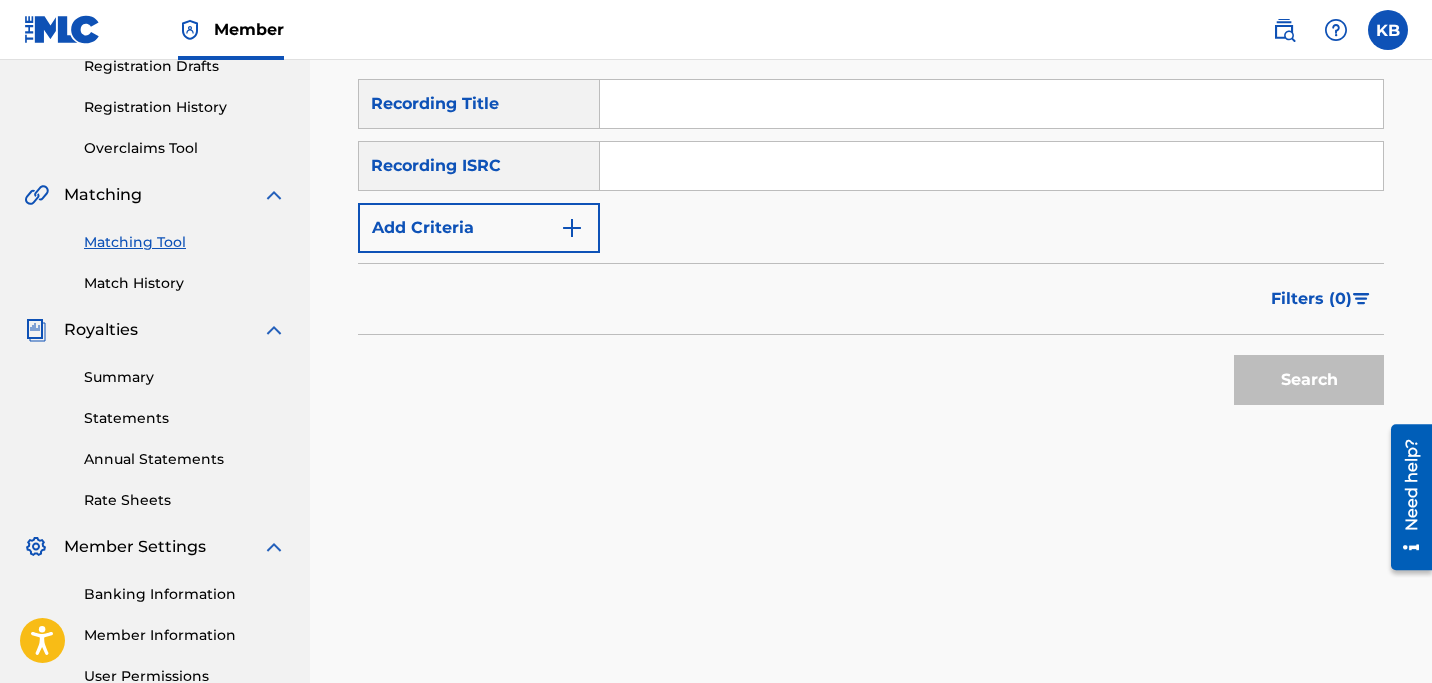 click on "Add Criteria" at bounding box center [479, 228] 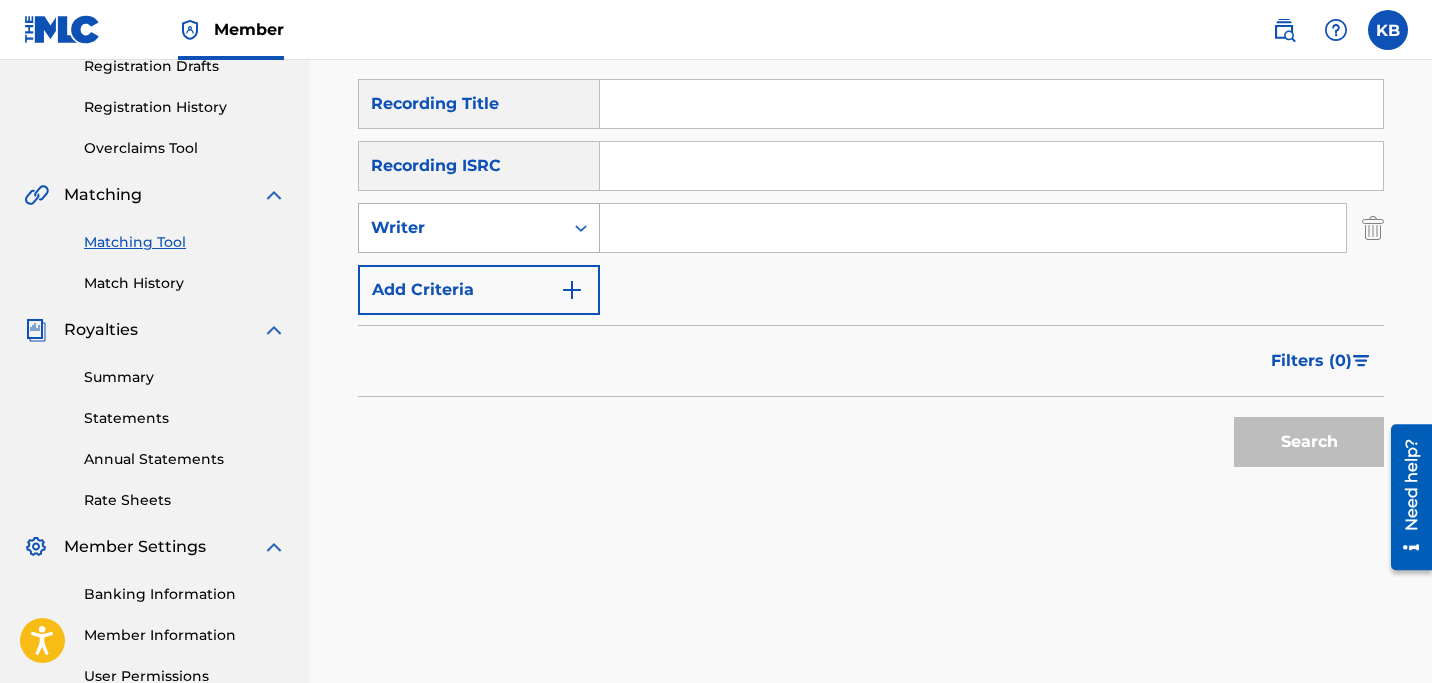click at bounding box center [581, 228] 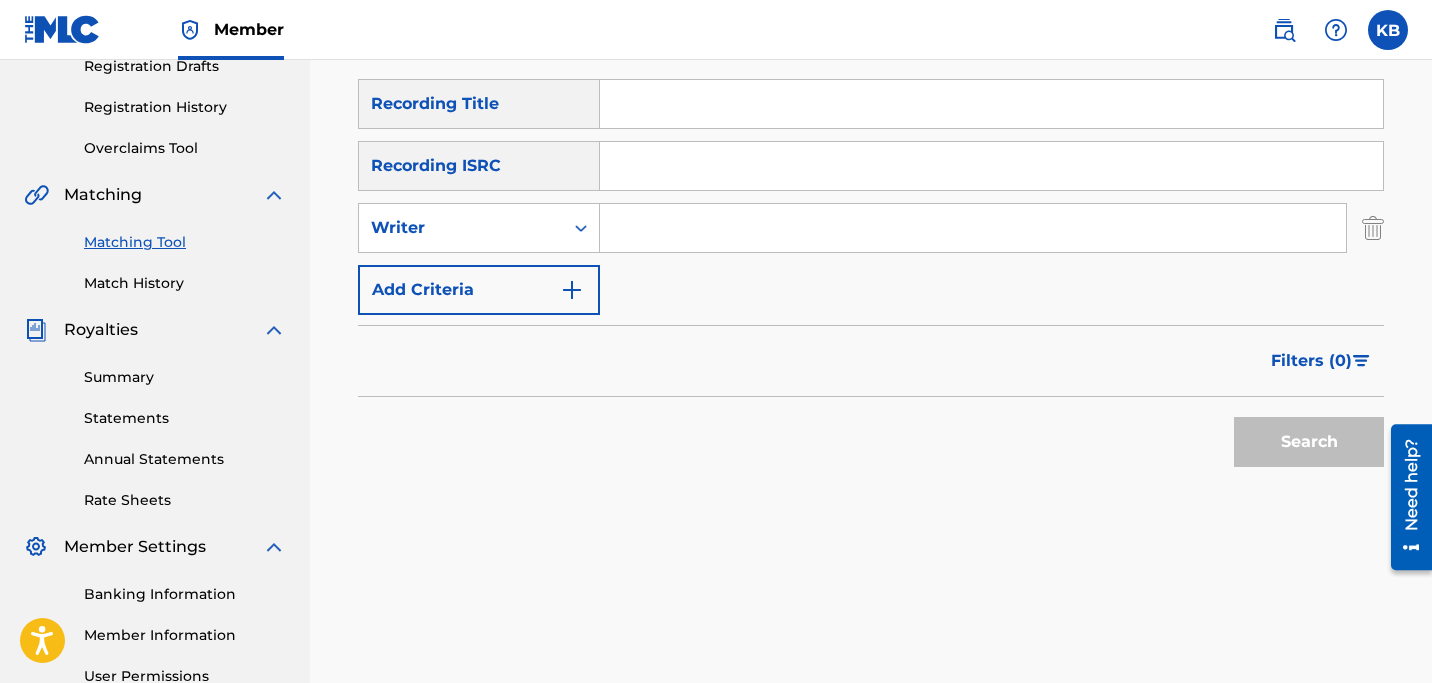 click at bounding box center [973, 228] 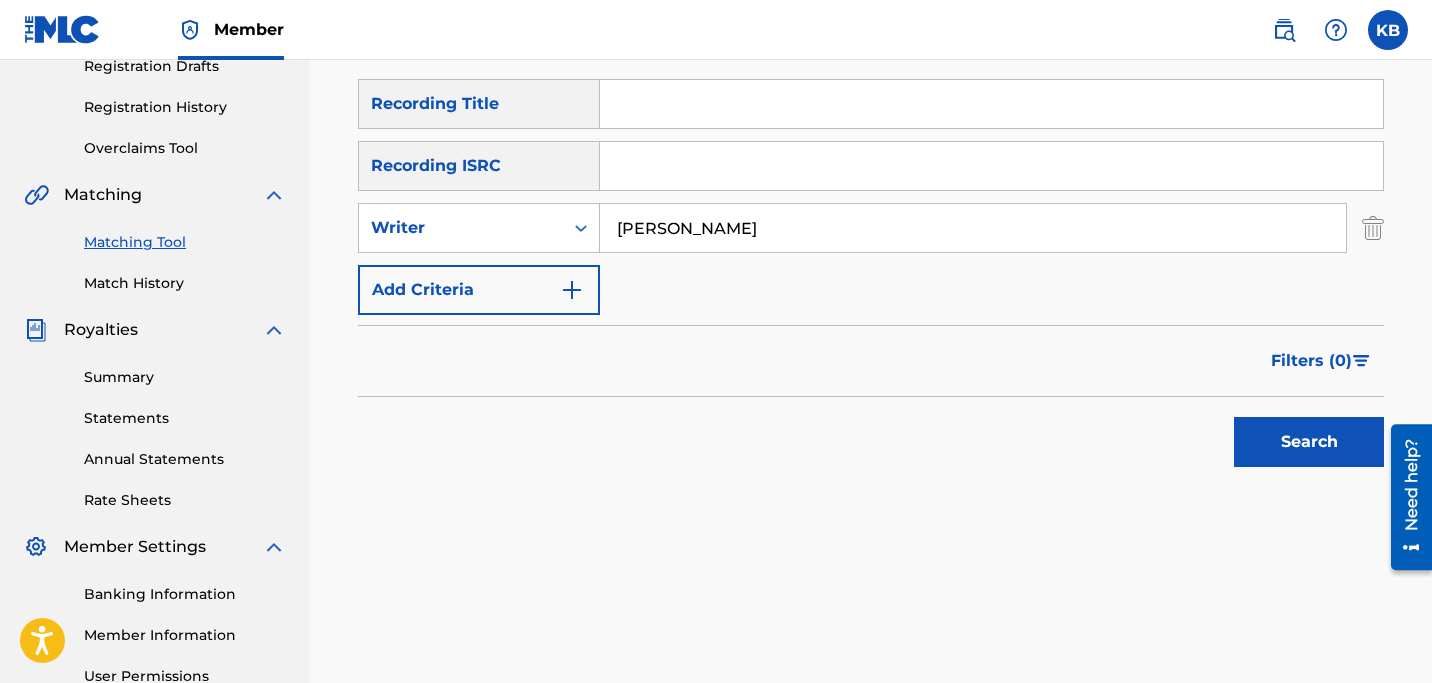click on "Search" at bounding box center (1309, 442) 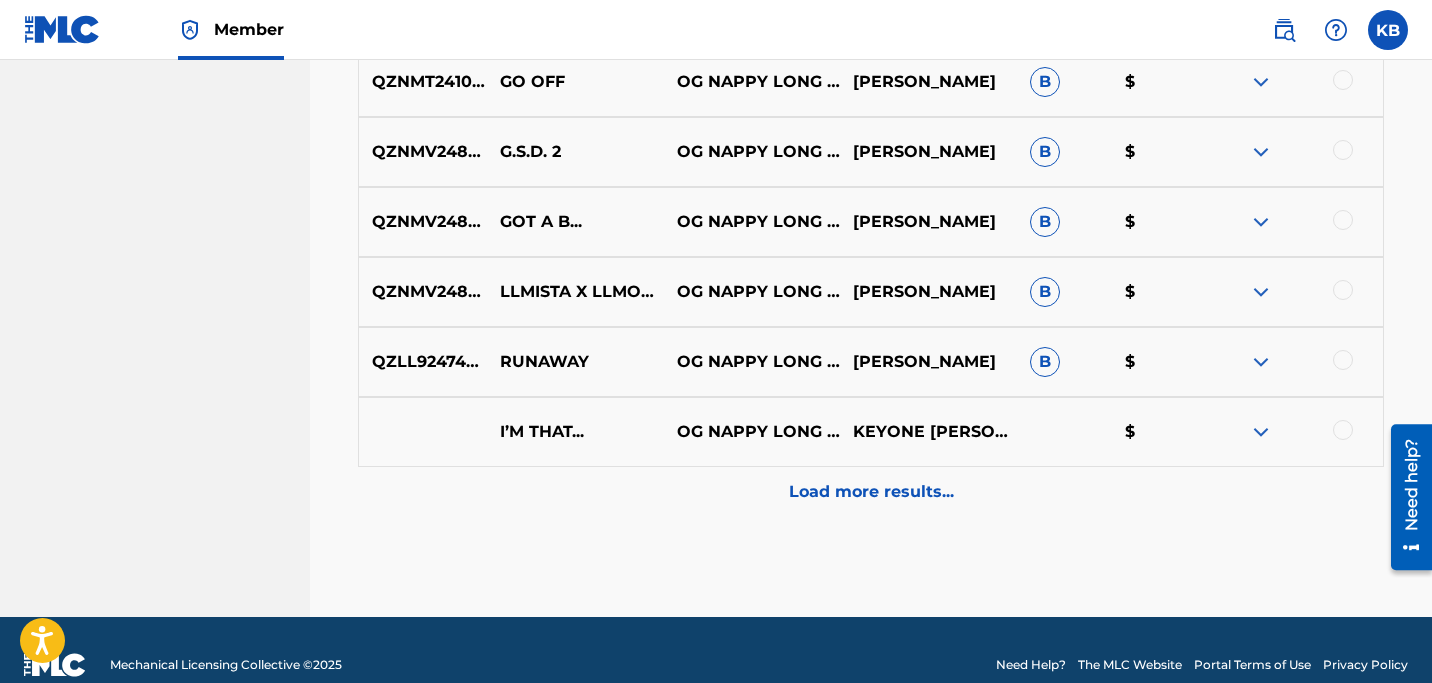 scroll, scrollTop: 1142, scrollLeft: 0, axis: vertical 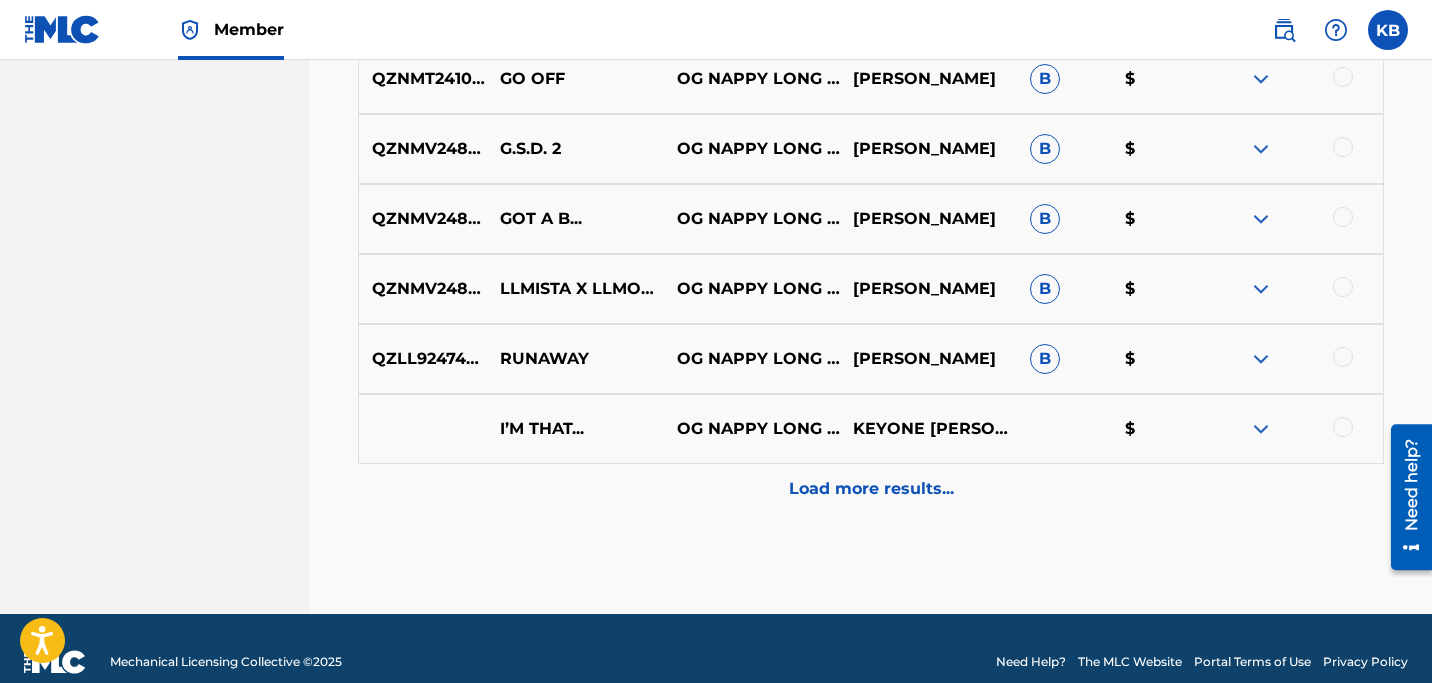 click on "Load more results..." at bounding box center [871, 489] 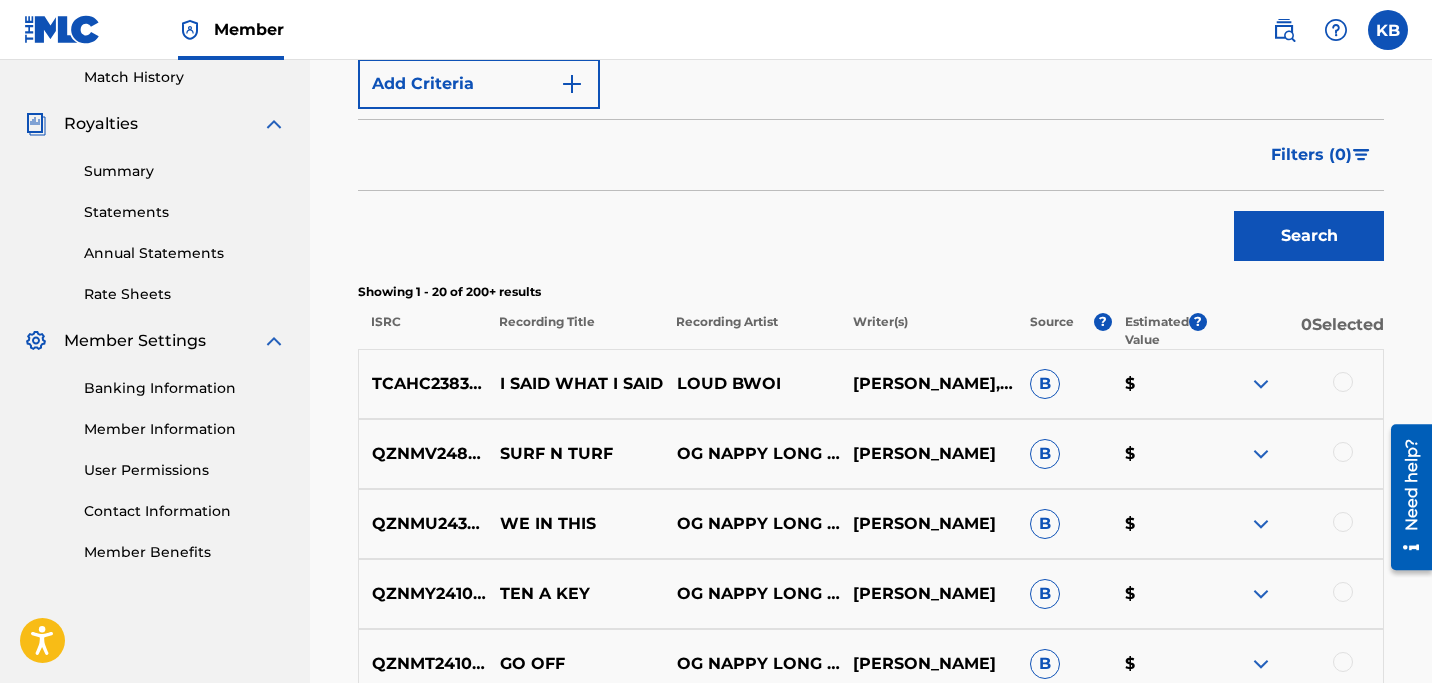 scroll, scrollTop: 1142, scrollLeft: 0, axis: vertical 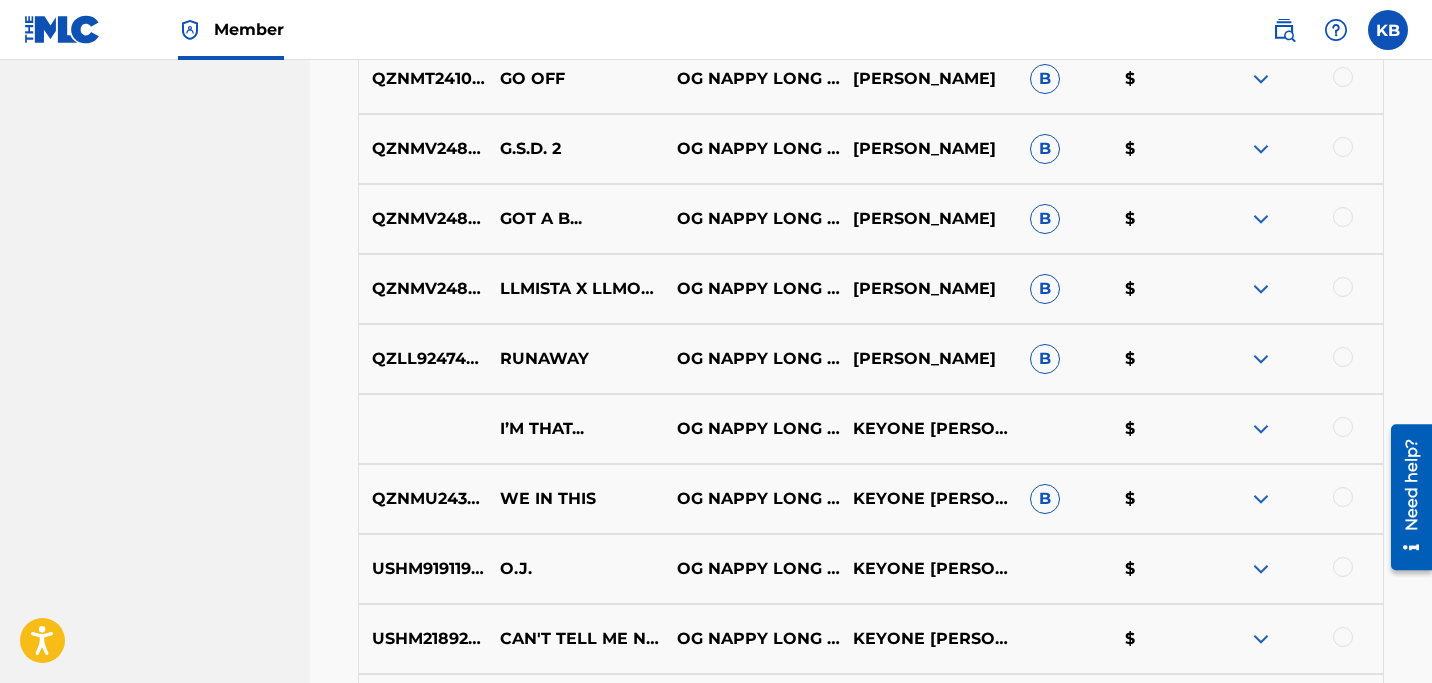 click at bounding box center (1343, 427) 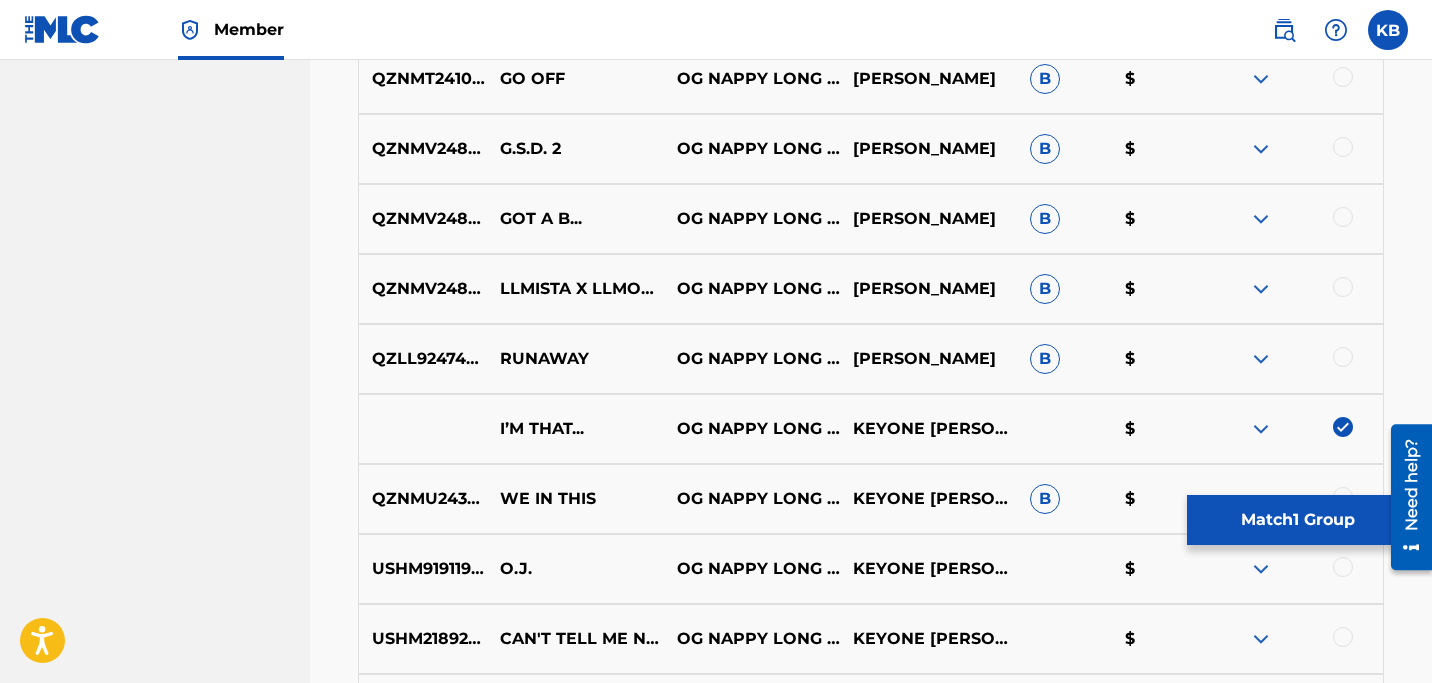 click on "Match  1 Group" at bounding box center [1297, 520] 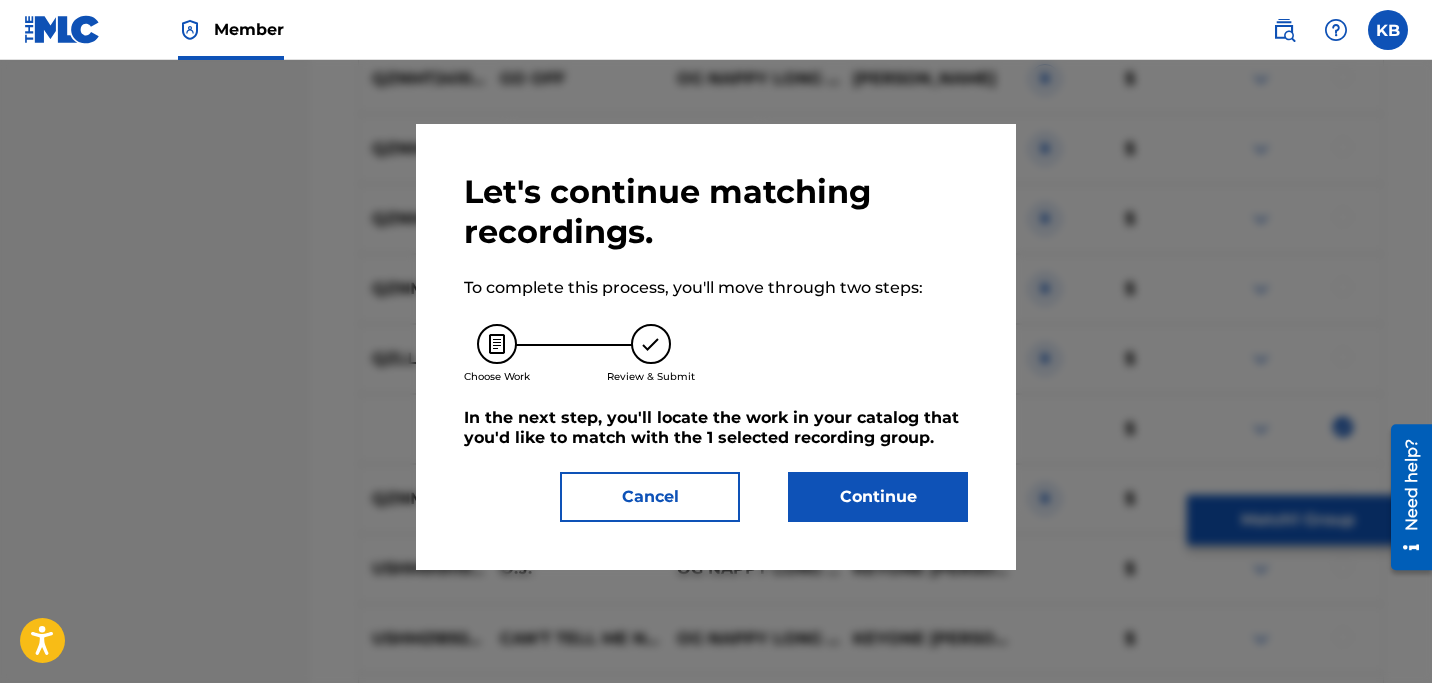 click on "Continue" at bounding box center (878, 497) 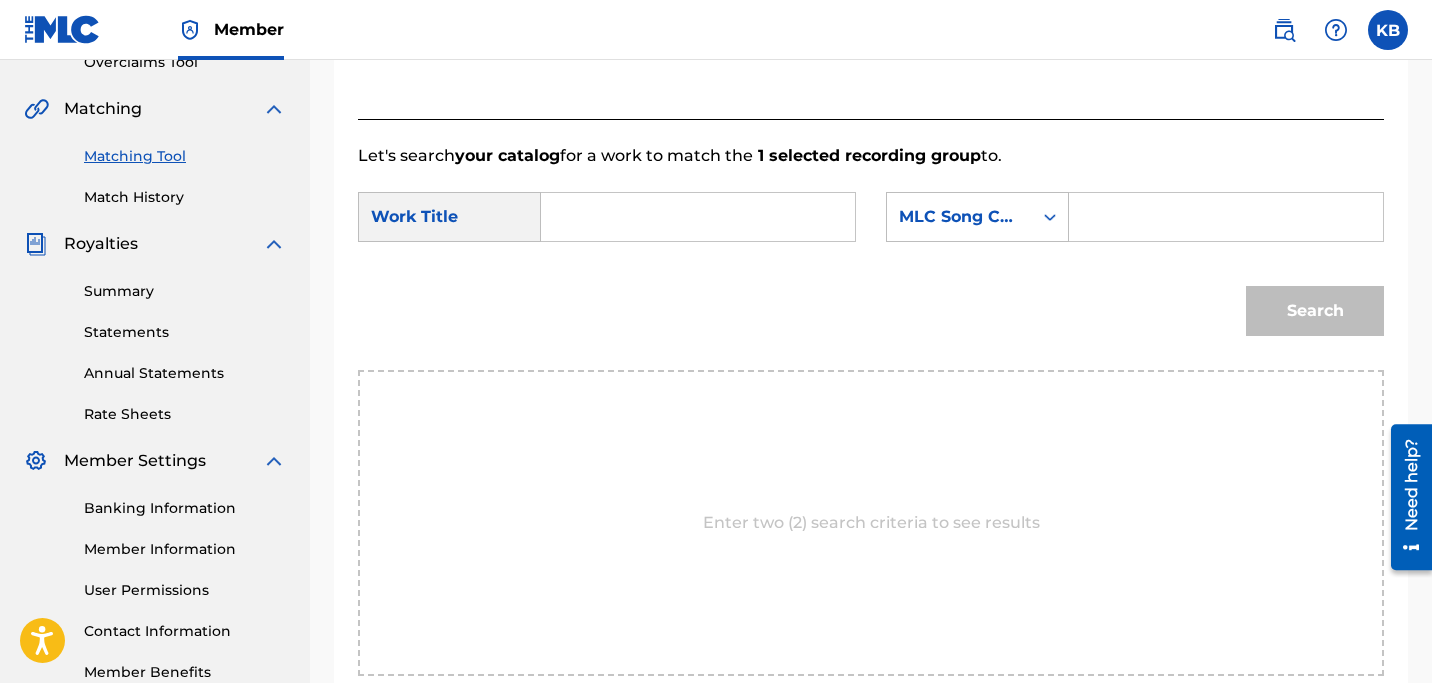 scroll, scrollTop: 423, scrollLeft: 0, axis: vertical 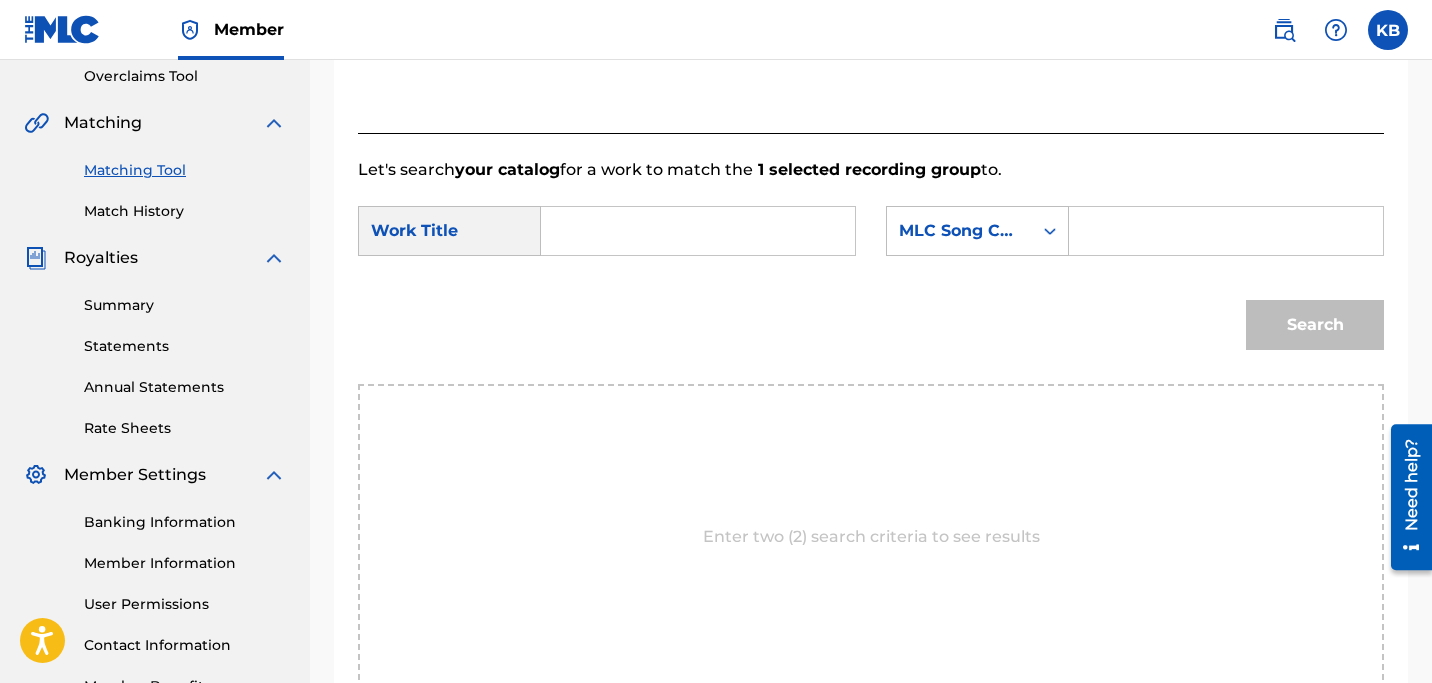 click at bounding box center (698, 231) 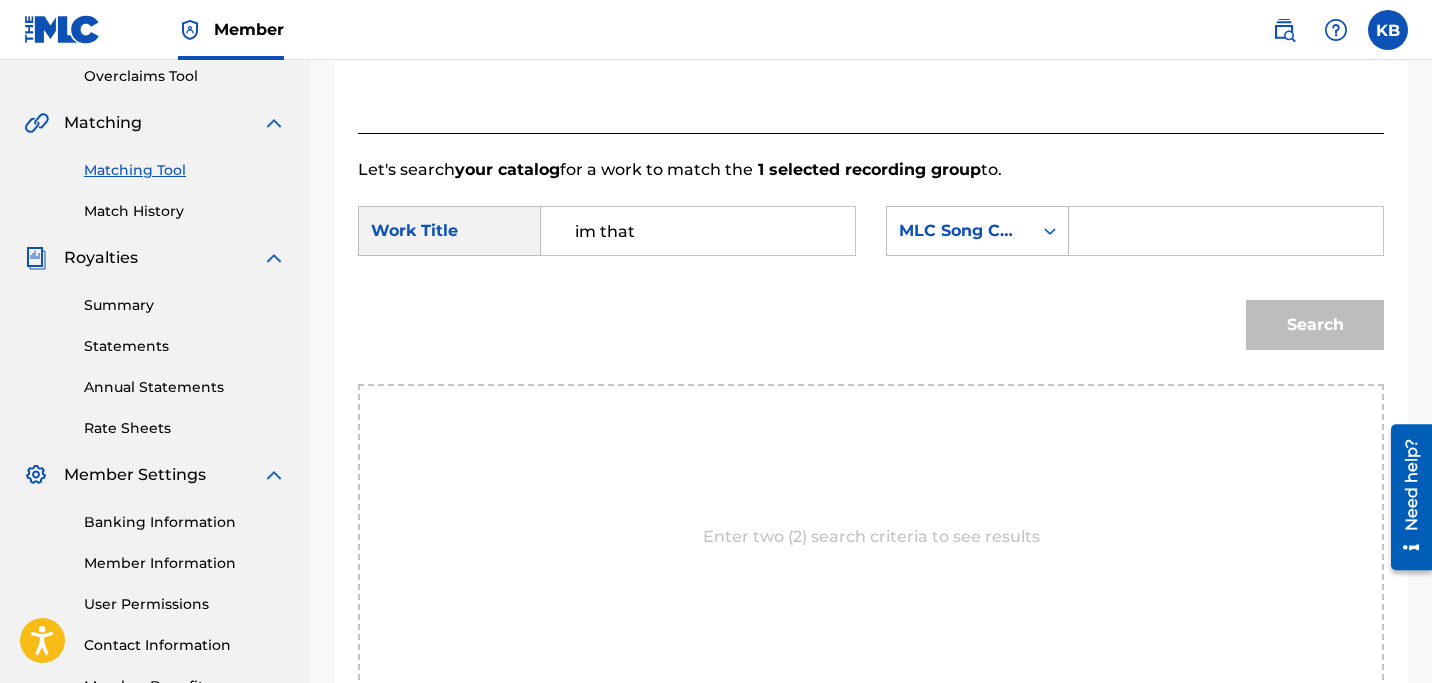 type on "im that" 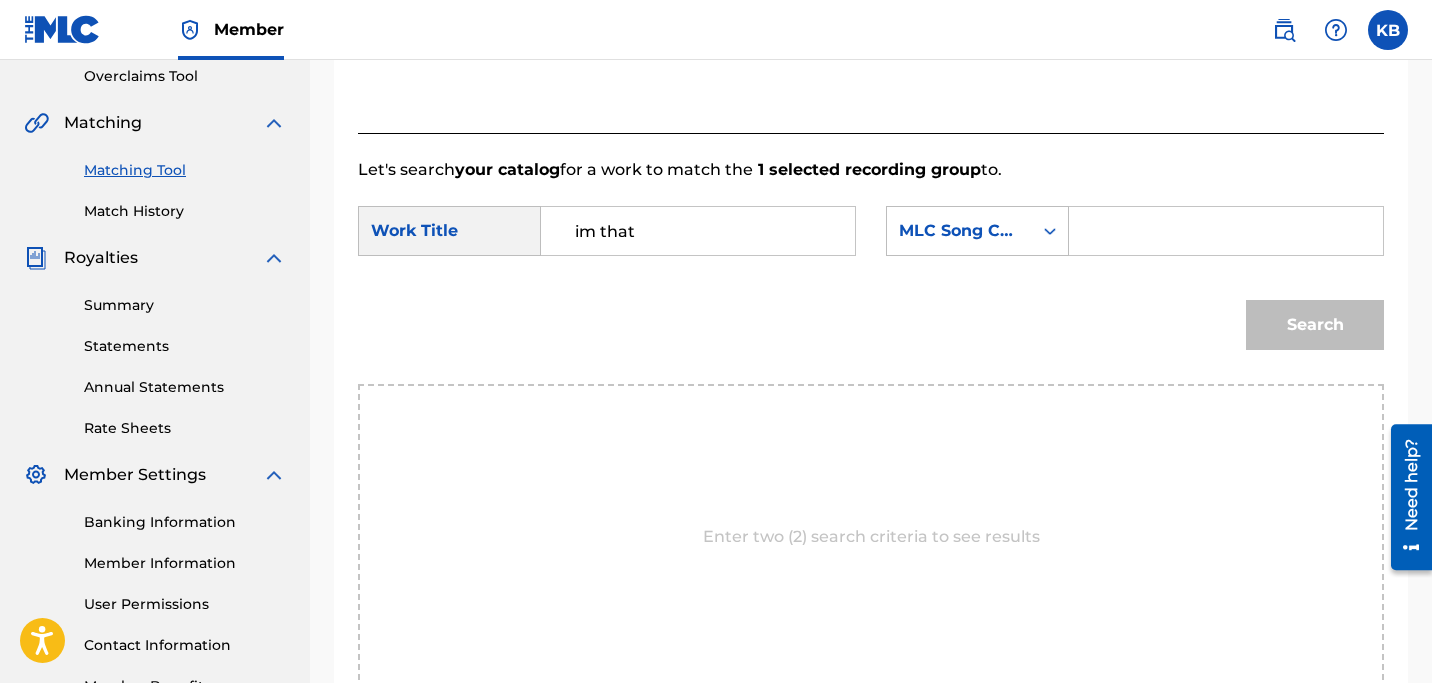 click on "MLC Song Code" at bounding box center [959, 231] 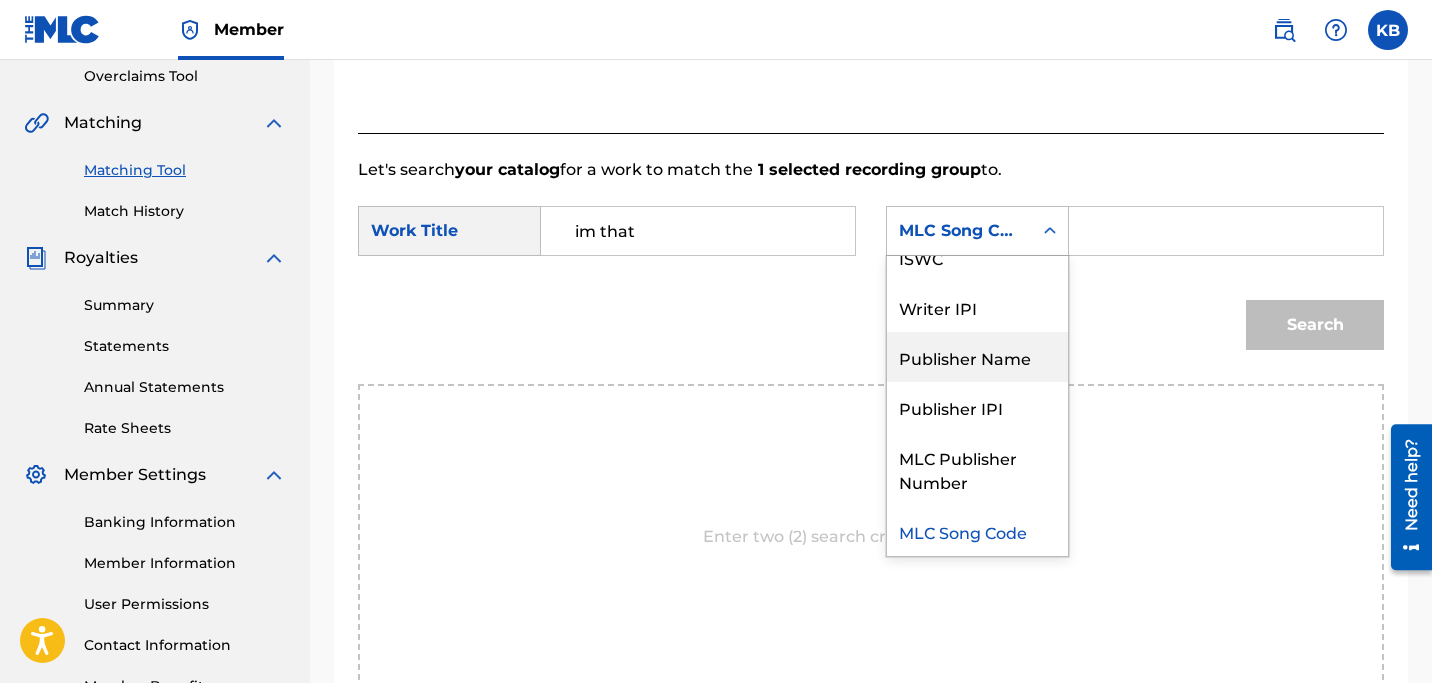scroll, scrollTop: 0, scrollLeft: 0, axis: both 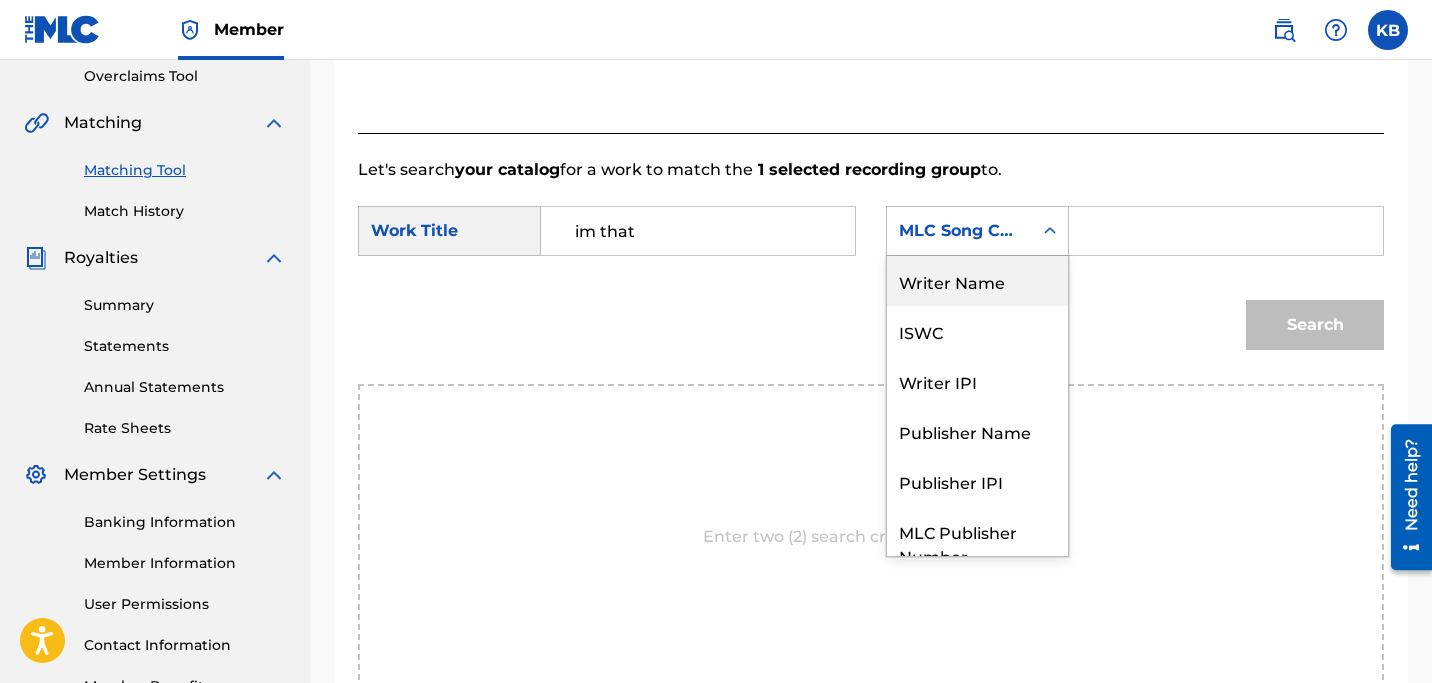 click on "Writer Name" at bounding box center [977, 281] 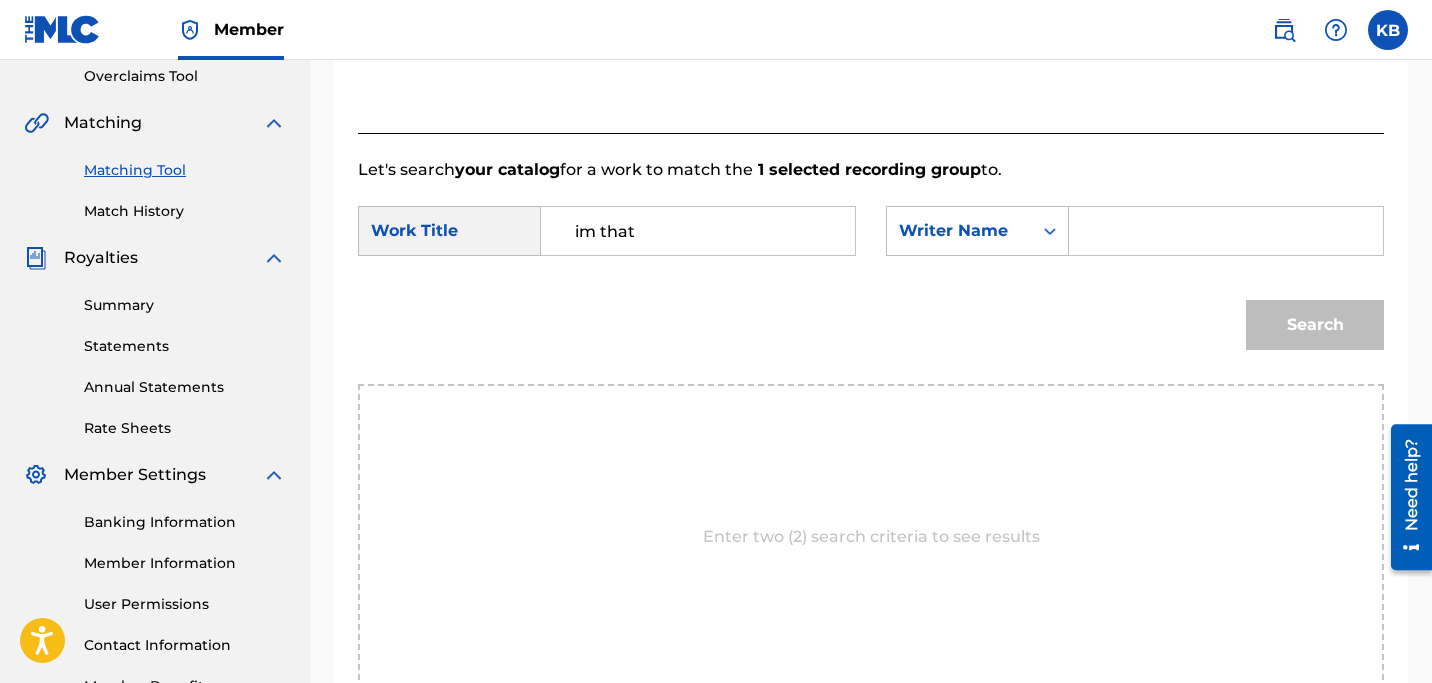 click on "SearchWithCriteriae03e2526-7a0e-45e7-aabf-c267030a8f92 Work Title im that SearchWithCriteriac945cc24-044c-489d-a670-2f6cb63818c0 Writer Name" at bounding box center [871, 237] 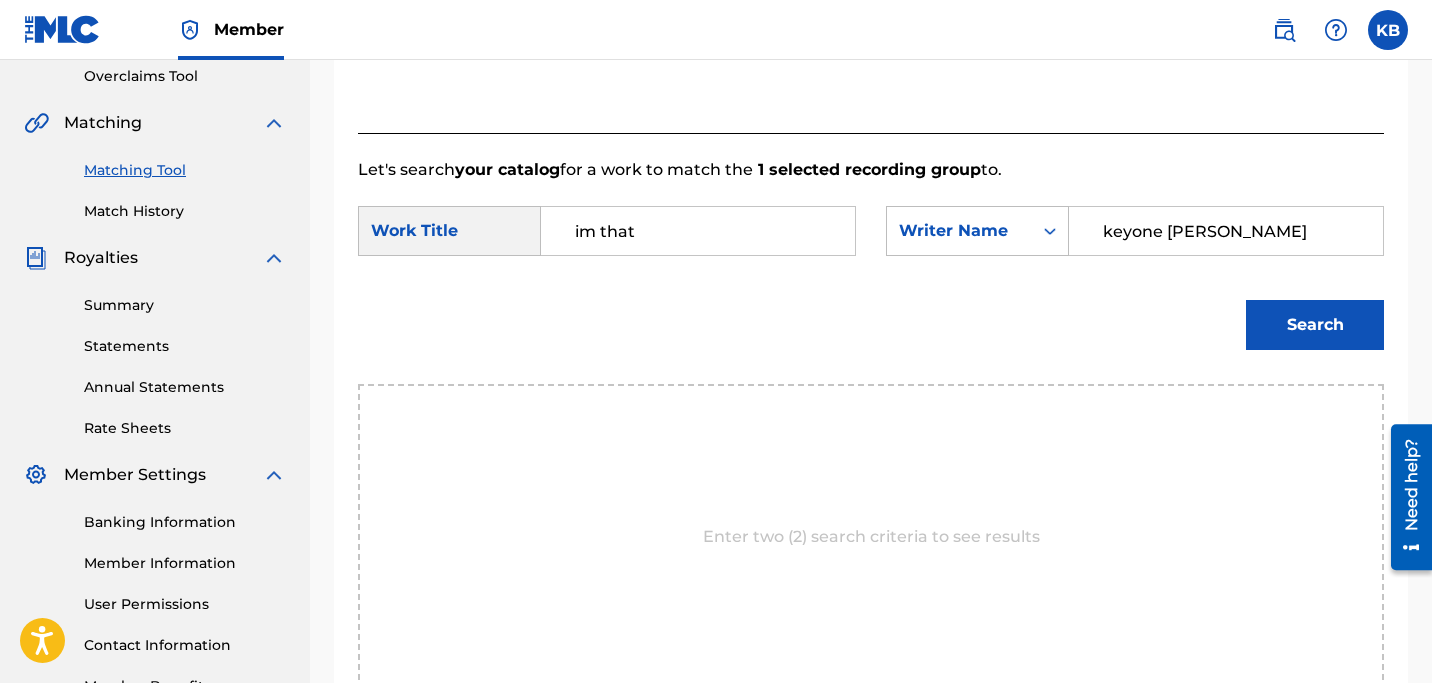 click on "Search" at bounding box center (1315, 325) 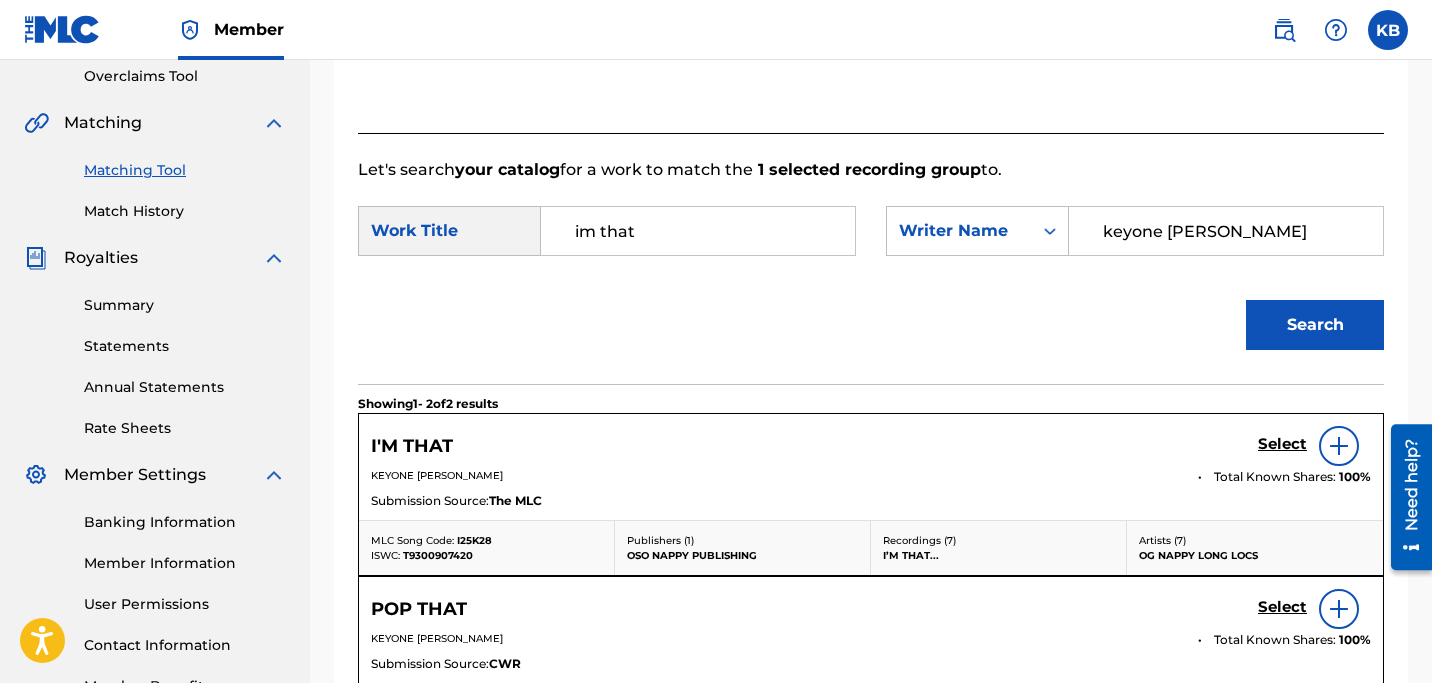 click on "Select" at bounding box center (1282, 444) 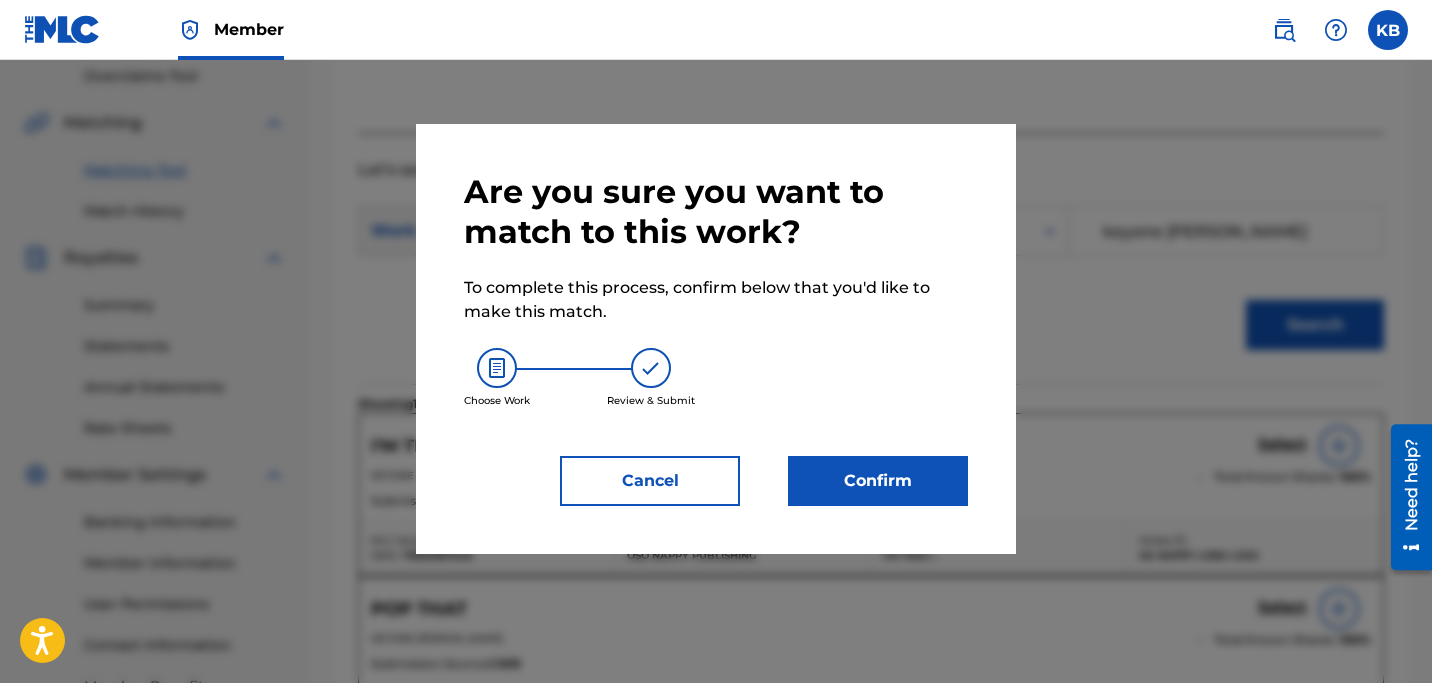 click on "Confirm" at bounding box center (878, 481) 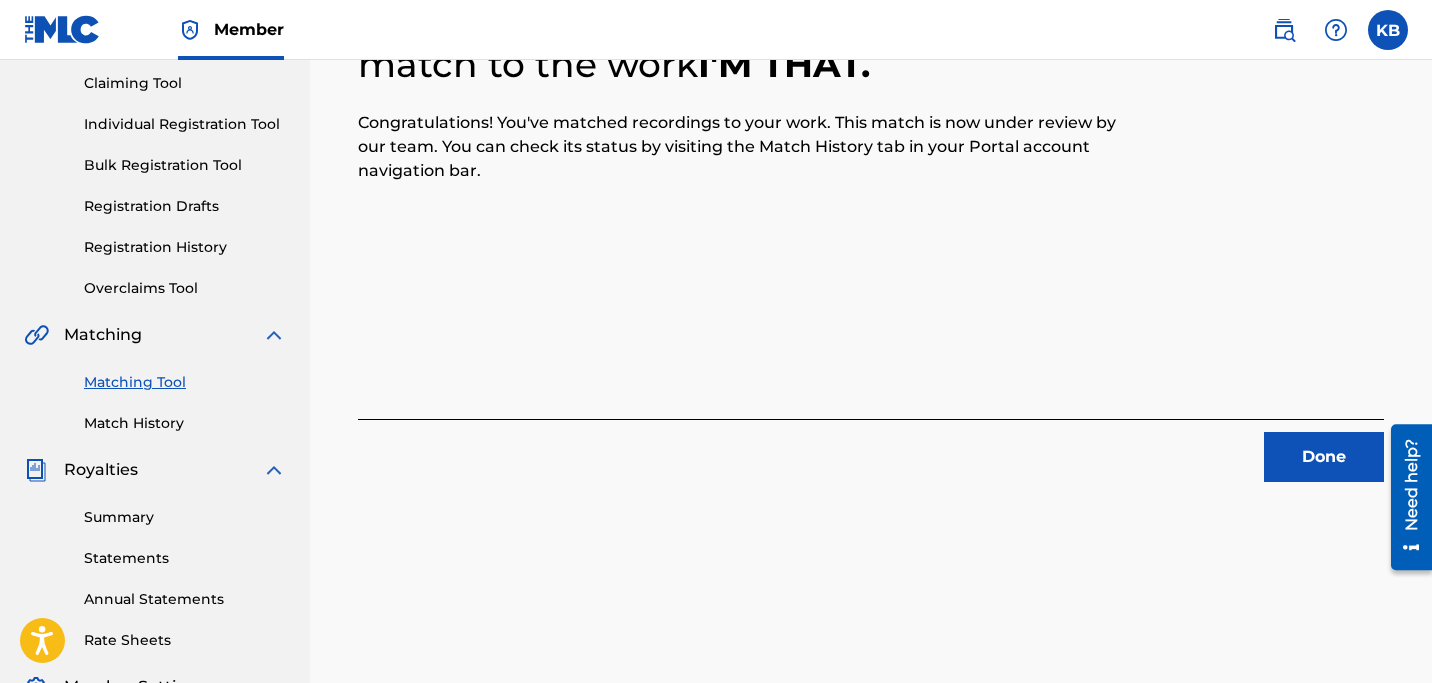 scroll, scrollTop: 196, scrollLeft: 0, axis: vertical 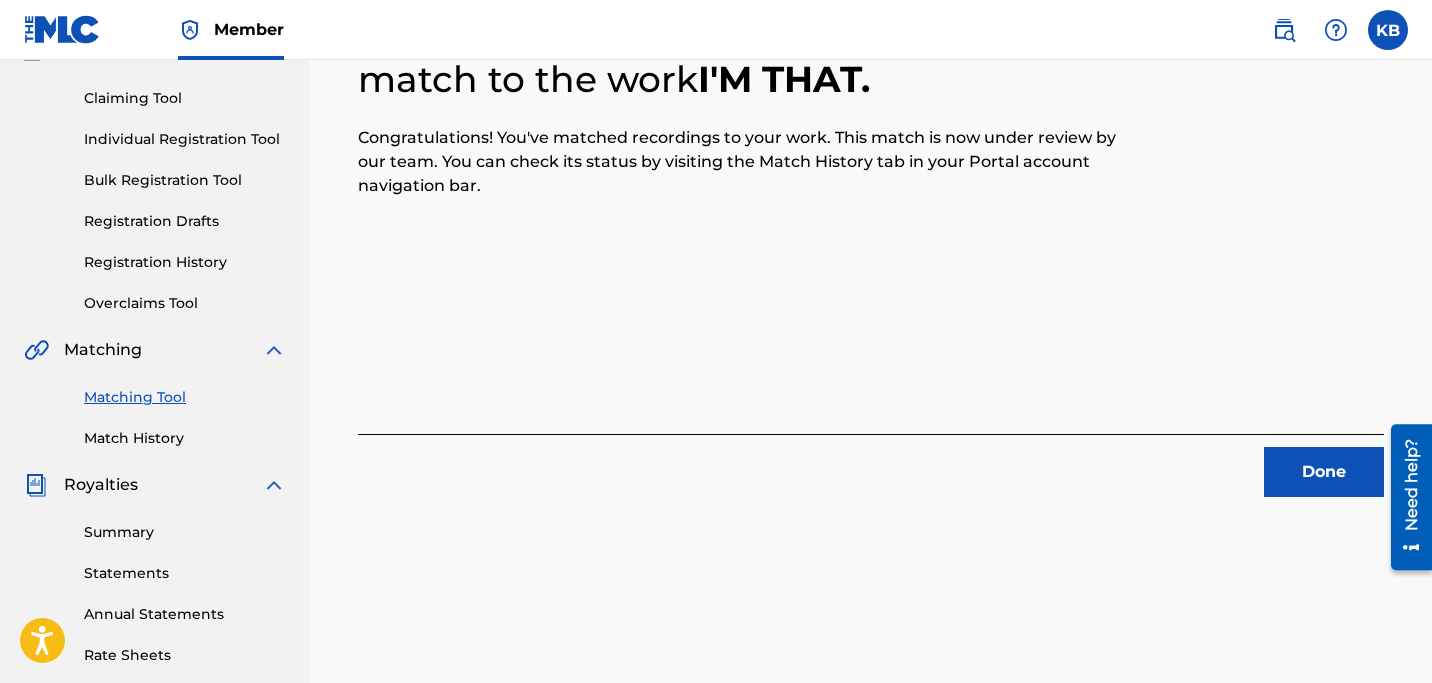 click on "Done" at bounding box center [1324, 472] 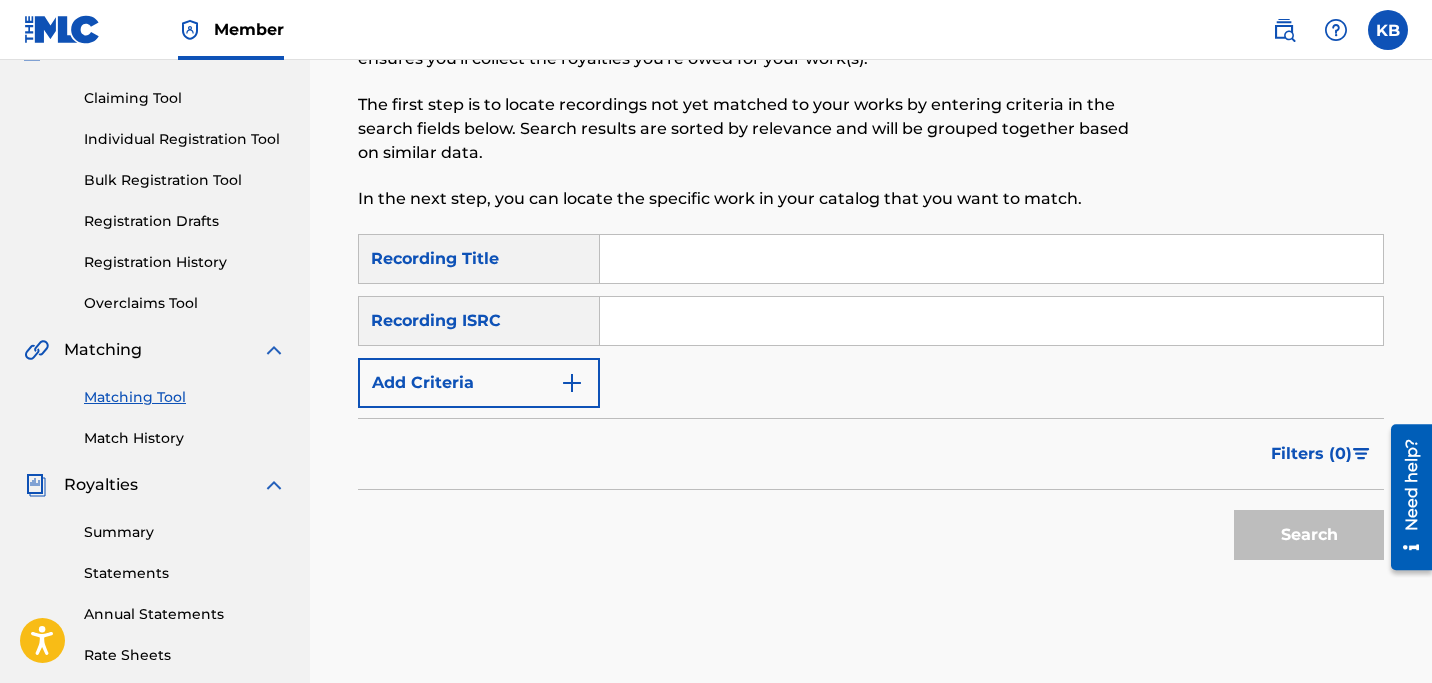 click at bounding box center [572, 383] 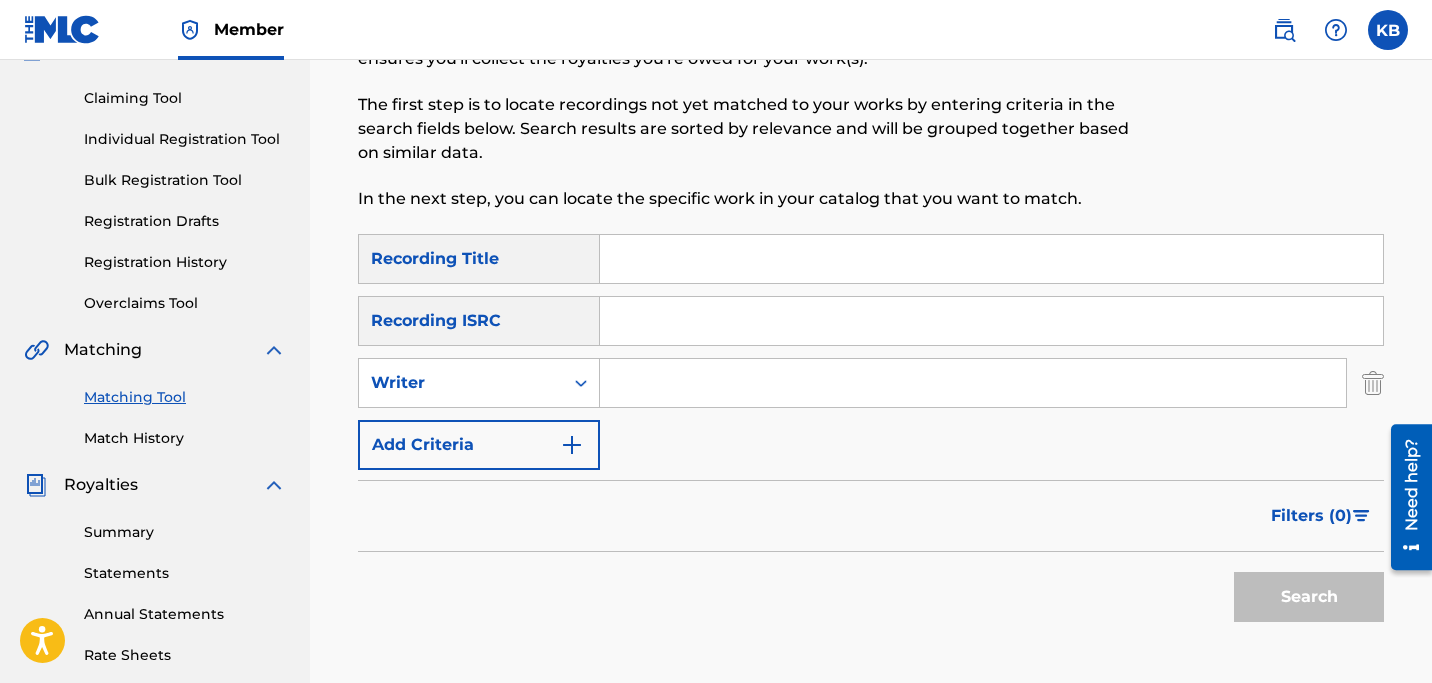click at bounding box center [973, 383] 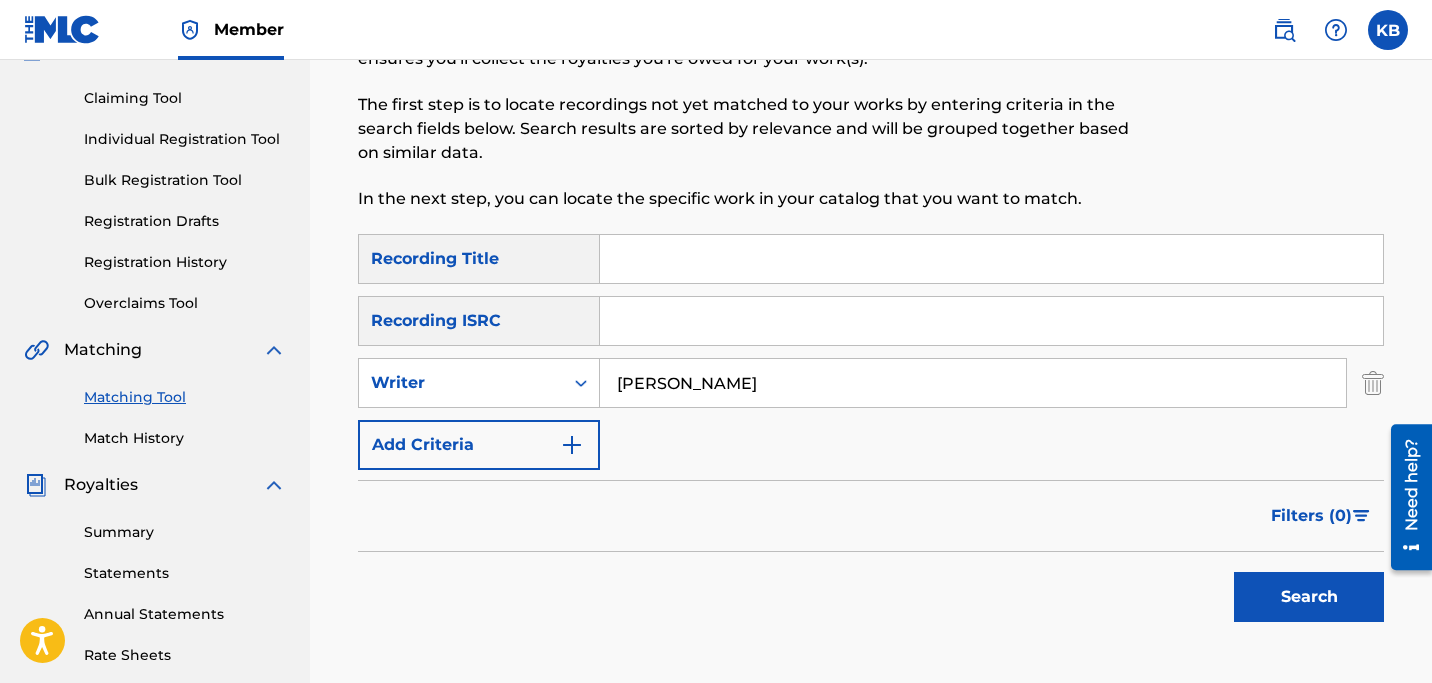 click on "Search" at bounding box center (1309, 597) 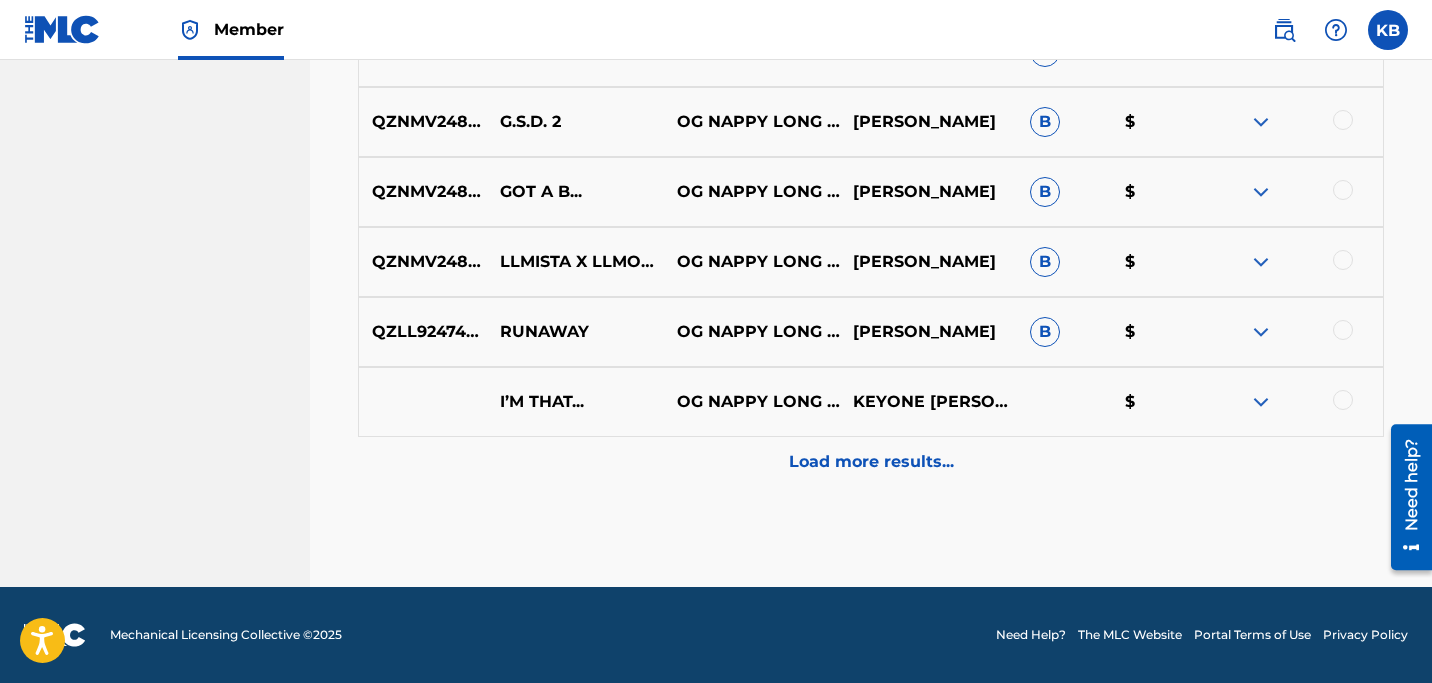 click on "Load more results..." at bounding box center (871, 462) 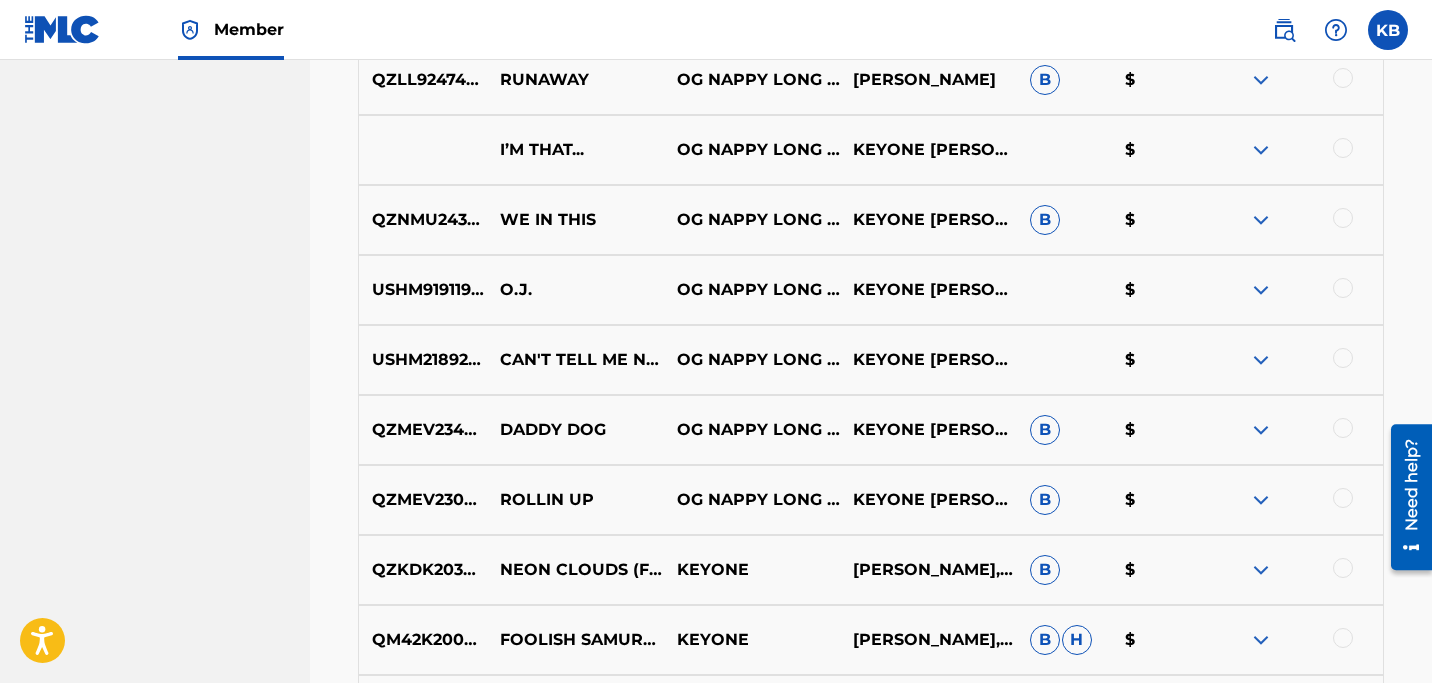 scroll, scrollTop: 1429, scrollLeft: 0, axis: vertical 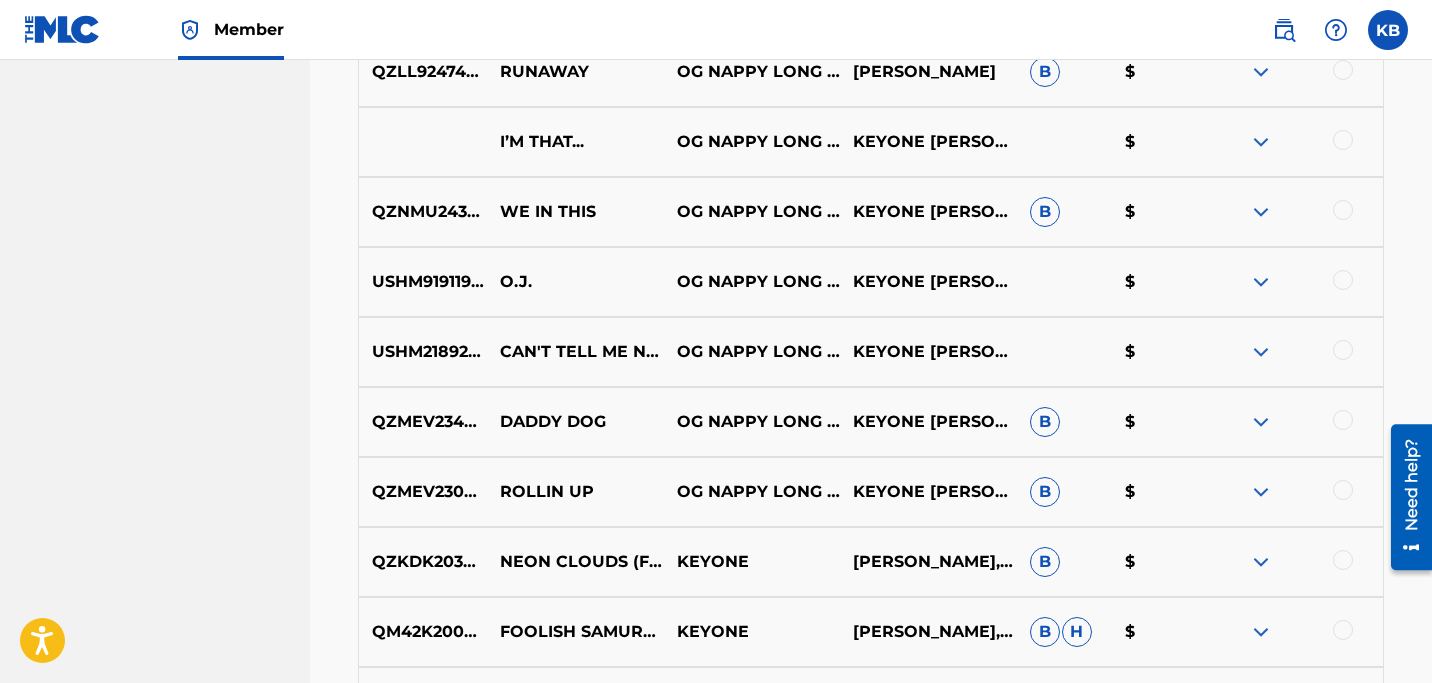click at bounding box center (1343, 210) 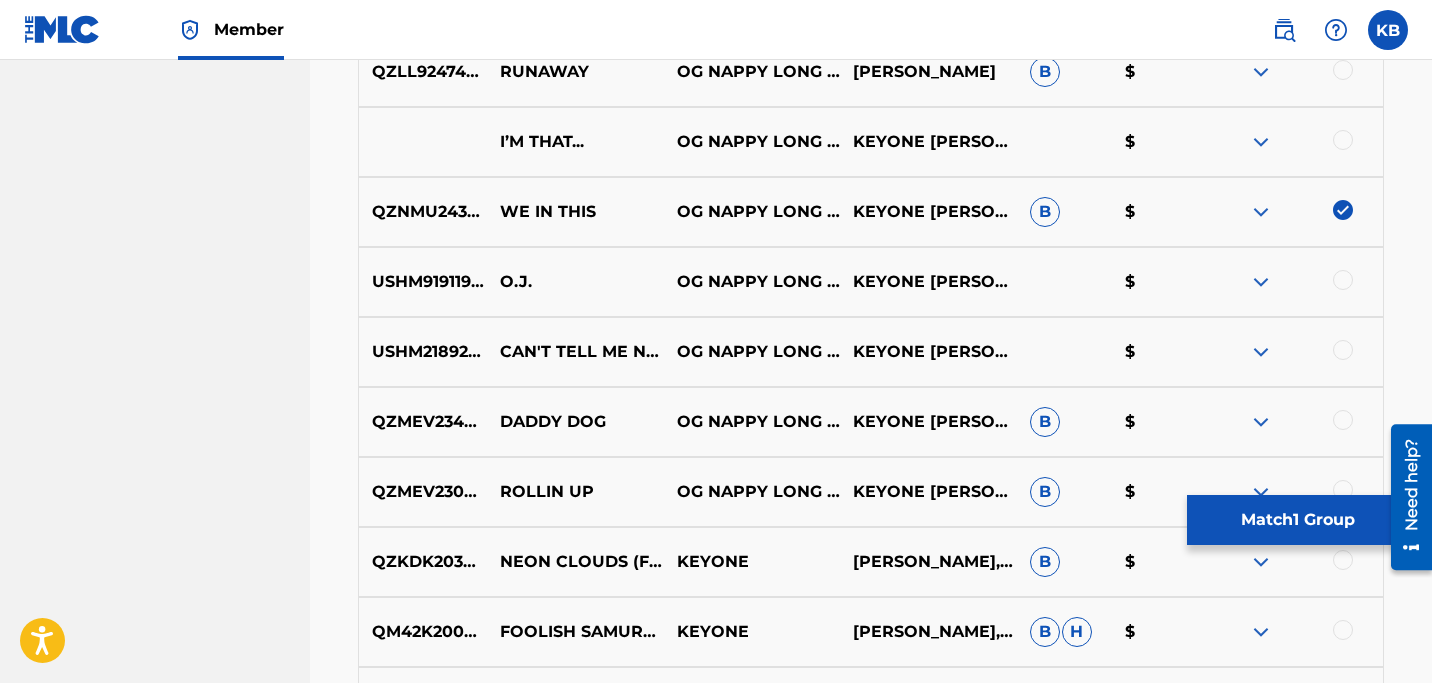 click on "Match  1 Group" at bounding box center [1297, 520] 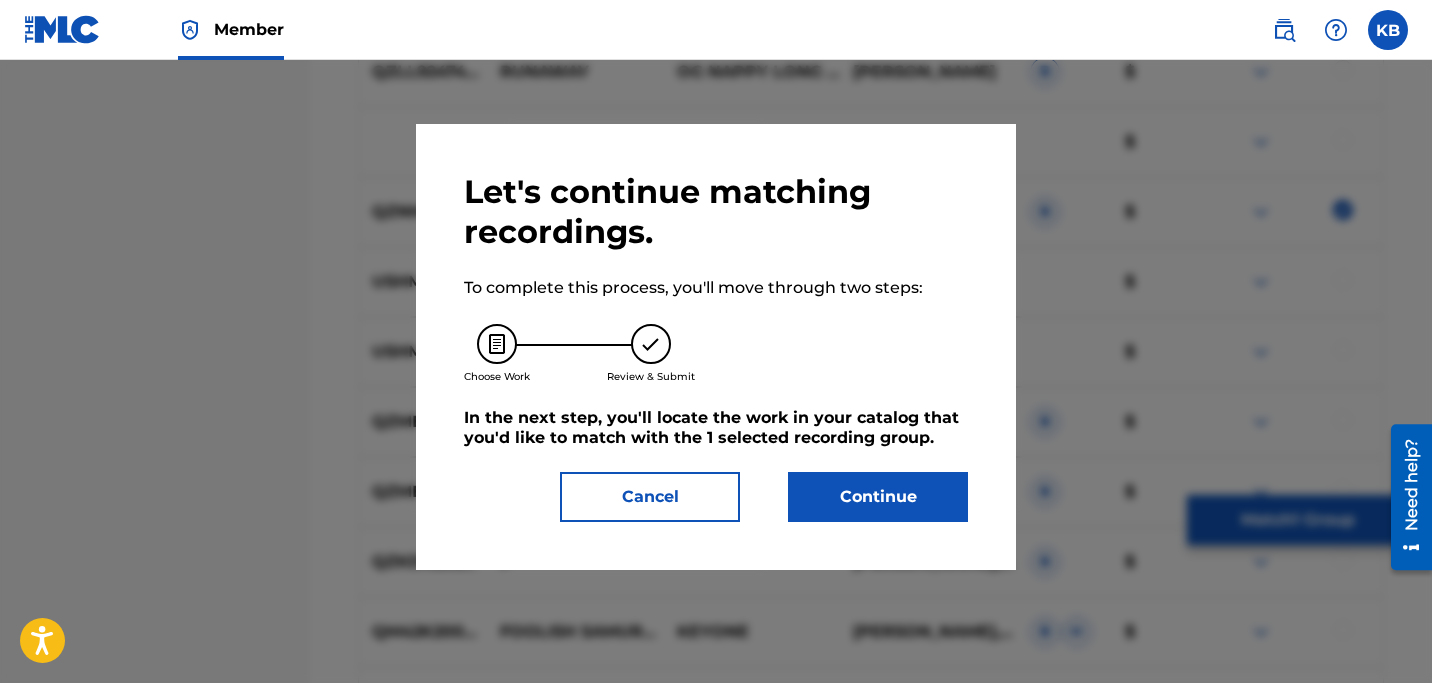 click on "Continue" at bounding box center [878, 497] 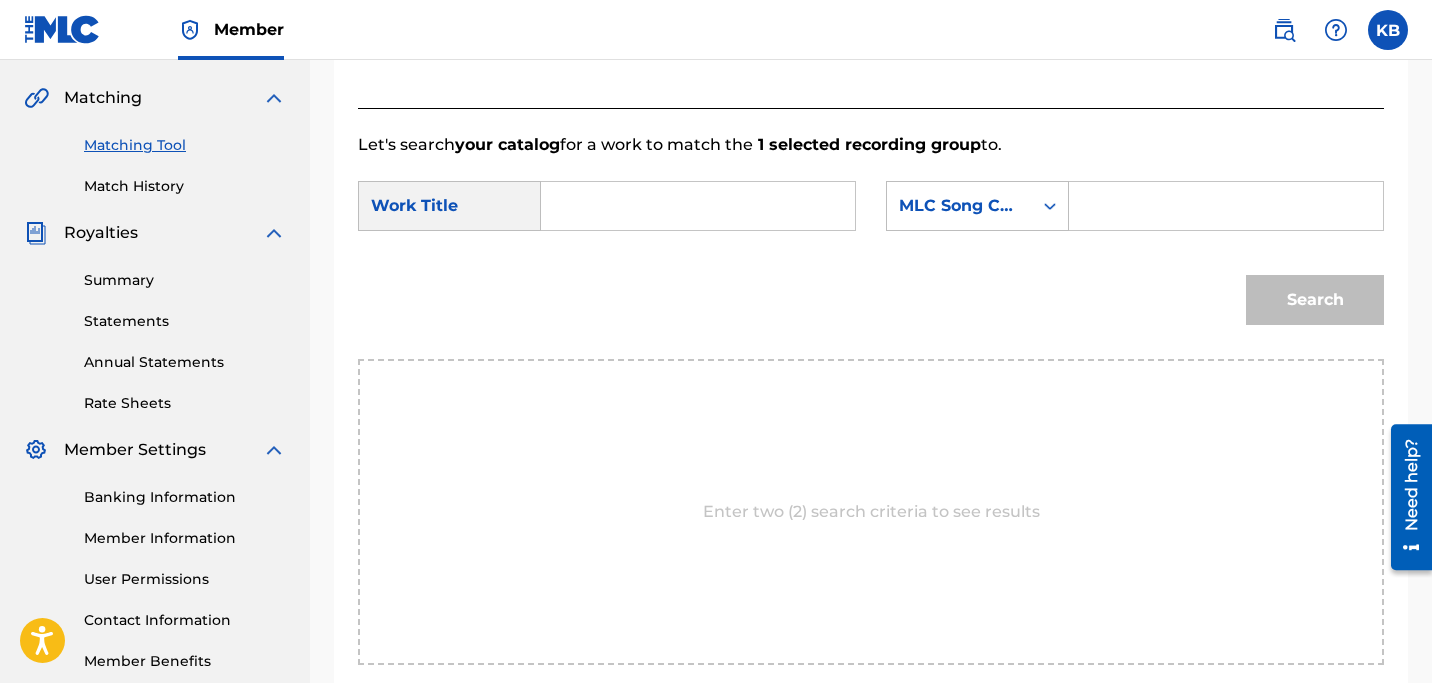 scroll, scrollTop: 438, scrollLeft: 0, axis: vertical 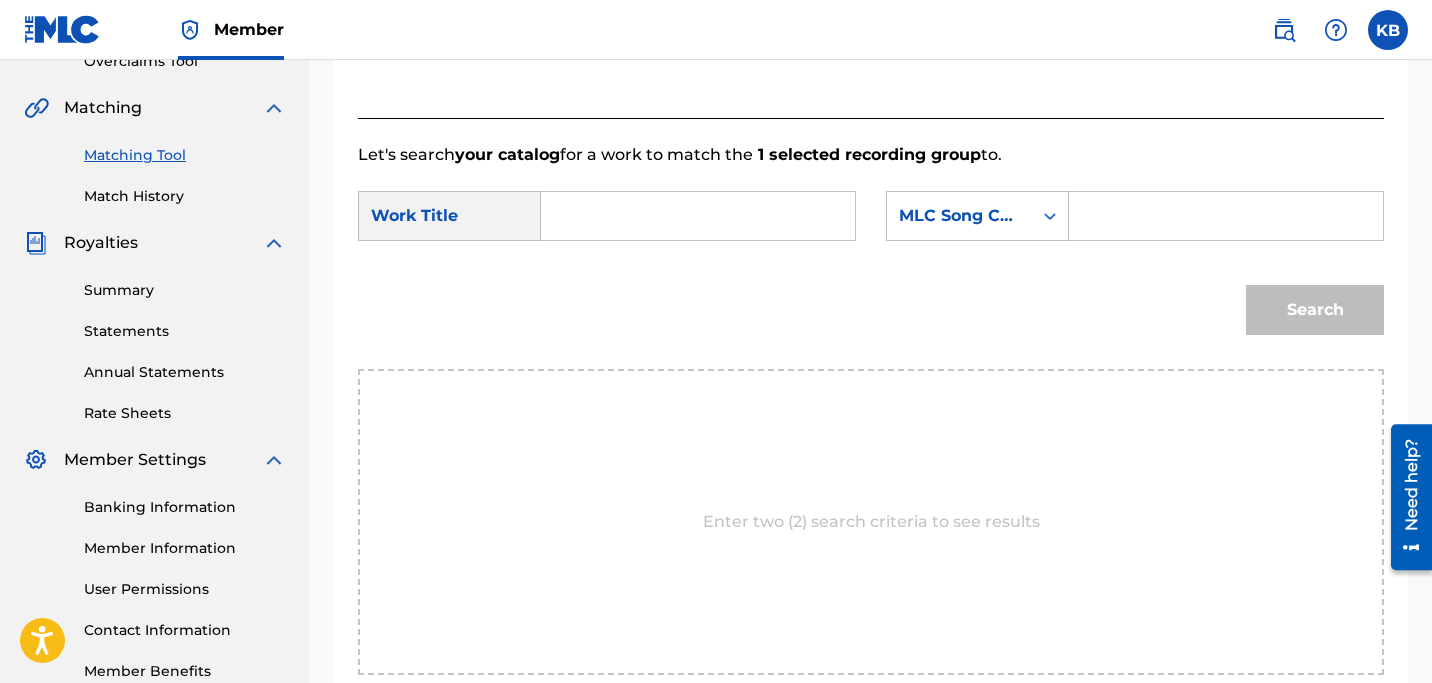 click at bounding box center [698, 216] 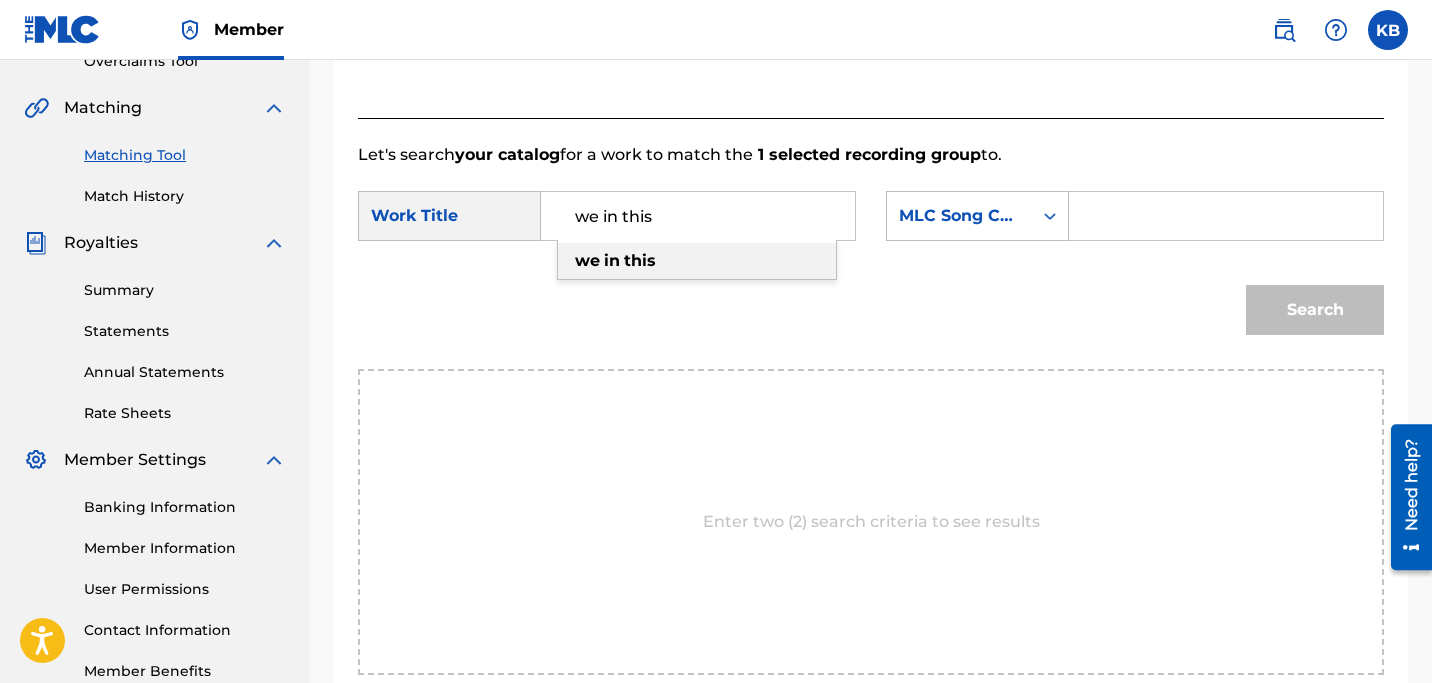 type on "we in this" 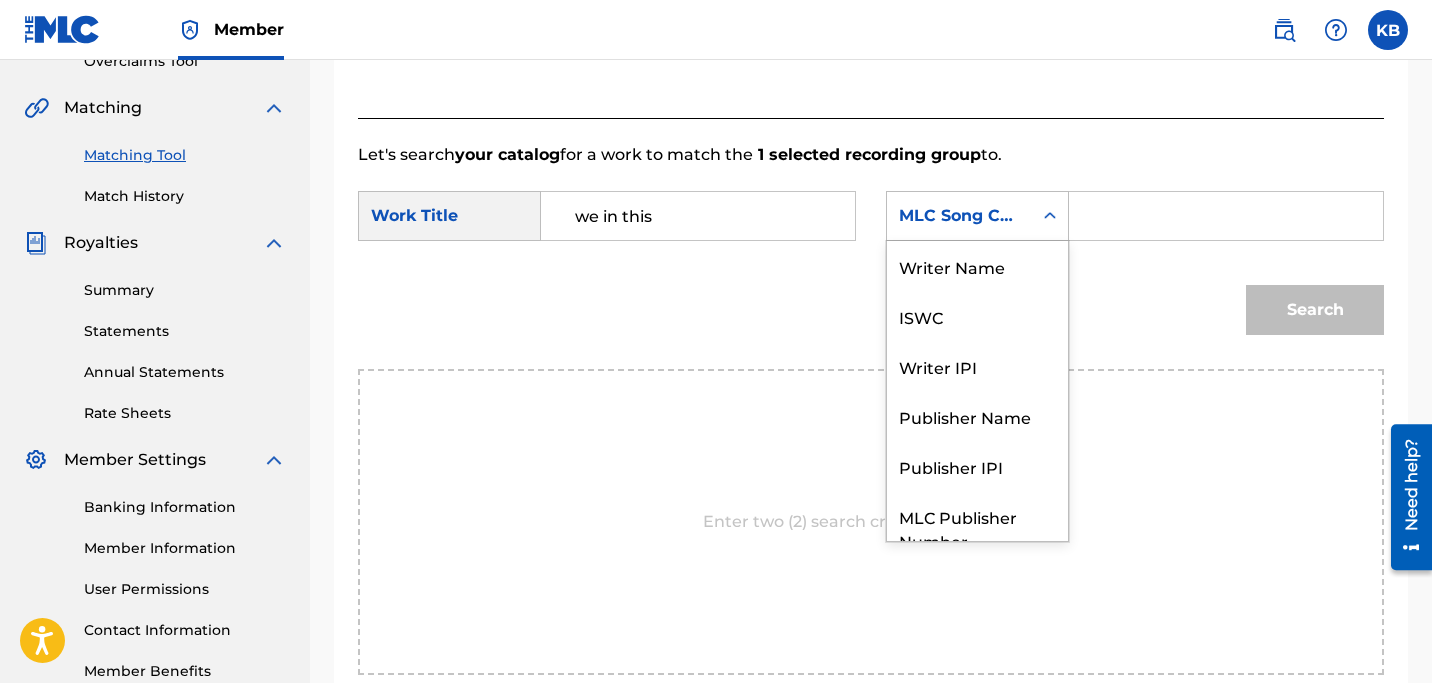 click on "MLC Song Code" at bounding box center (959, 216) 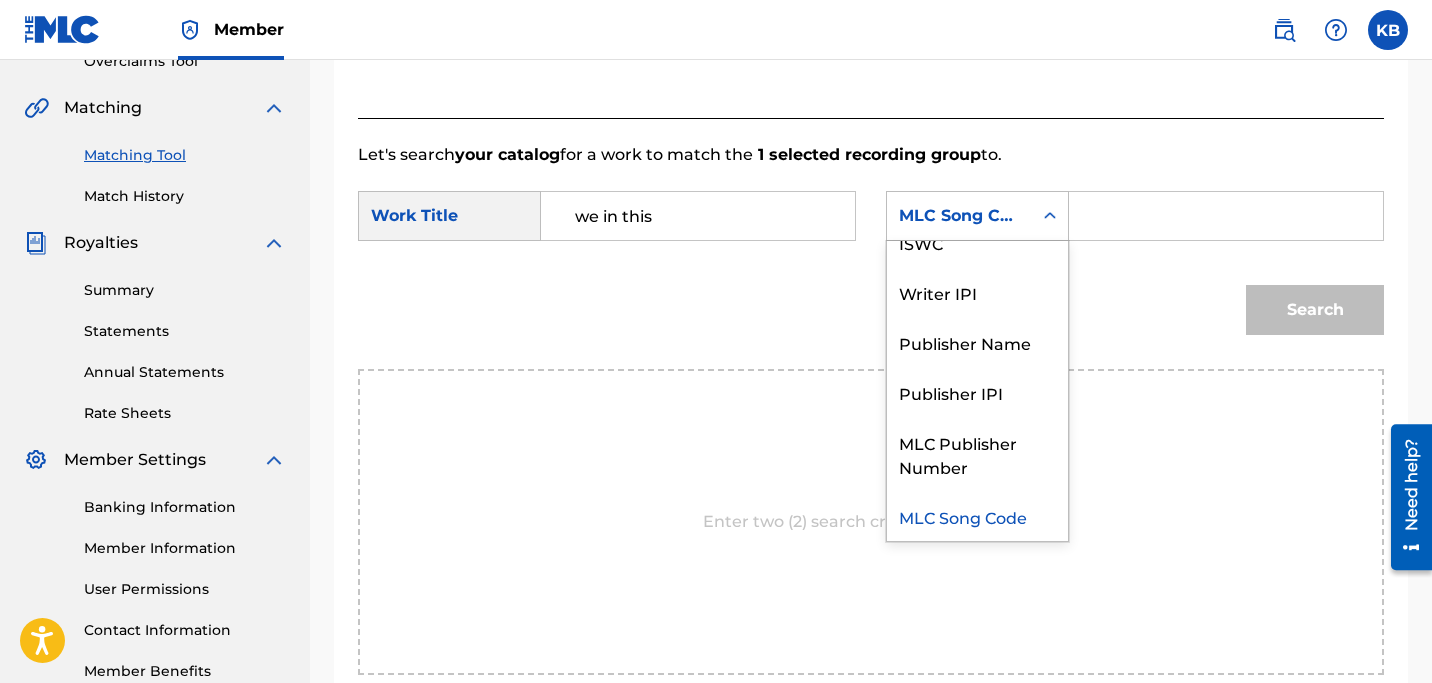 scroll, scrollTop: 0, scrollLeft: 0, axis: both 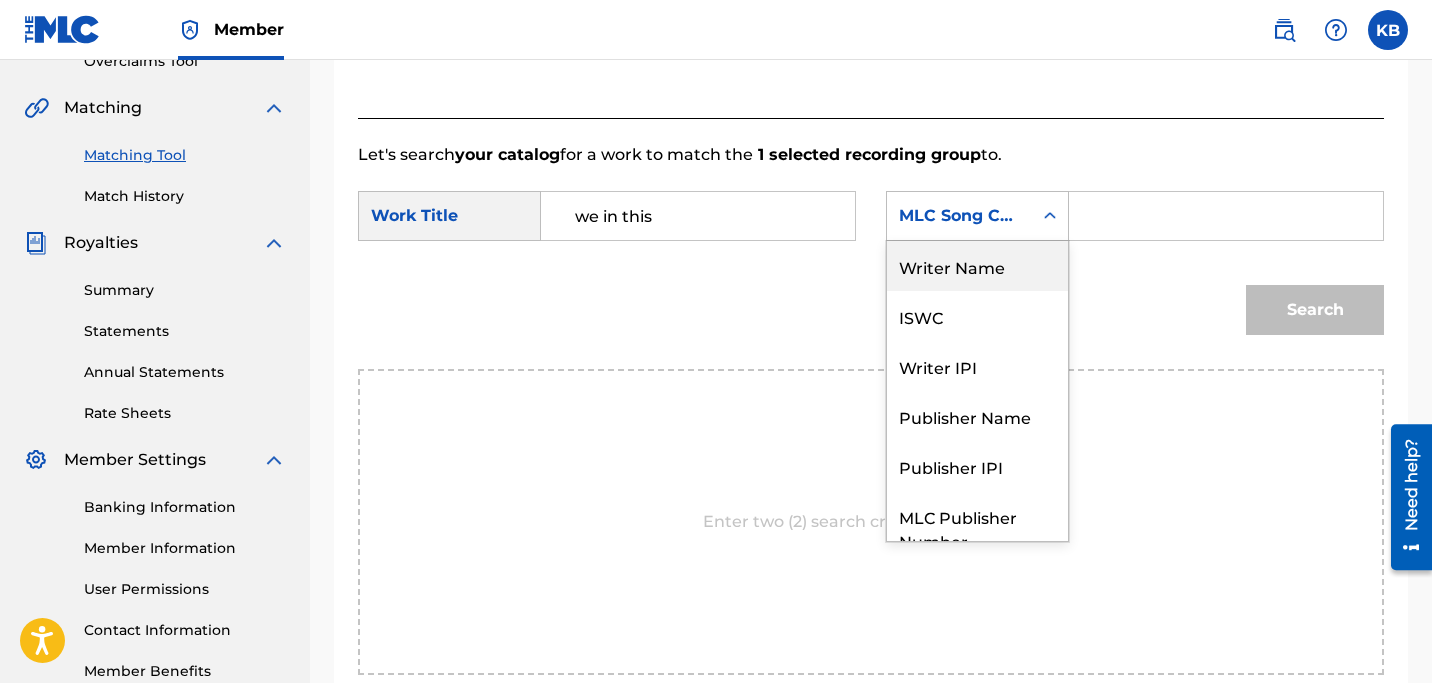 click on "Writer Name" at bounding box center (977, 266) 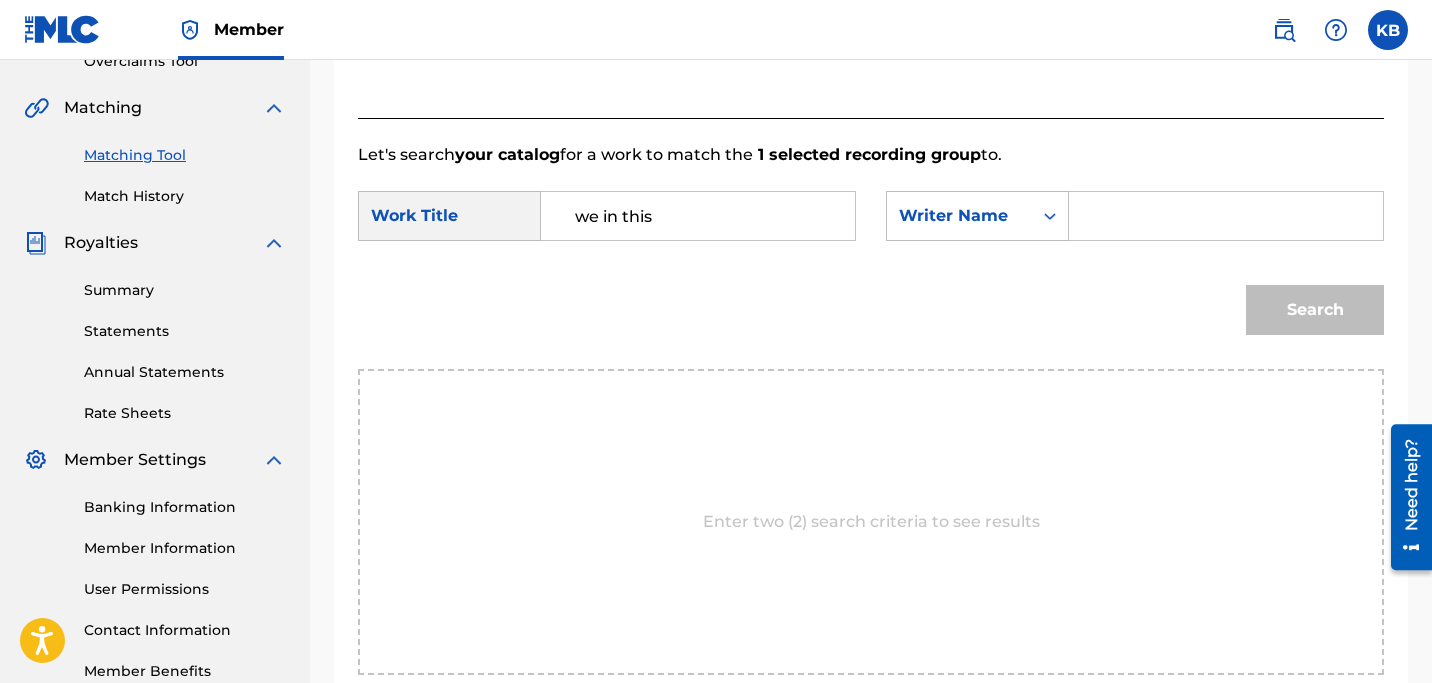 click at bounding box center [1226, 216] 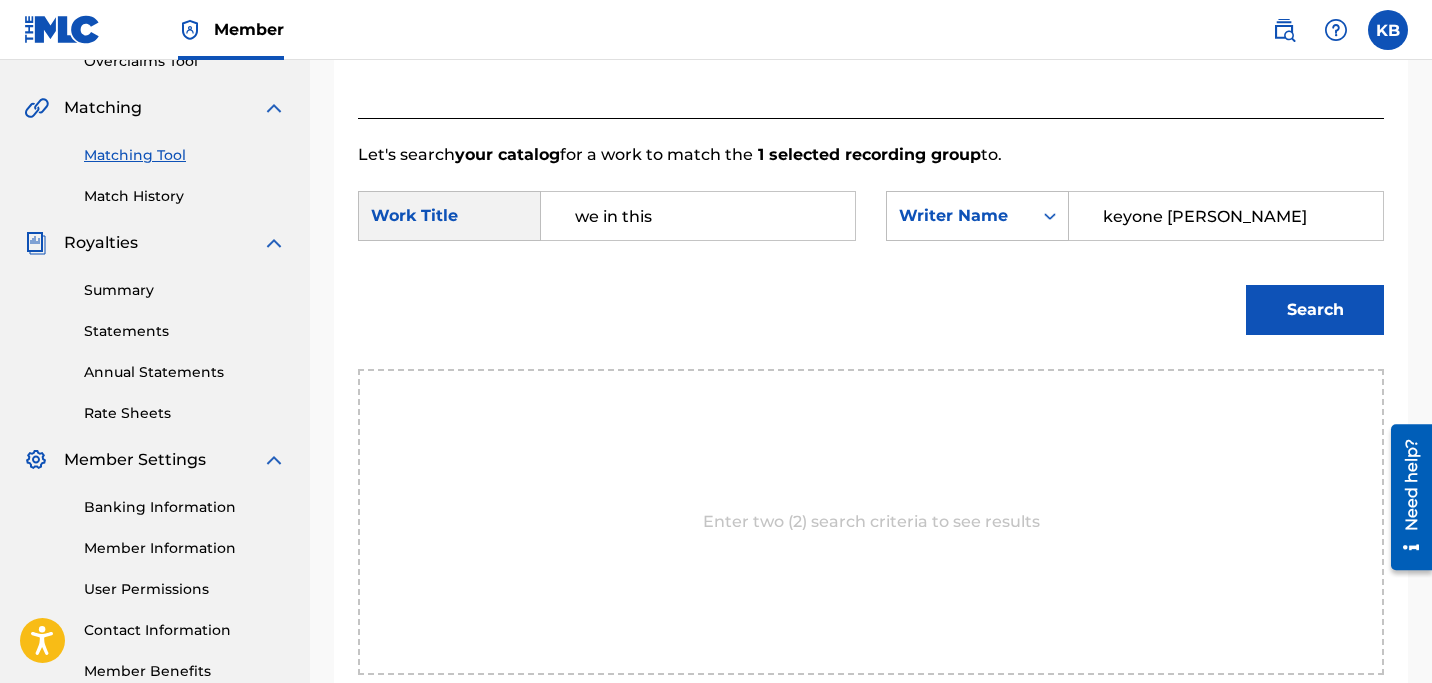 click on "Search" at bounding box center (1315, 310) 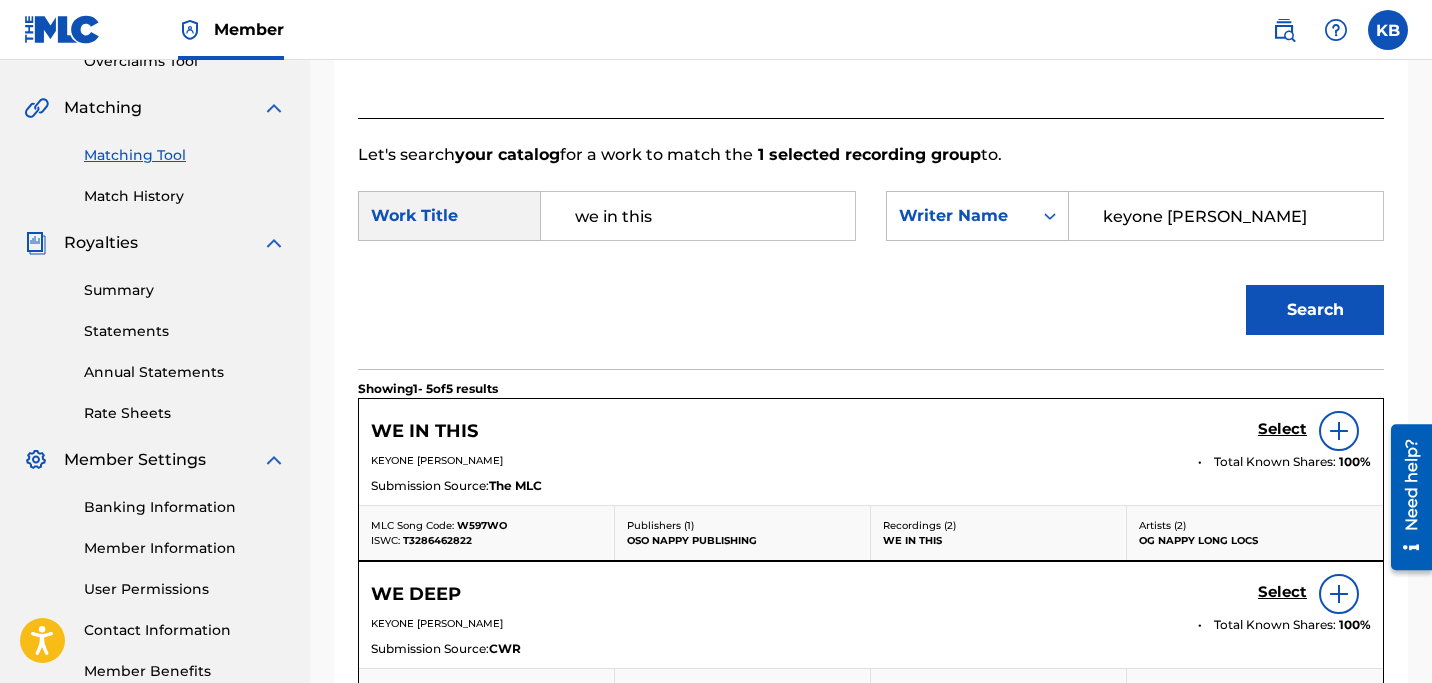 click on "Select" at bounding box center [1282, 429] 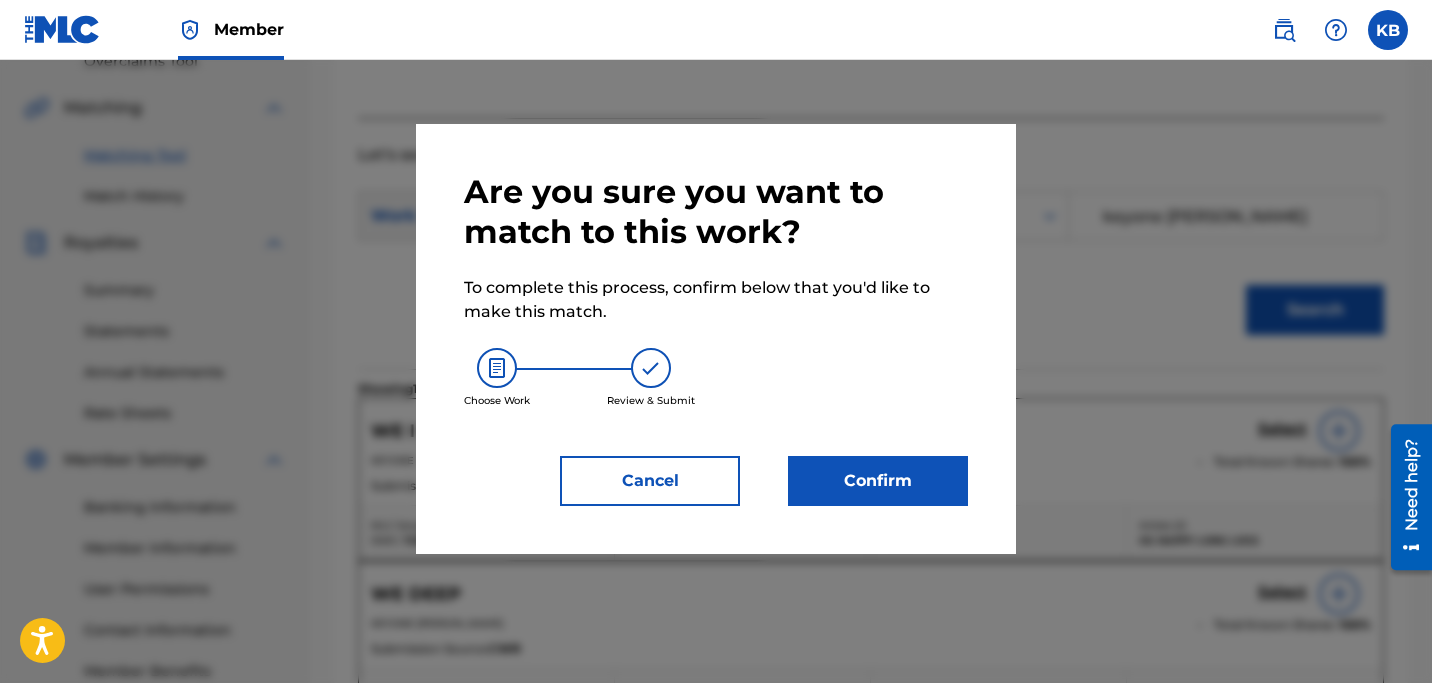 click on "Confirm" at bounding box center [878, 481] 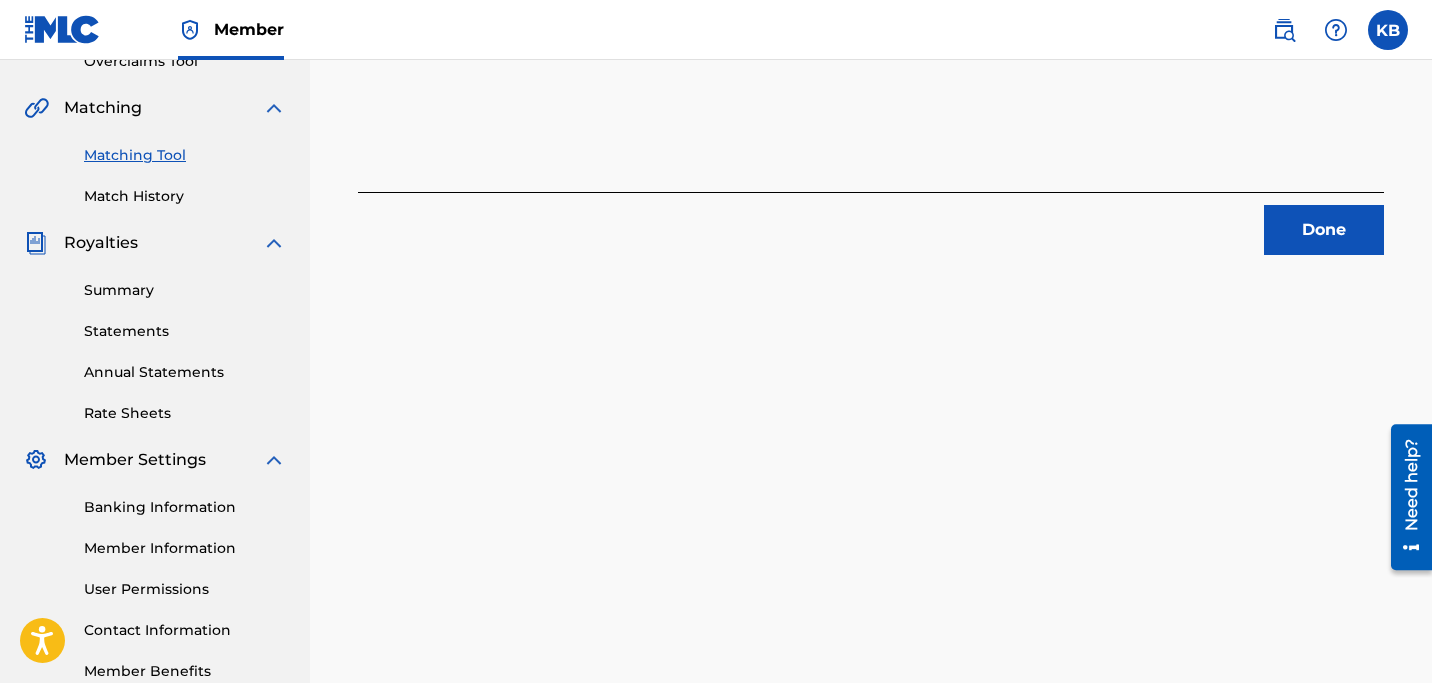 click on "Done" at bounding box center [1324, 230] 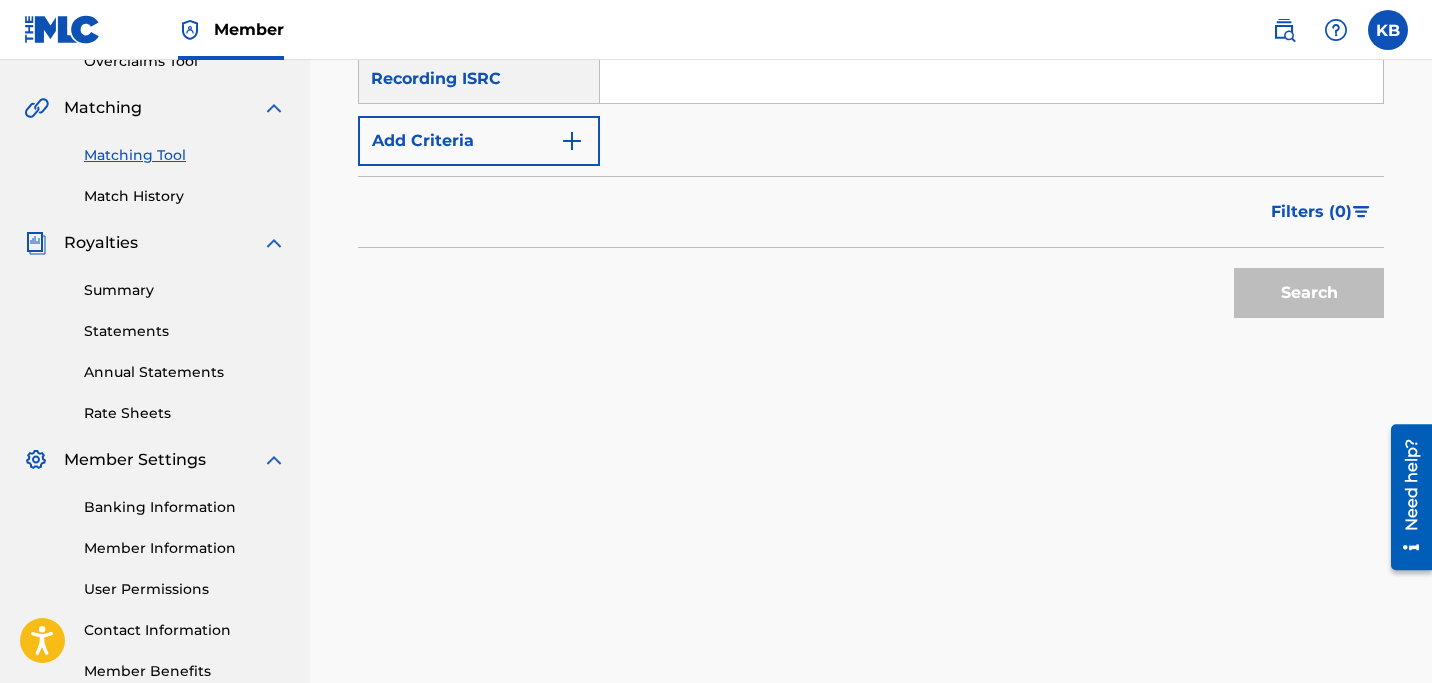 click at bounding box center (572, 141) 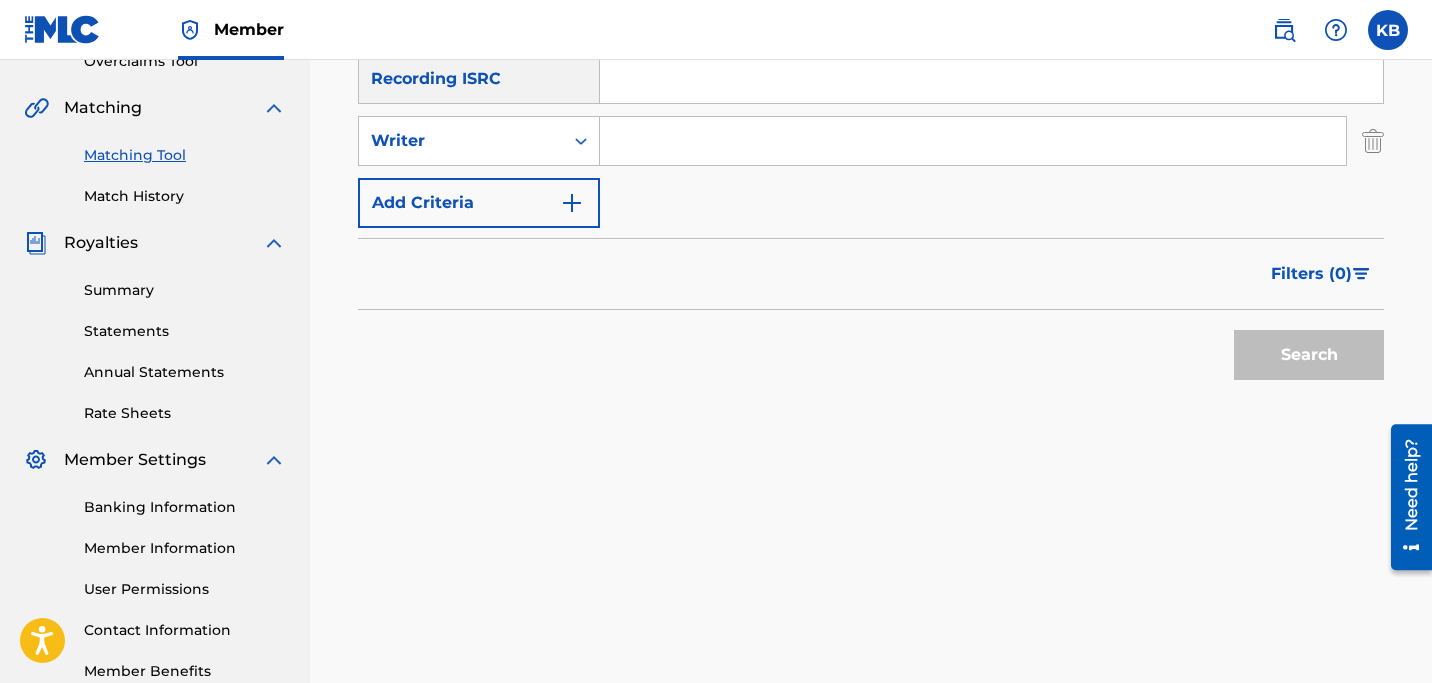 click at bounding box center [973, 141] 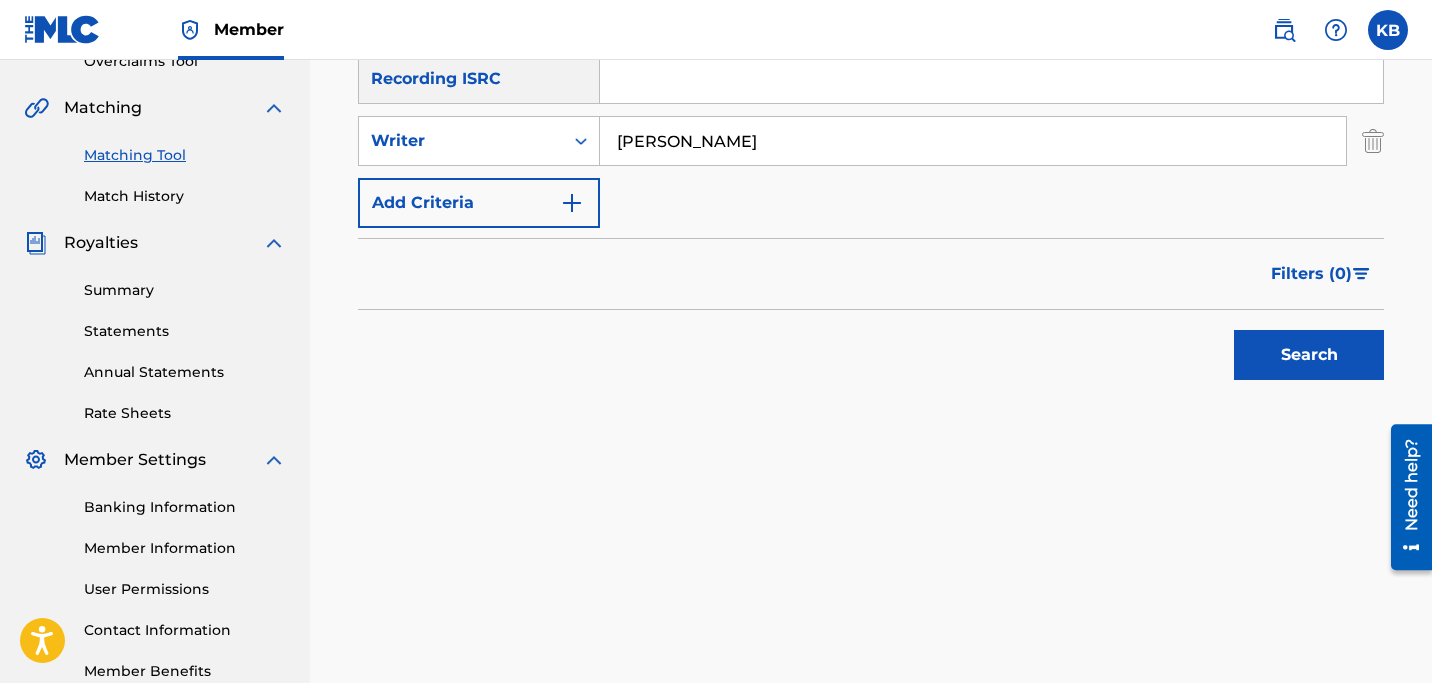 click on "Search" at bounding box center [1309, 355] 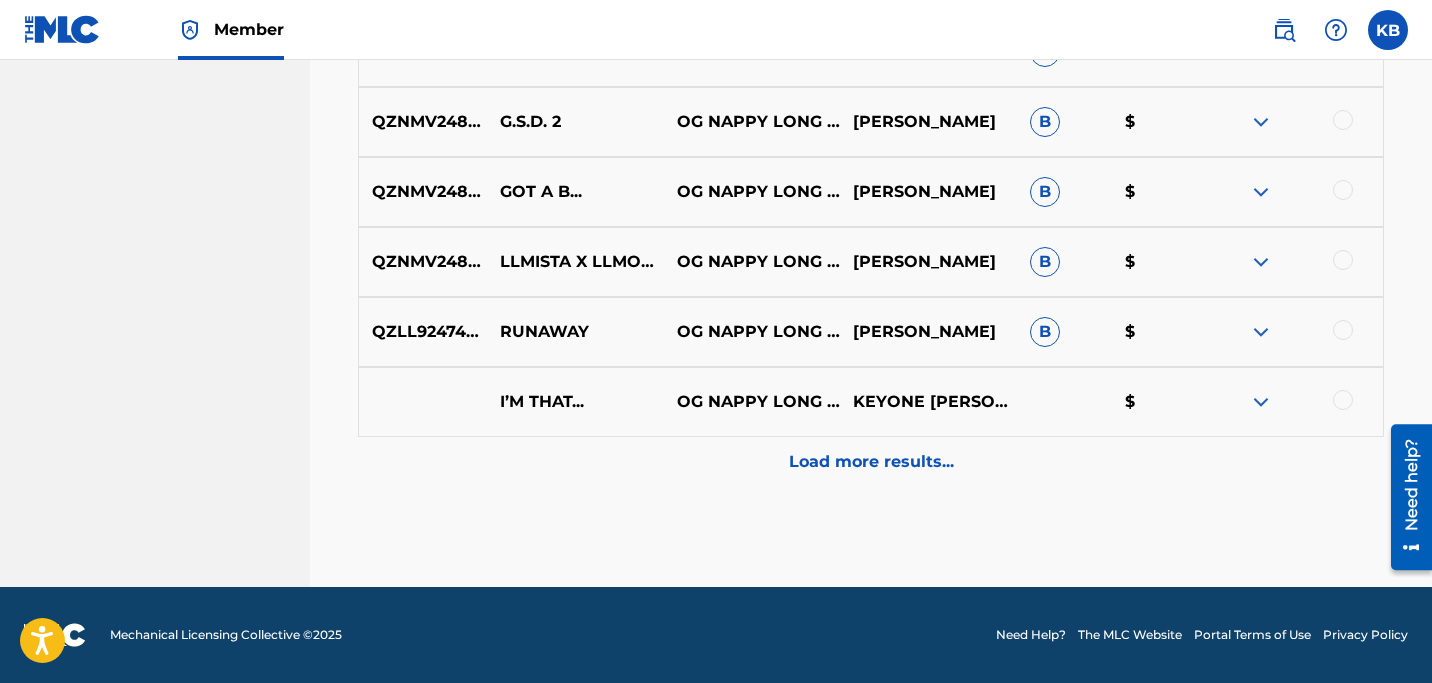 click on "Load more results..." at bounding box center (871, 462) 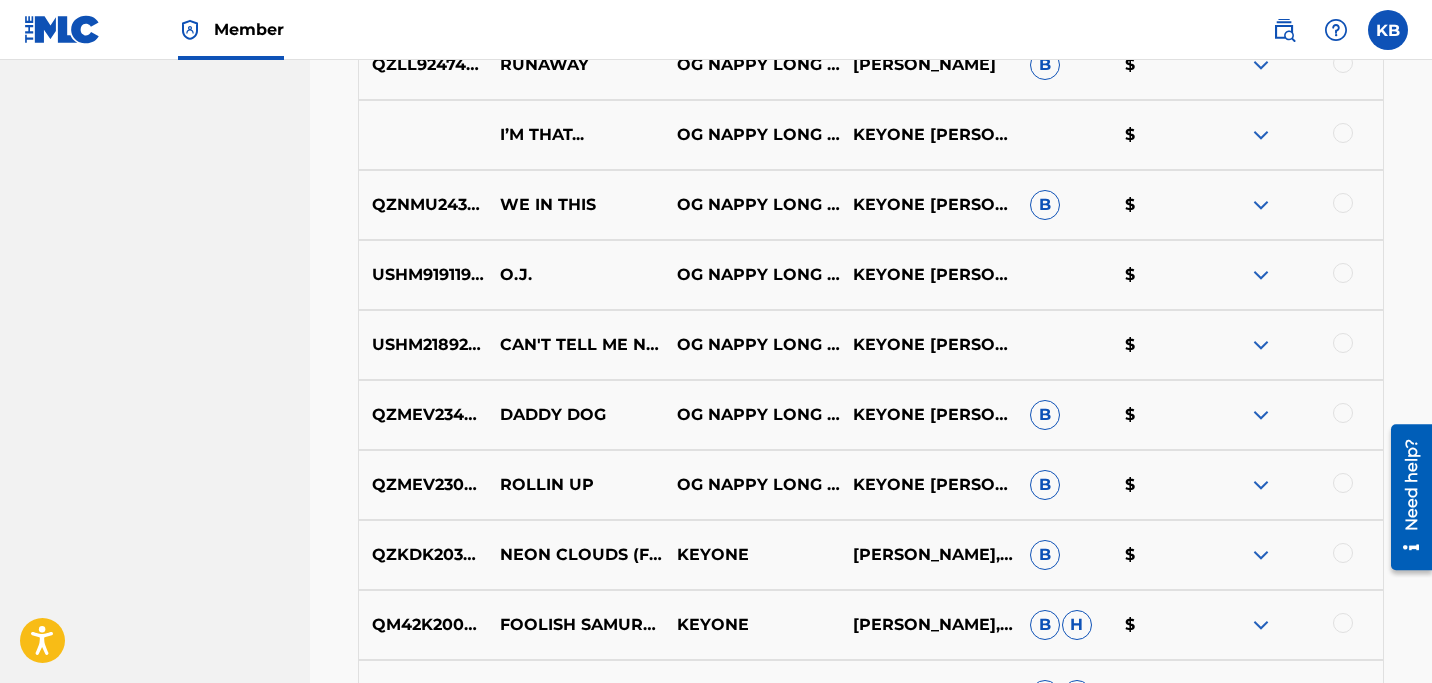 scroll, scrollTop: 1415, scrollLeft: 0, axis: vertical 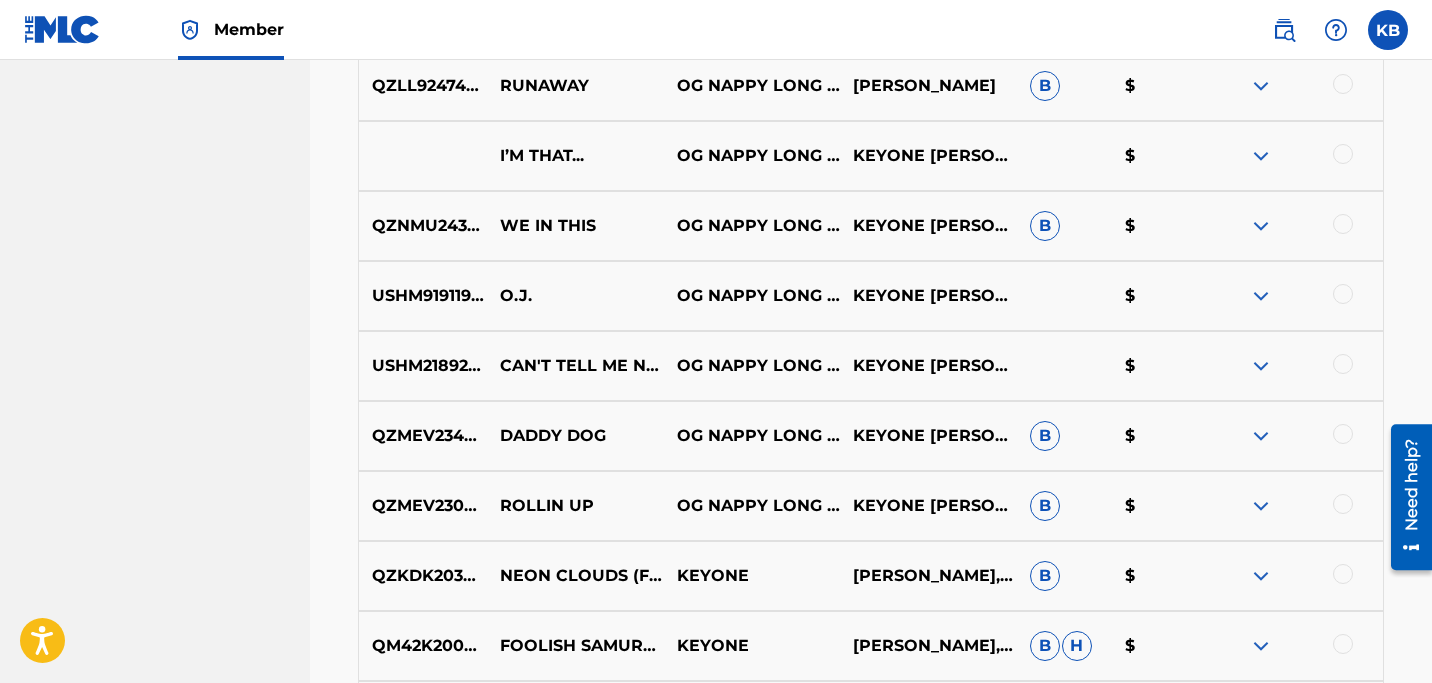 click at bounding box center (1343, 294) 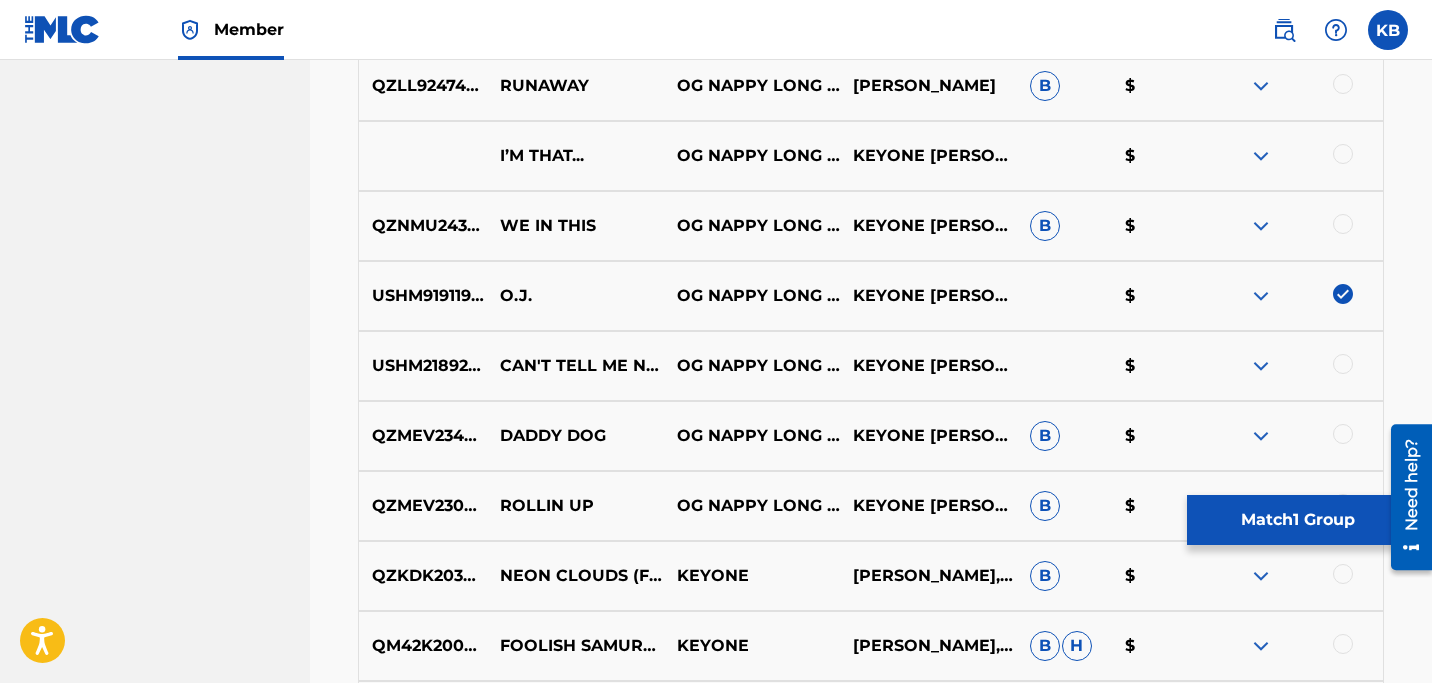 click on "Match  1 Group" at bounding box center [1297, 520] 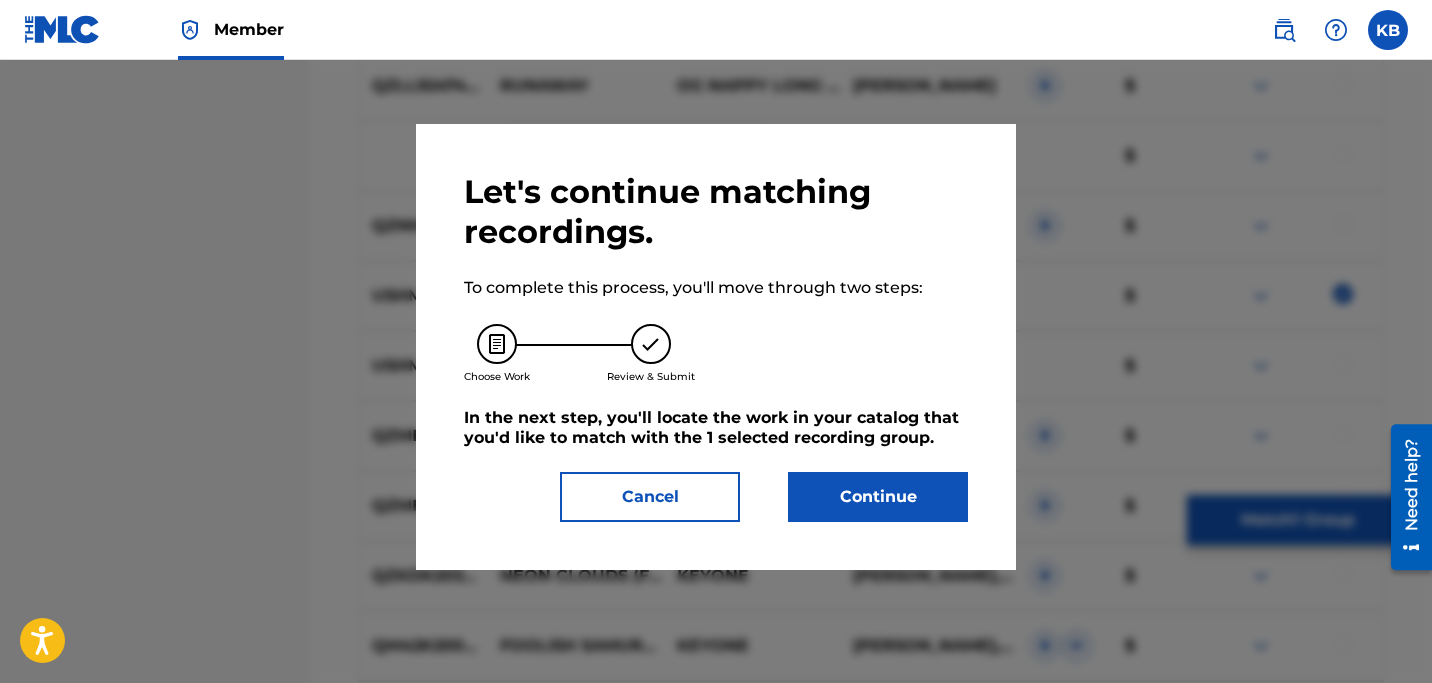 click on "Continue" at bounding box center (878, 497) 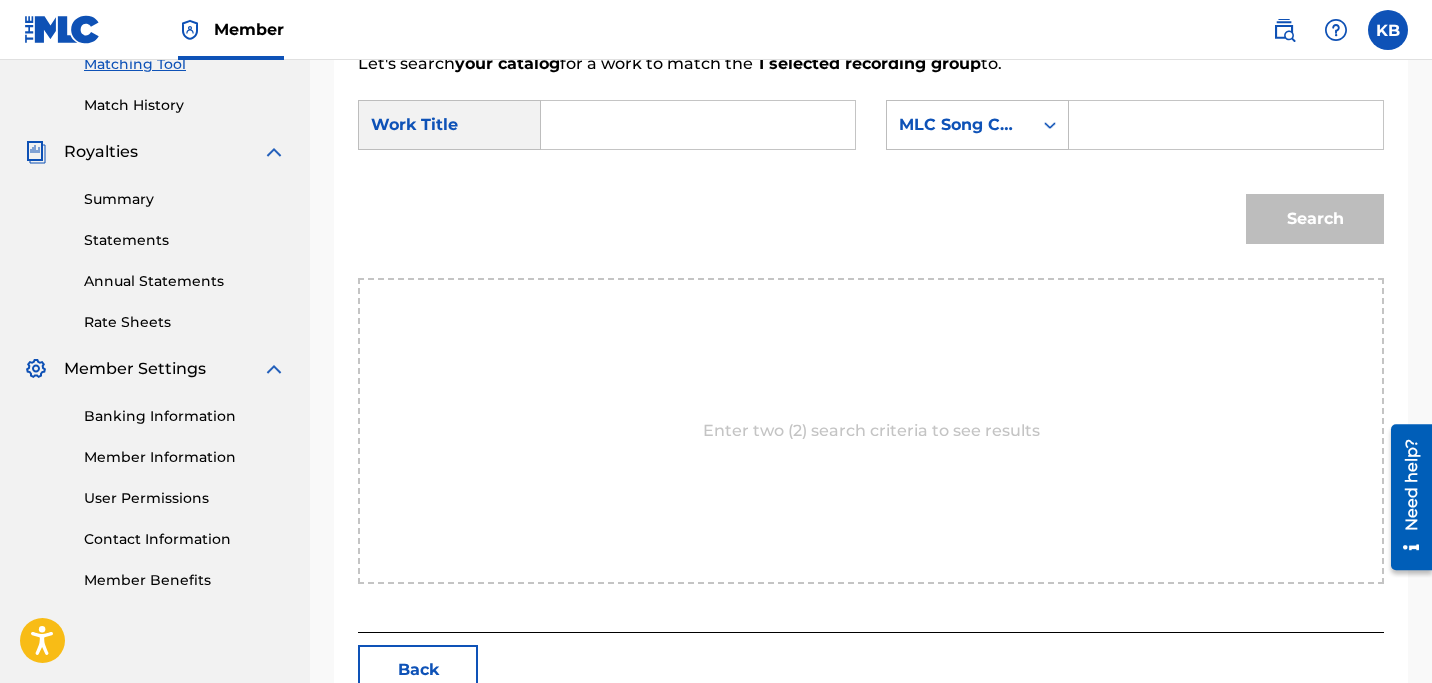 scroll, scrollTop: 527, scrollLeft: 0, axis: vertical 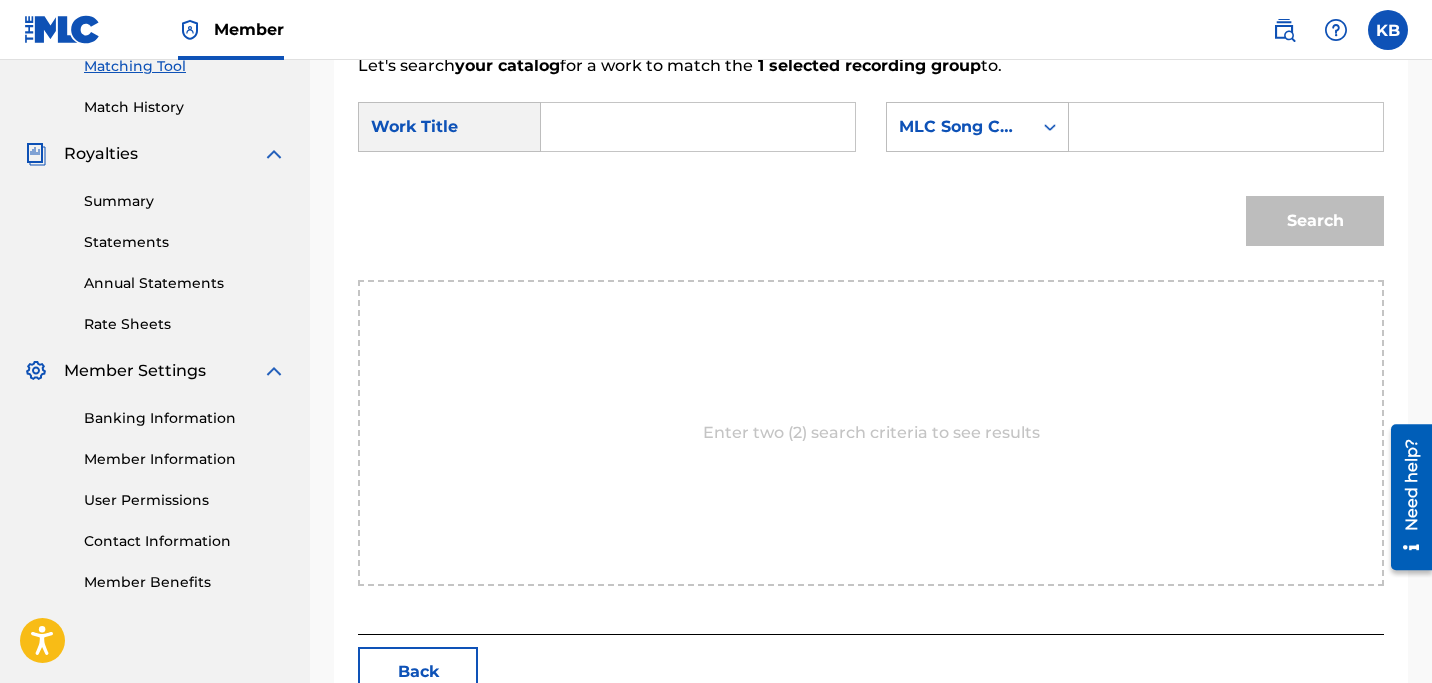 click at bounding box center [698, 127] 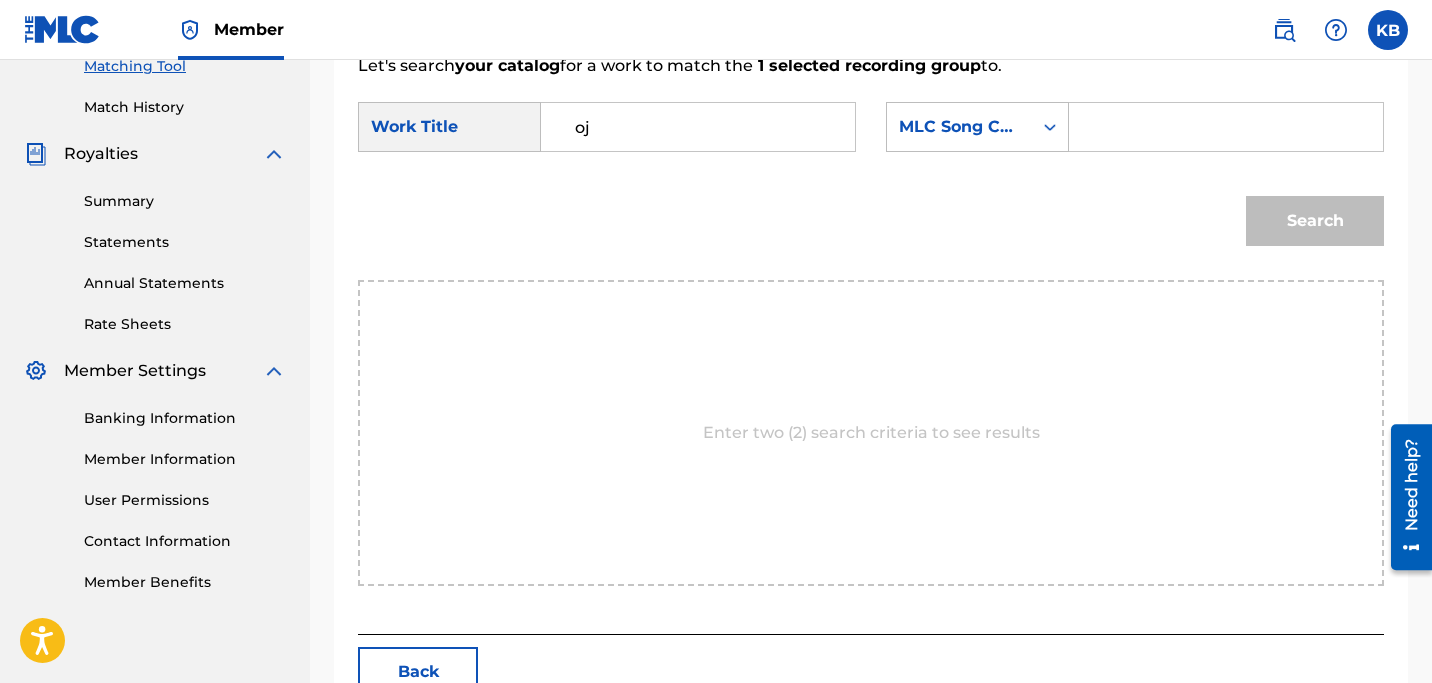 type on "oj" 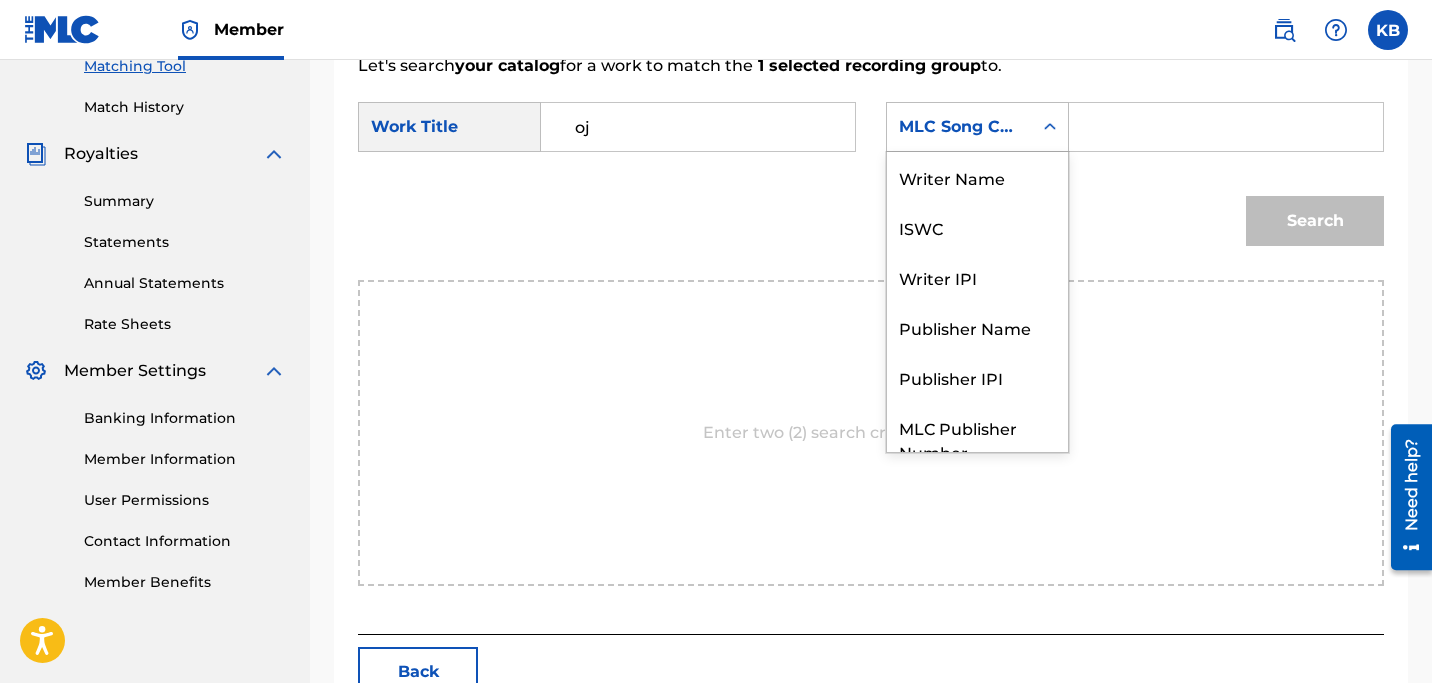 click on "MLC Song Code" at bounding box center [959, 127] 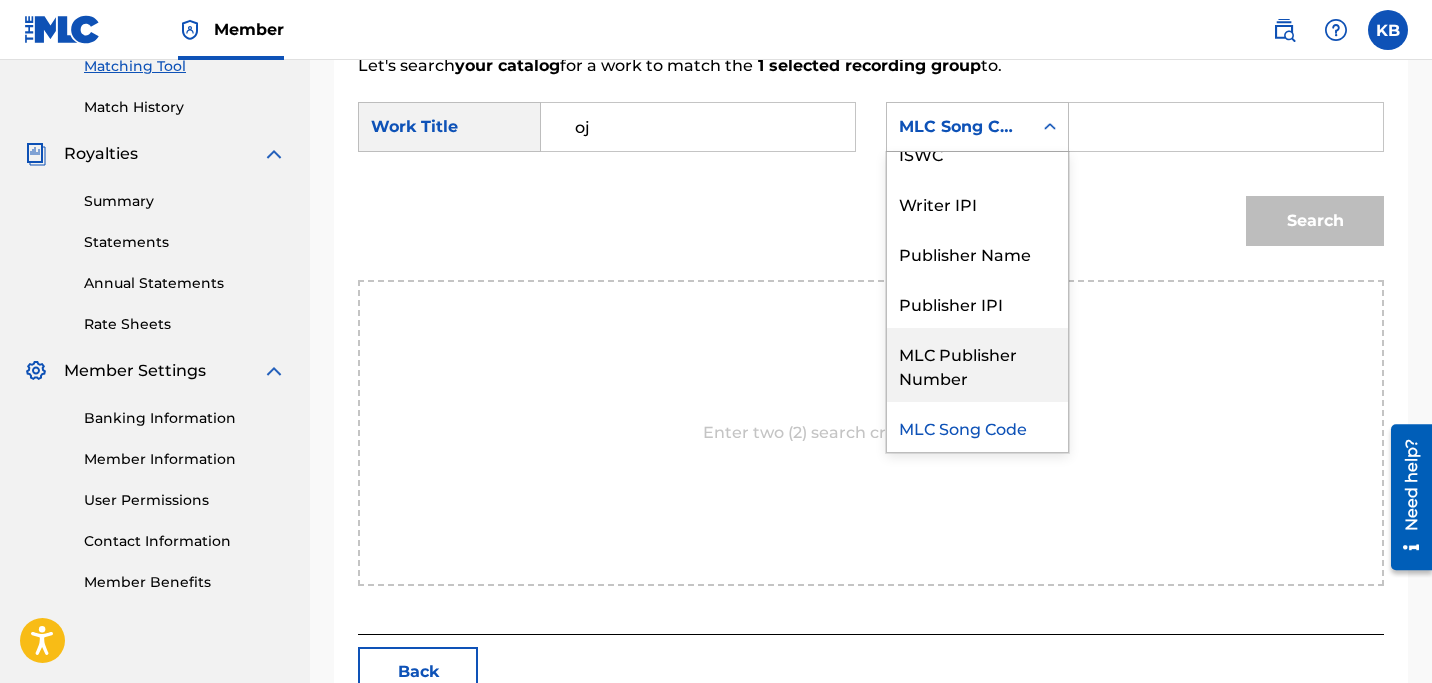 scroll, scrollTop: 0, scrollLeft: 0, axis: both 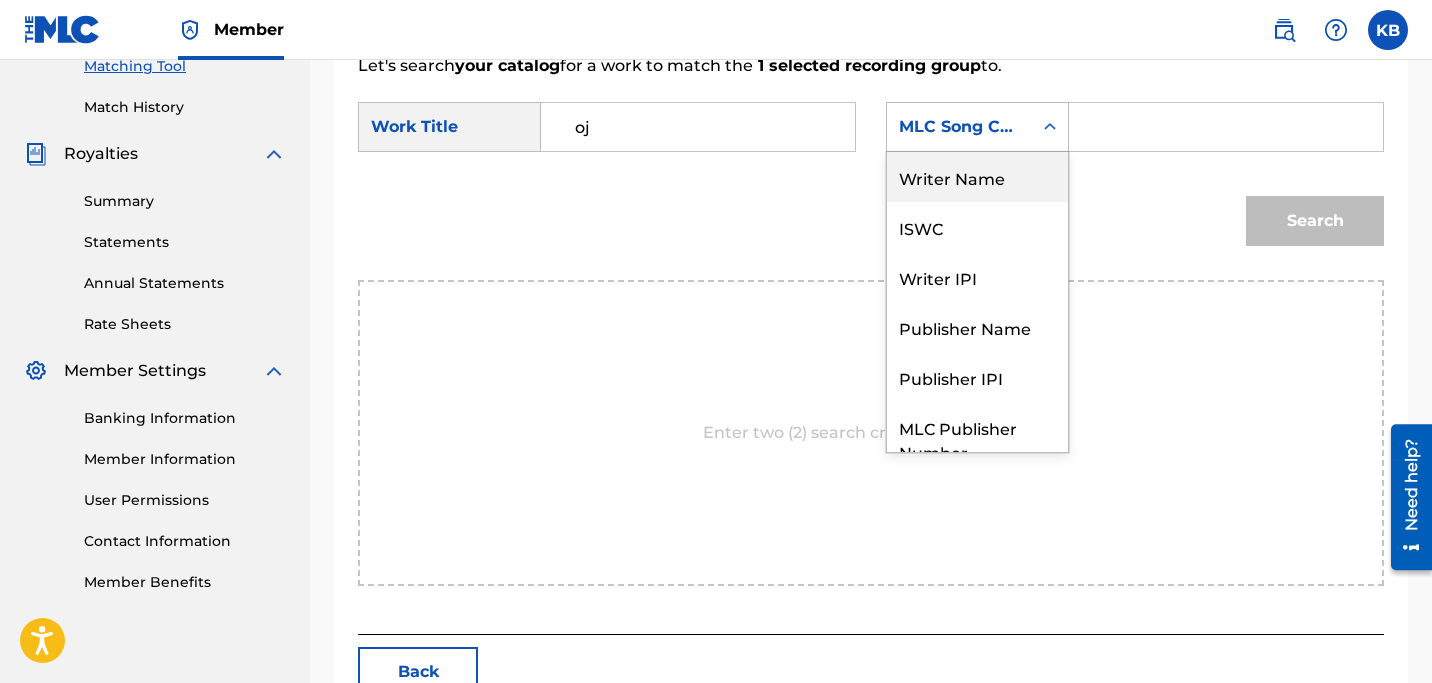 click on "Writer Name" at bounding box center [977, 177] 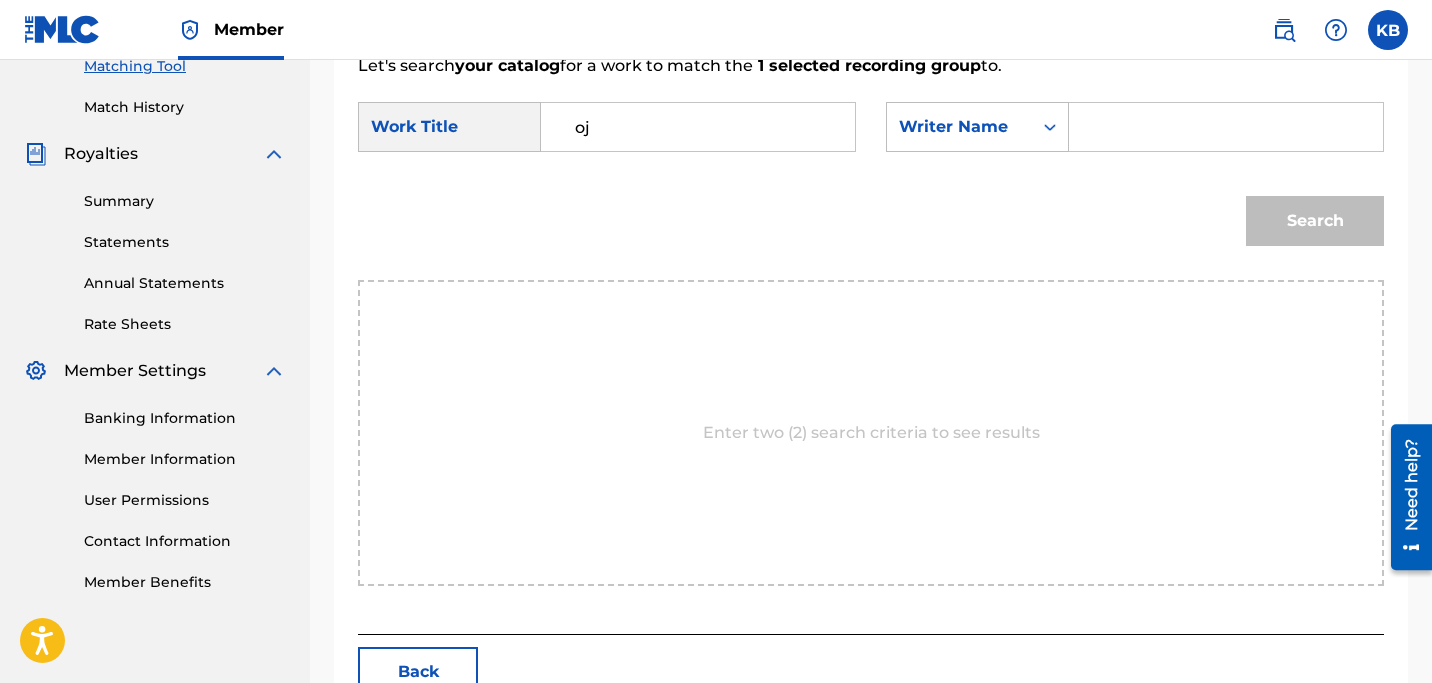 click at bounding box center (1226, 127) 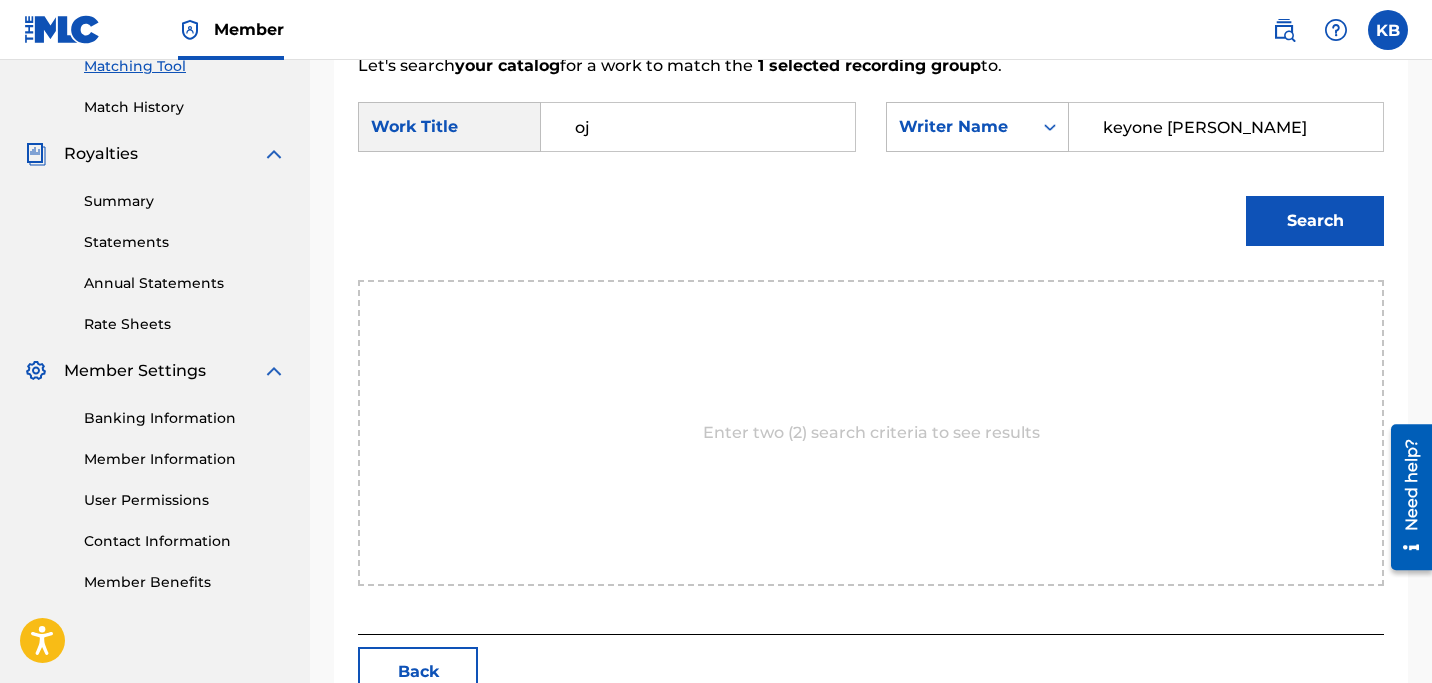 click on "Search" at bounding box center [1315, 221] 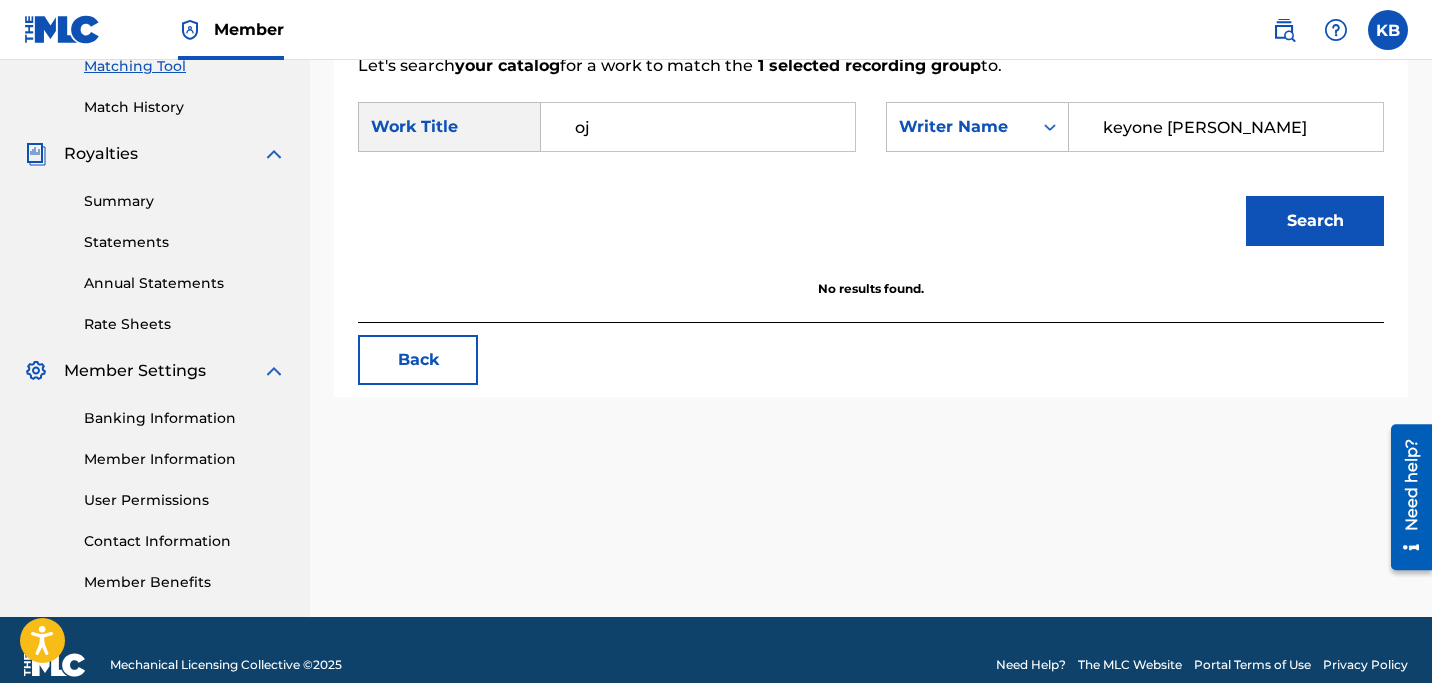 click on "Search" at bounding box center (1315, 221) 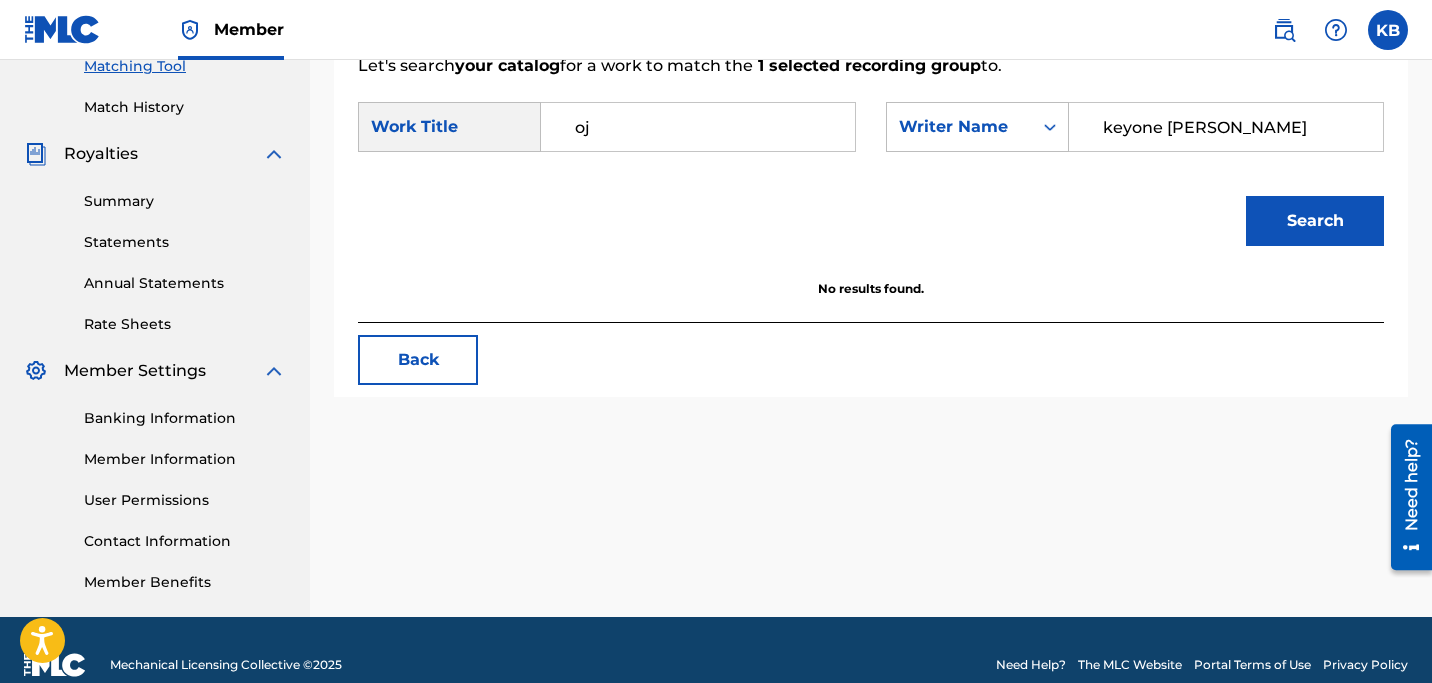 click on "Search" at bounding box center (1315, 221) 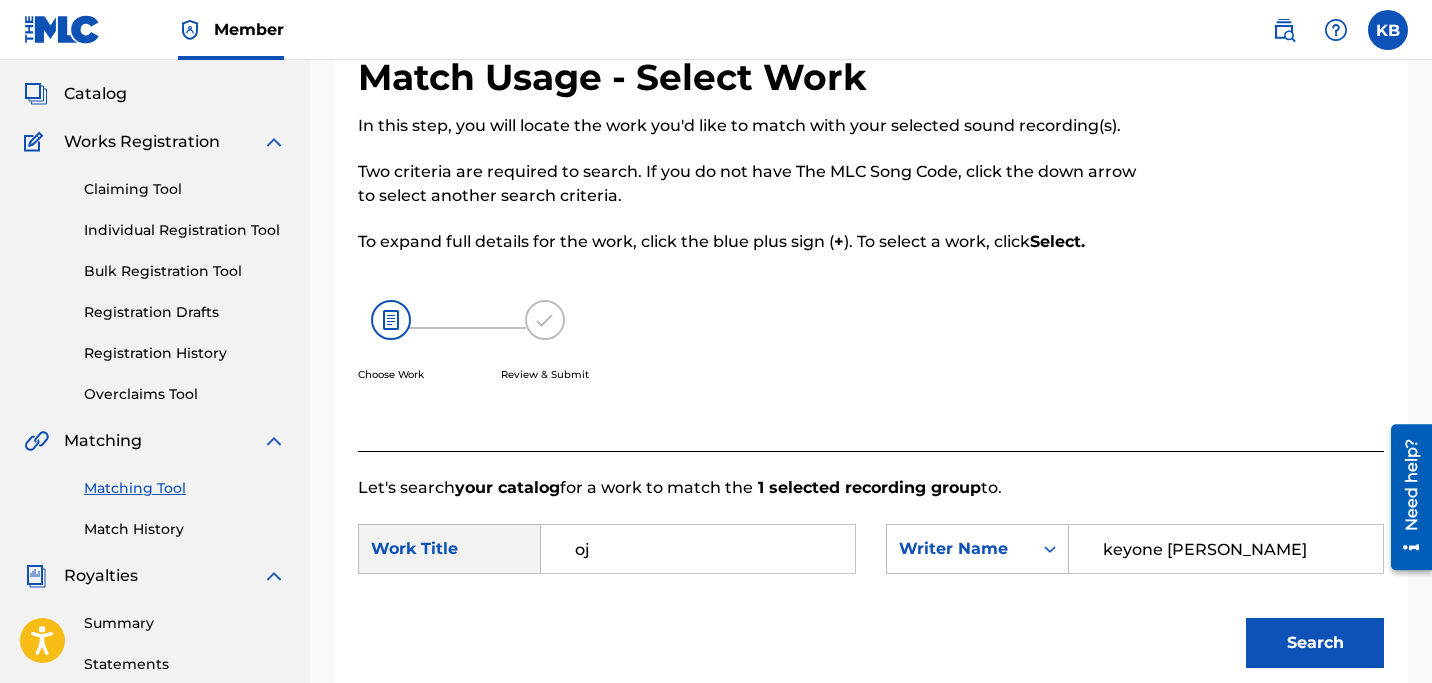 scroll, scrollTop: 104, scrollLeft: 0, axis: vertical 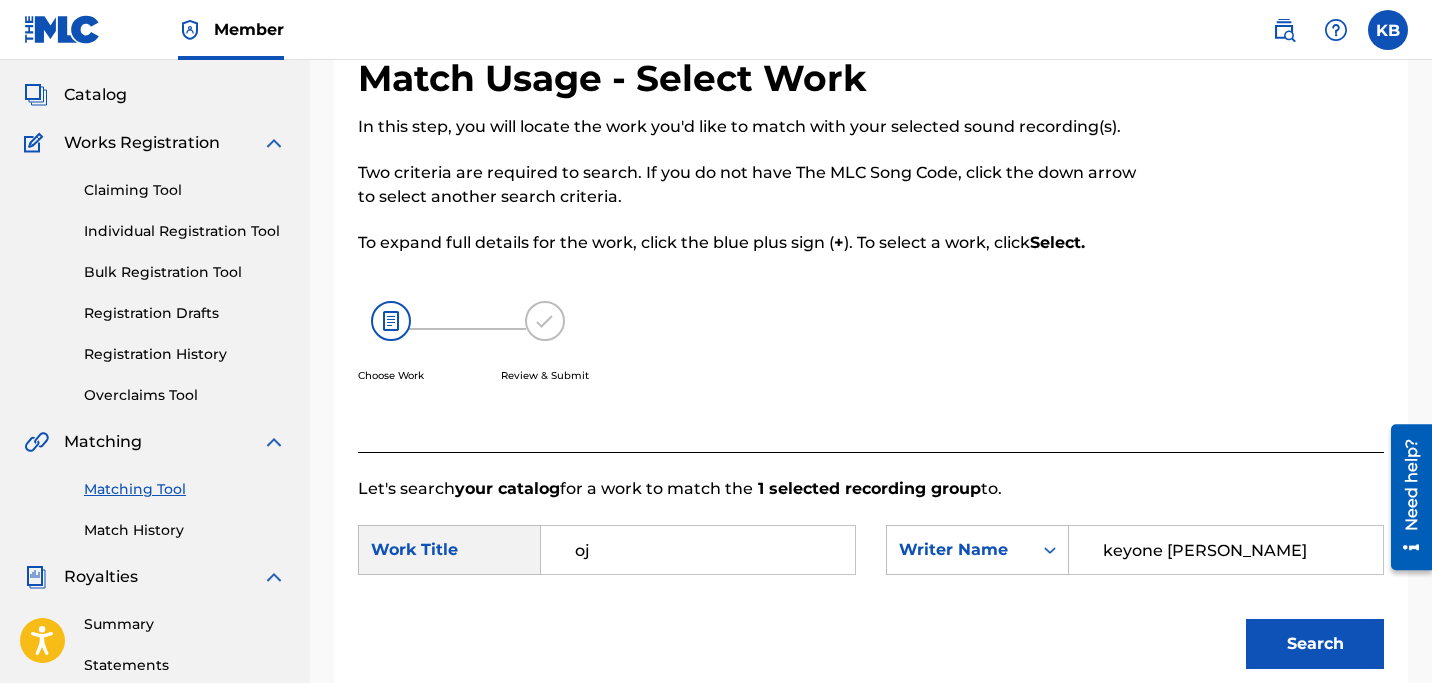 click on "Individual Registration Tool" at bounding box center [185, 231] 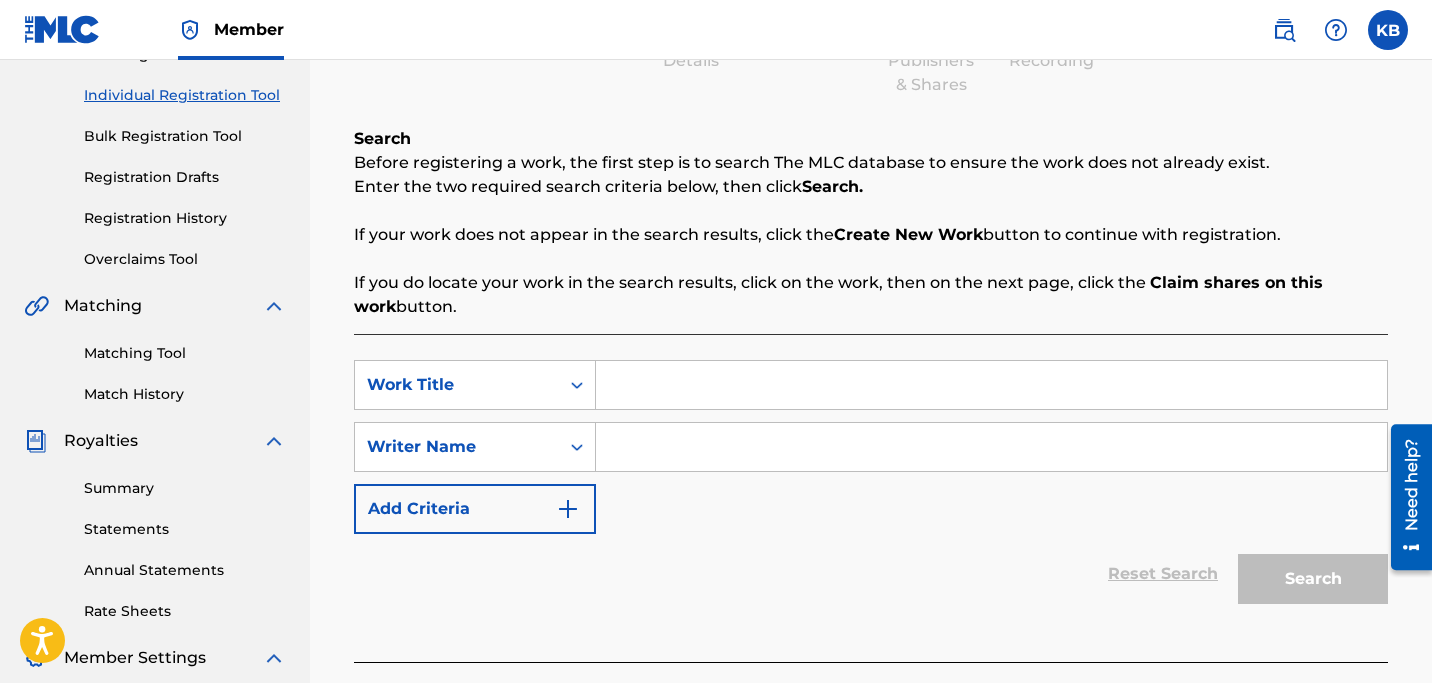 scroll, scrollTop: 245, scrollLeft: 0, axis: vertical 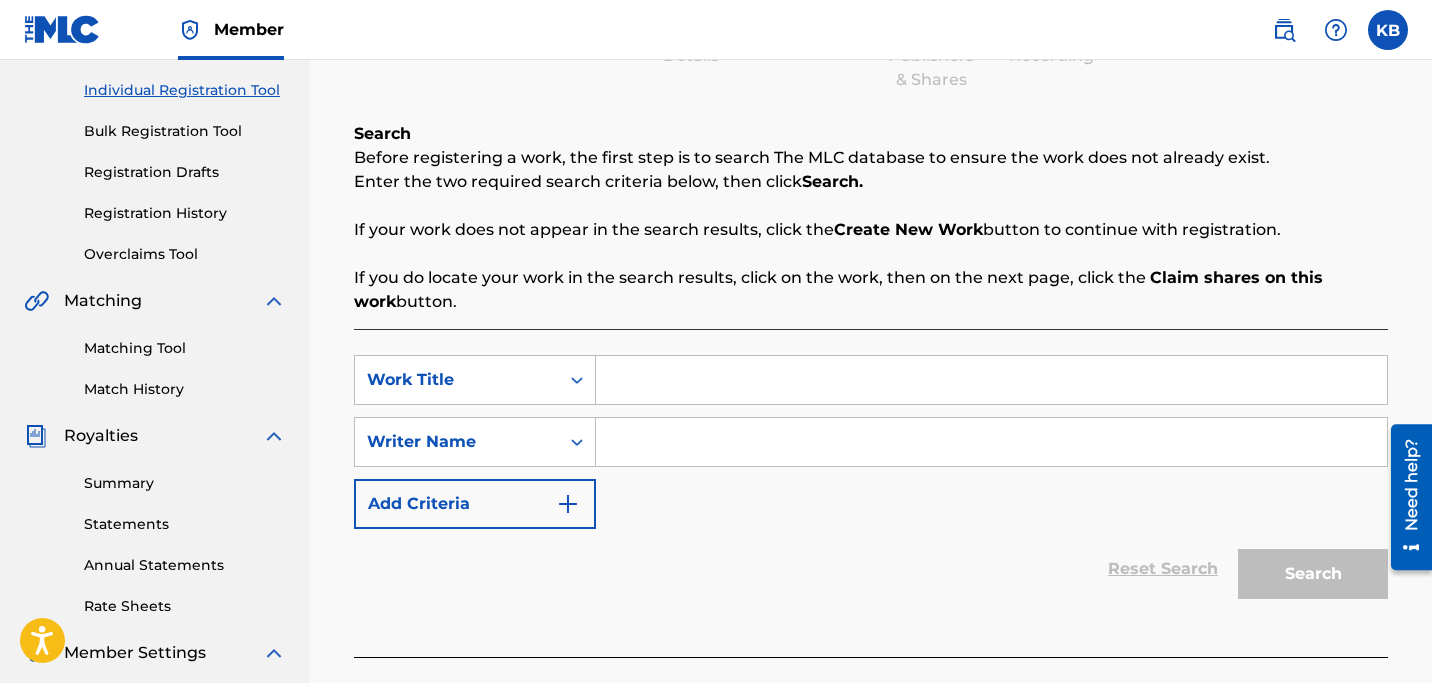 click at bounding box center (991, 380) 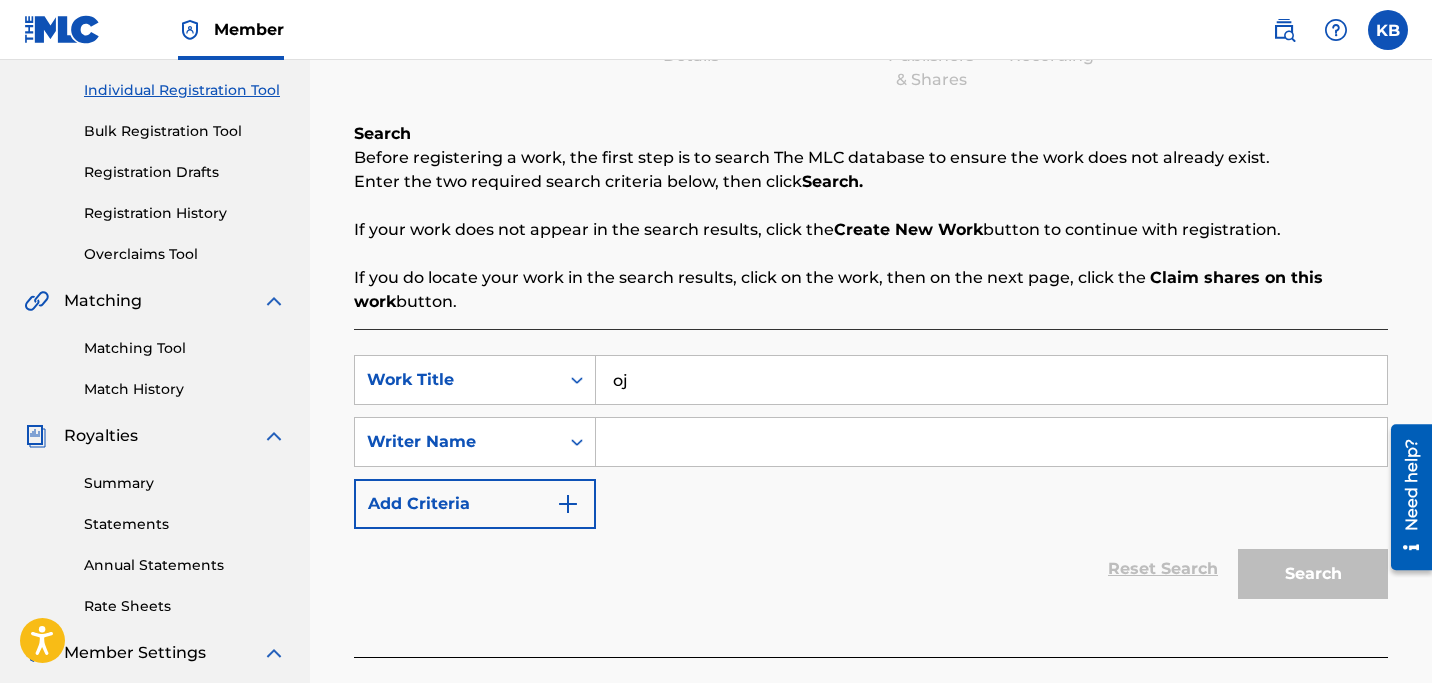 type on "oj" 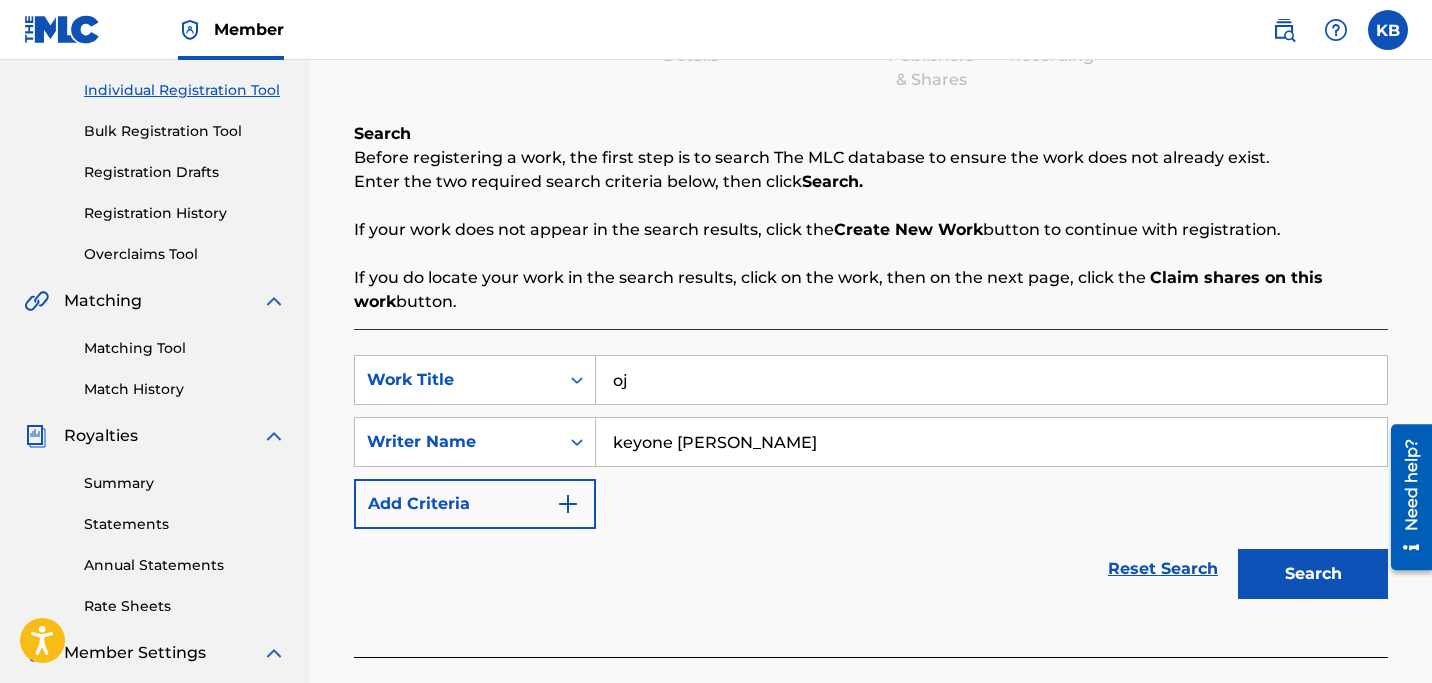 click on "Search" at bounding box center (1313, 574) 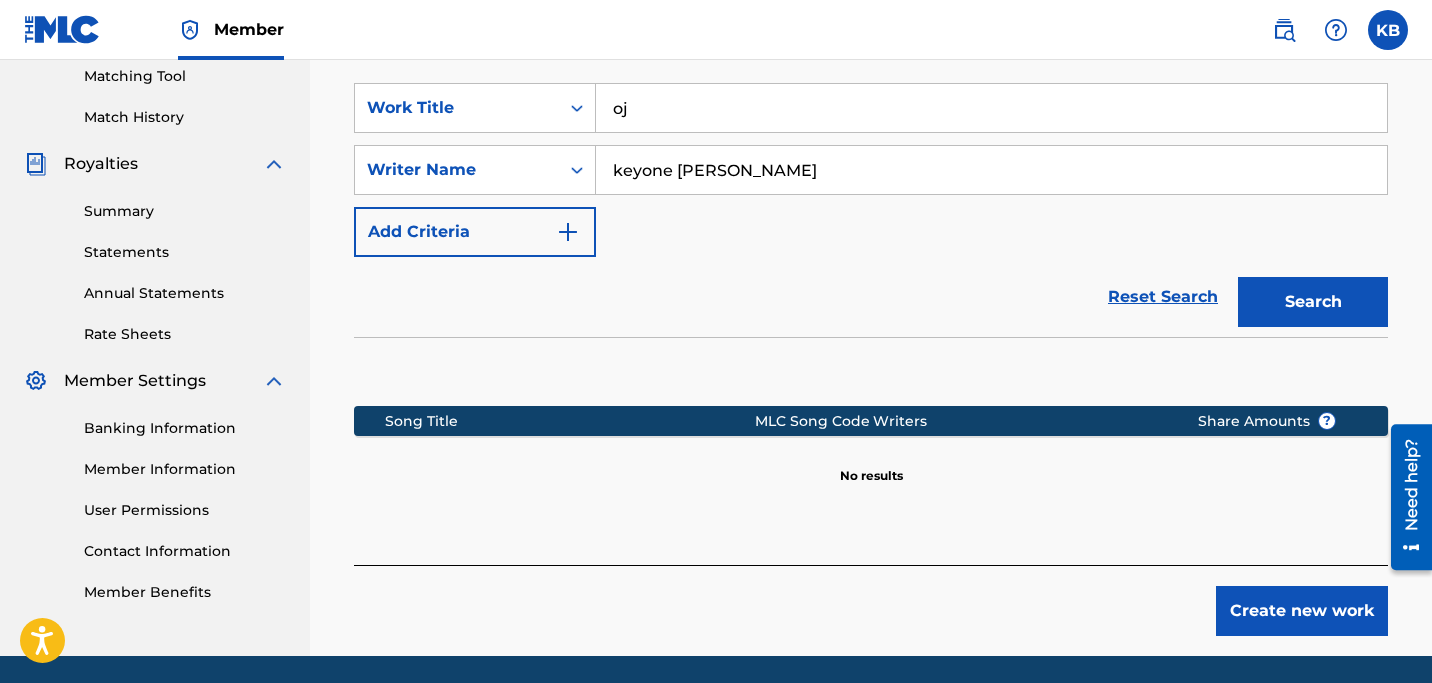 scroll, scrollTop: 586, scrollLeft: 0, axis: vertical 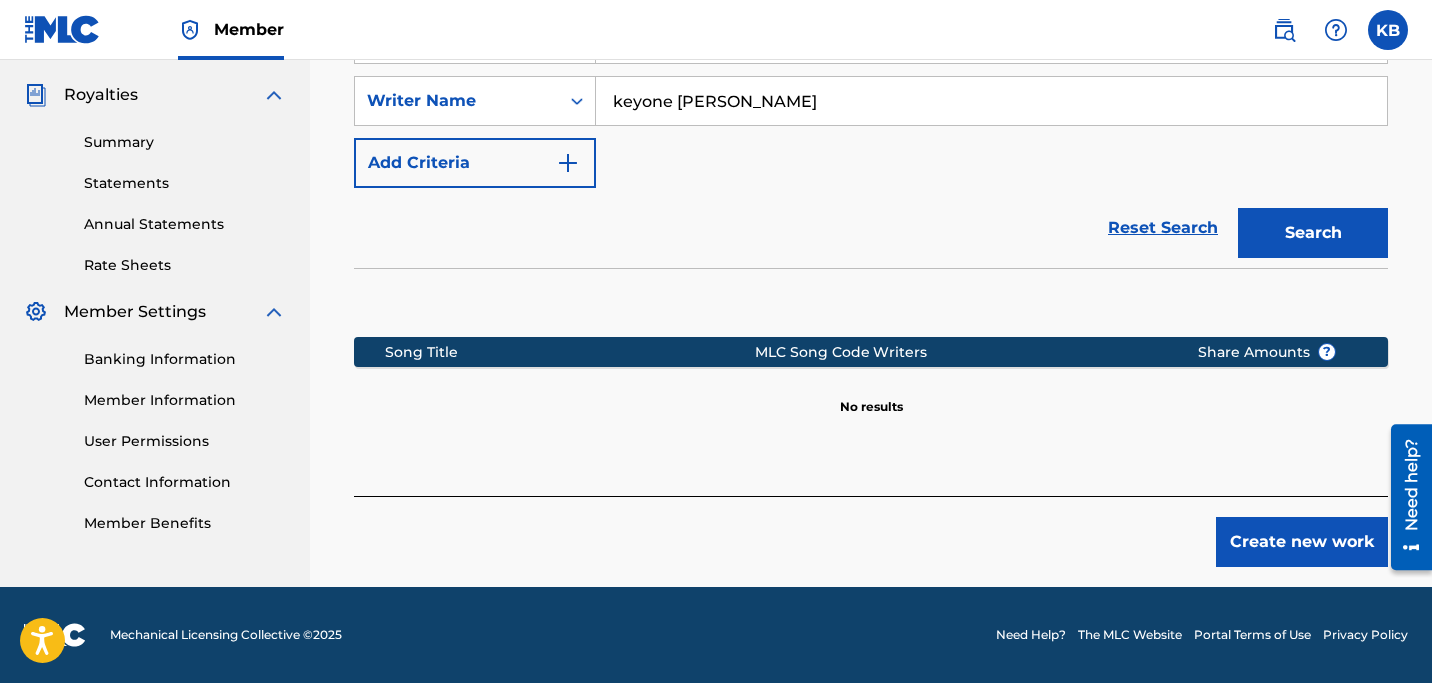 click on "Create new work" at bounding box center (1302, 542) 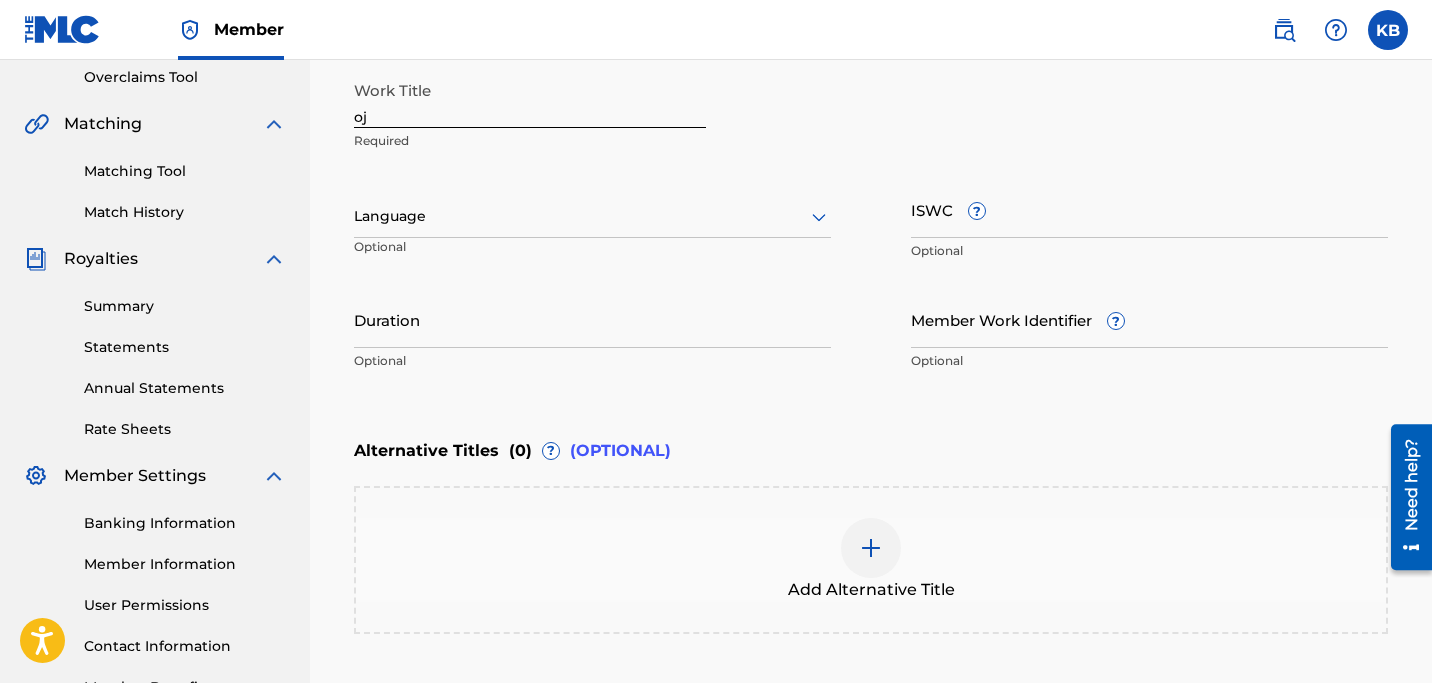 scroll, scrollTop: 372, scrollLeft: 0, axis: vertical 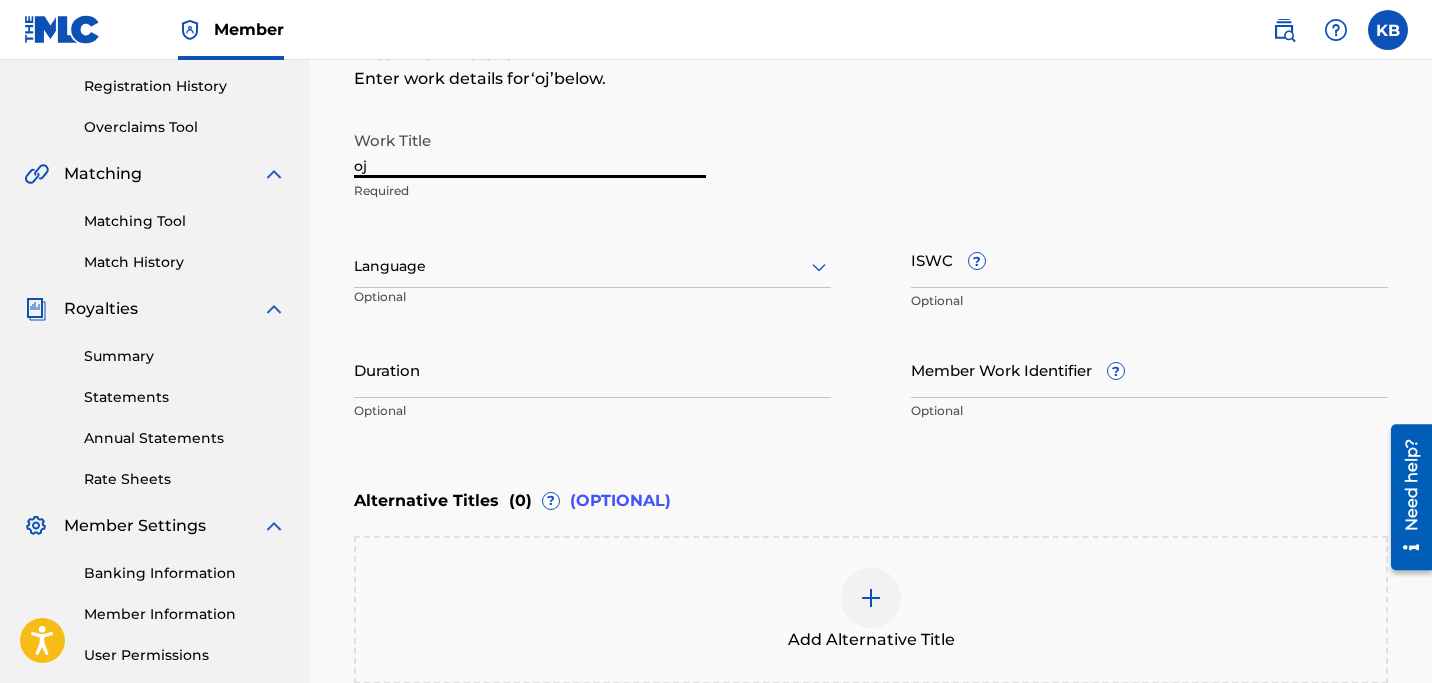 drag, startPoint x: 572, startPoint y: 166, endPoint x: 219, endPoint y: 126, distance: 355.25906 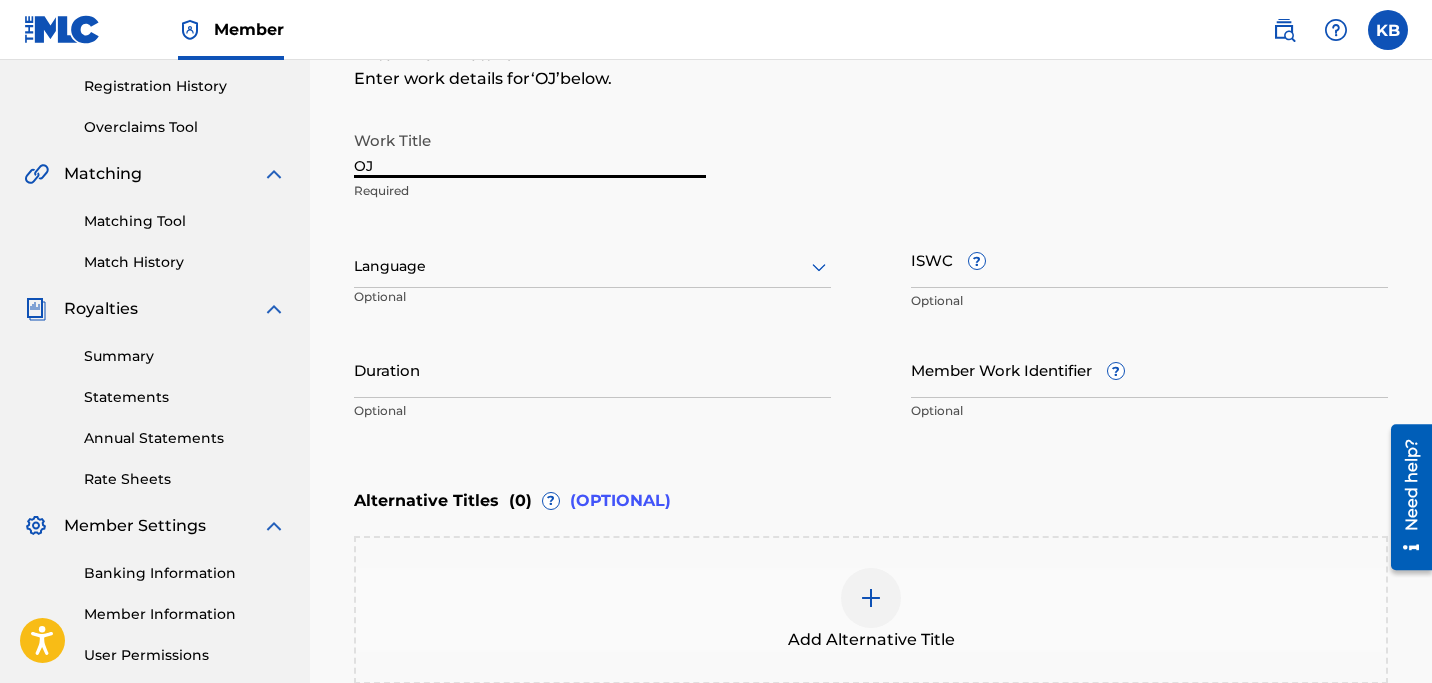 type on "OJ" 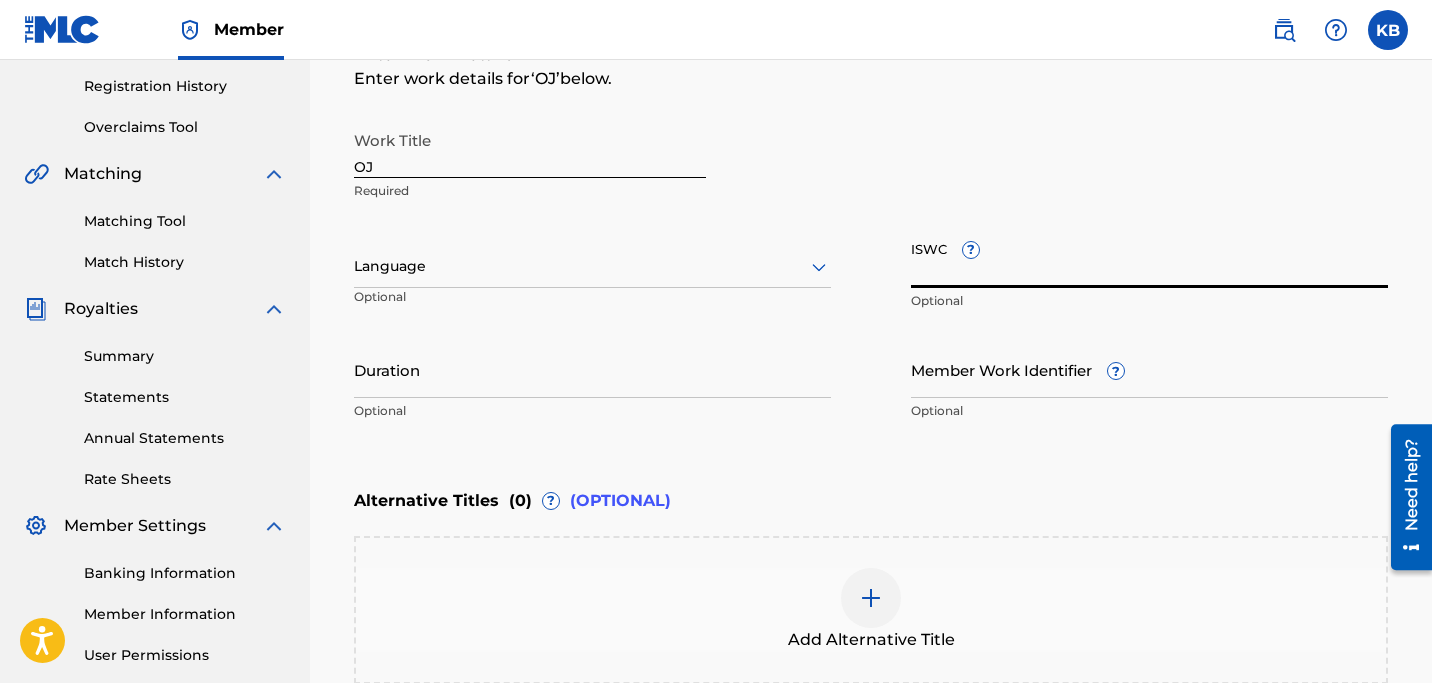 click on "ISWC   ?" at bounding box center (1149, 259) 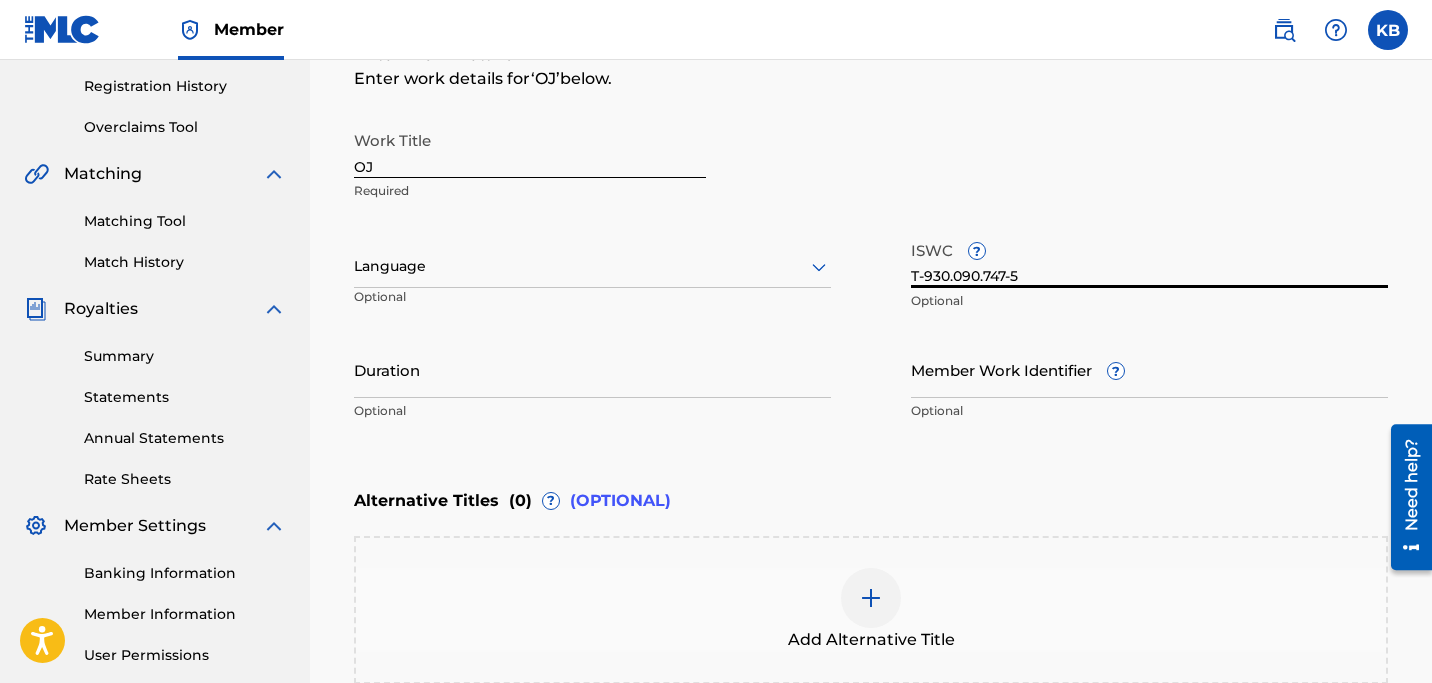 type on "T-930.090.747-5" 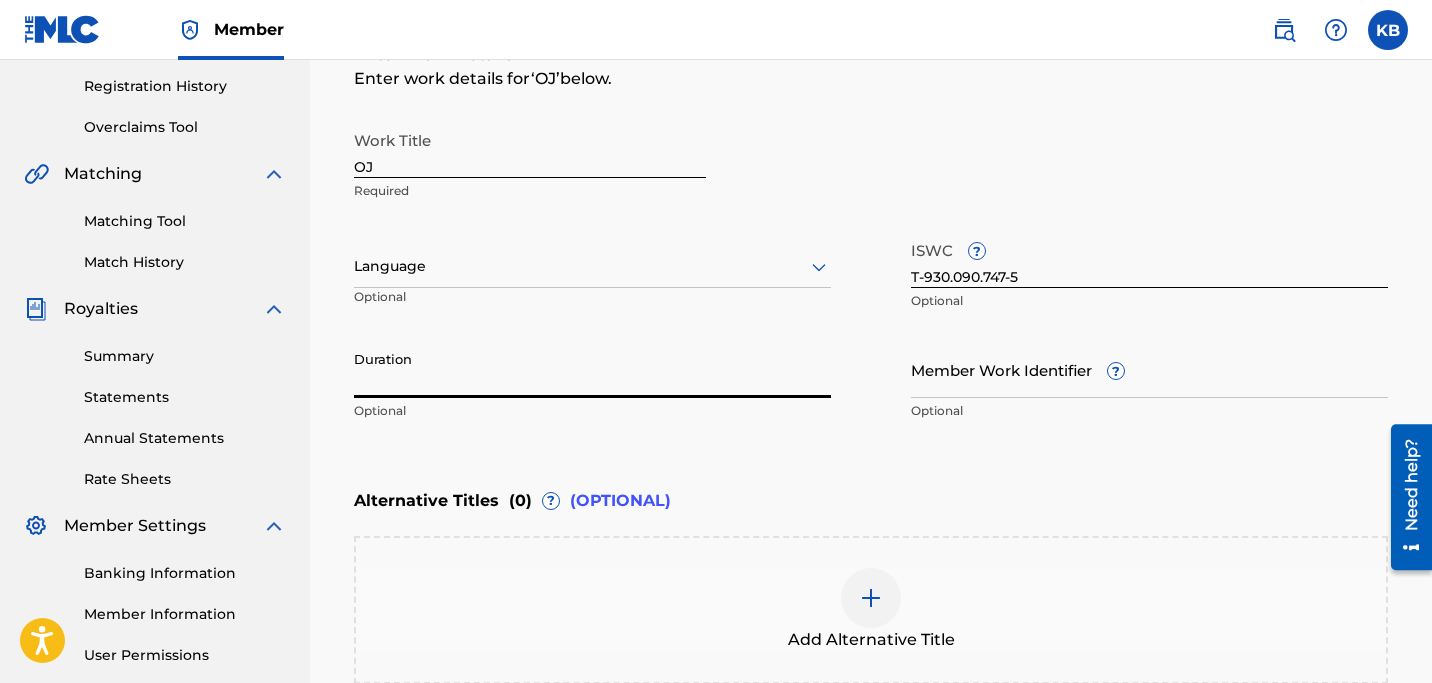 click on "Duration" at bounding box center [592, 369] 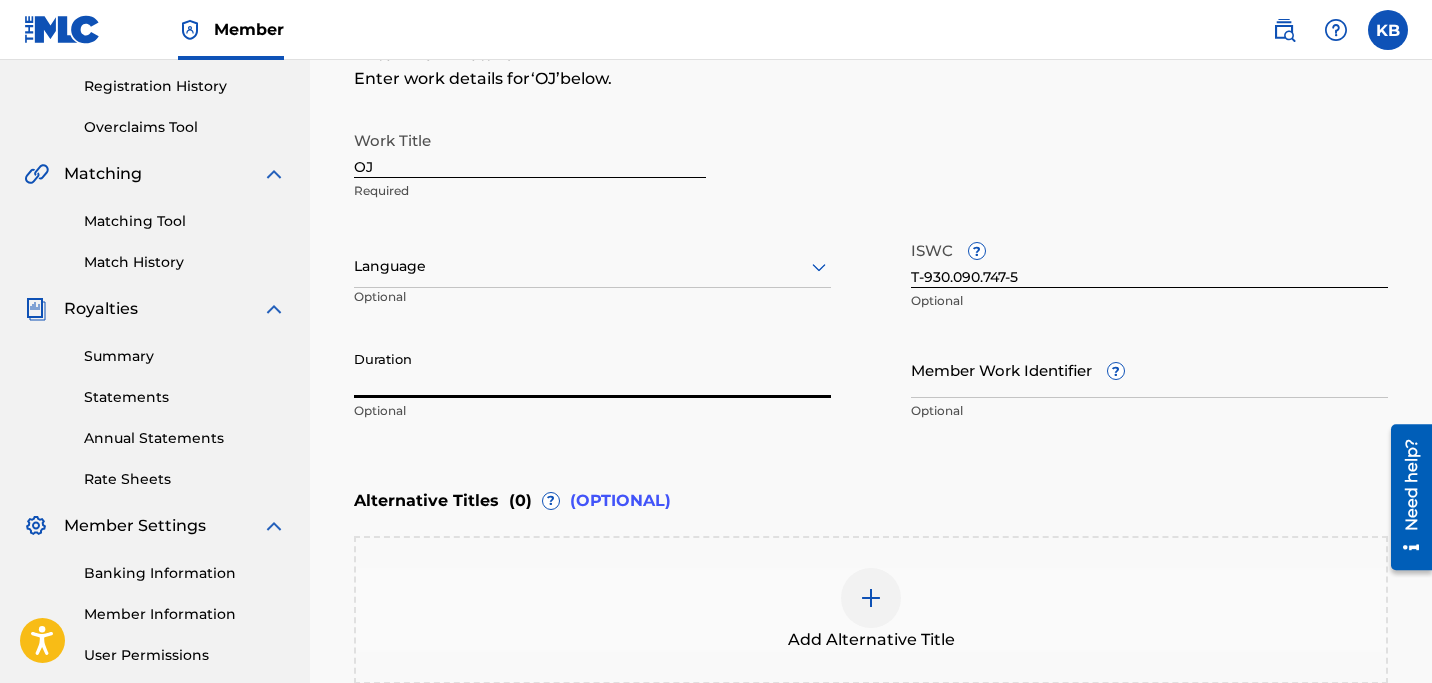 click at bounding box center [592, 266] 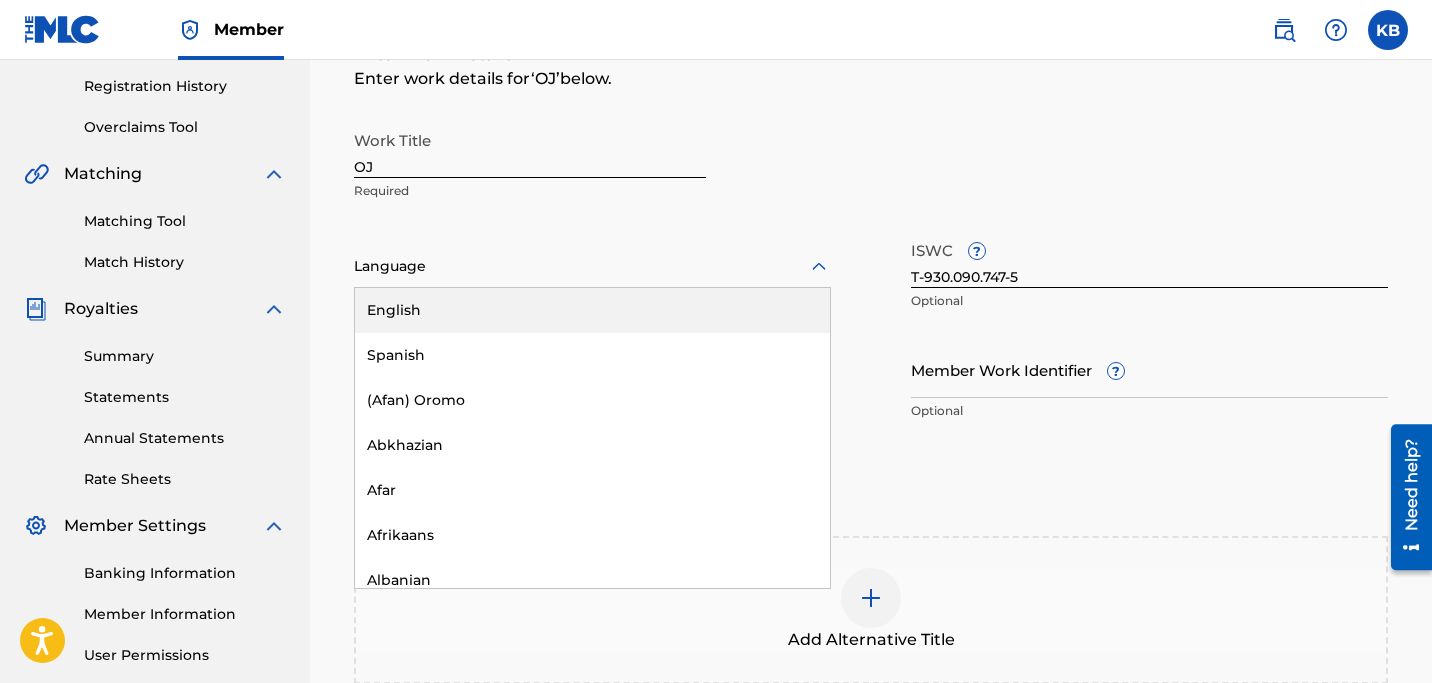click on "English" at bounding box center (592, 310) 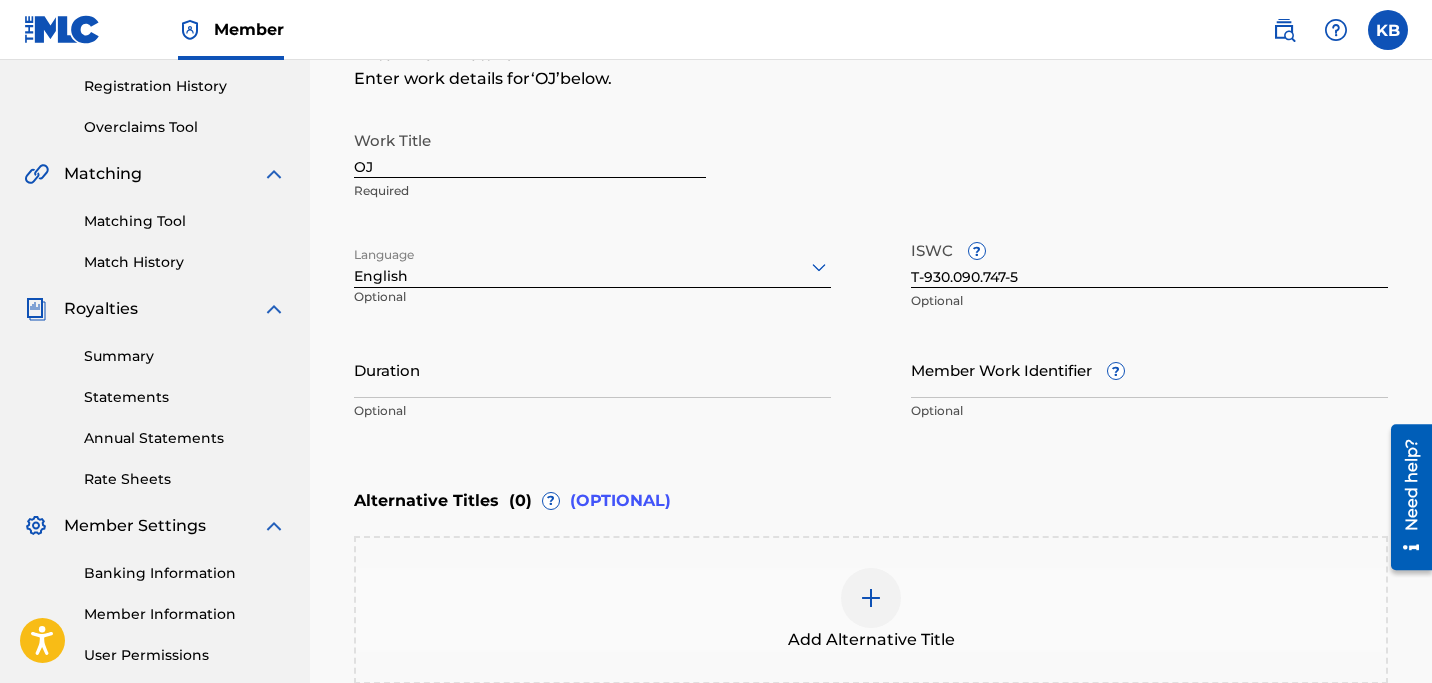click on "Duration" at bounding box center [592, 369] 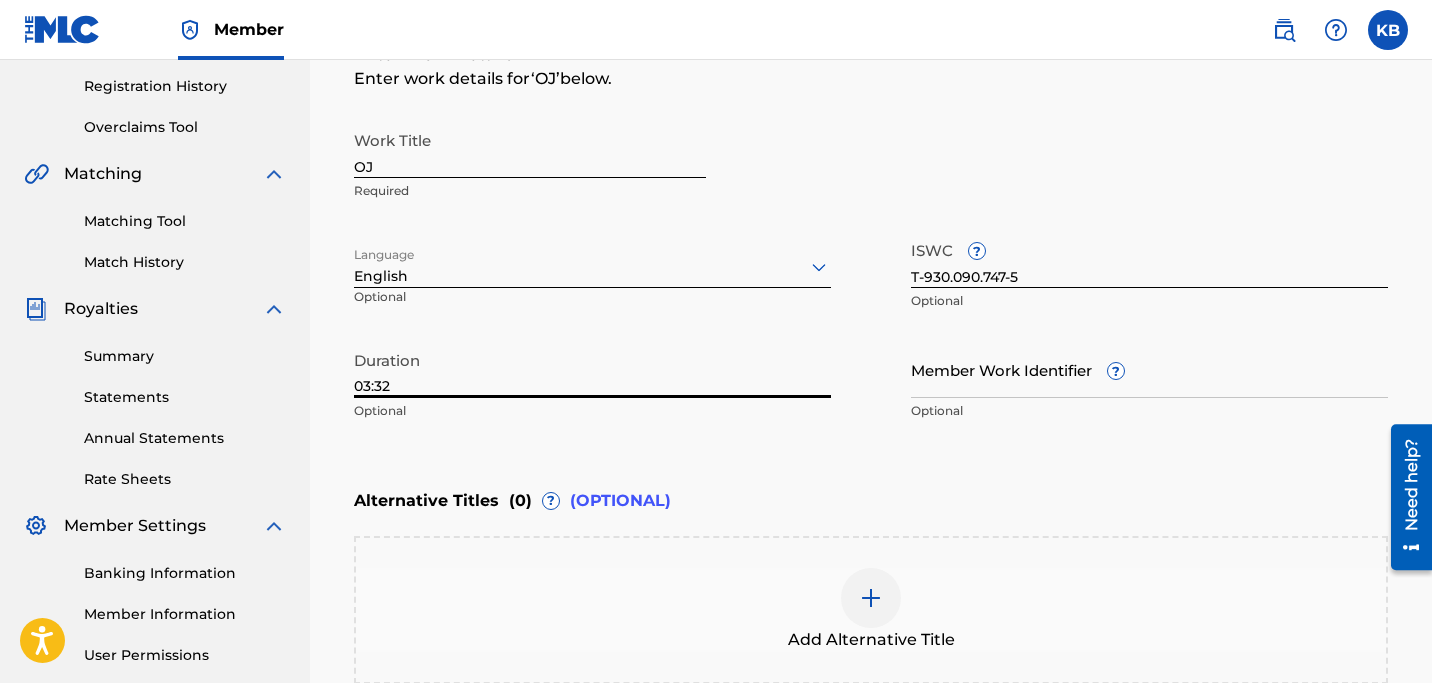 type on "03:32" 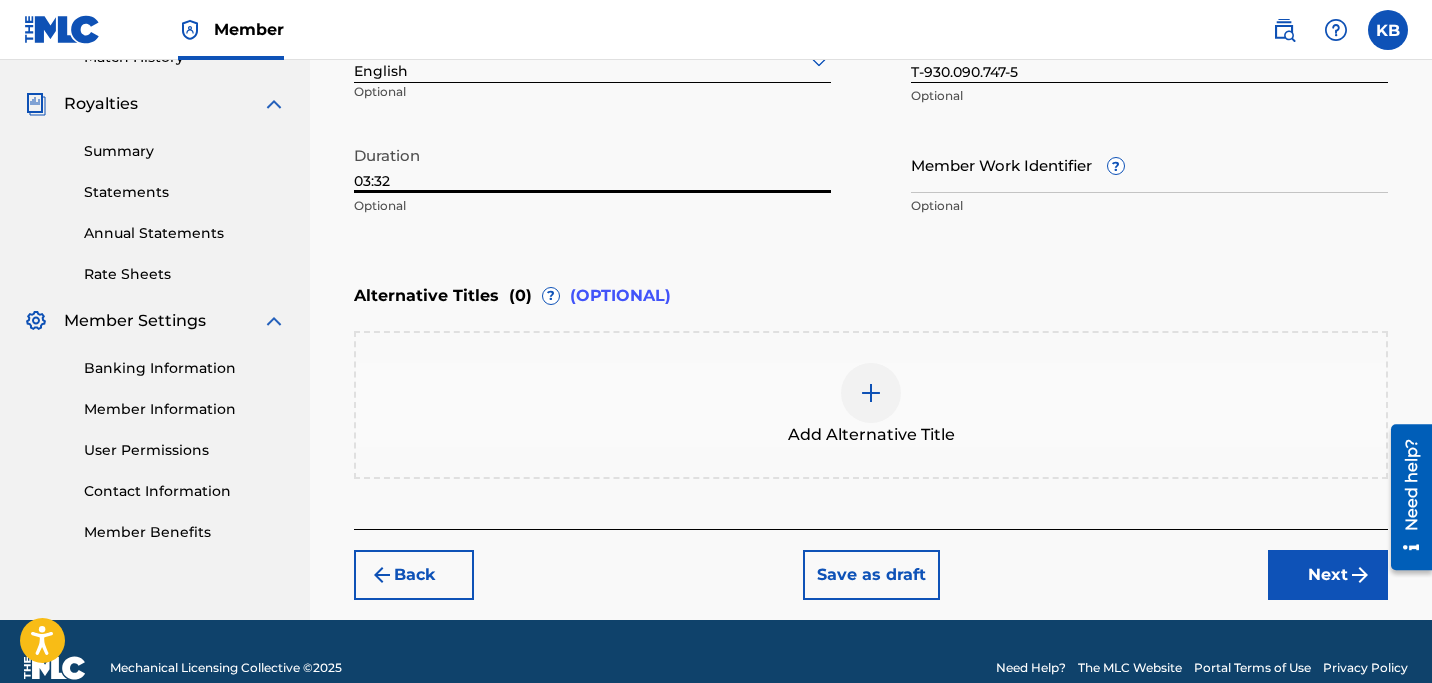 scroll, scrollTop: 609, scrollLeft: 0, axis: vertical 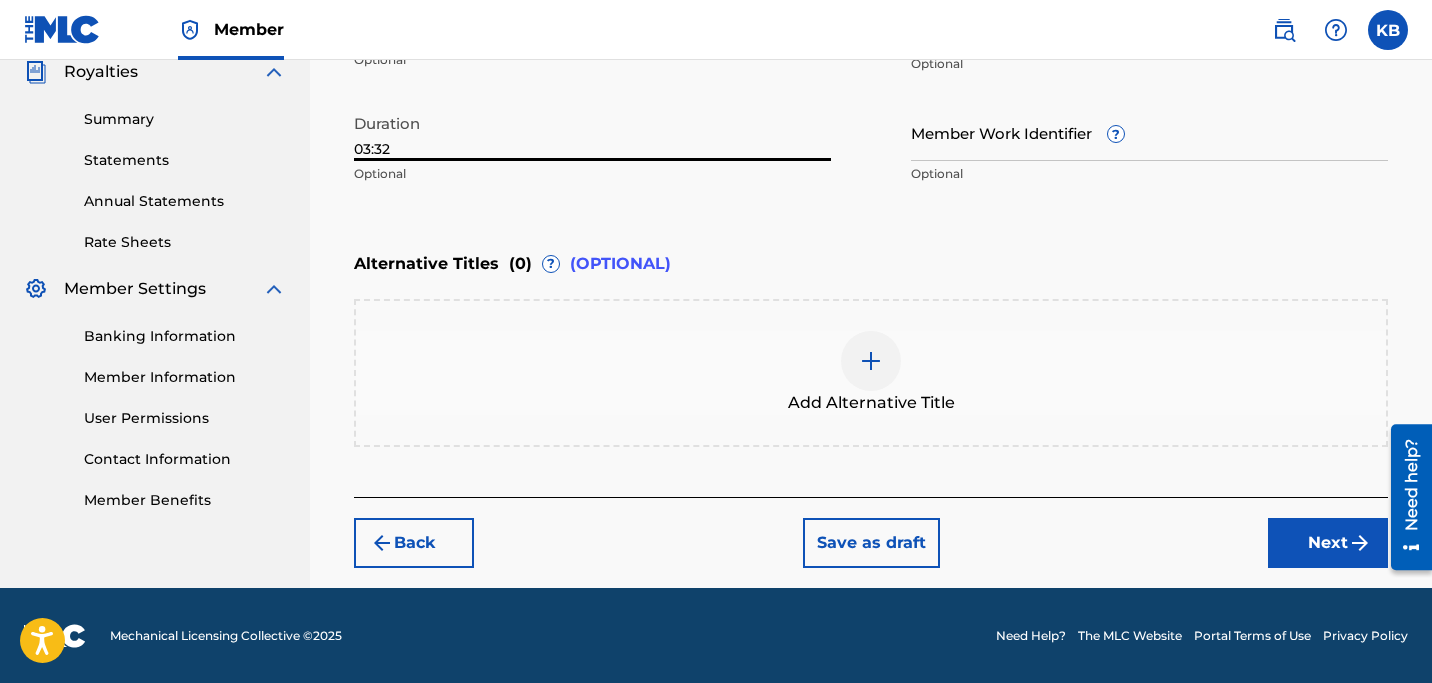 click on "Next" at bounding box center [1328, 543] 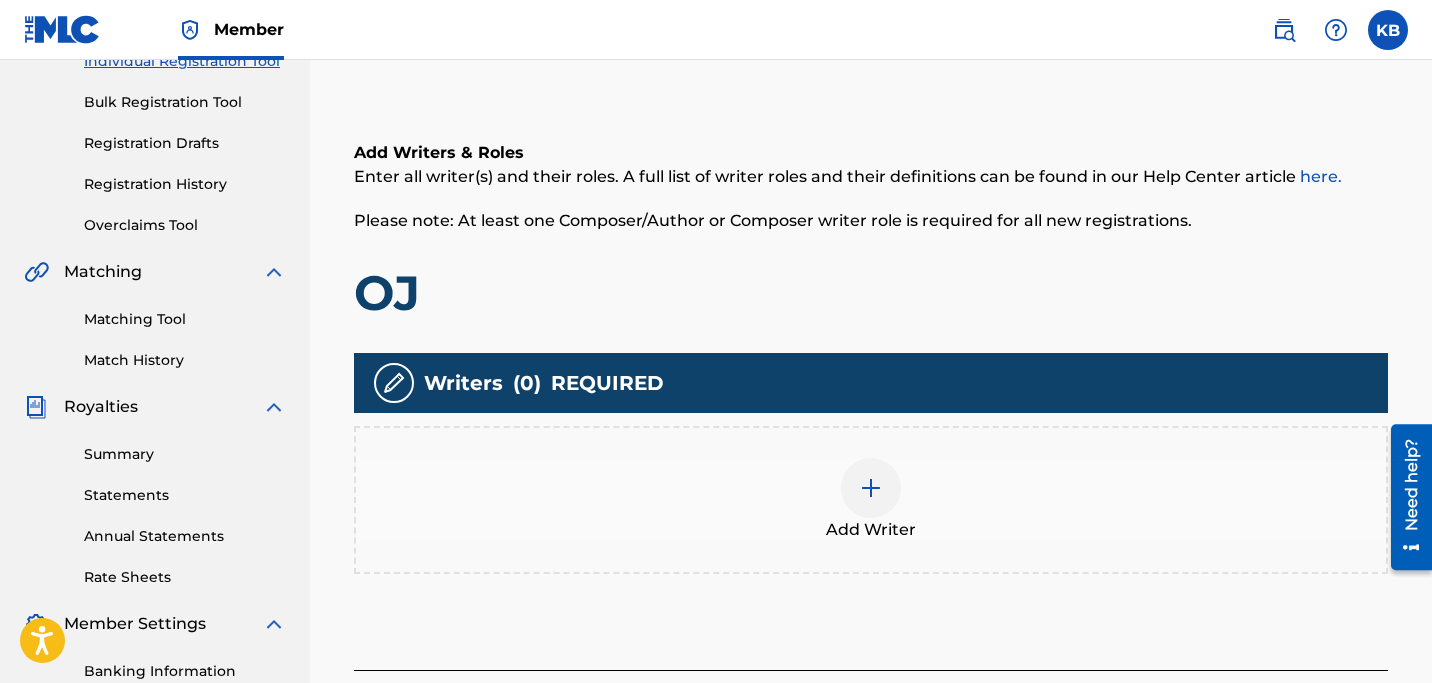 scroll, scrollTop: 280, scrollLeft: 0, axis: vertical 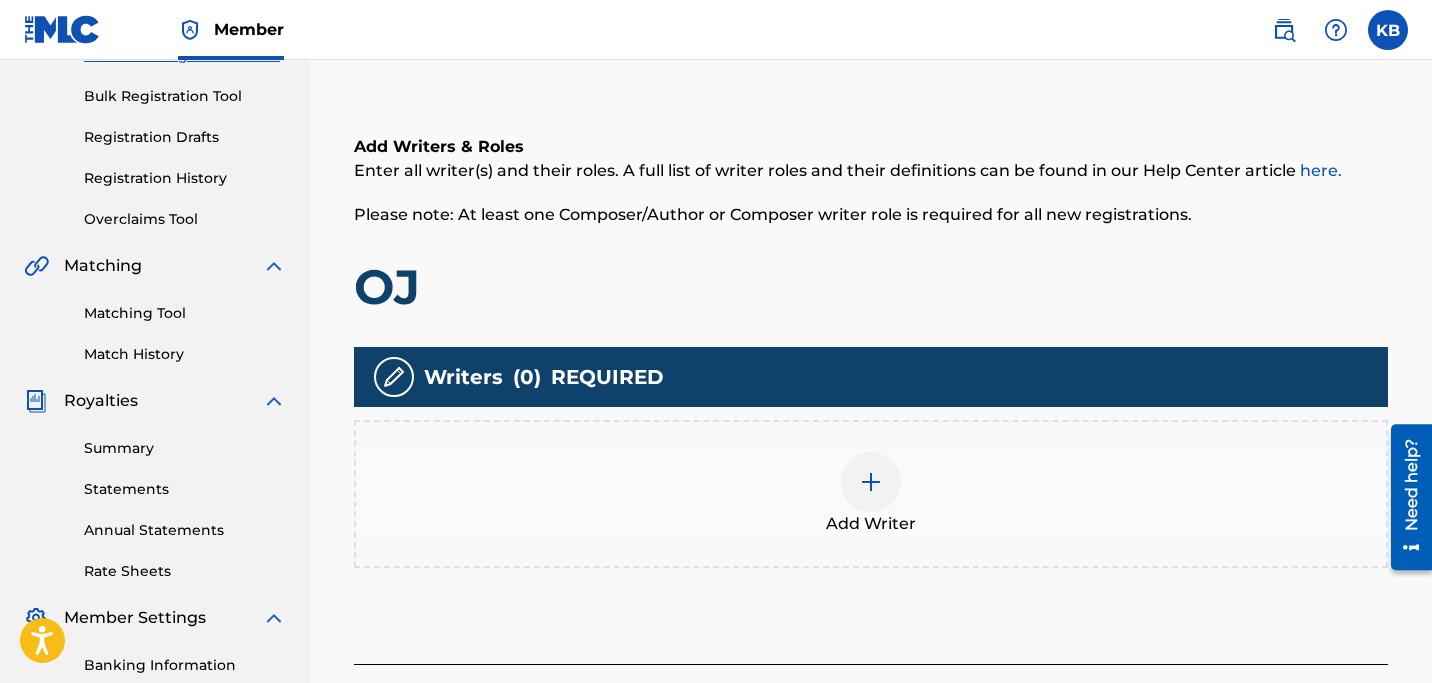click at bounding box center (871, 482) 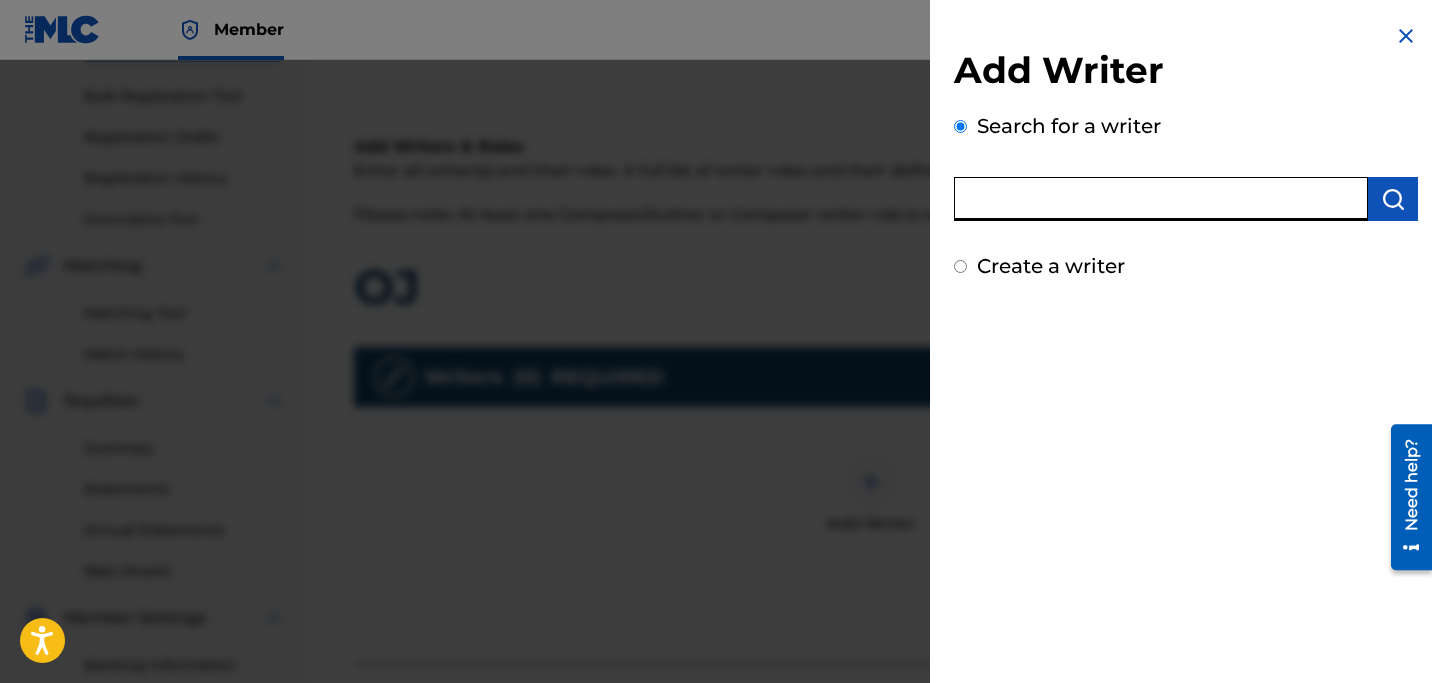click at bounding box center (1161, 199) 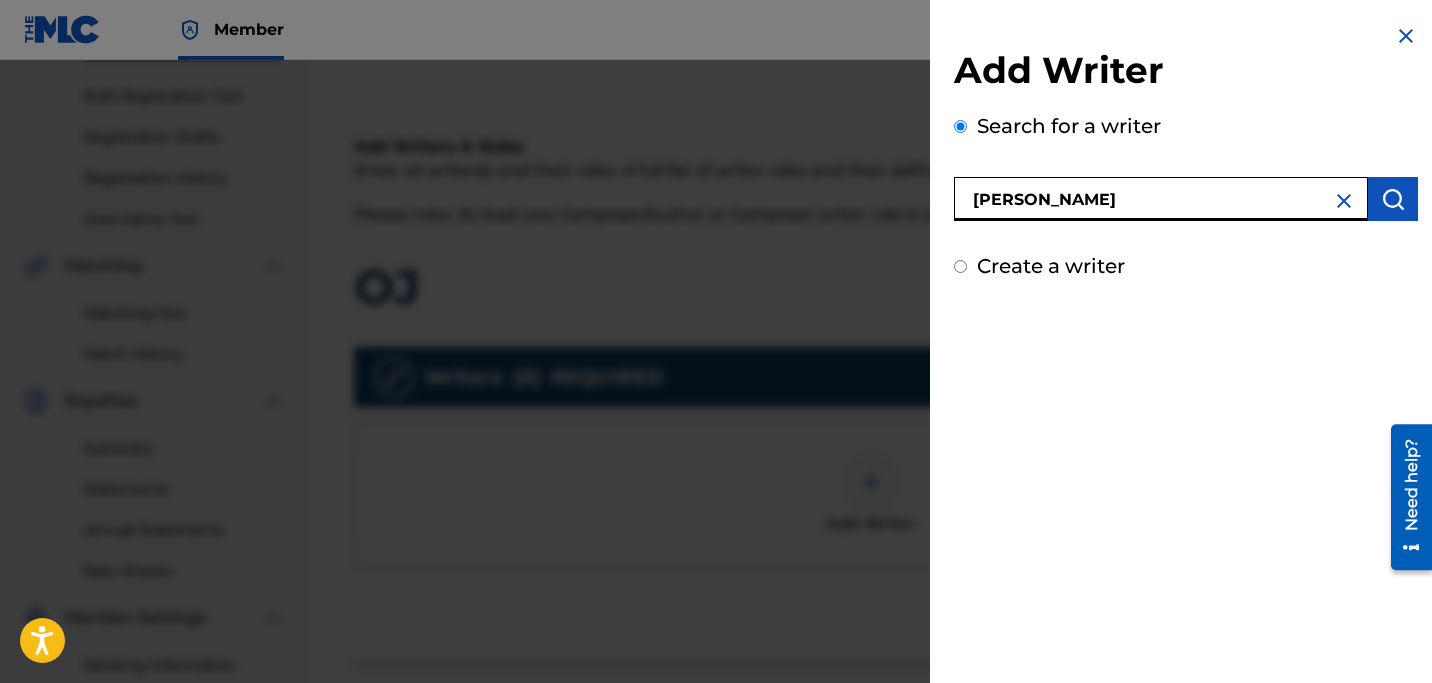 type on "[PERSON_NAME]" 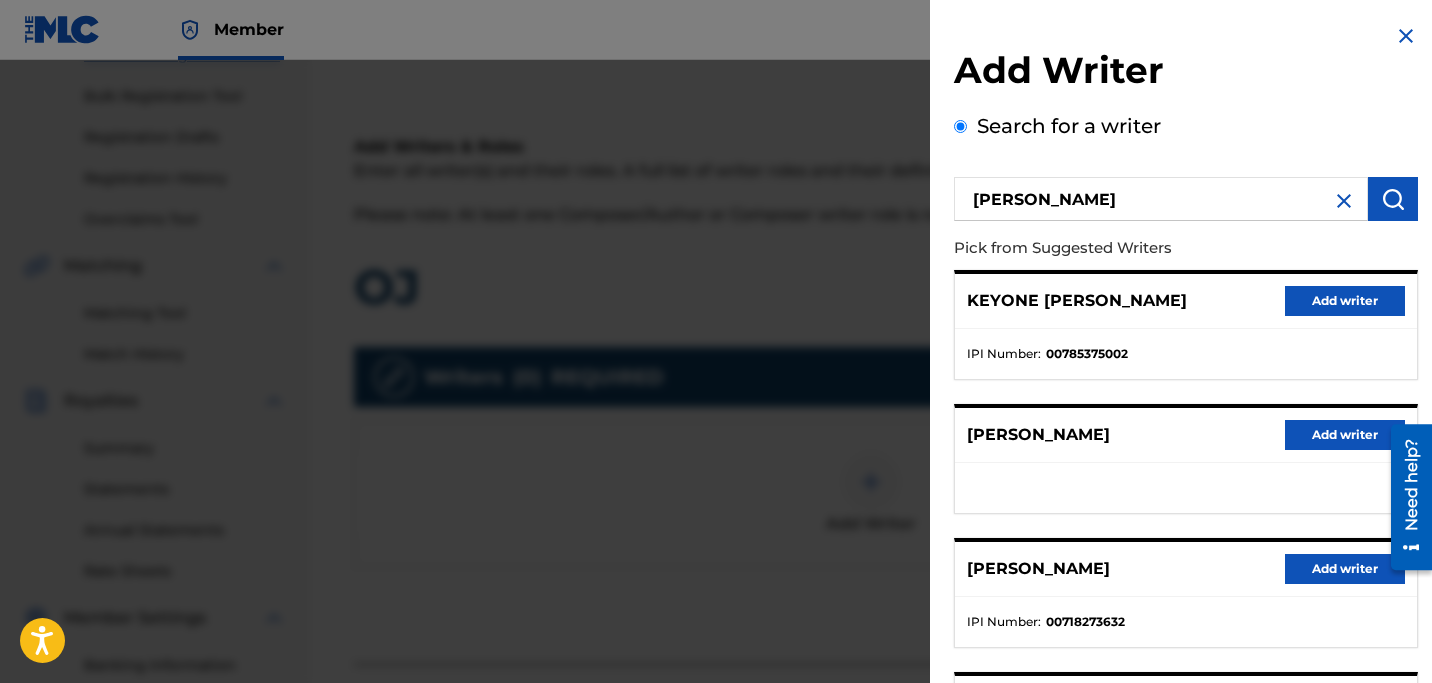 click on "Add writer" at bounding box center (1345, 301) 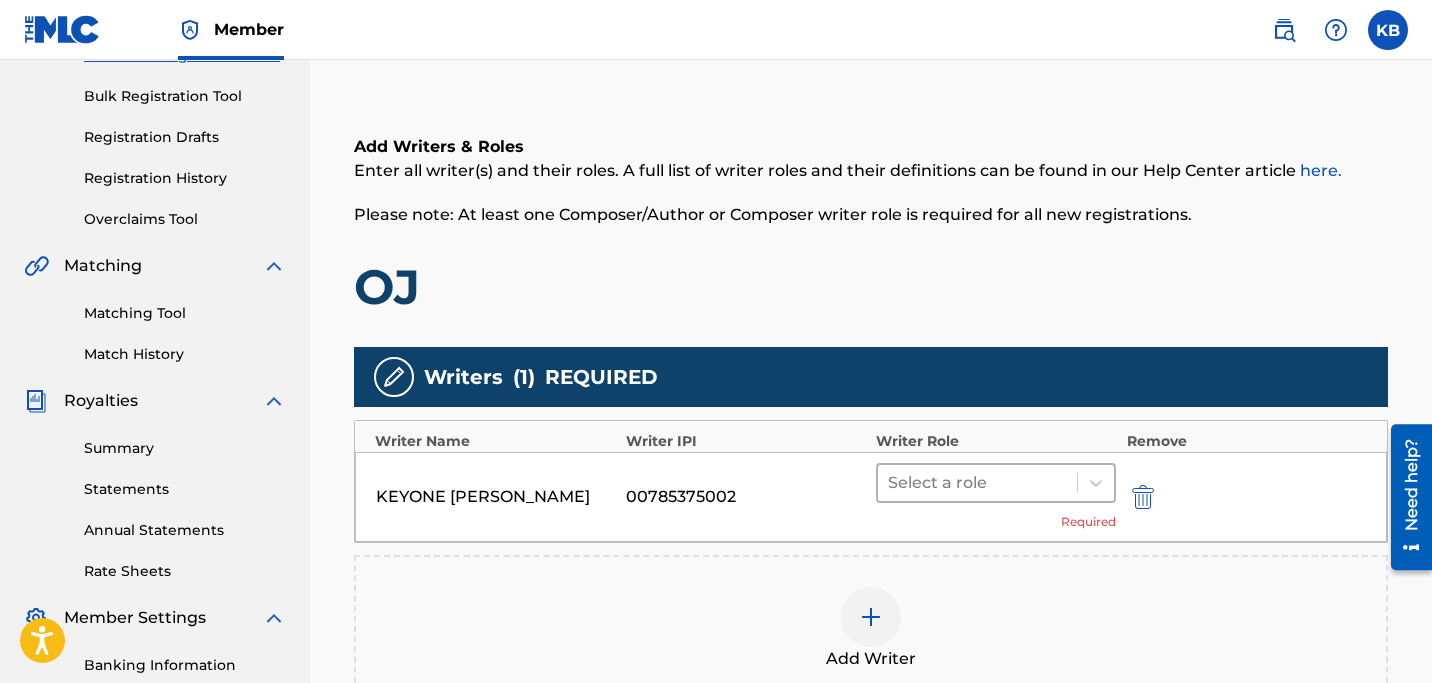 click on "Select a role" at bounding box center [977, 483] 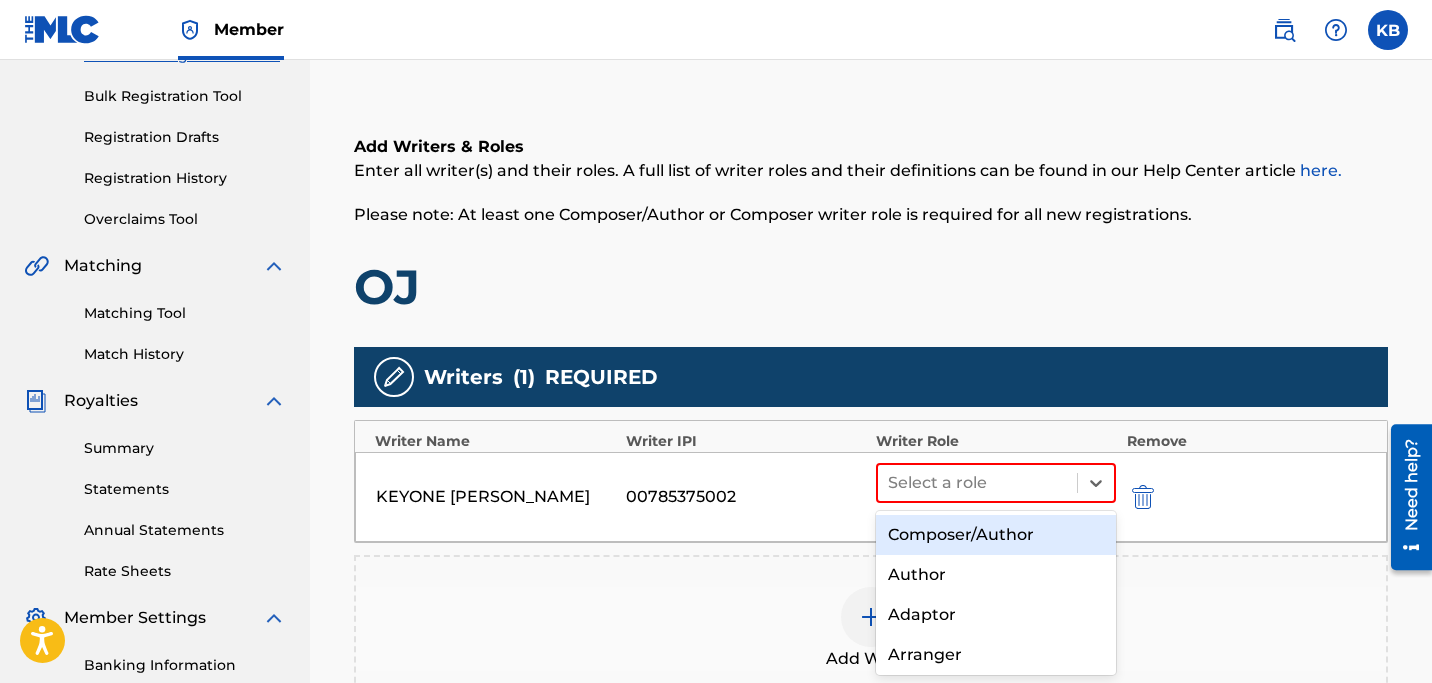 click on "Composer/Author" at bounding box center [996, 535] 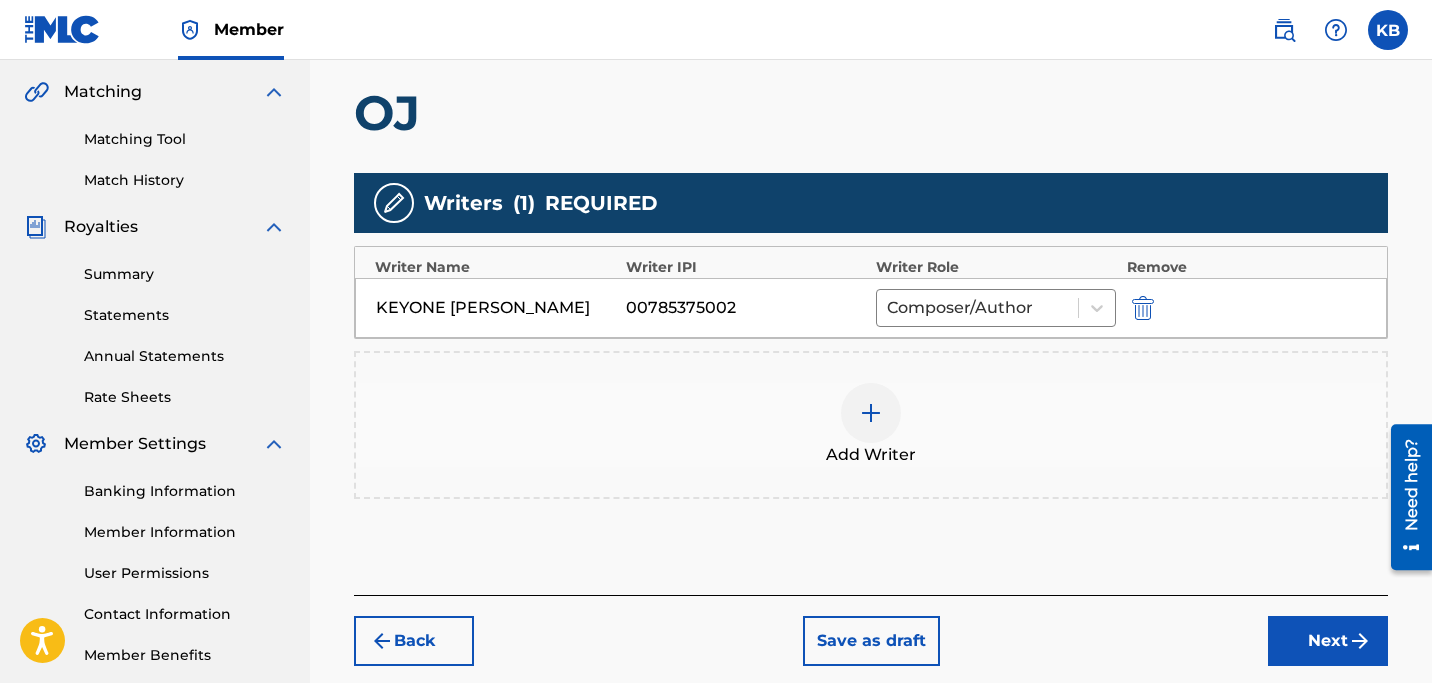 scroll, scrollTop: 563, scrollLeft: 0, axis: vertical 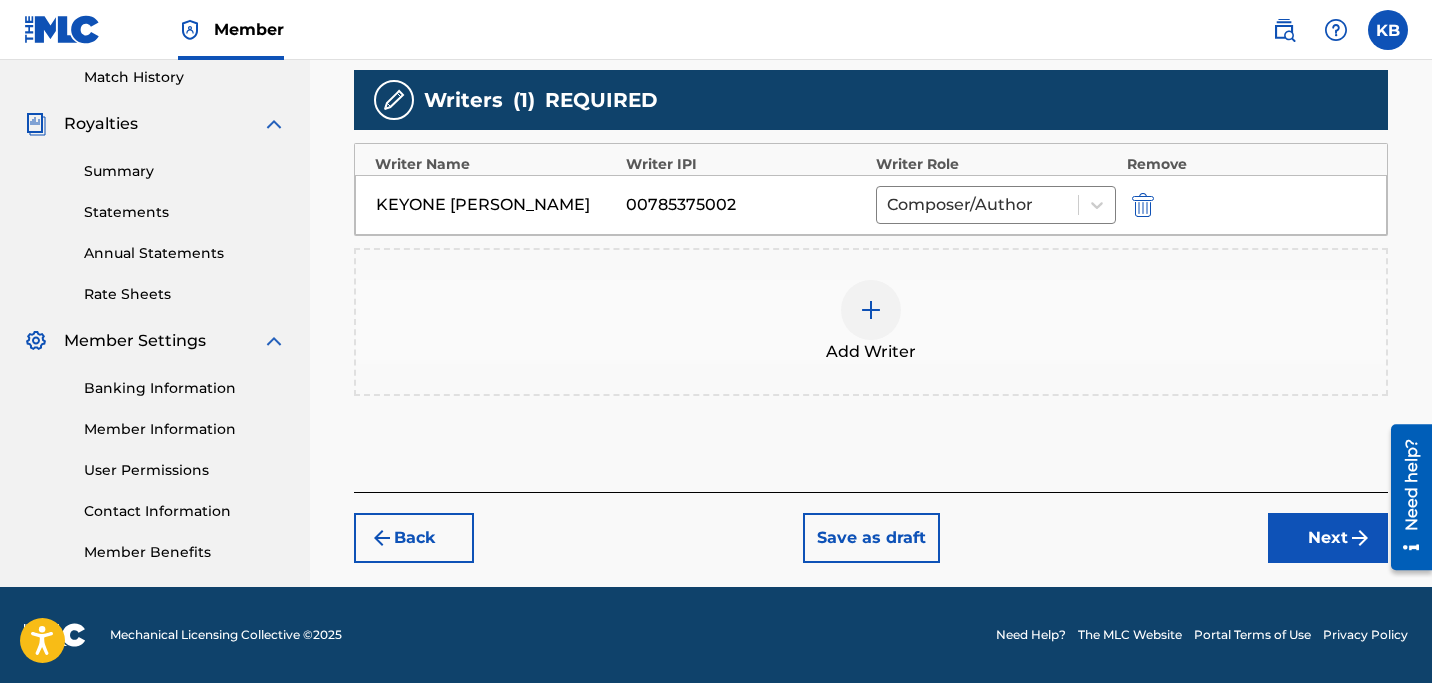 click on "Next" at bounding box center [1328, 538] 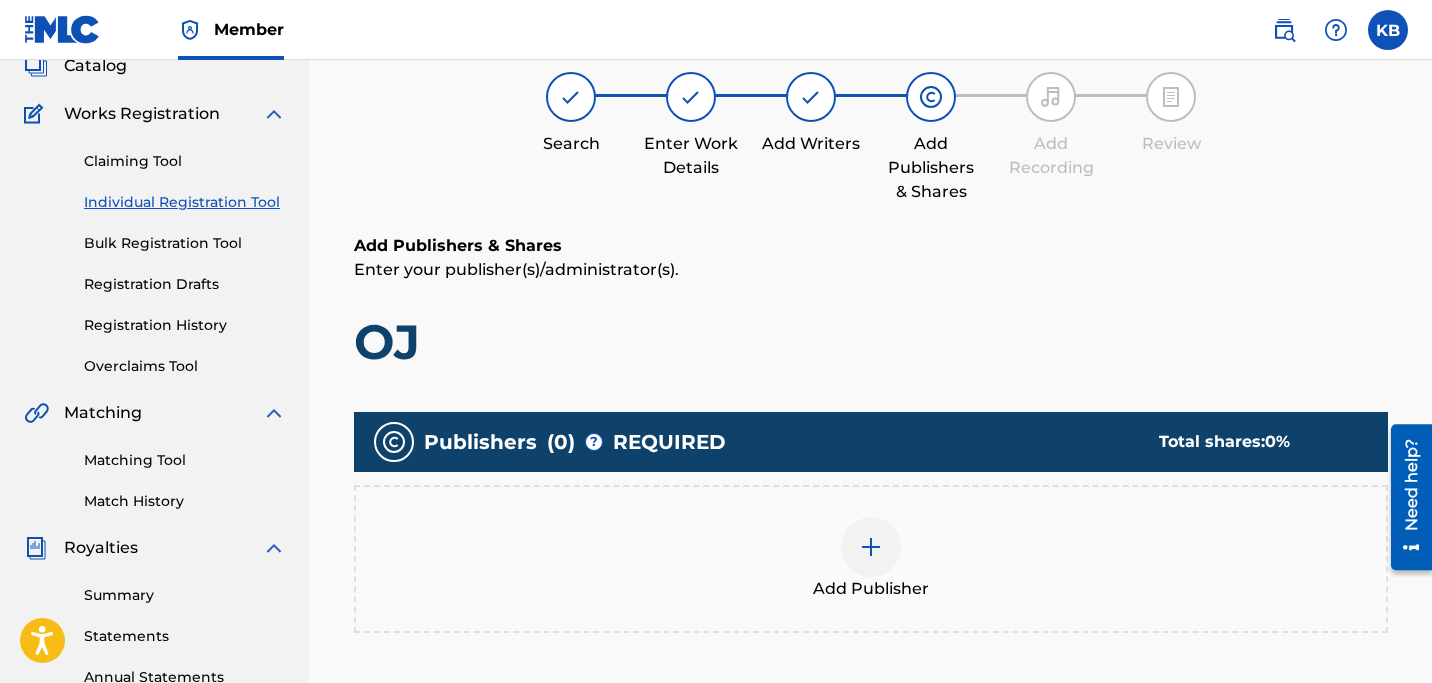 scroll, scrollTop: 90, scrollLeft: 0, axis: vertical 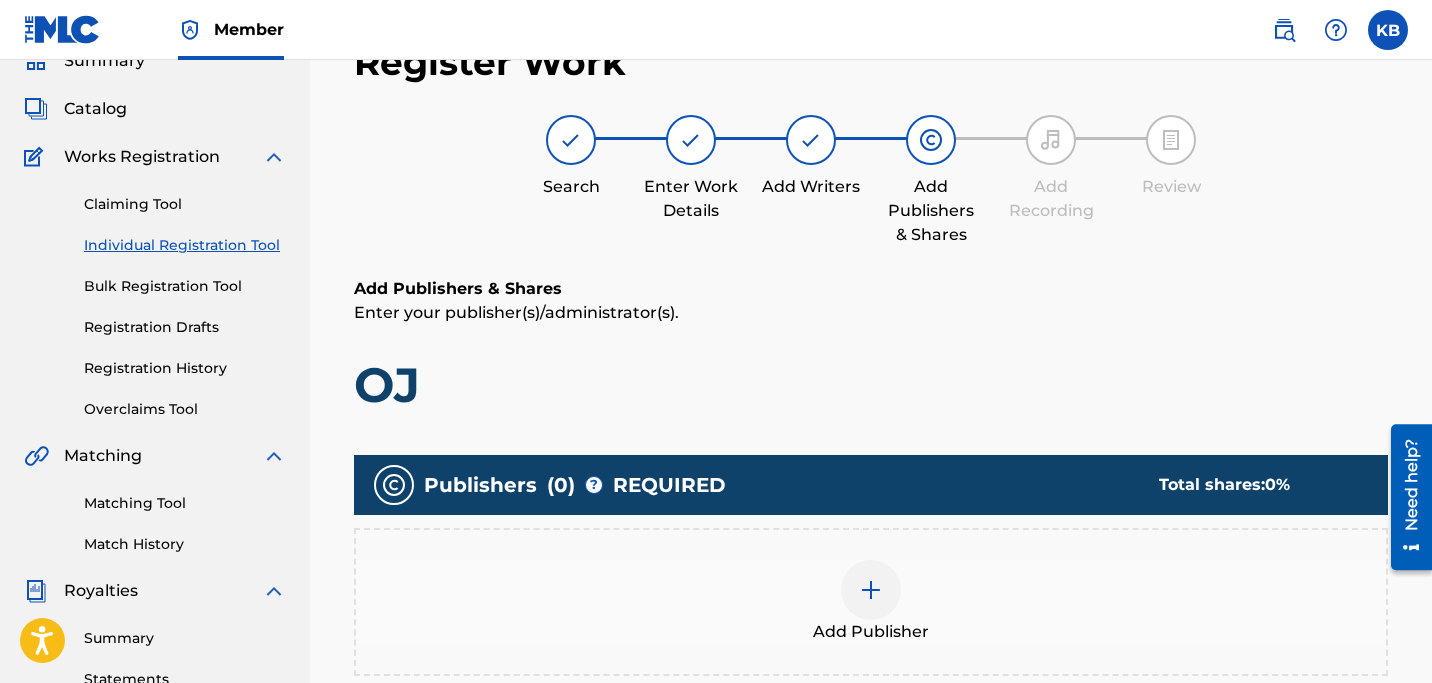 click at bounding box center (871, 590) 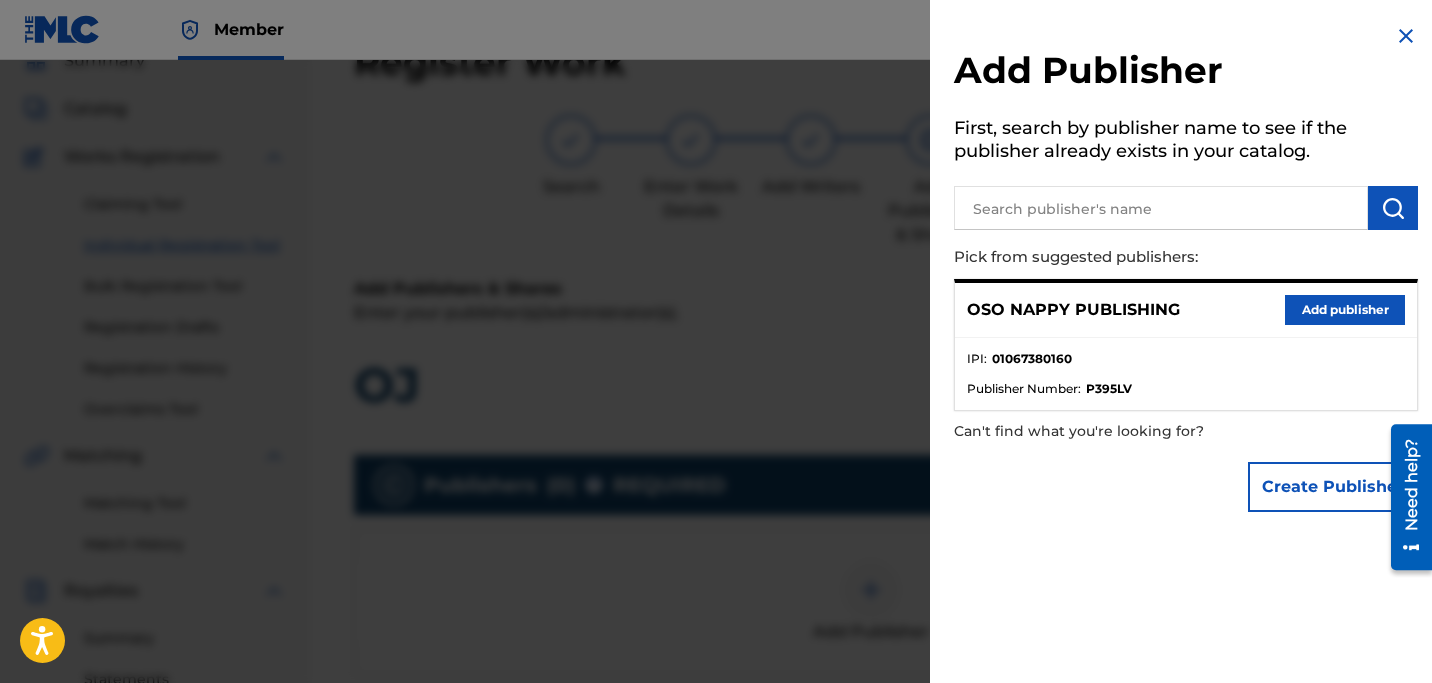 click on "Add publisher" at bounding box center (1345, 310) 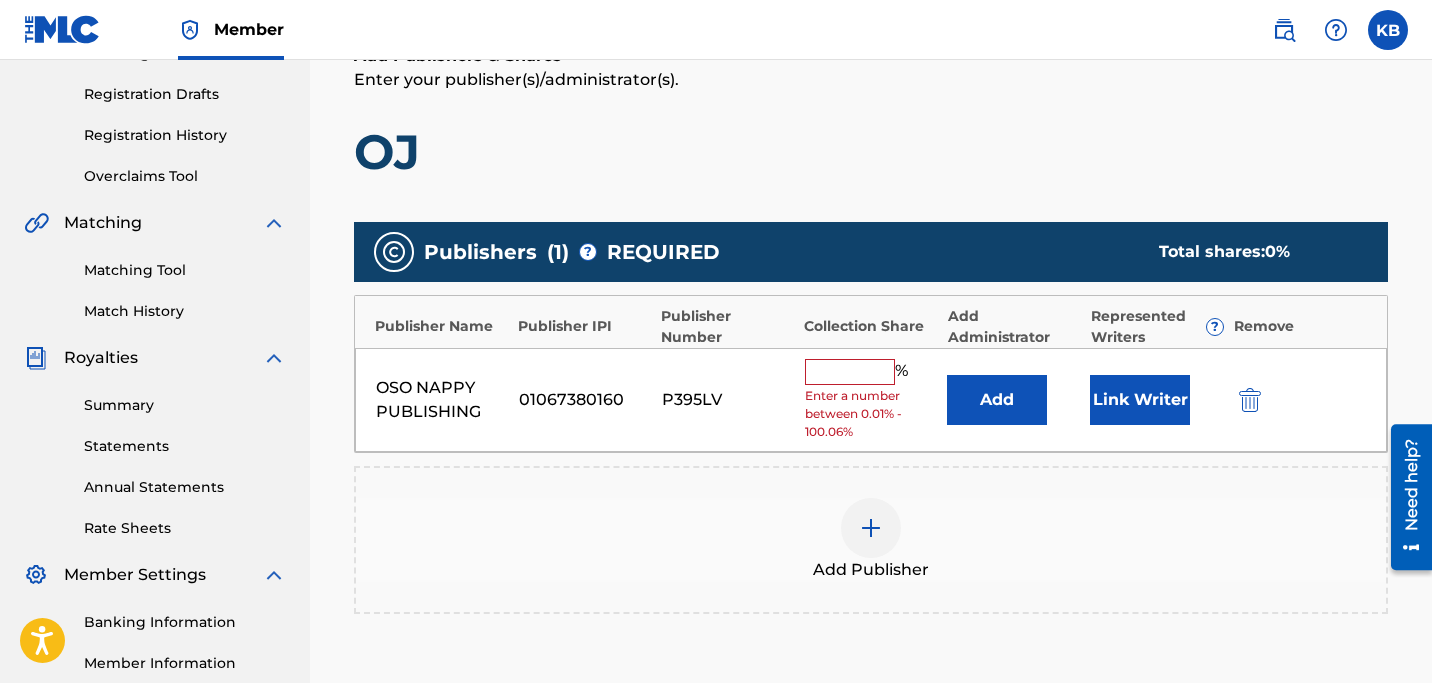 scroll, scrollTop: 337, scrollLeft: 0, axis: vertical 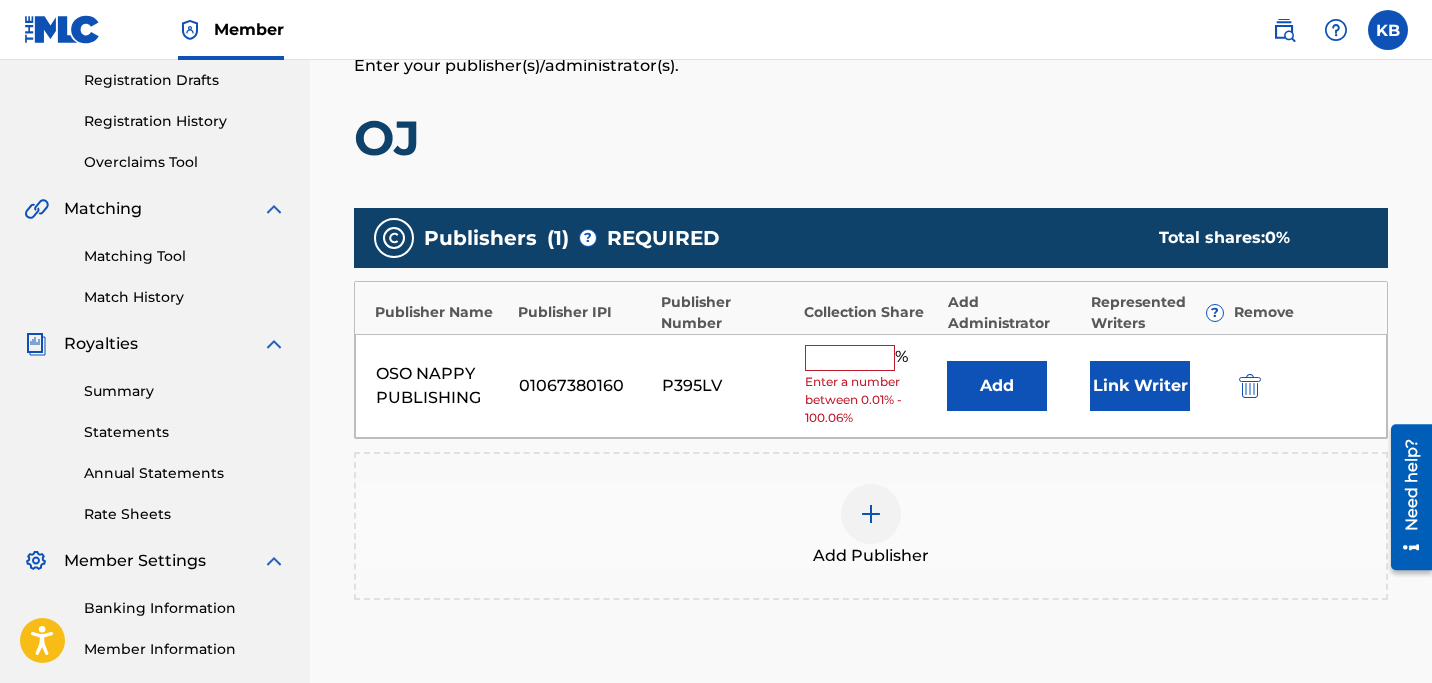 click at bounding box center [850, 358] 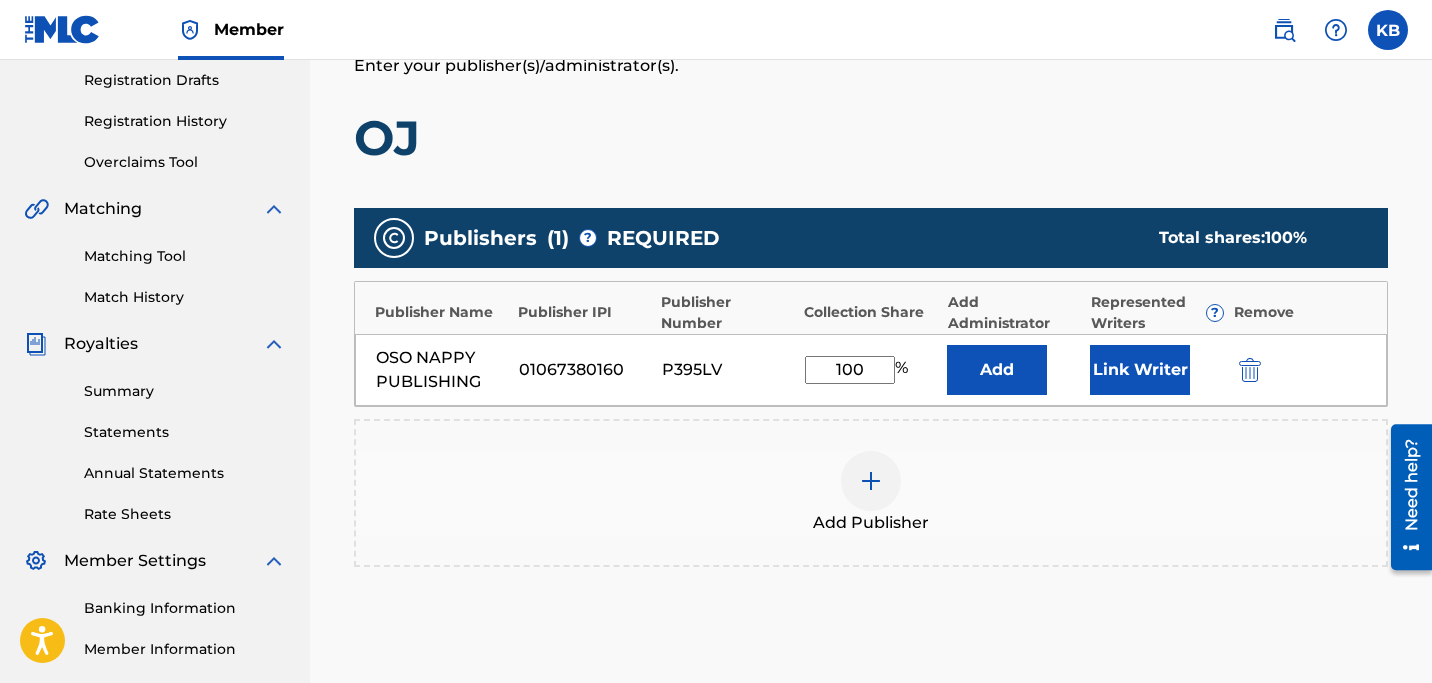 type on "100" 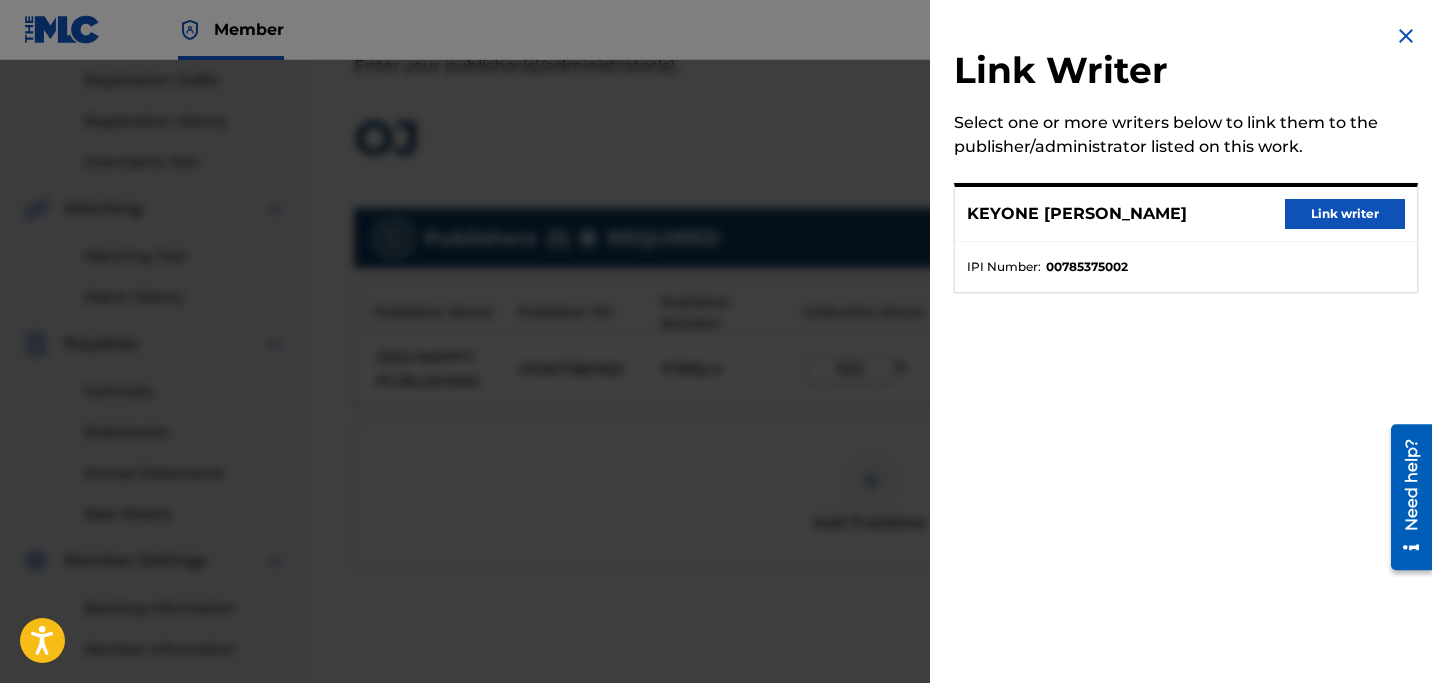 click on "Link writer" at bounding box center (1345, 214) 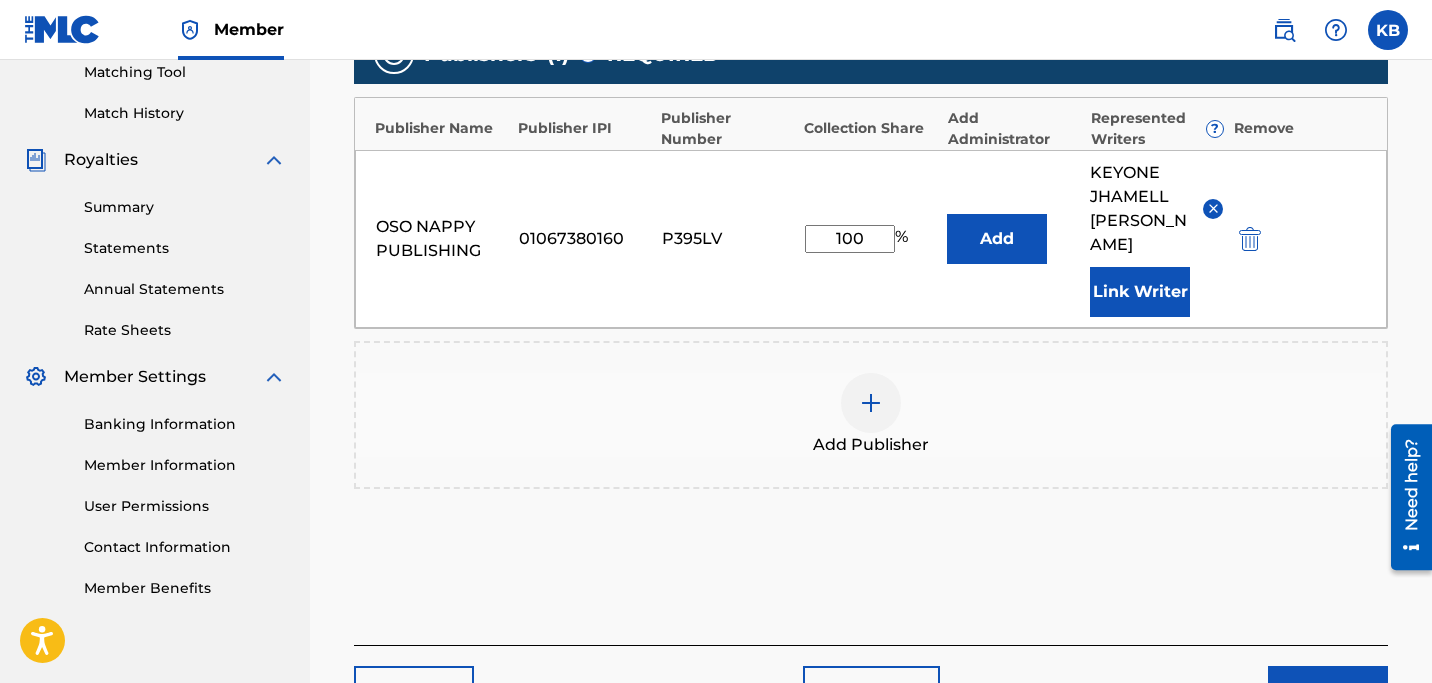 scroll, scrollTop: 546, scrollLeft: 0, axis: vertical 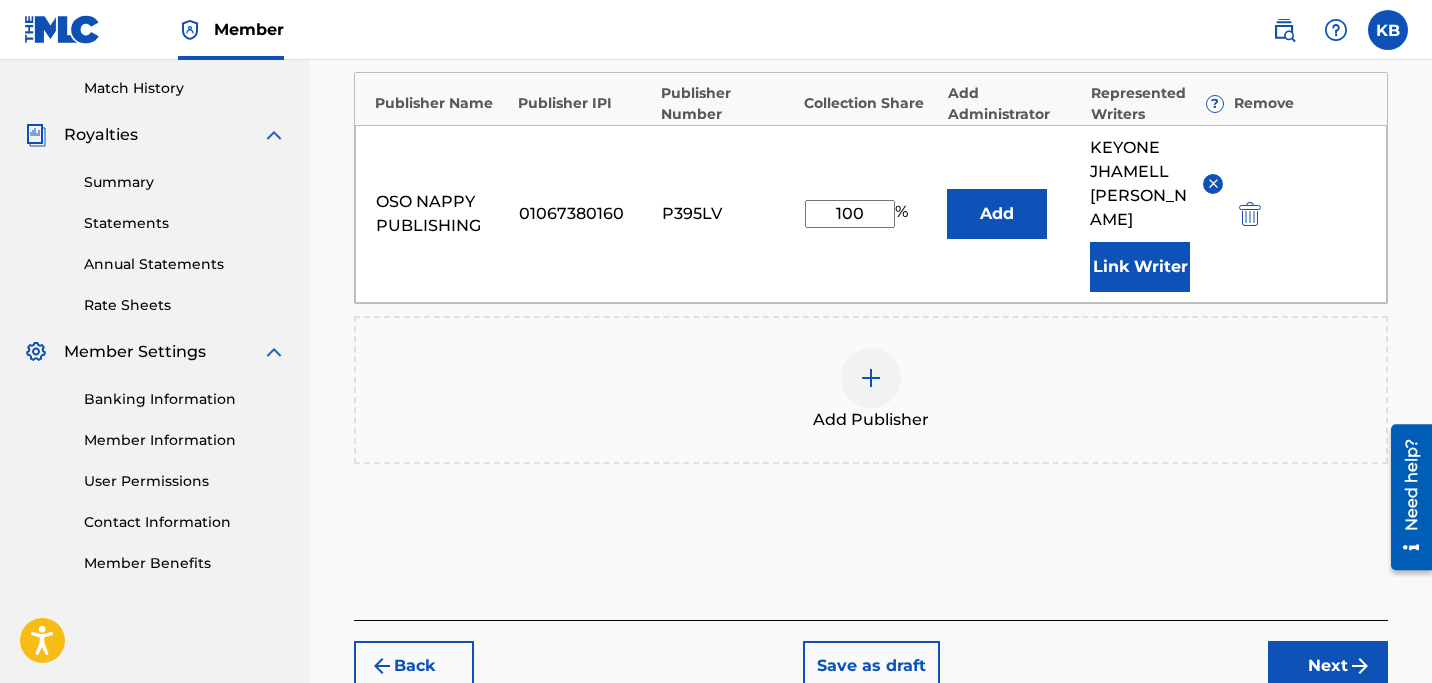 click on "Next" at bounding box center (1328, 666) 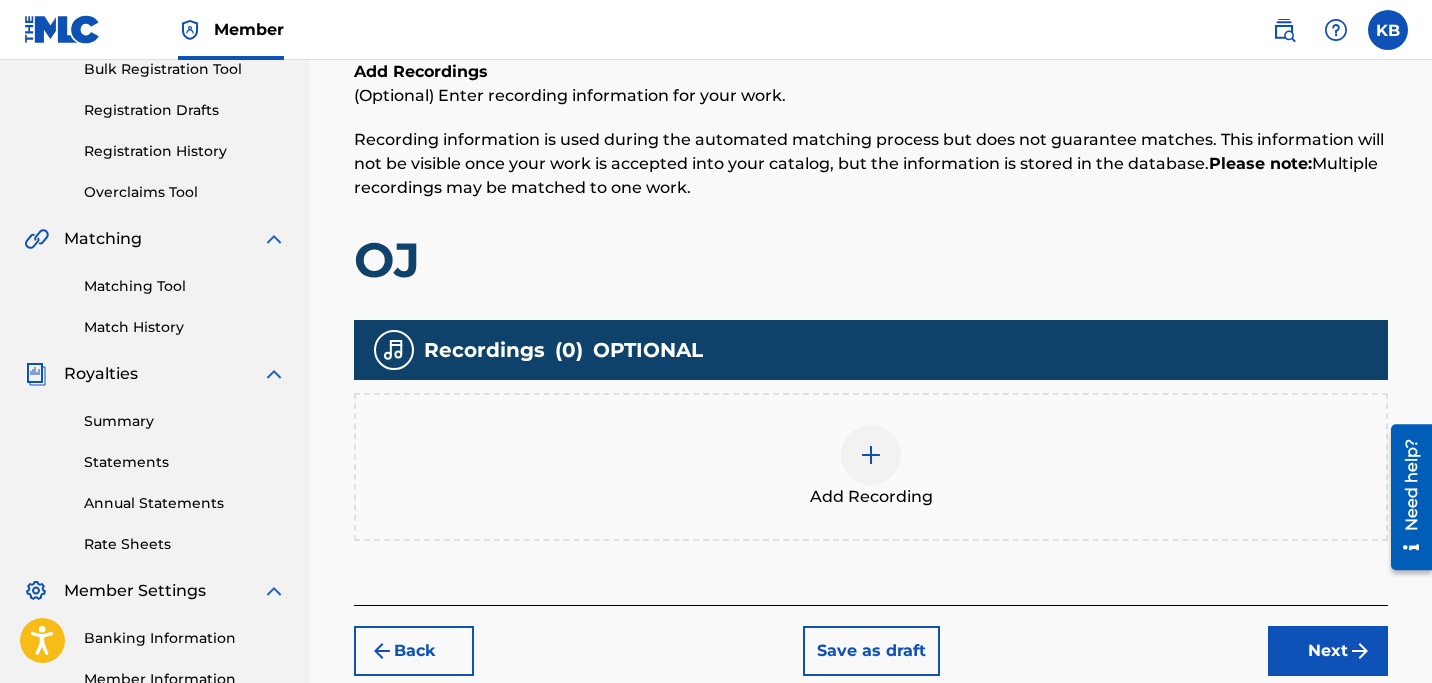 scroll, scrollTop: 341, scrollLeft: 0, axis: vertical 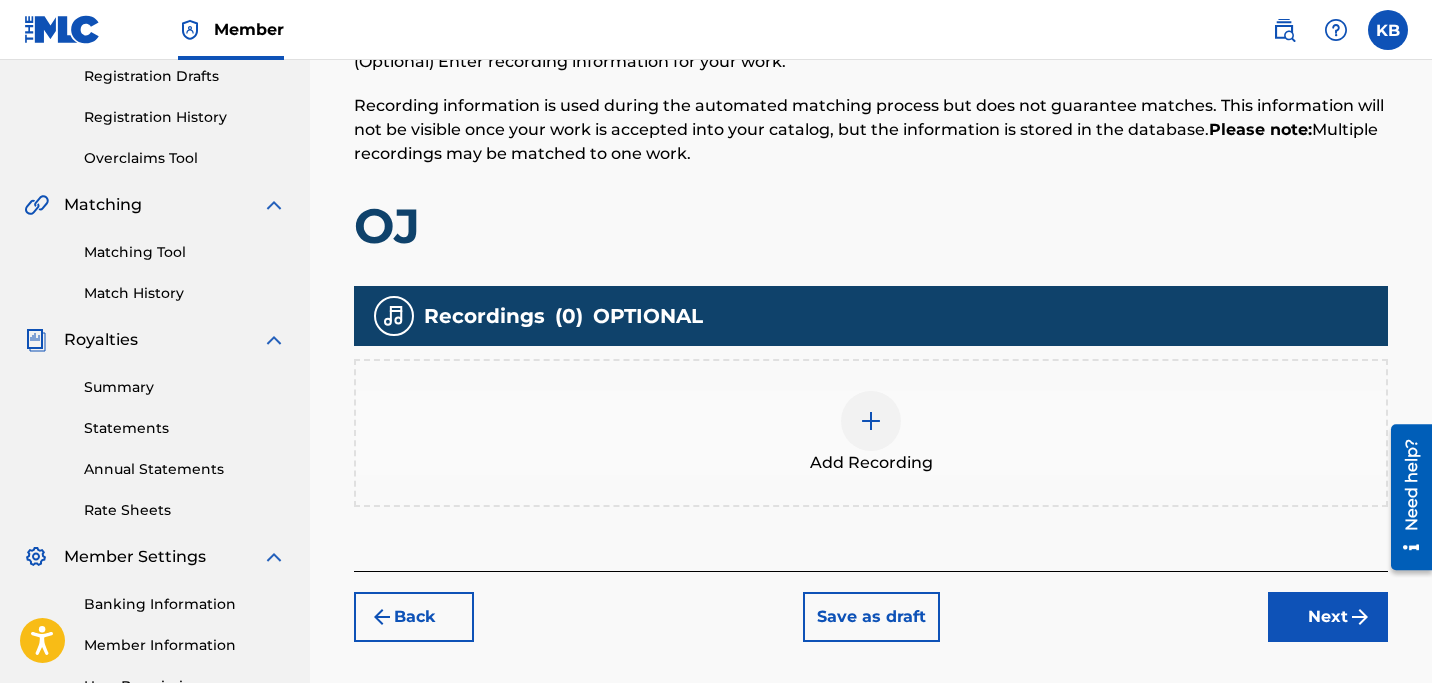 click at bounding box center (871, 421) 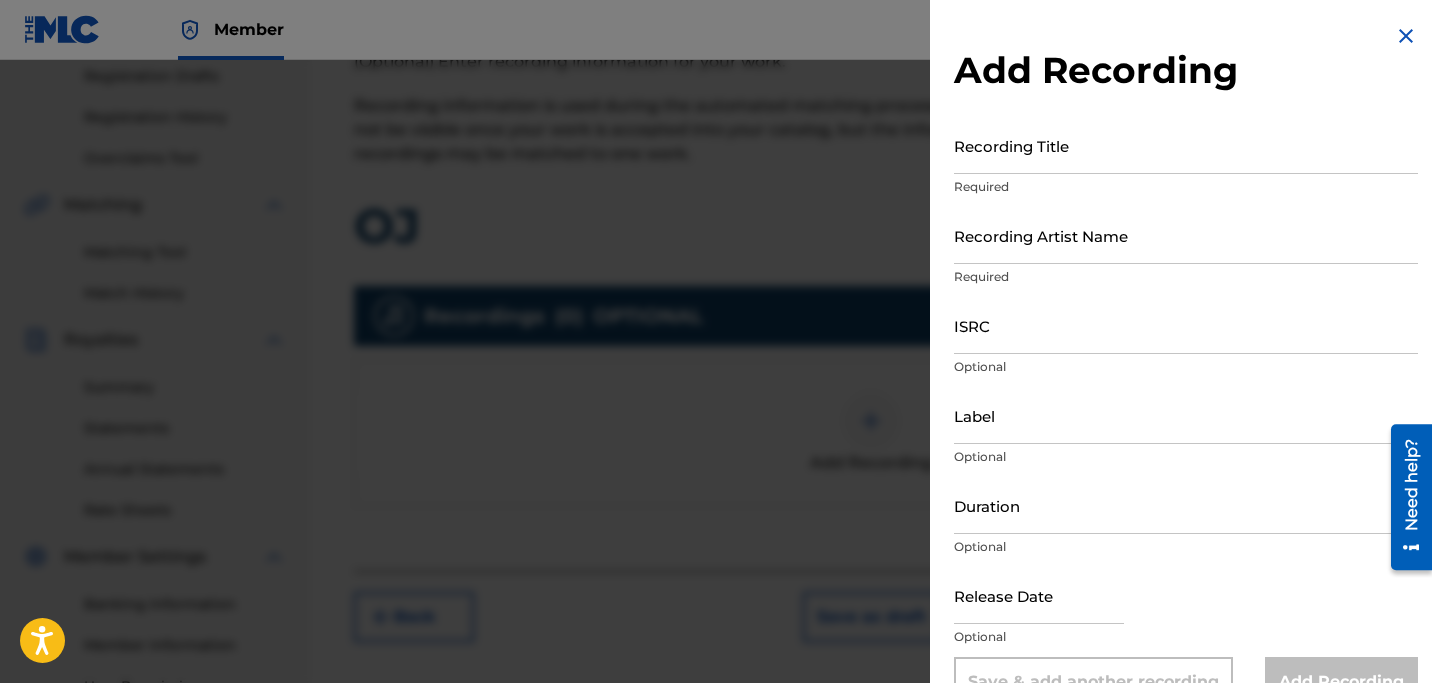 click on "Recording Title" at bounding box center [1186, 145] 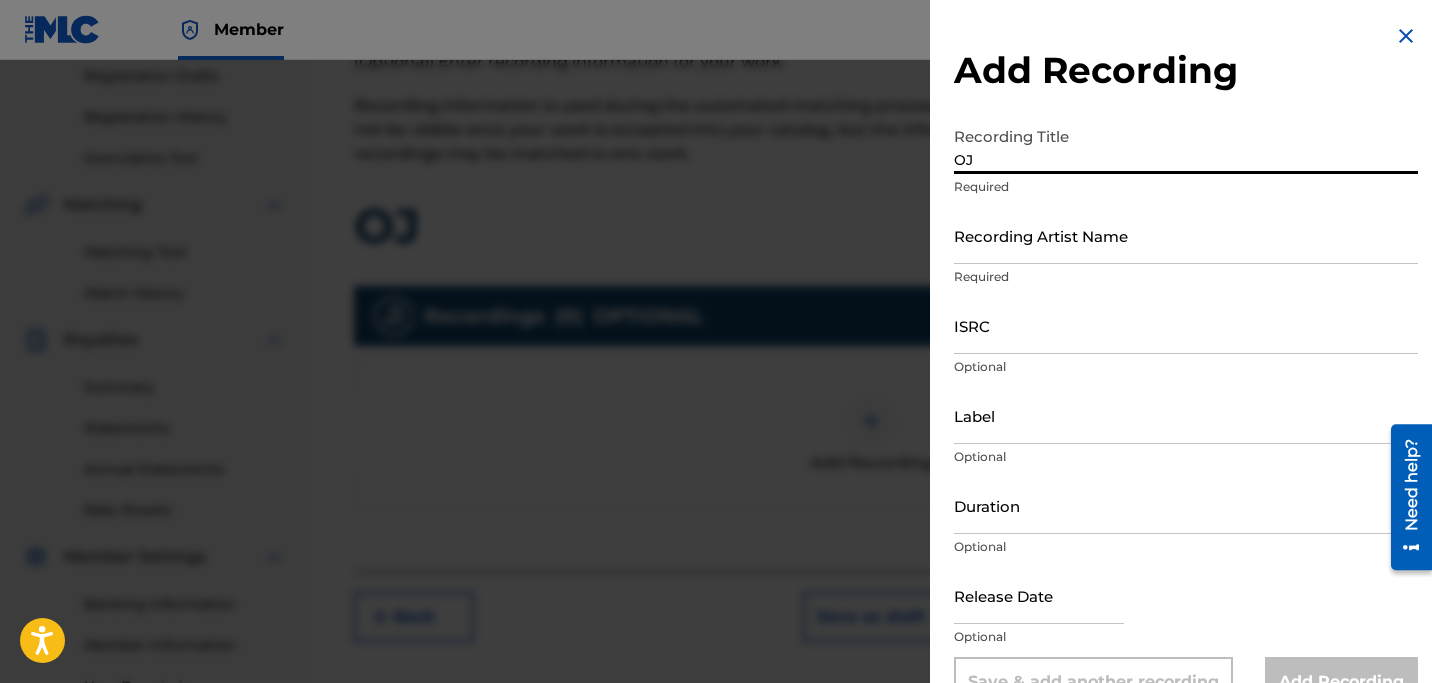 type on "OJ" 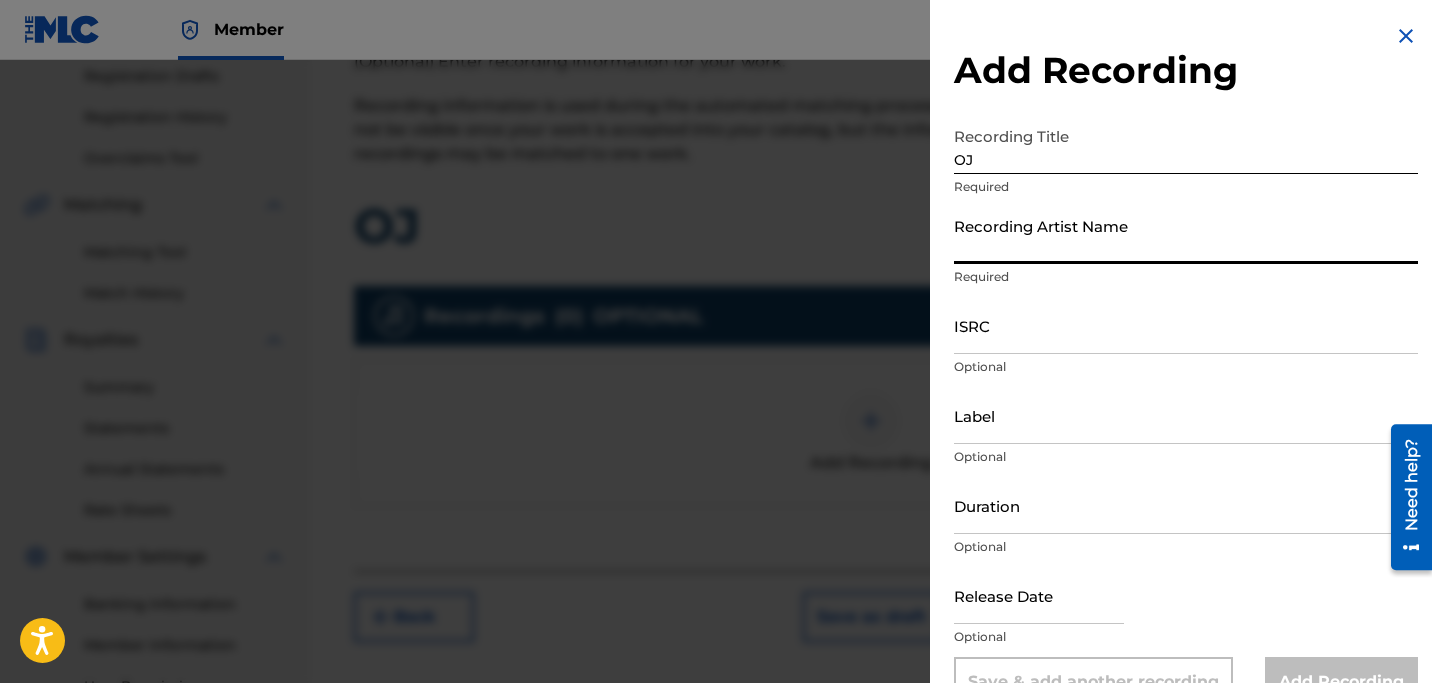click on "Recording Artist Name" at bounding box center [1186, 235] 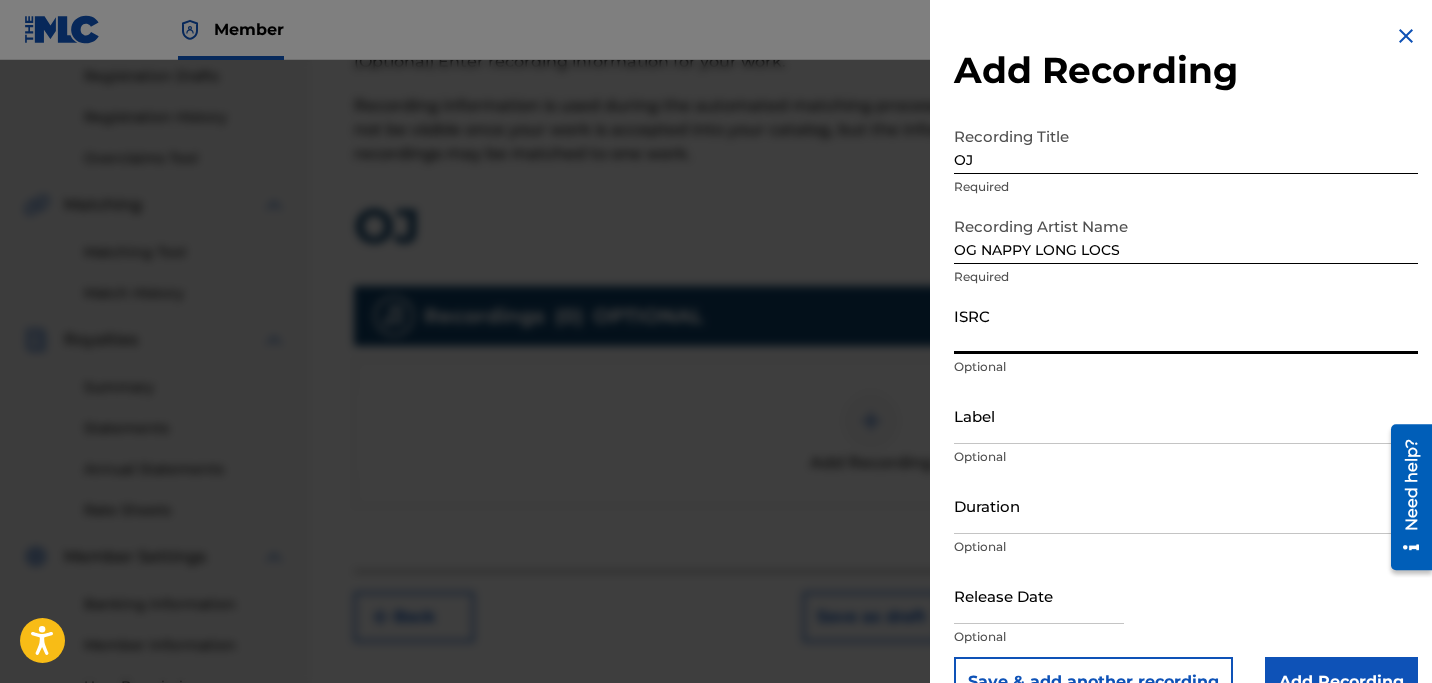 click on "ISRC" at bounding box center (1186, 325) 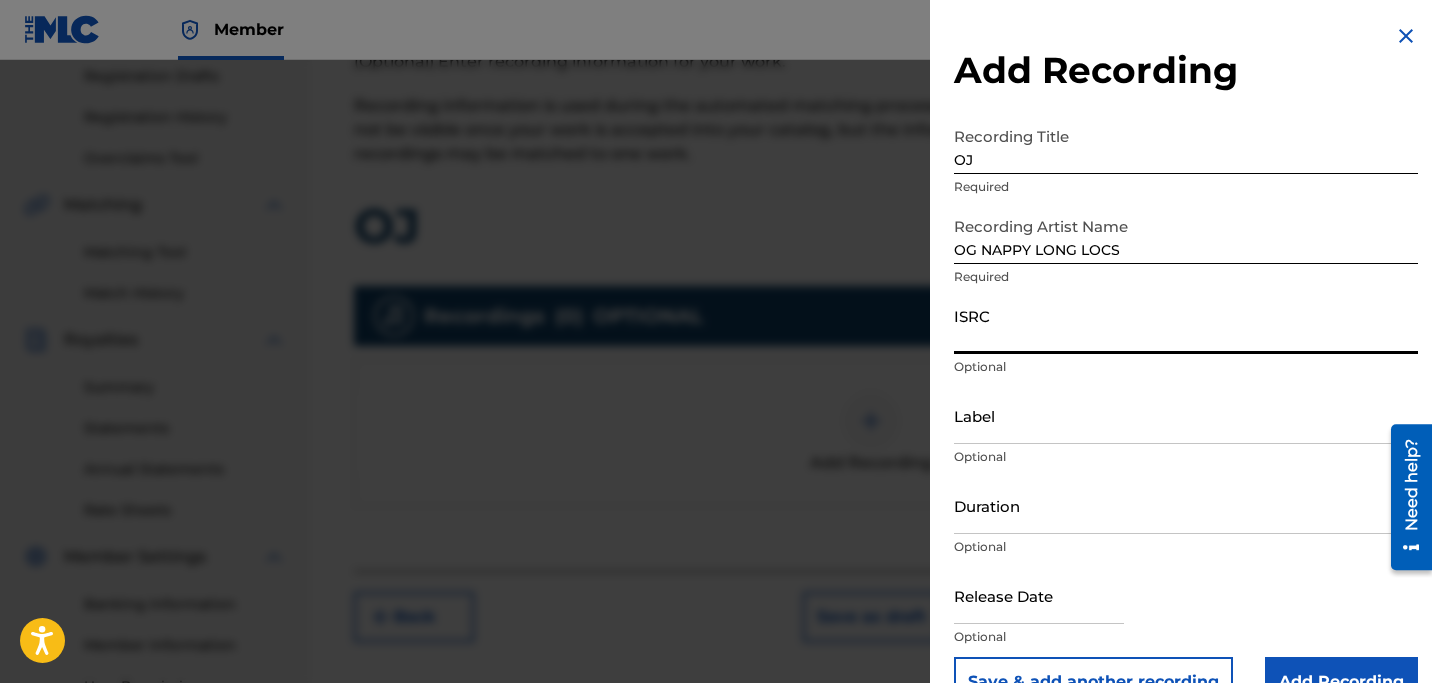 paste on "ushm91911923" 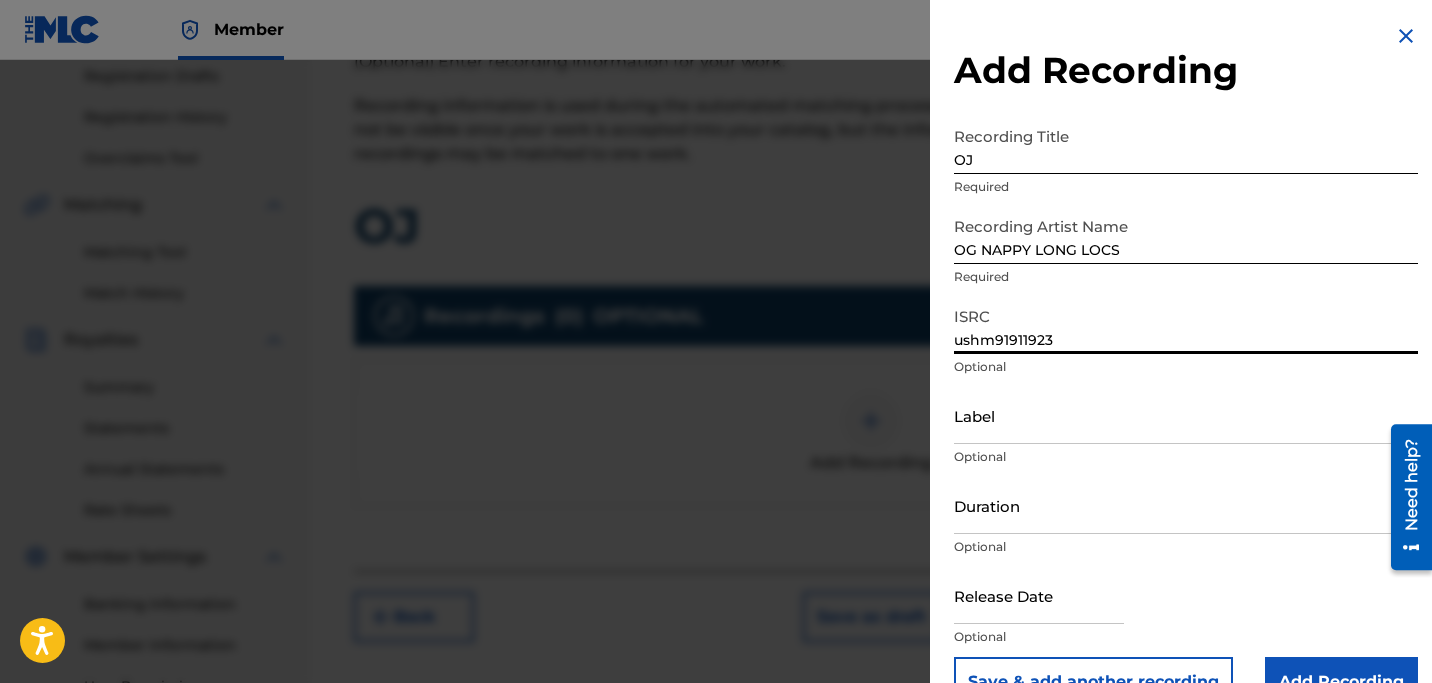 type on "ushm91911923" 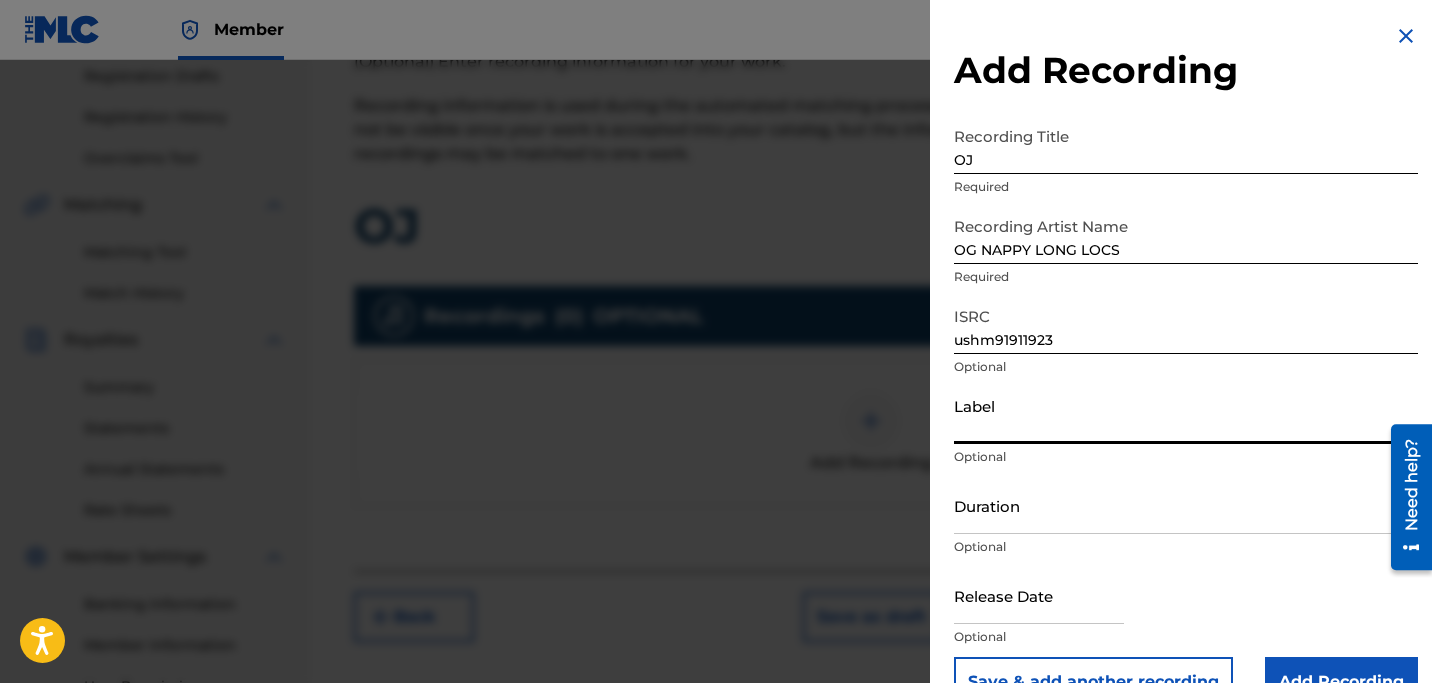 type on "OSO WORLDWIDE" 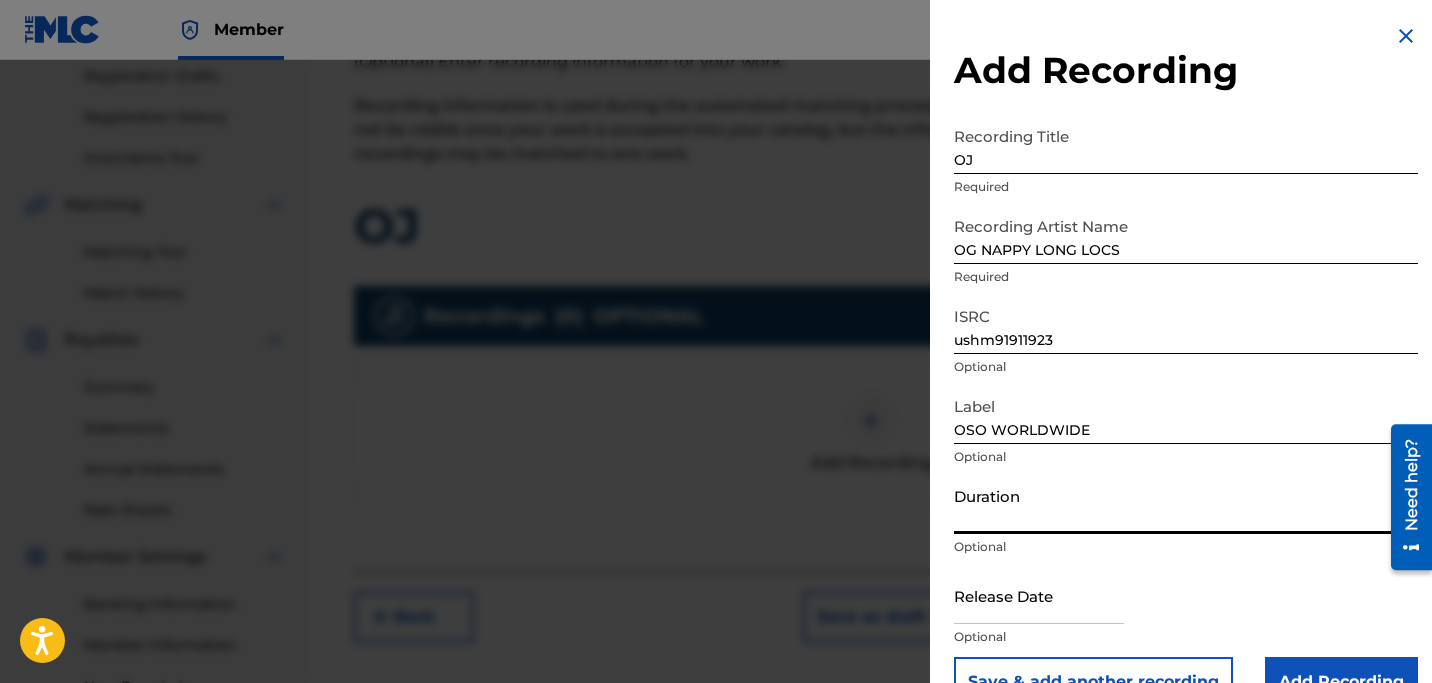 click on "Duration" at bounding box center [1186, 505] 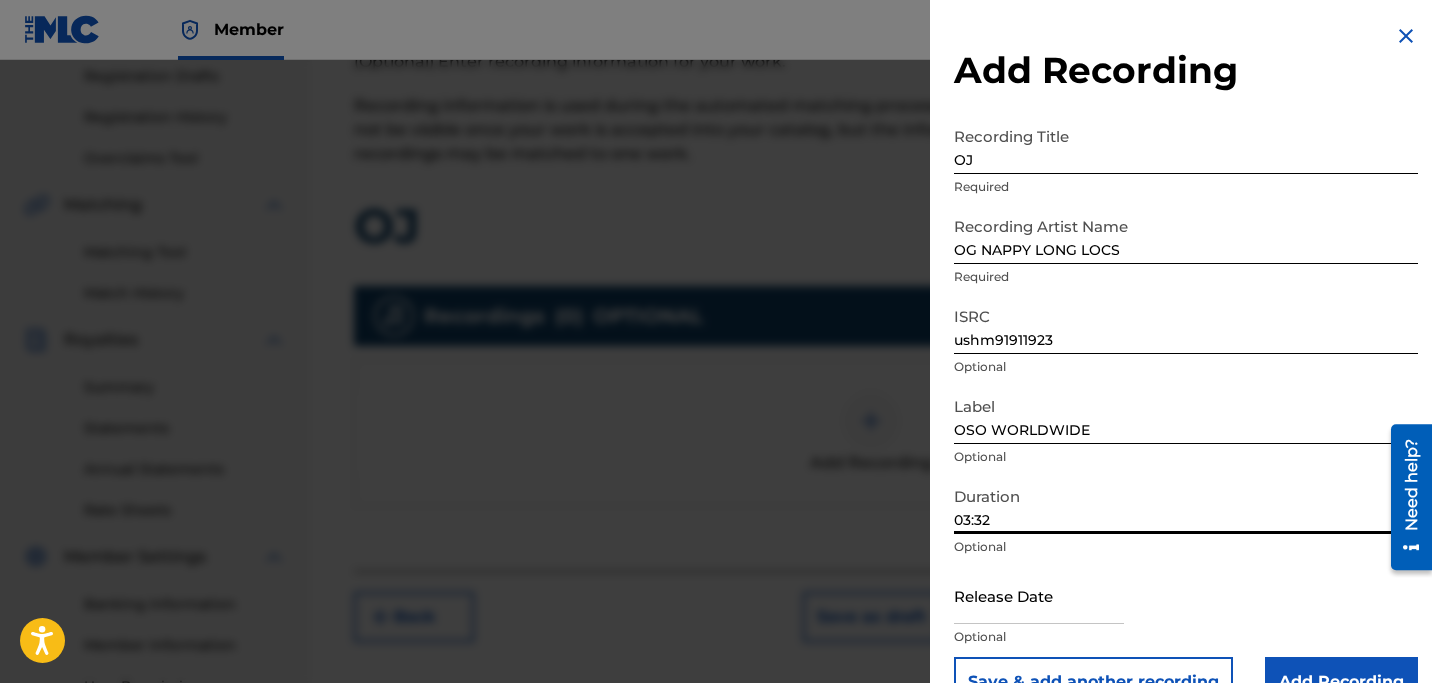 scroll, scrollTop: 48, scrollLeft: 0, axis: vertical 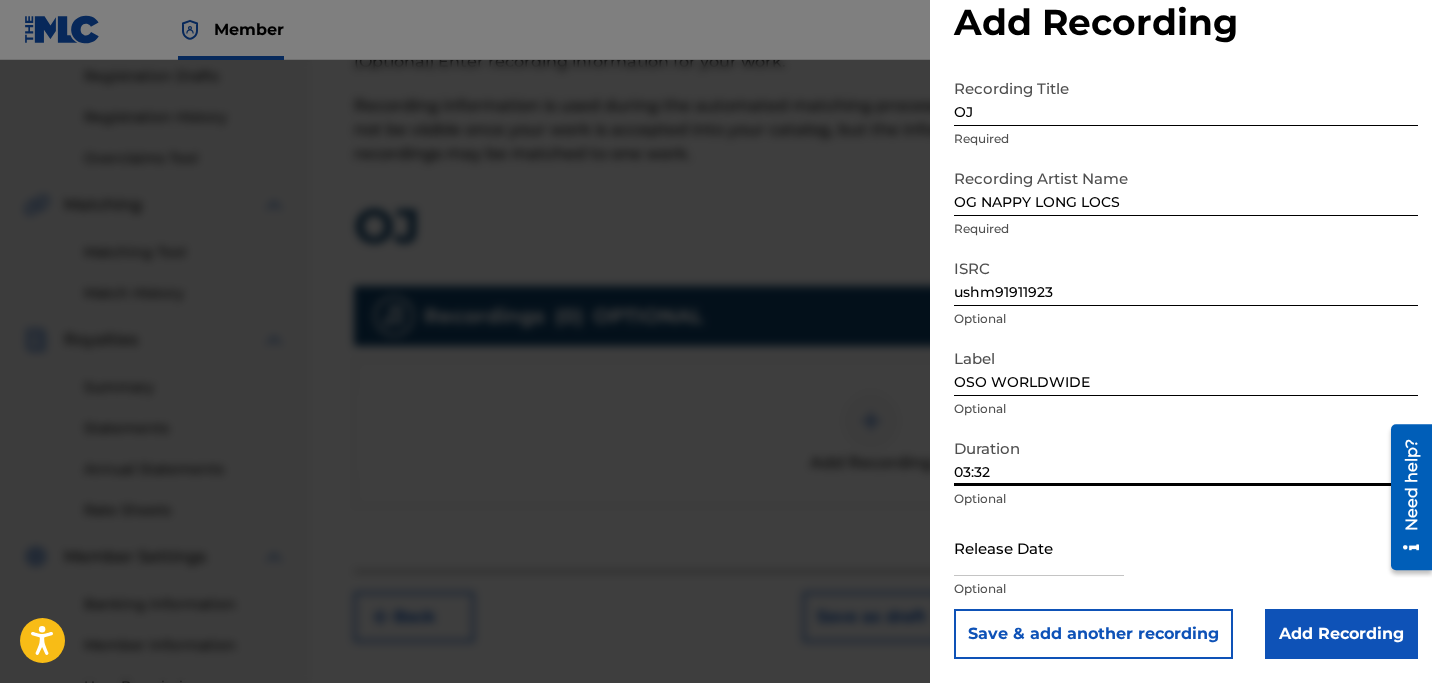 type on "03:32" 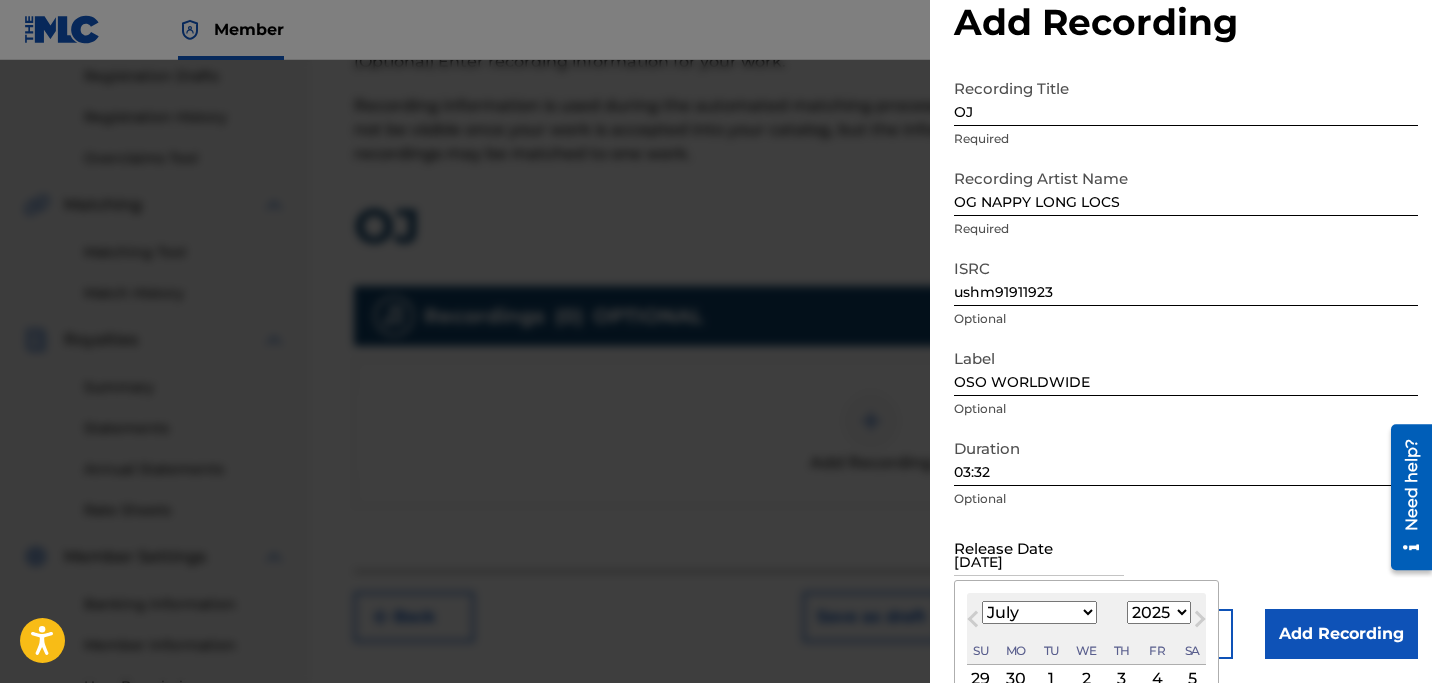 type on "[DATE]" 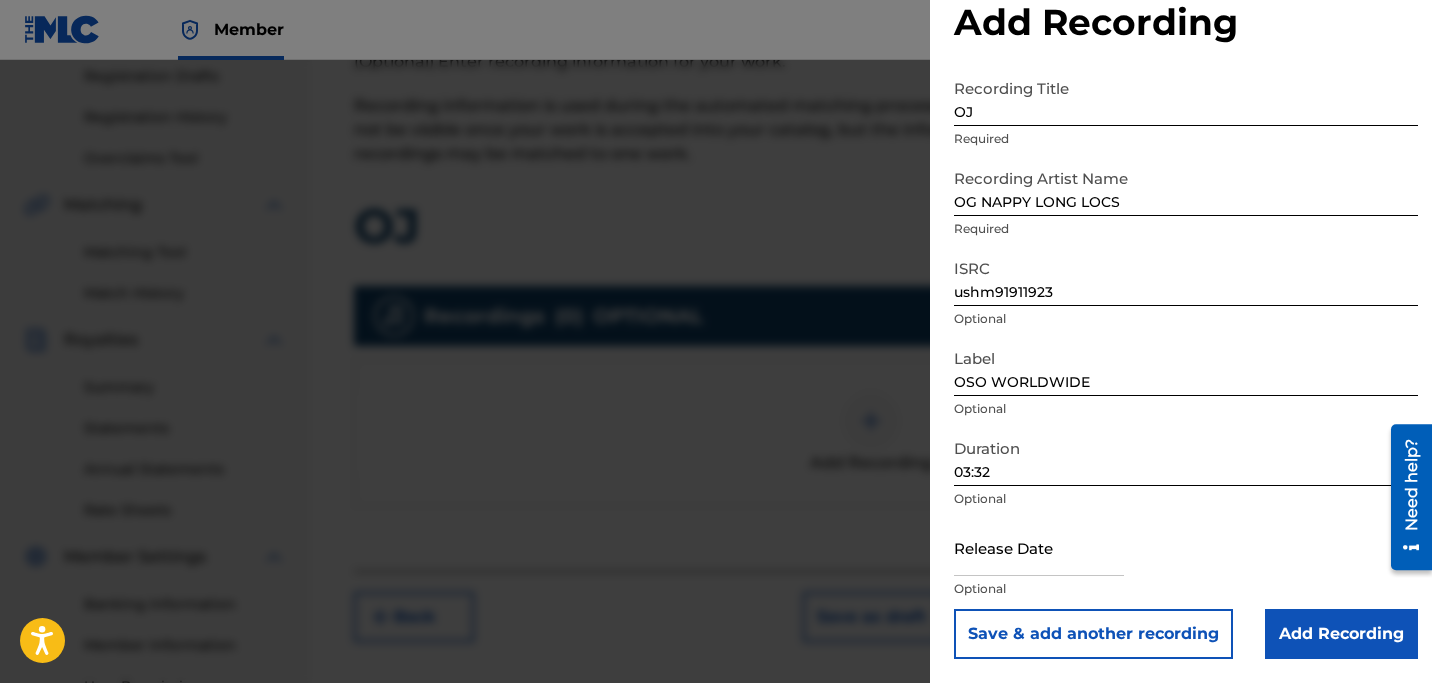 click at bounding box center [1039, 547] 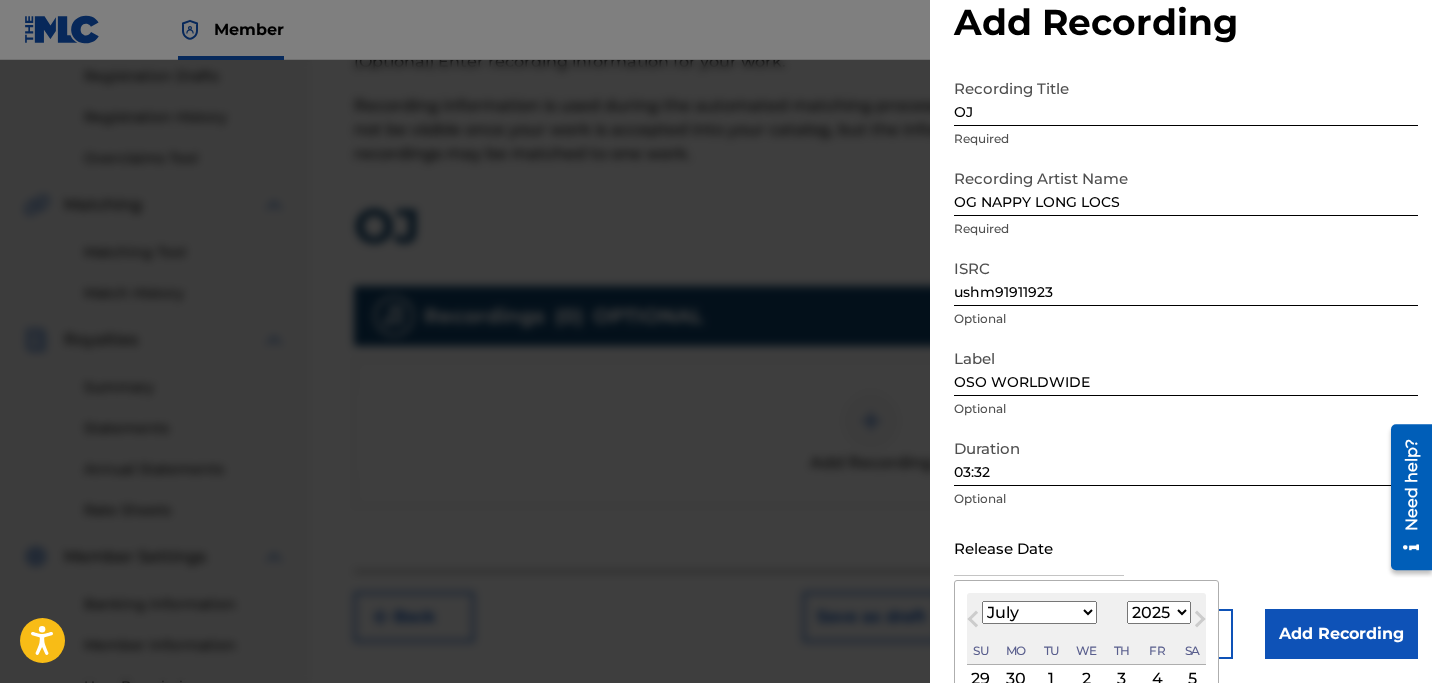 click on "January February March April May June July August September October November December" at bounding box center [1039, 612] 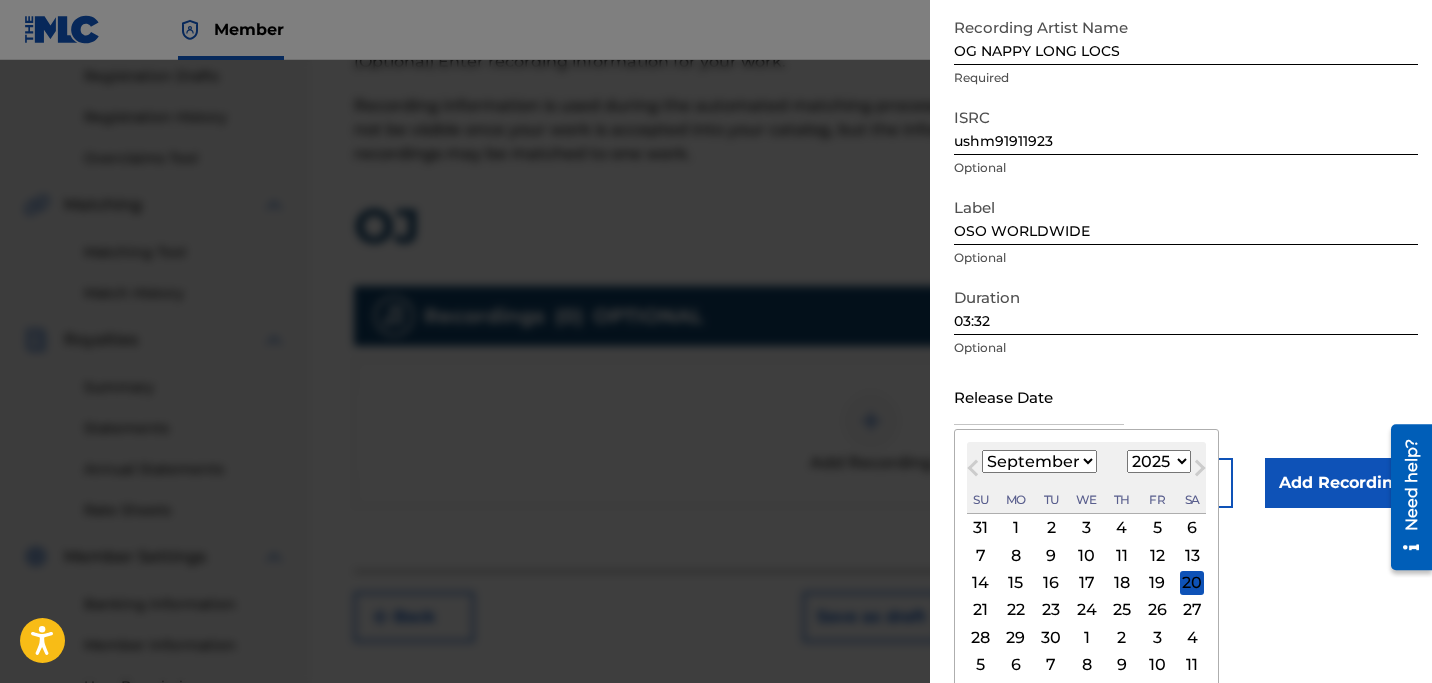 scroll, scrollTop: 207, scrollLeft: 0, axis: vertical 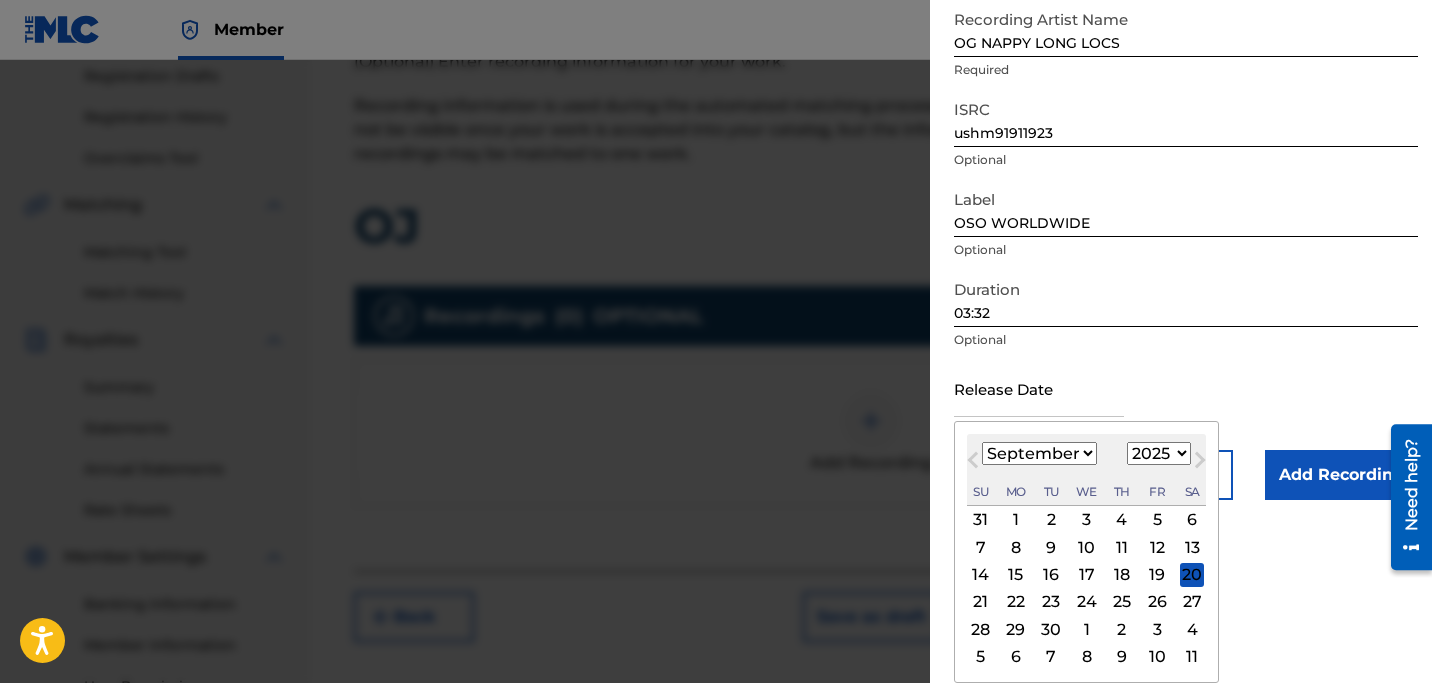 click on "1899 1900 1901 1902 1903 1904 1905 1906 1907 1908 1909 1910 1911 1912 1913 1914 1915 1916 1917 1918 1919 1920 1921 1922 1923 1924 1925 1926 1927 1928 1929 1930 1931 1932 1933 1934 1935 1936 1937 1938 1939 1940 1941 1942 1943 1944 1945 1946 1947 1948 1949 1950 1951 1952 1953 1954 1955 1956 1957 1958 1959 1960 1961 1962 1963 1964 1965 1966 1967 1968 1969 1970 1971 1972 1973 1974 1975 1976 1977 1978 1979 1980 1981 1982 1983 1984 1985 1986 1987 1988 1989 1990 1991 1992 1993 1994 1995 1996 1997 1998 1999 2000 2001 2002 2003 2004 2005 2006 2007 2008 2009 2010 2011 2012 2013 2014 2015 2016 2017 2018 2019 2020 2021 2022 2023 2024 2025 2026 2027 2028 2029 2030 2031 2032 2033 2034 2035 2036 2037 2038 2039 2040 2041 2042 2043 2044 2045 2046 2047 2048 2049 2050 2051 2052 2053 2054 2055 2056 2057 2058 2059 2060 2061 2062 2063 2064 2065 2066 2067 2068 2069 2070 2071 2072 2073 2074 2075 2076 2077 2078 2079 2080 2081 2082 2083 2084 2085 2086 2087 2088 2089 2090 2091 2092 2093 2094 2095 2096 2097 2098 2099 2100" at bounding box center (1159, 453) 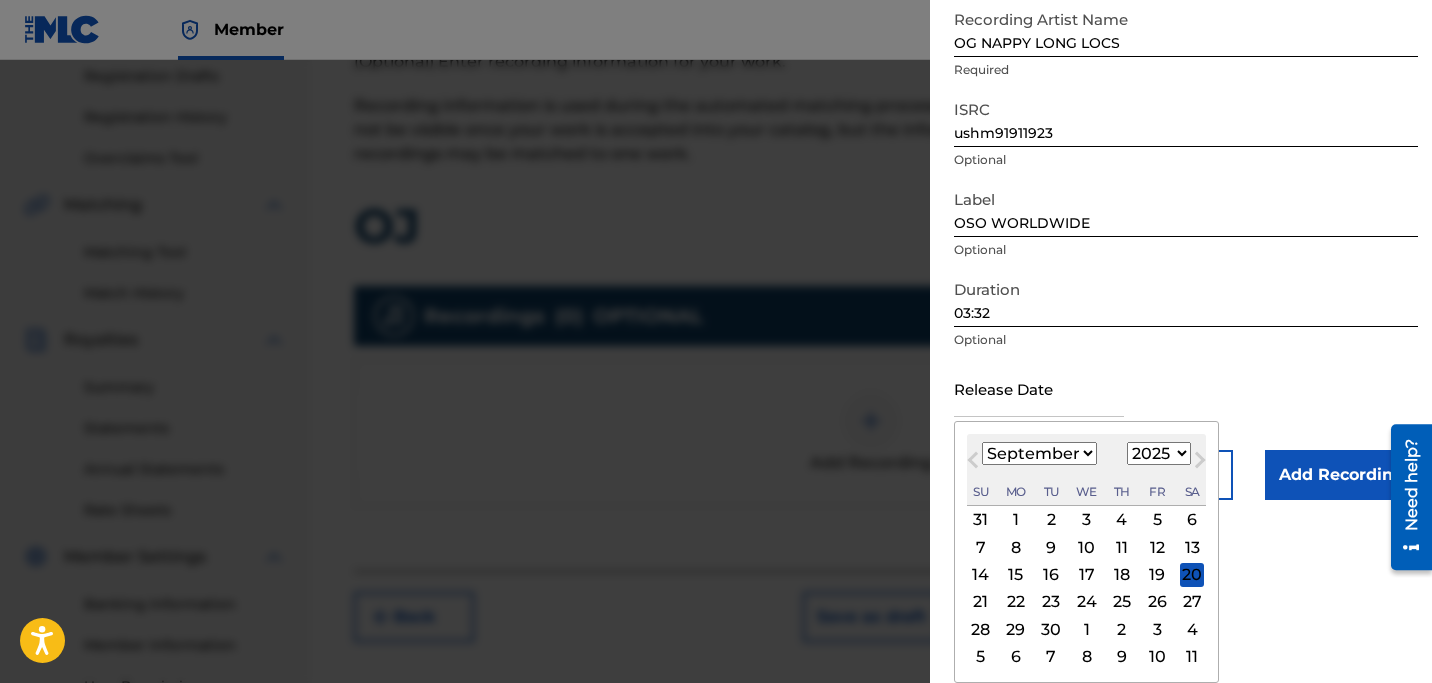 select on "2019" 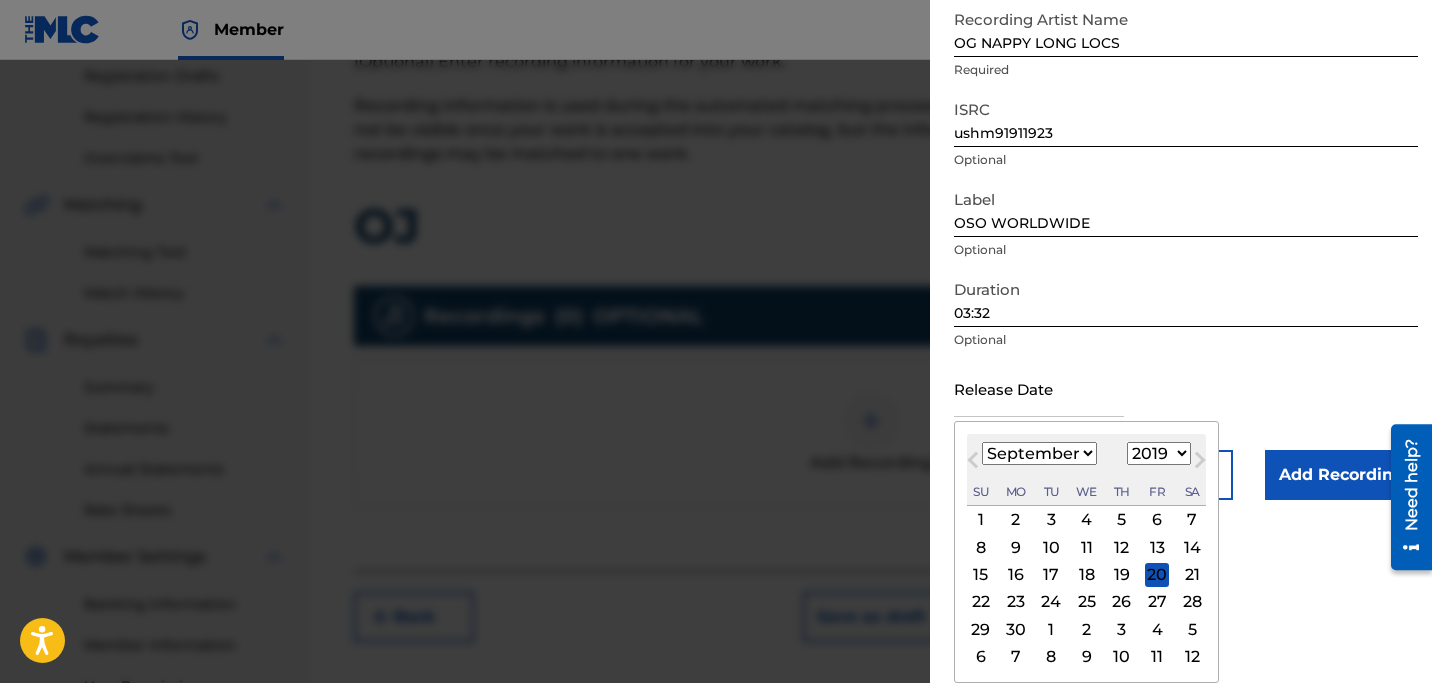click on "9" at bounding box center (1016, 547) 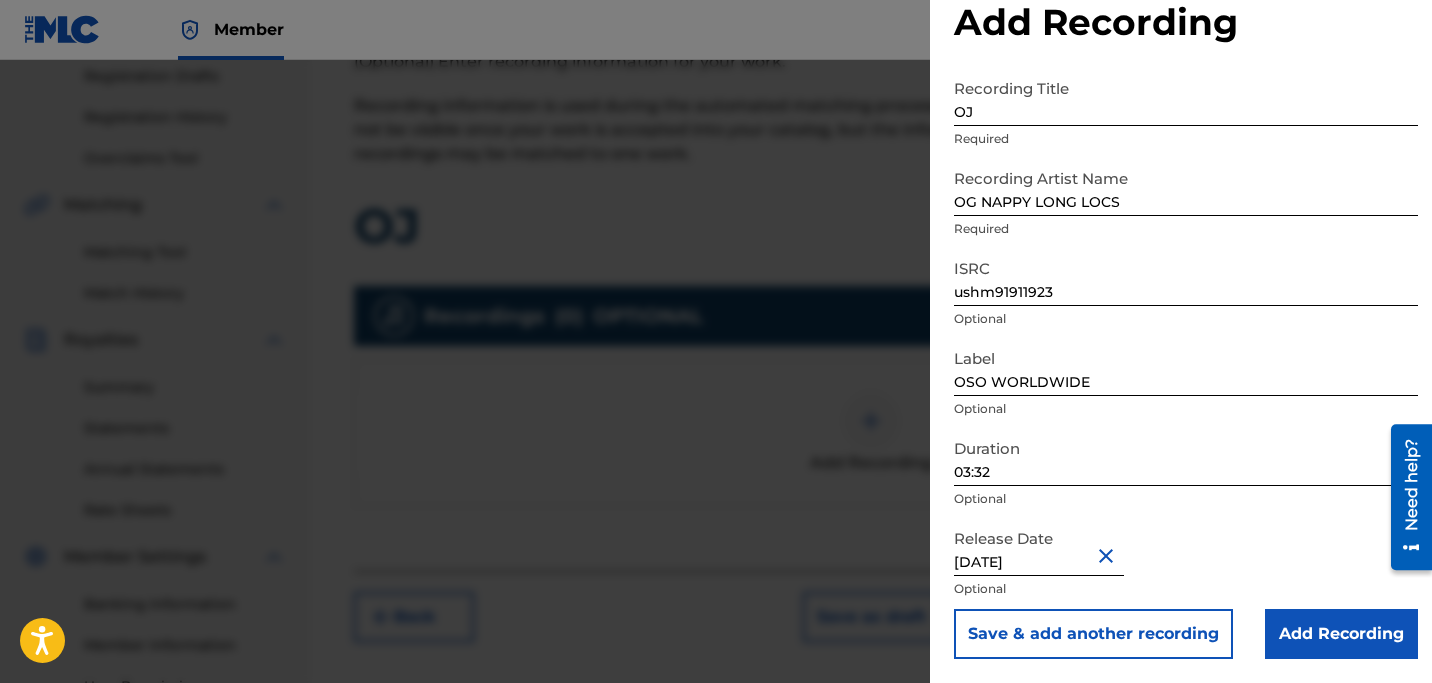 scroll, scrollTop: 48, scrollLeft: 0, axis: vertical 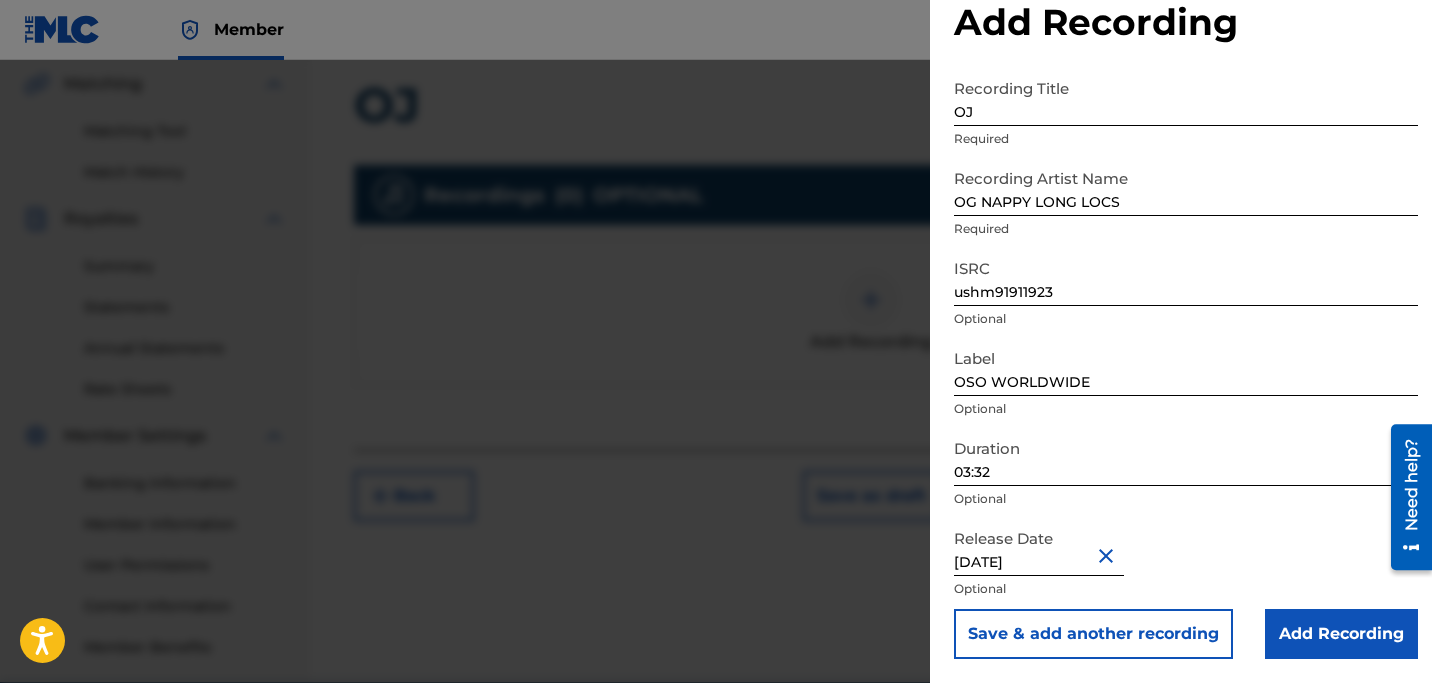 click on "Add Recording" at bounding box center [1341, 634] 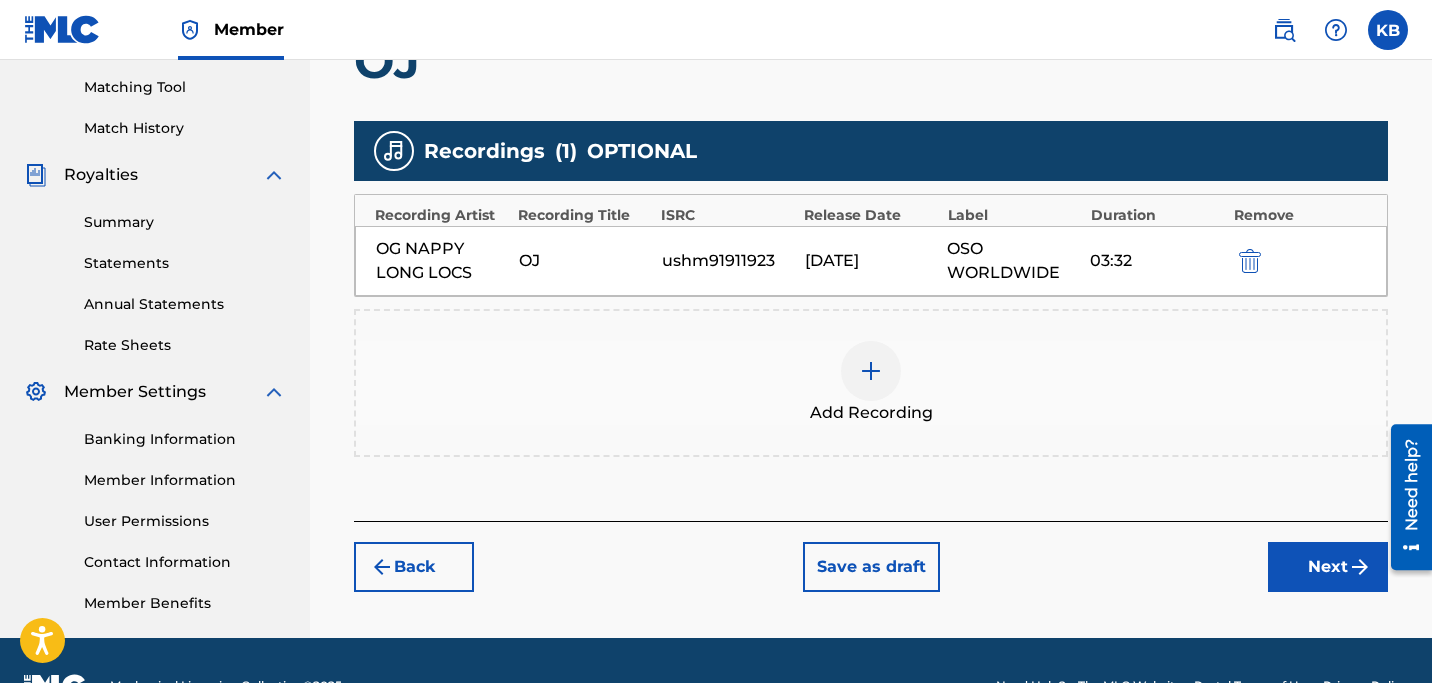 scroll, scrollTop: 542, scrollLeft: 0, axis: vertical 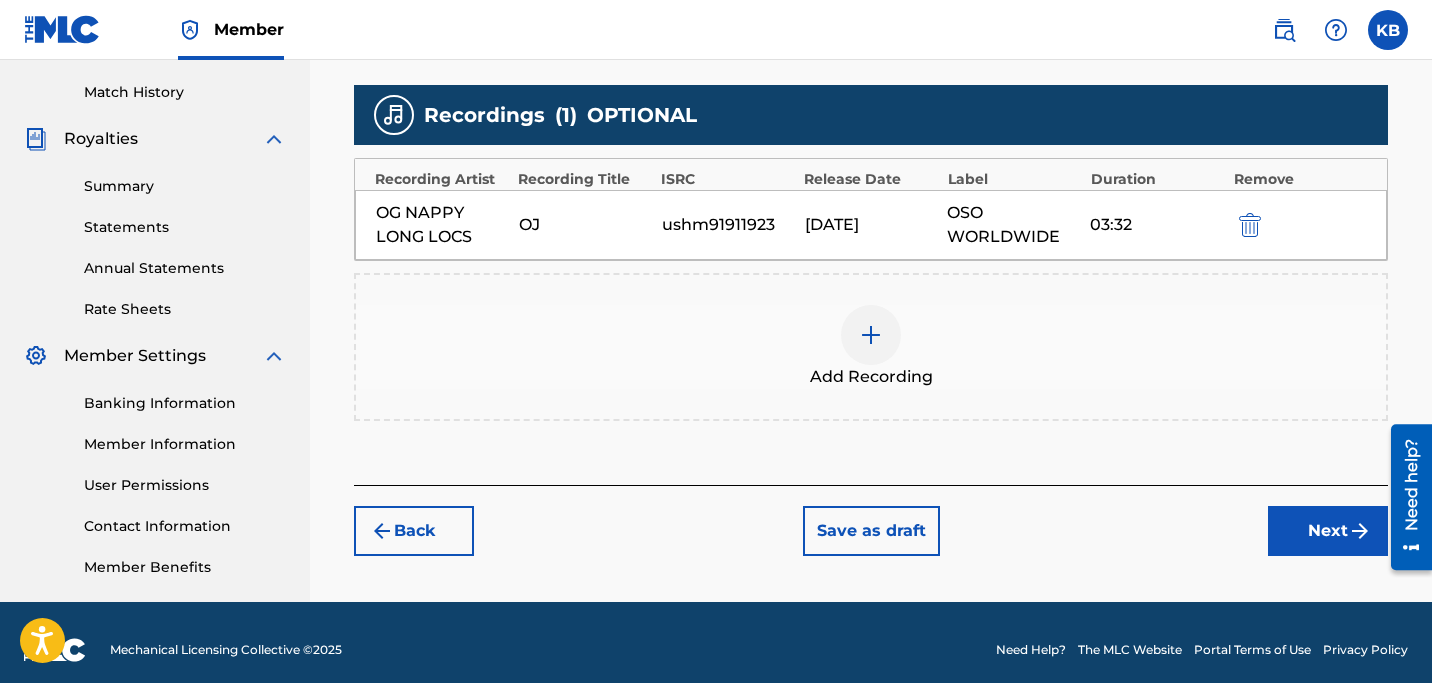 click on "Next" at bounding box center (1328, 531) 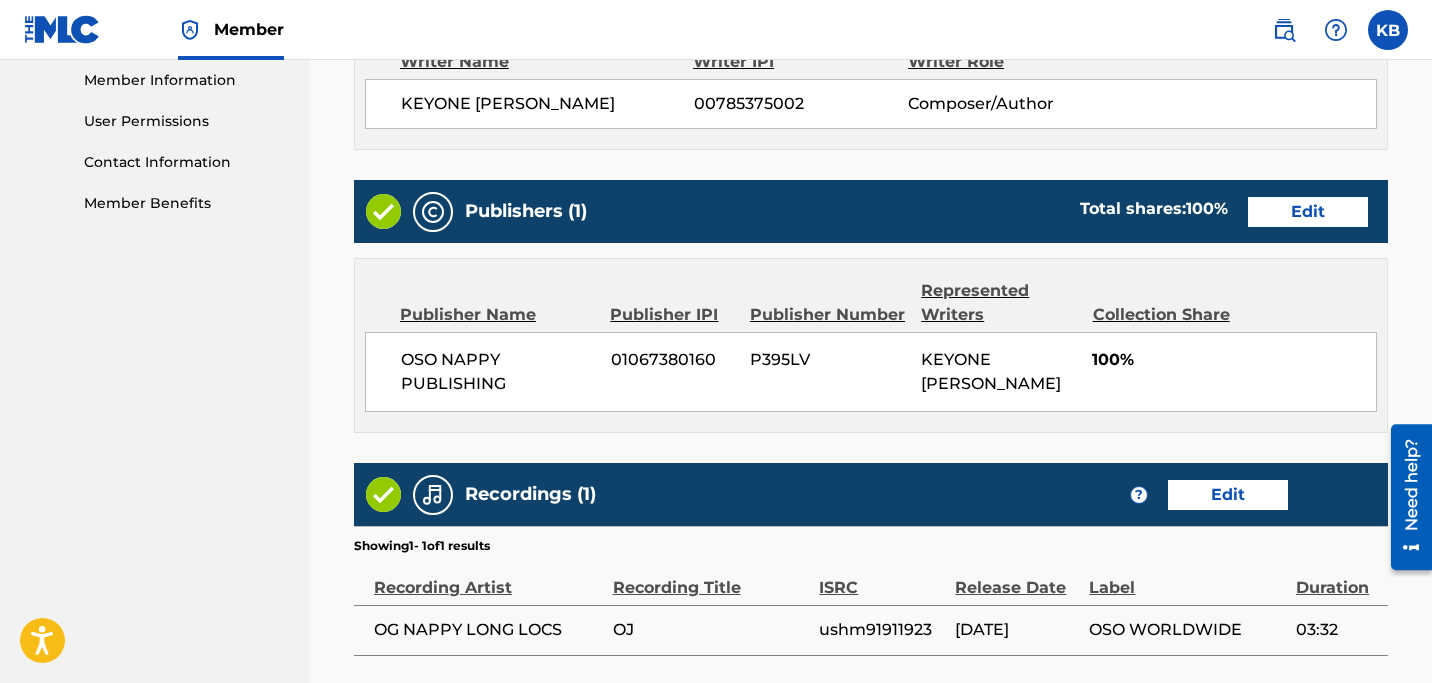 scroll, scrollTop: 1094, scrollLeft: 0, axis: vertical 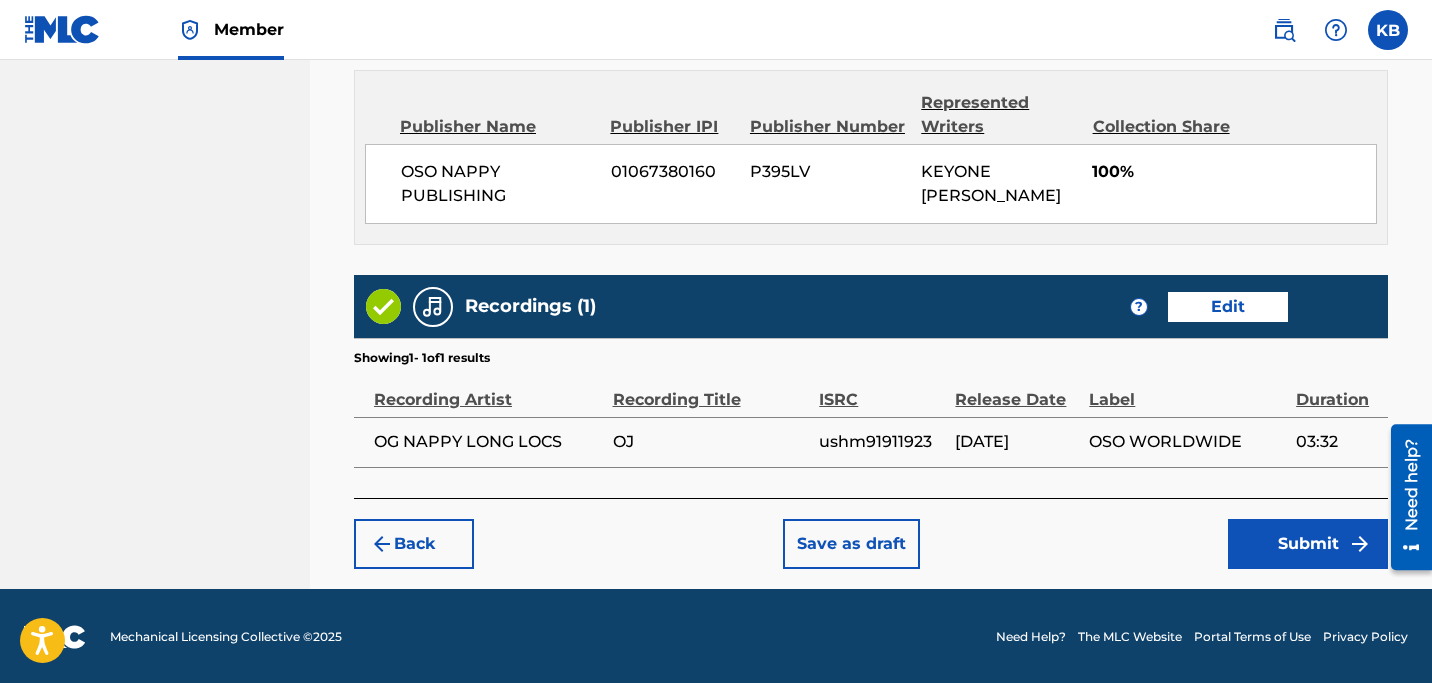 click on "Submit" at bounding box center [1308, 544] 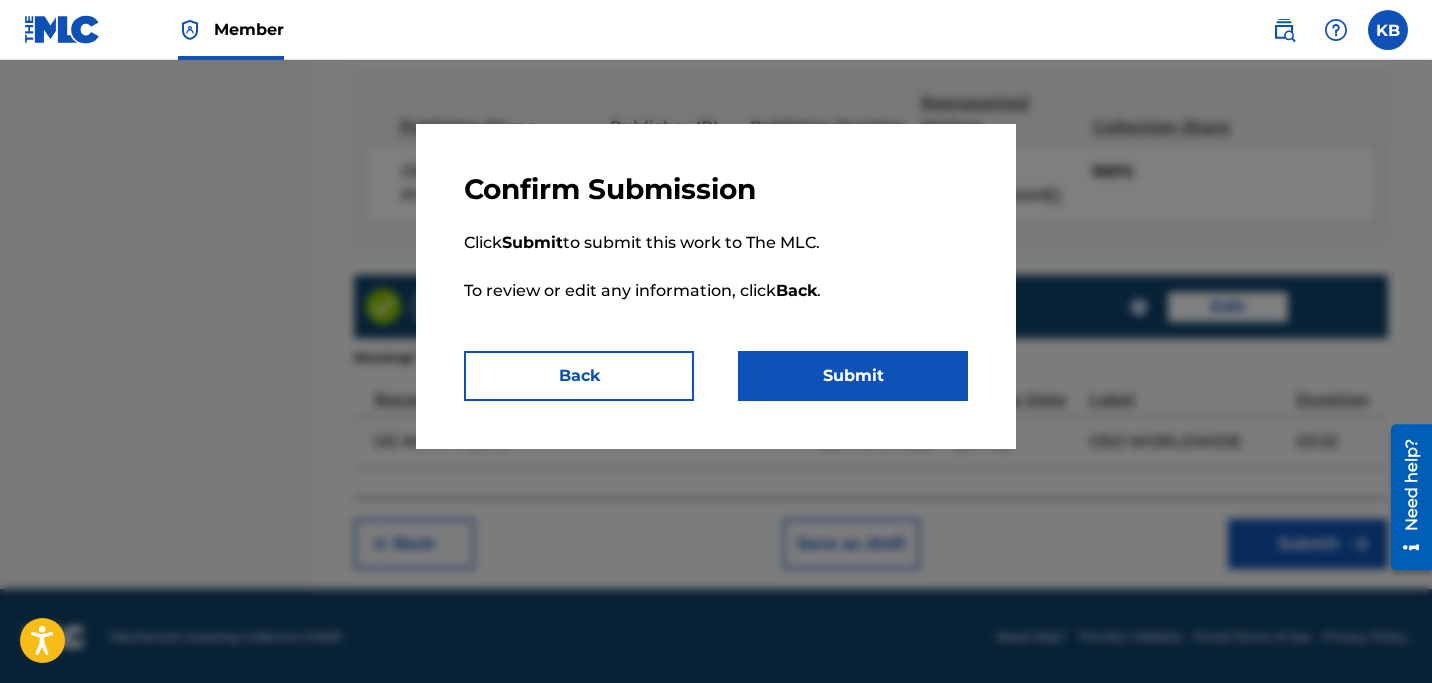 click on "Submit" at bounding box center [853, 376] 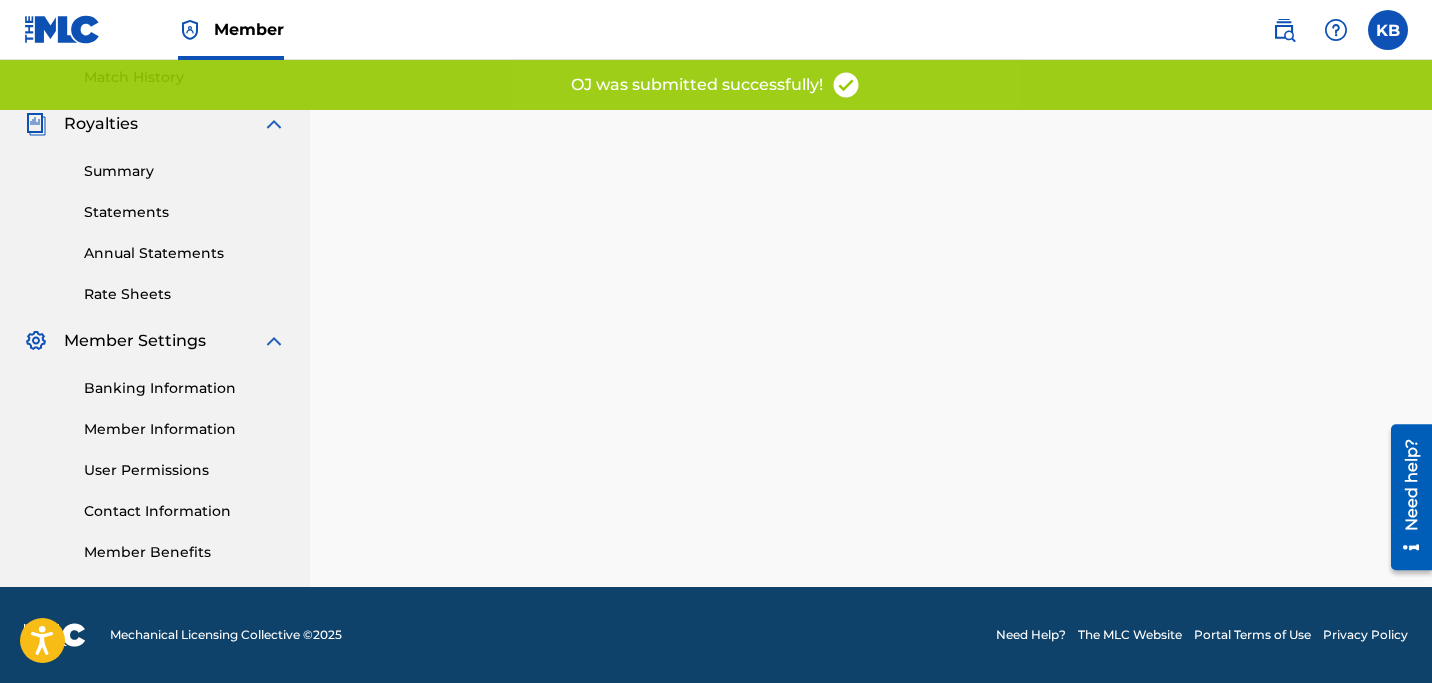 scroll, scrollTop: 0, scrollLeft: 0, axis: both 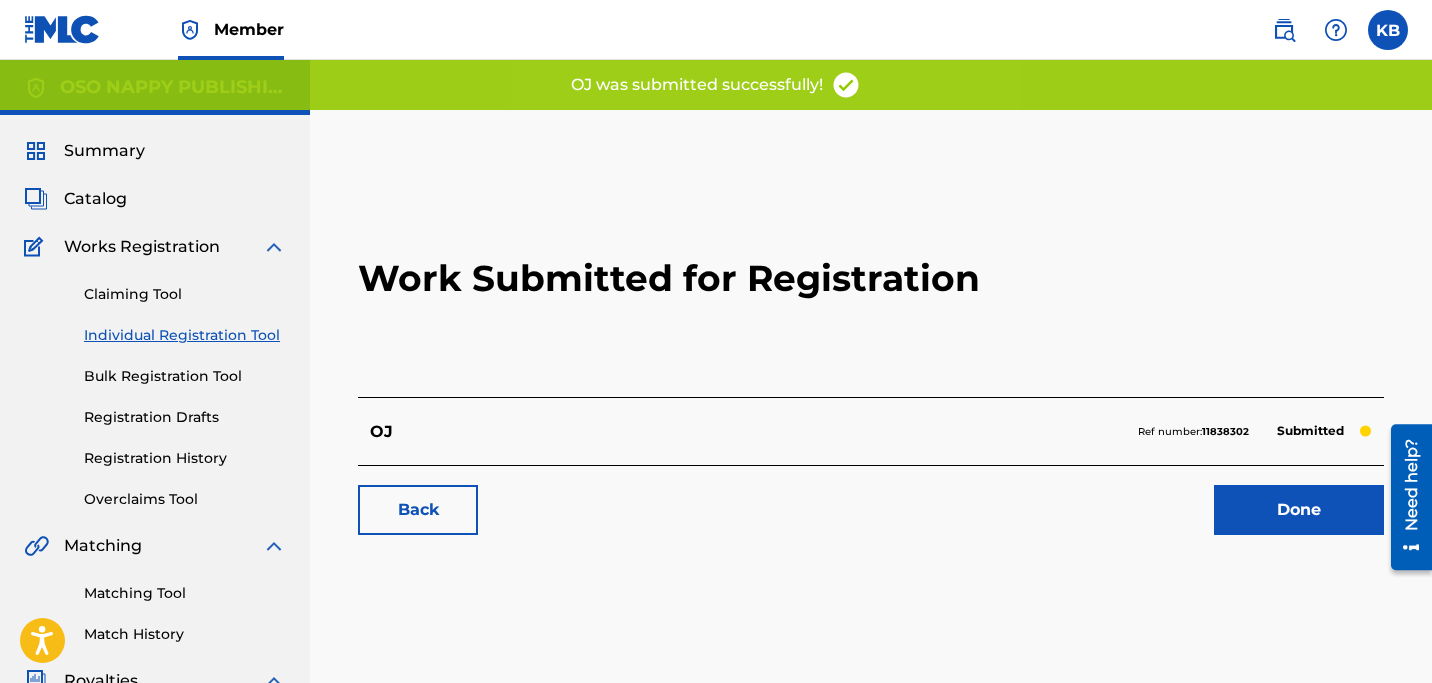 click on "Done" at bounding box center [1299, 510] 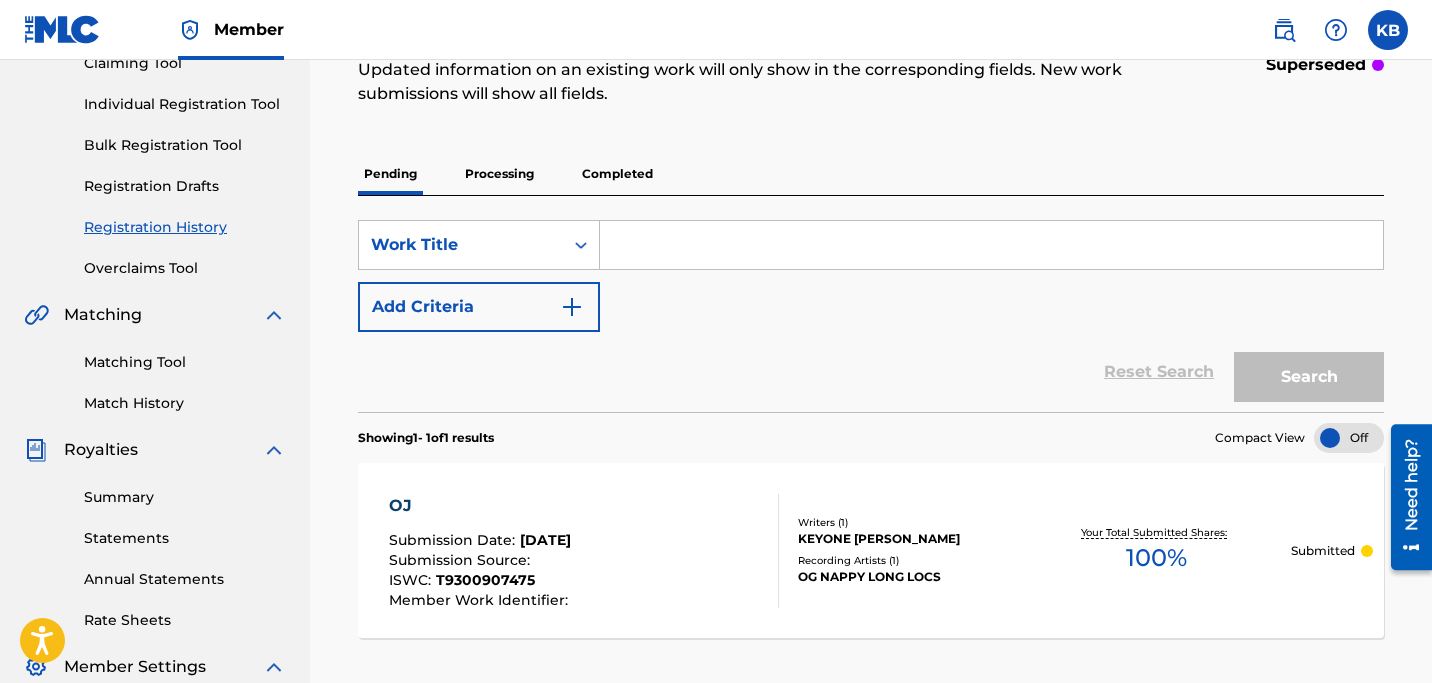 scroll, scrollTop: 220, scrollLeft: 0, axis: vertical 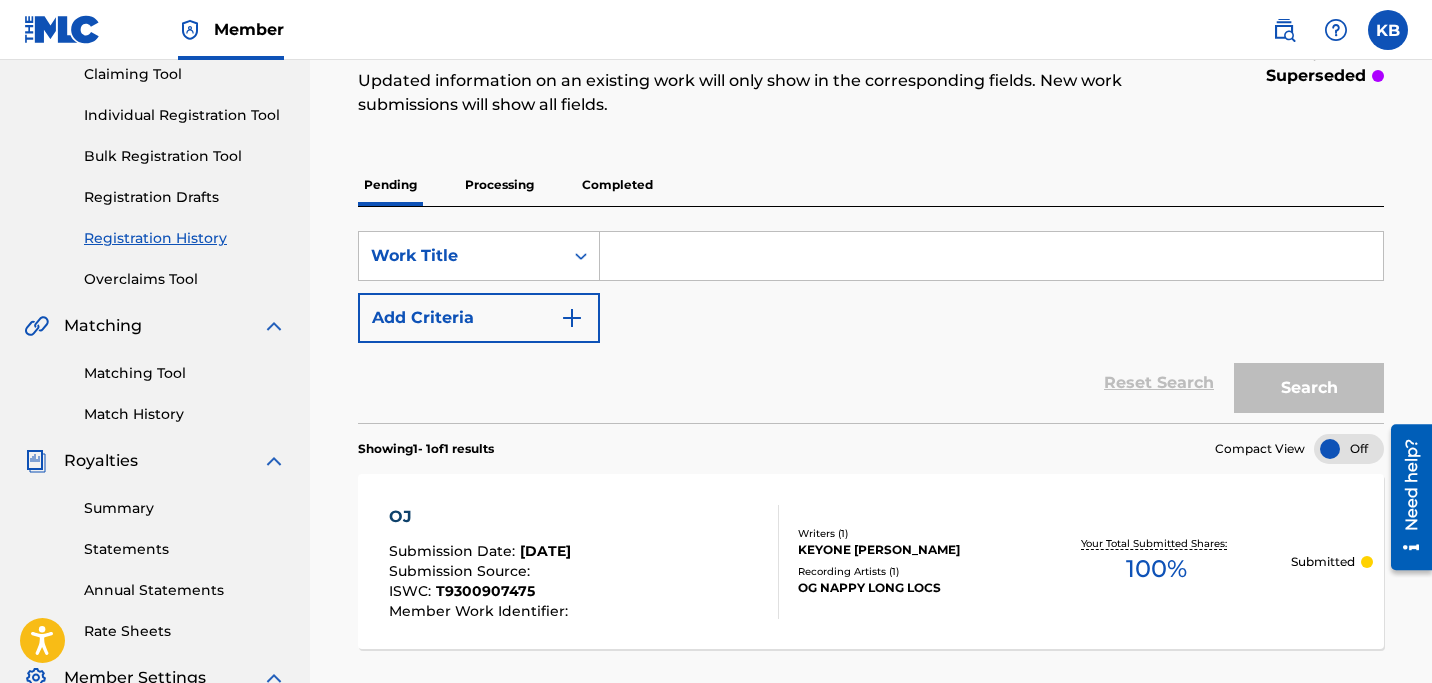 click on "Matching Tool" at bounding box center (185, 373) 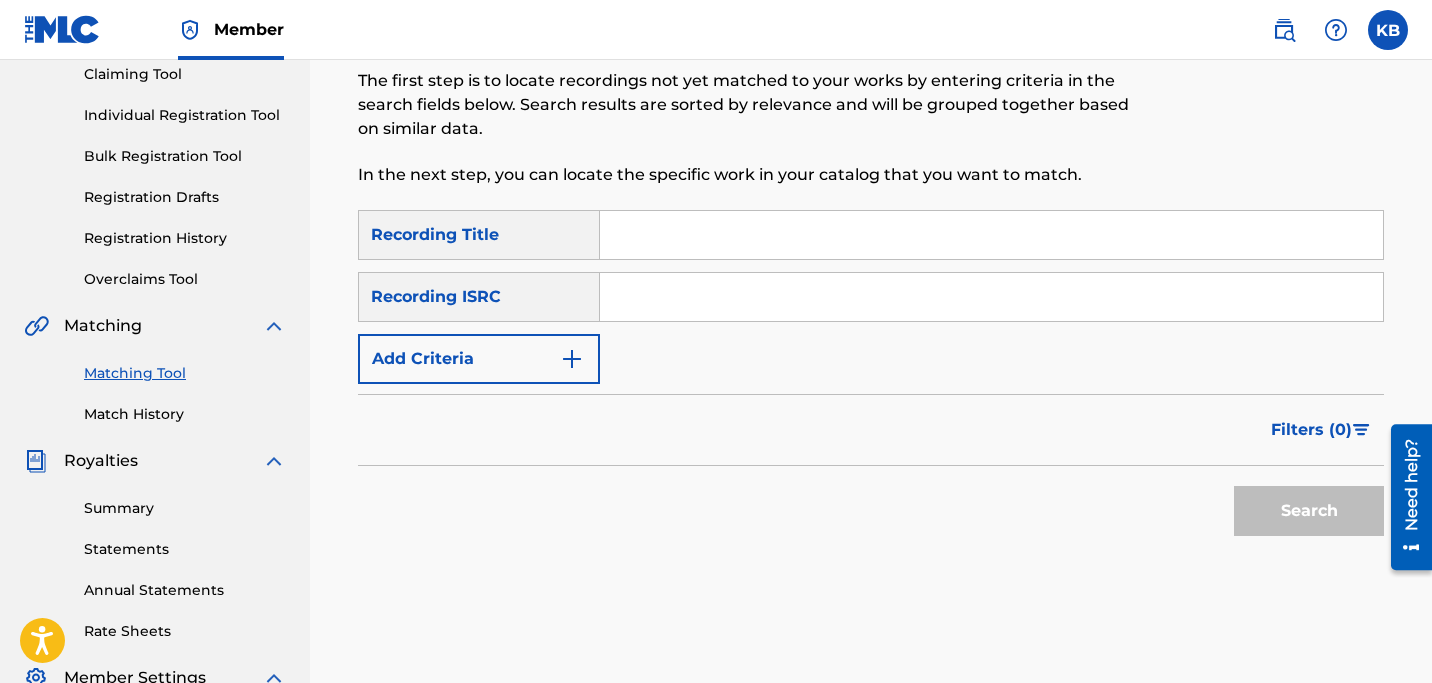 scroll, scrollTop: 0, scrollLeft: 0, axis: both 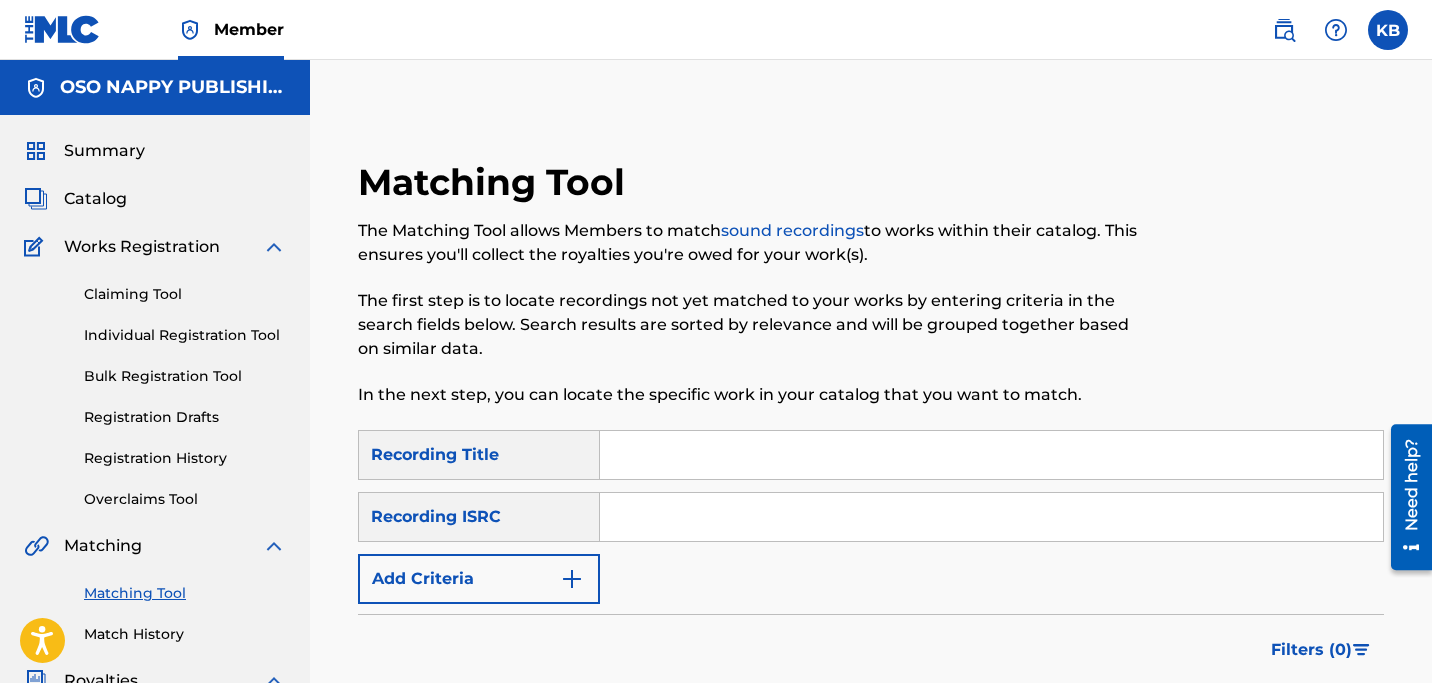 click on "Add Criteria" at bounding box center (479, 579) 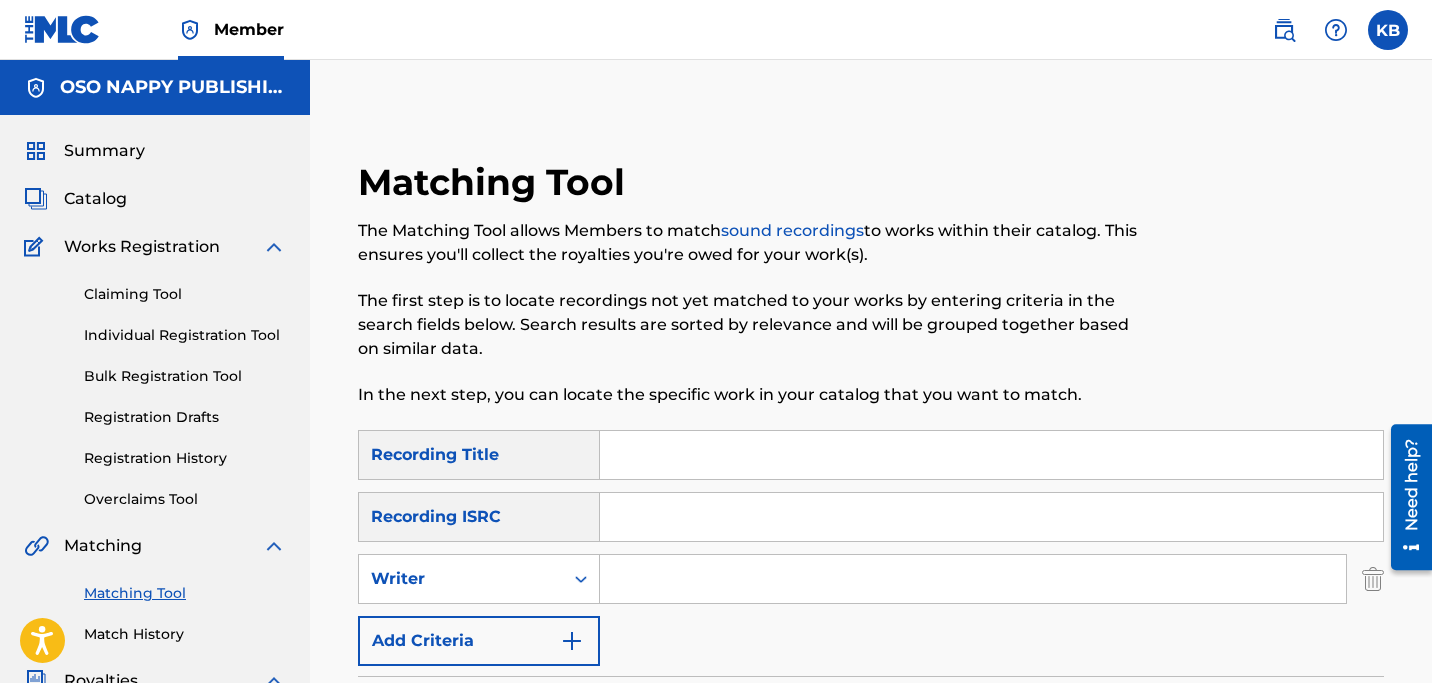 click at bounding box center [973, 579] 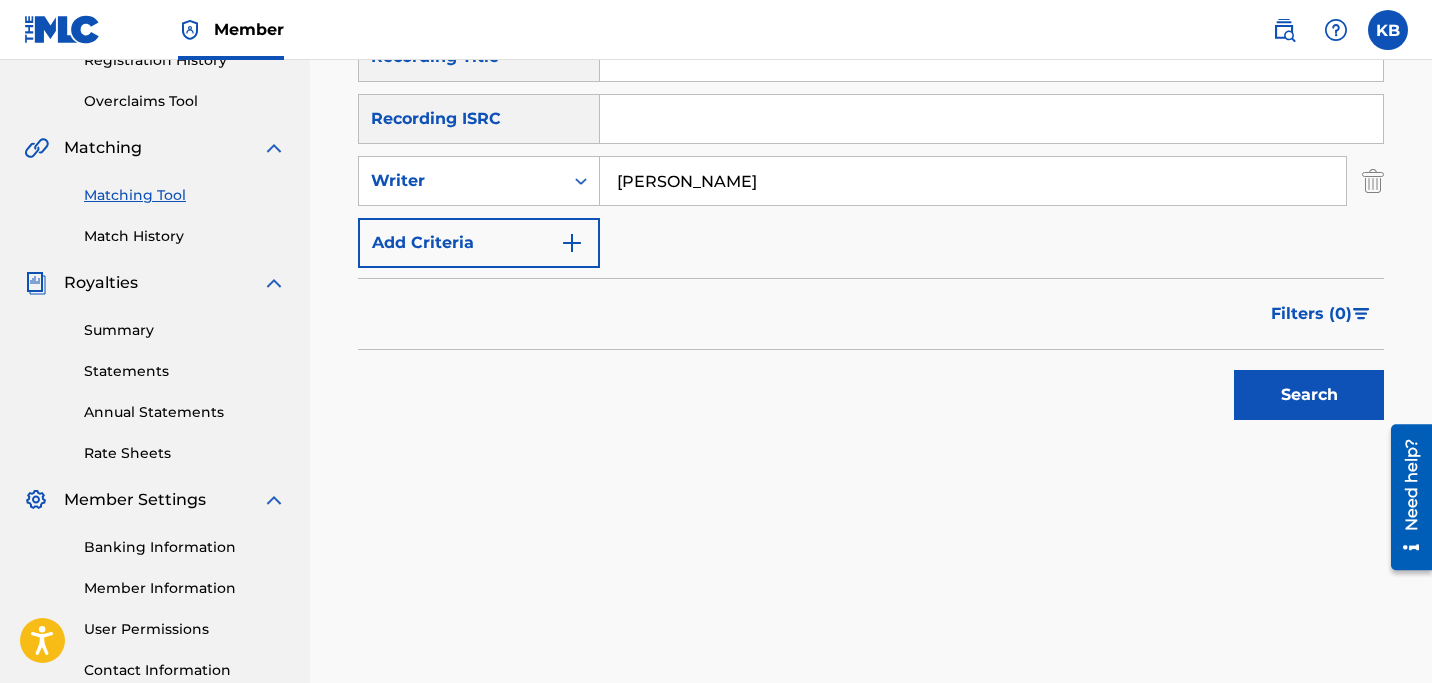 scroll, scrollTop: 460, scrollLeft: 0, axis: vertical 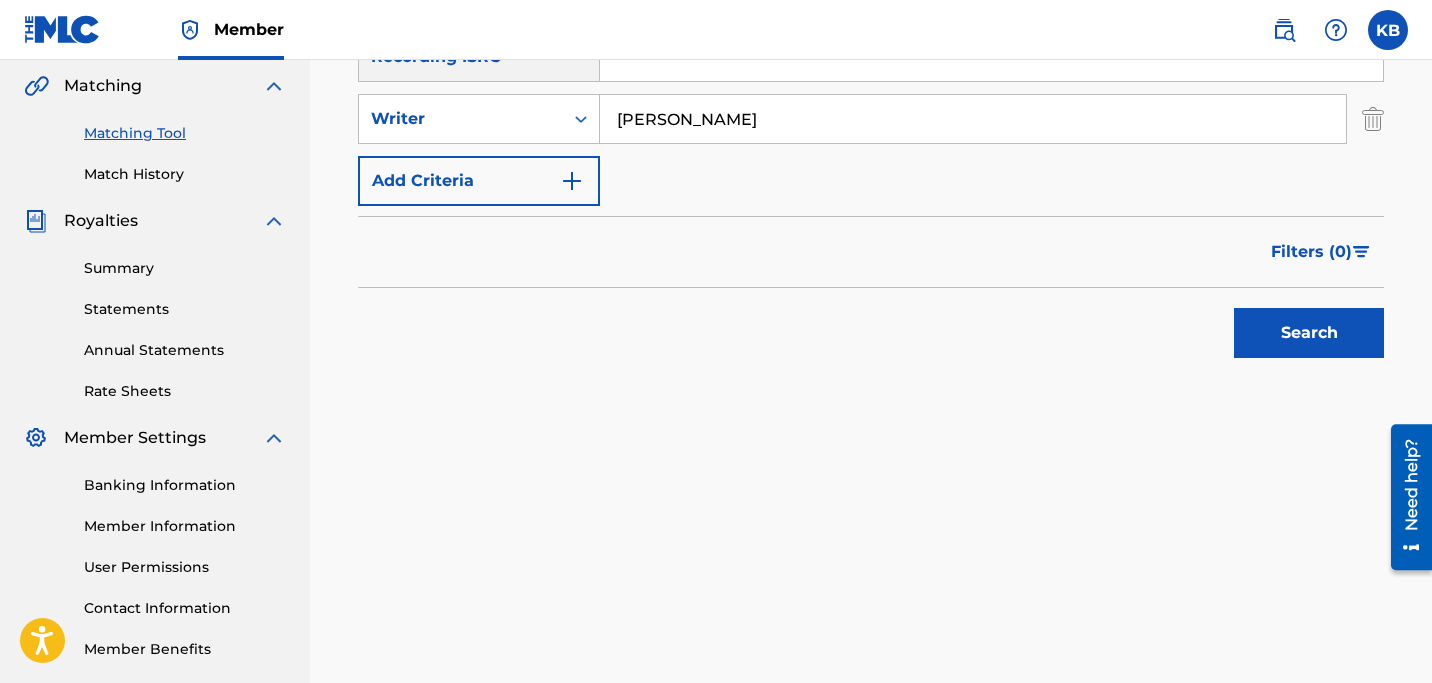 click on "Search" at bounding box center (1309, 333) 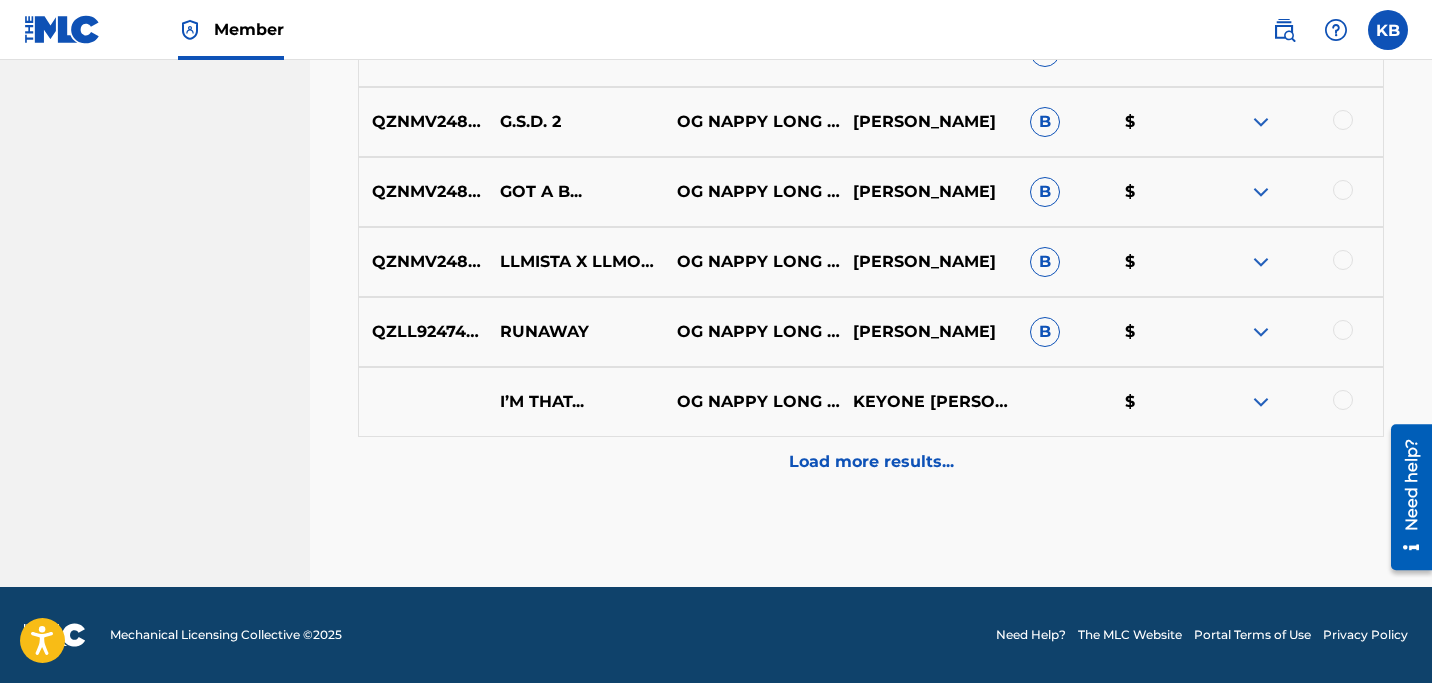 click on "Load more results..." at bounding box center [871, 462] 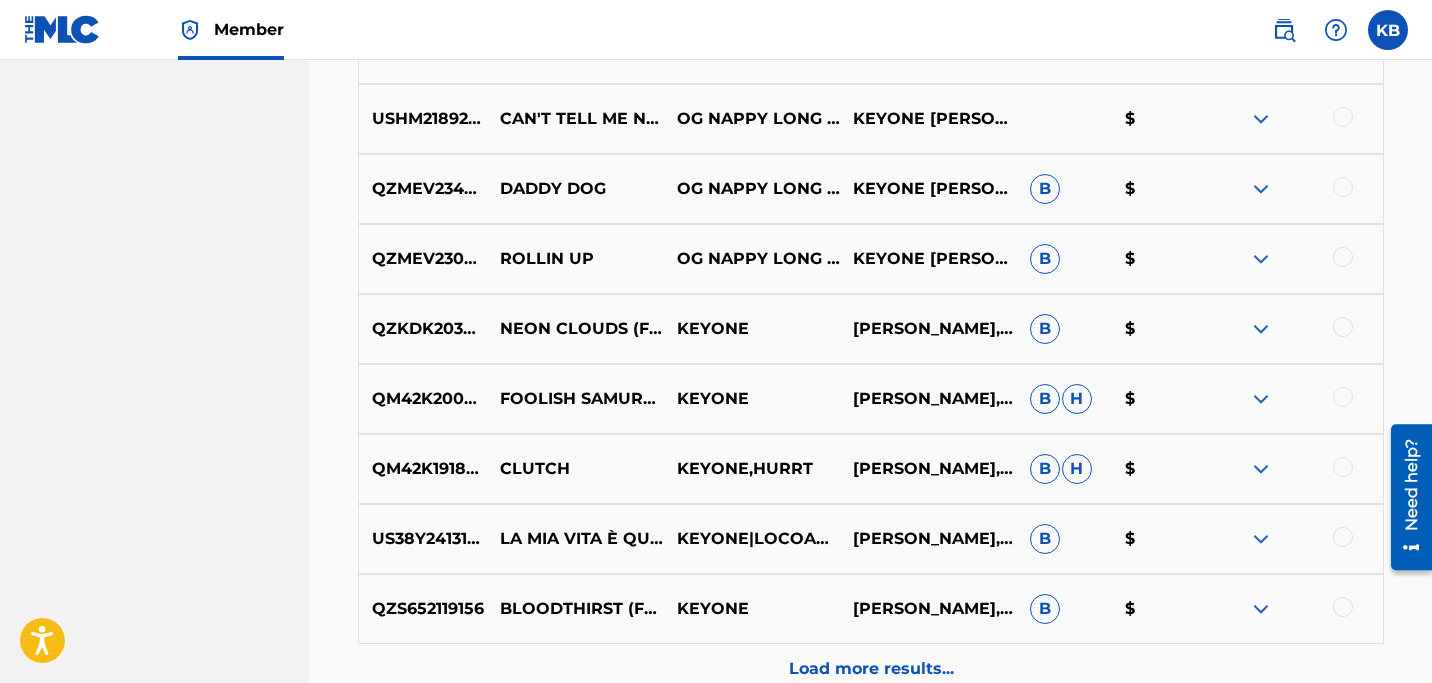 scroll, scrollTop: 1666, scrollLeft: 0, axis: vertical 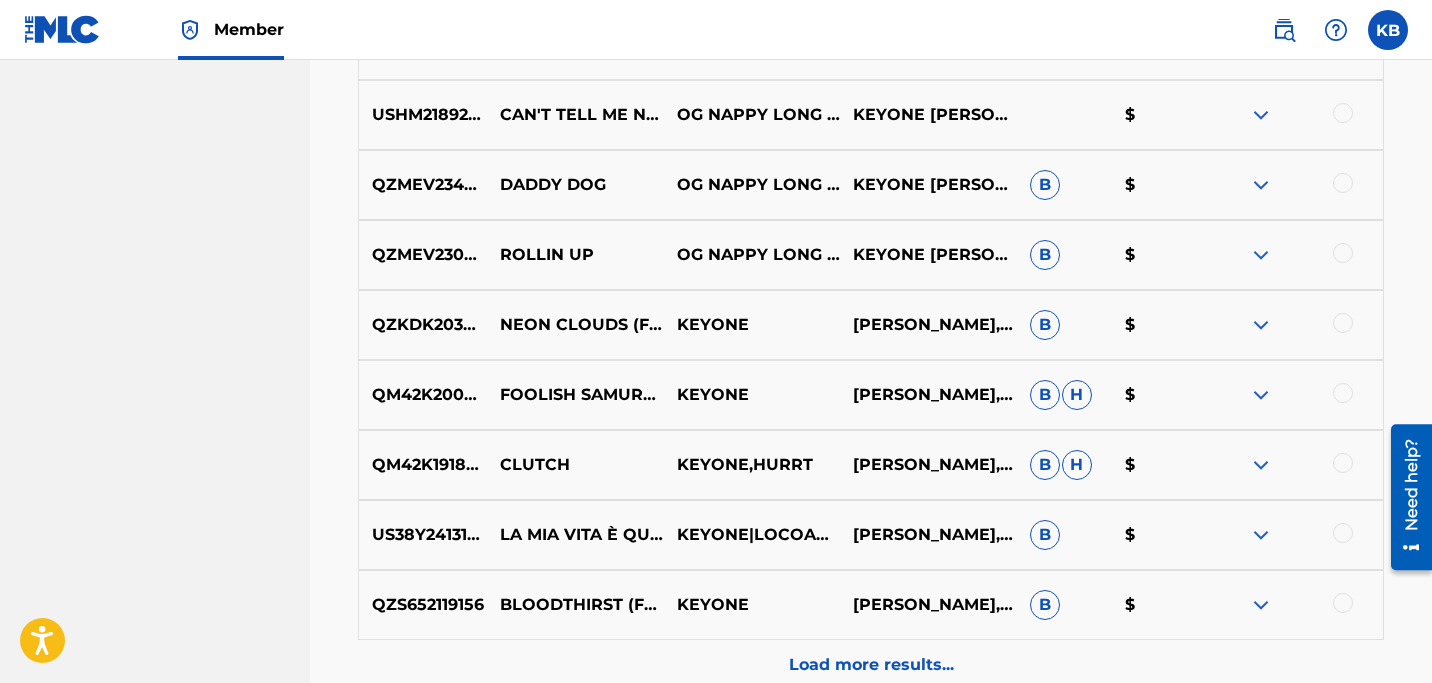 click at bounding box center [1343, 183] 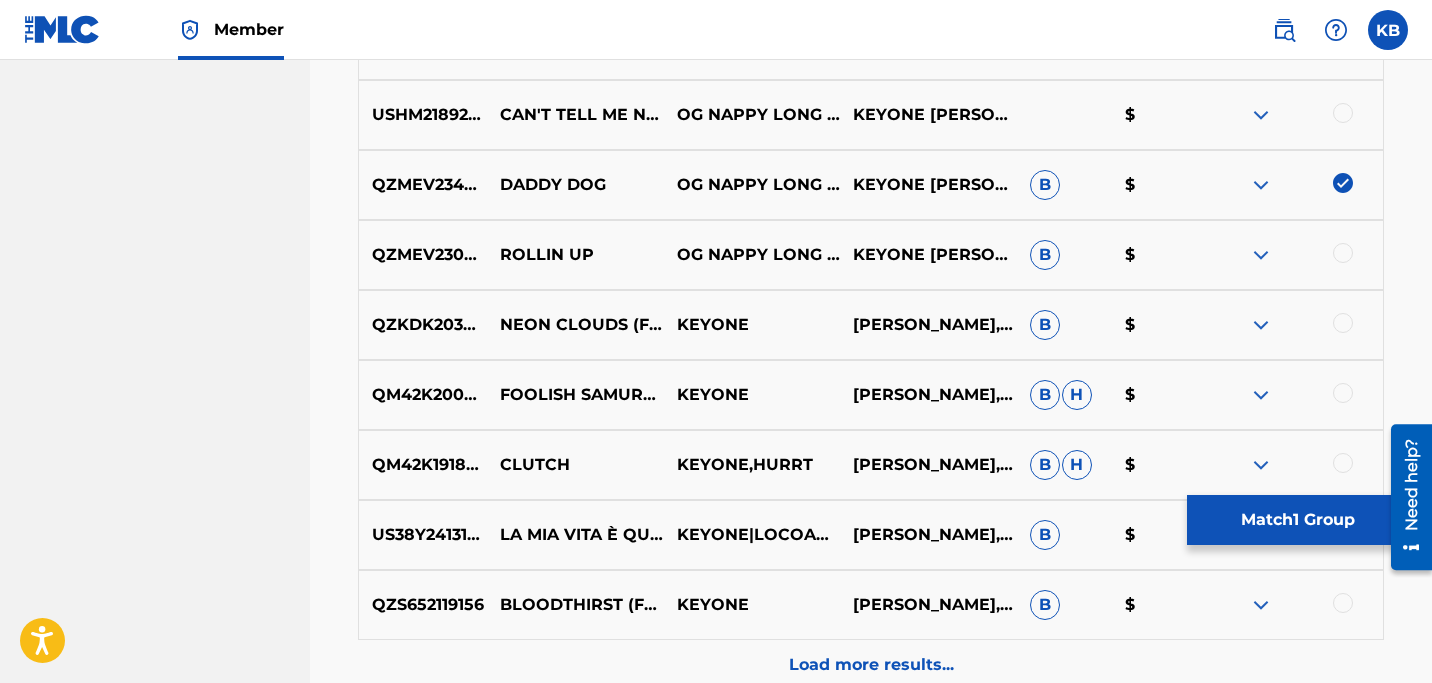click on "Match  1 Group" at bounding box center [1297, 520] 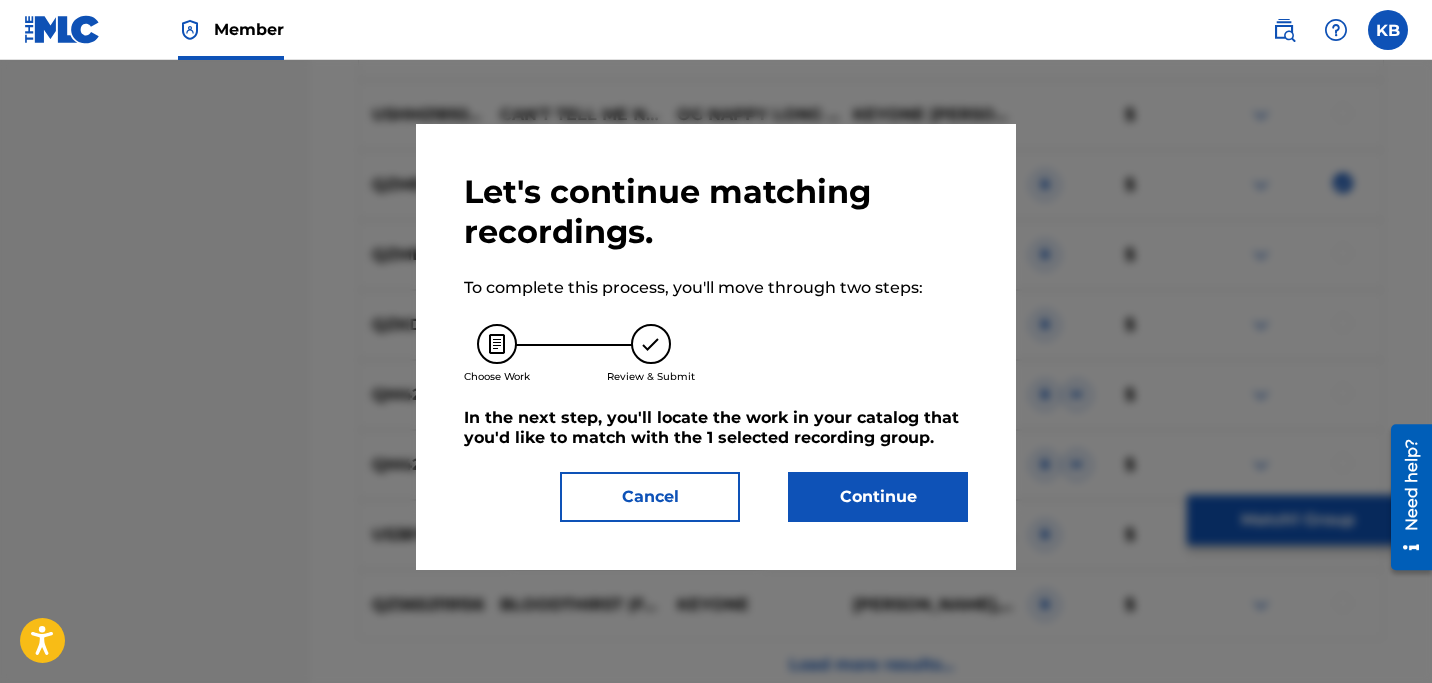 click on "Continue" at bounding box center [878, 497] 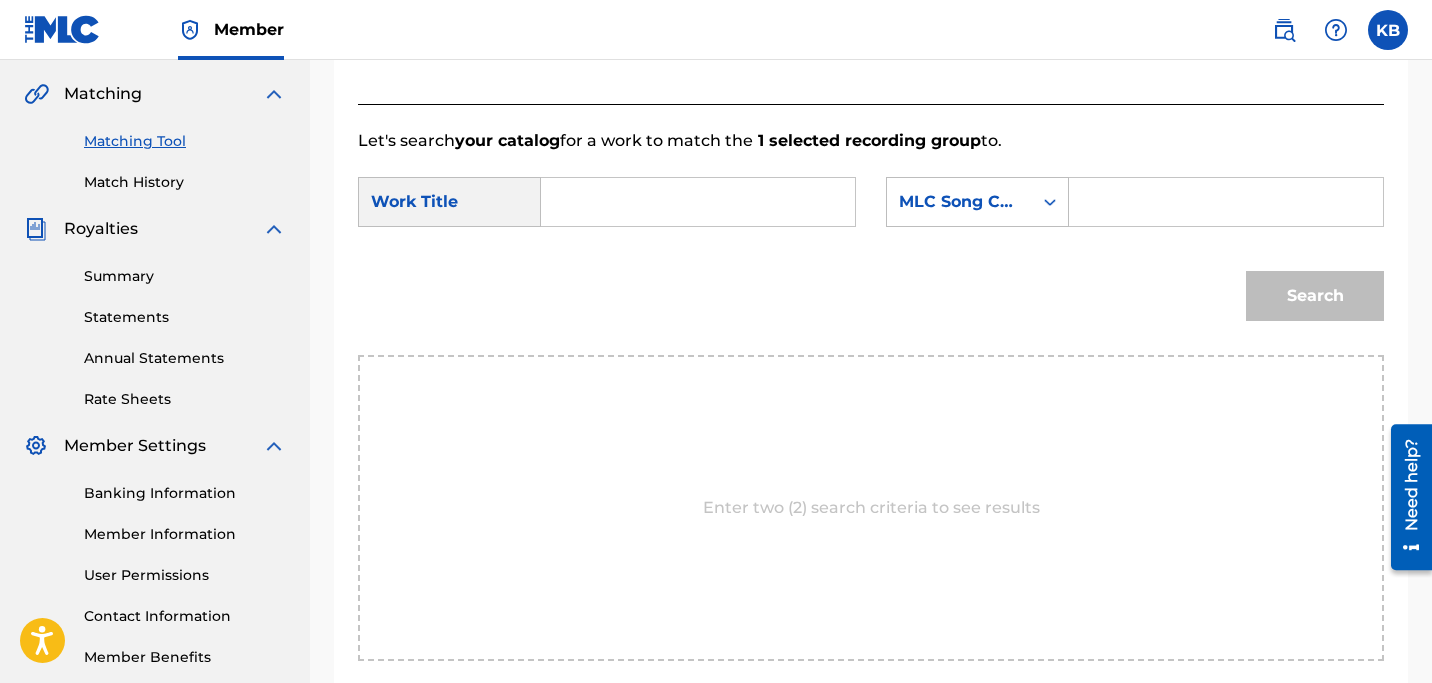 scroll, scrollTop: 288, scrollLeft: 0, axis: vertical 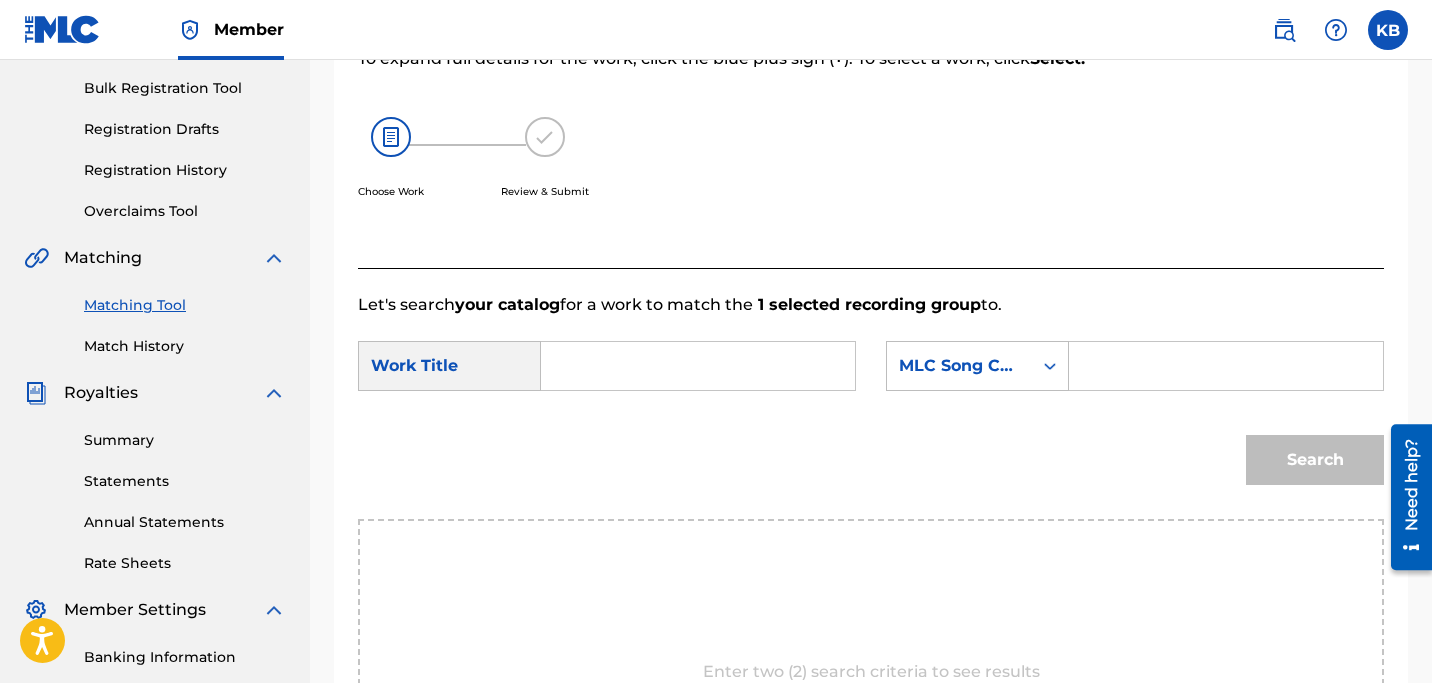 click at bounding box center [698, 366] 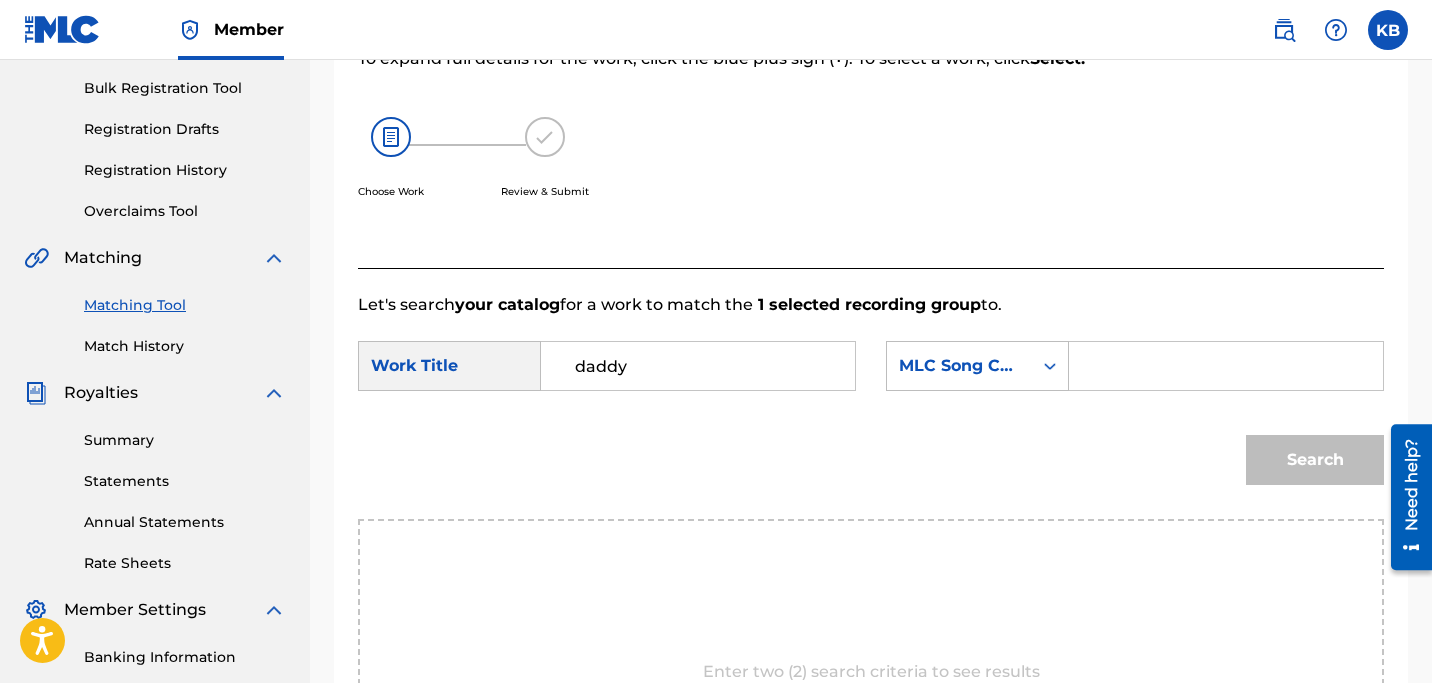 click on "daddy" at bounding box center (698, 366) 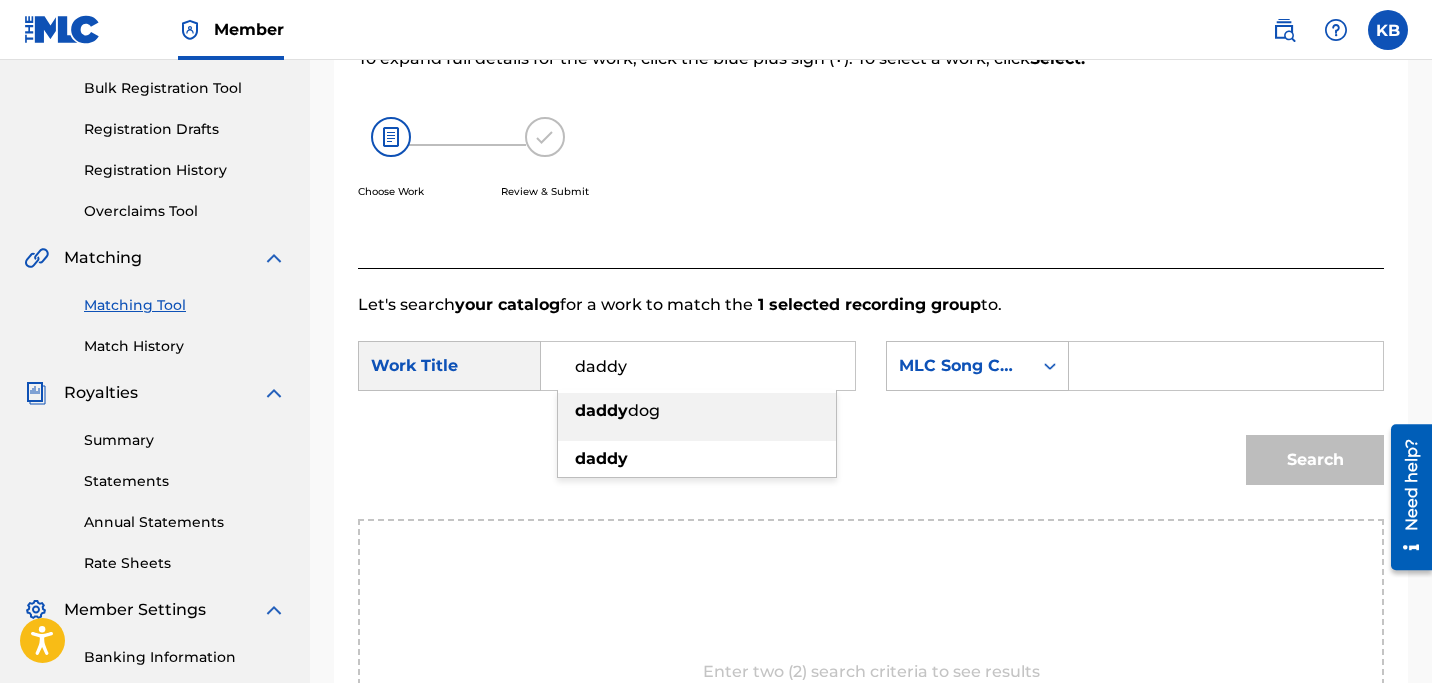 click on "daddy" at bounding box center (698, 366) 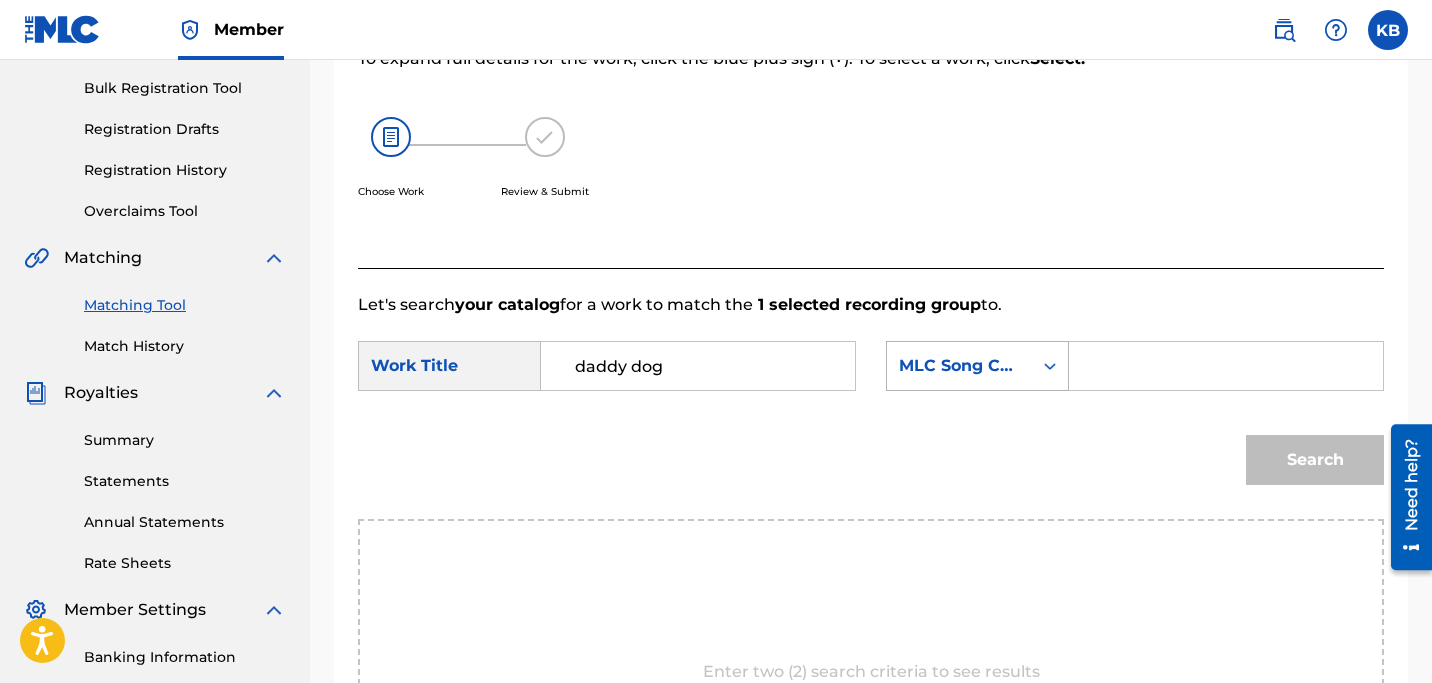 click on "MLC Song Code" at bounding box center [959, 366] 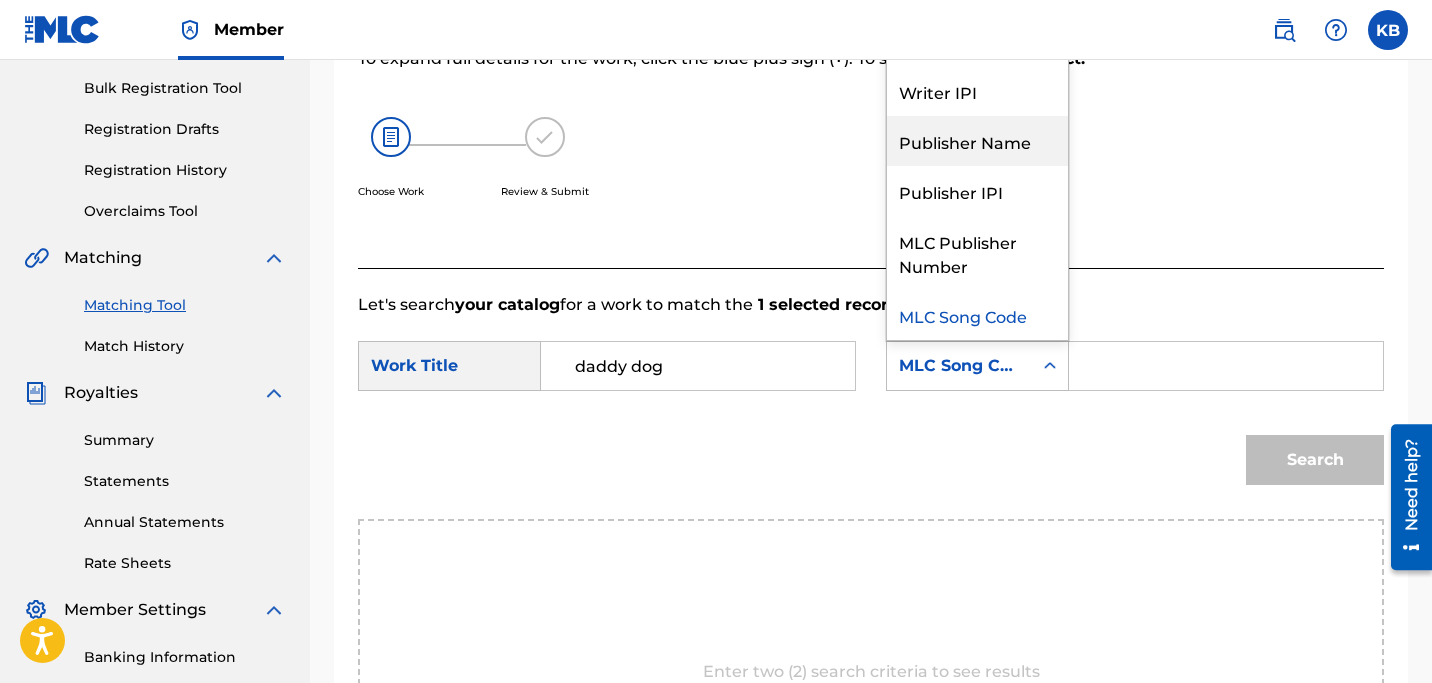 scroll, scrollTop: 0, scrollLeft: 0, axis: both 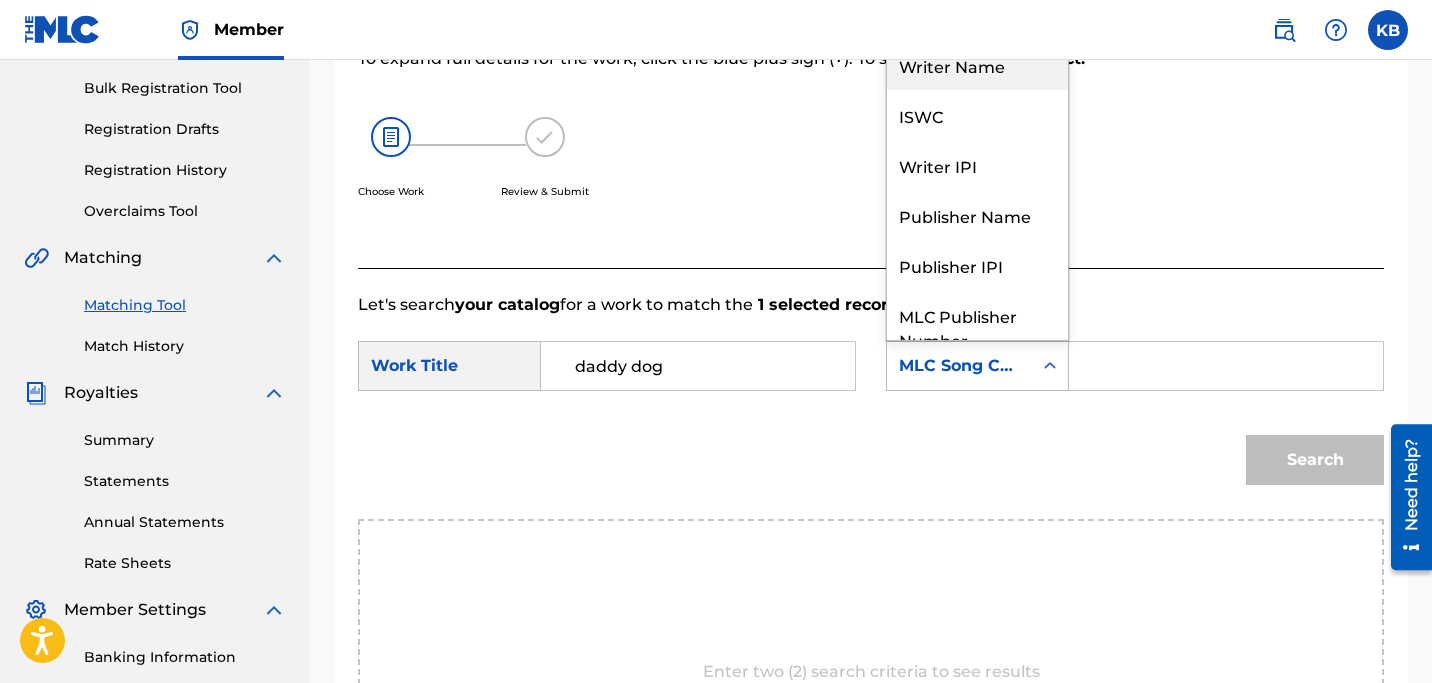 click on "Writer Name" at bounding box center [977, 65] 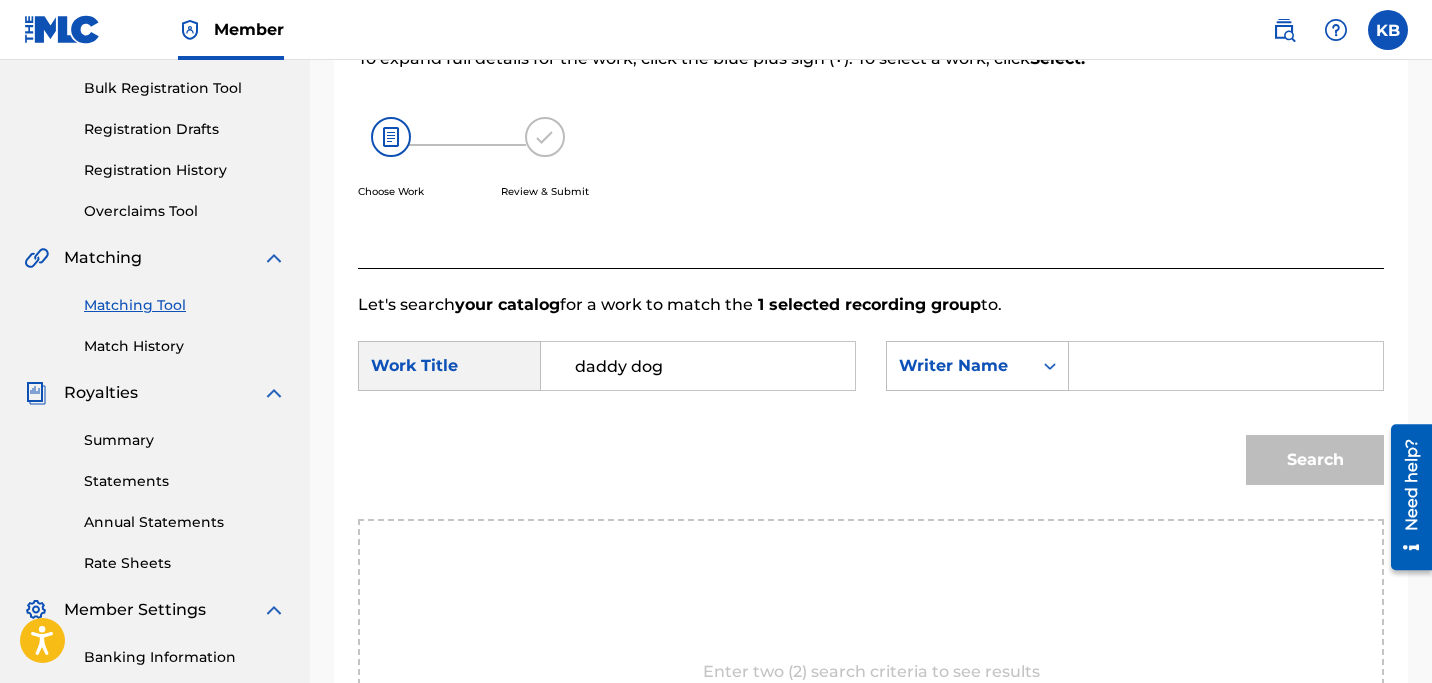 click at bounding box center (1226, 366) 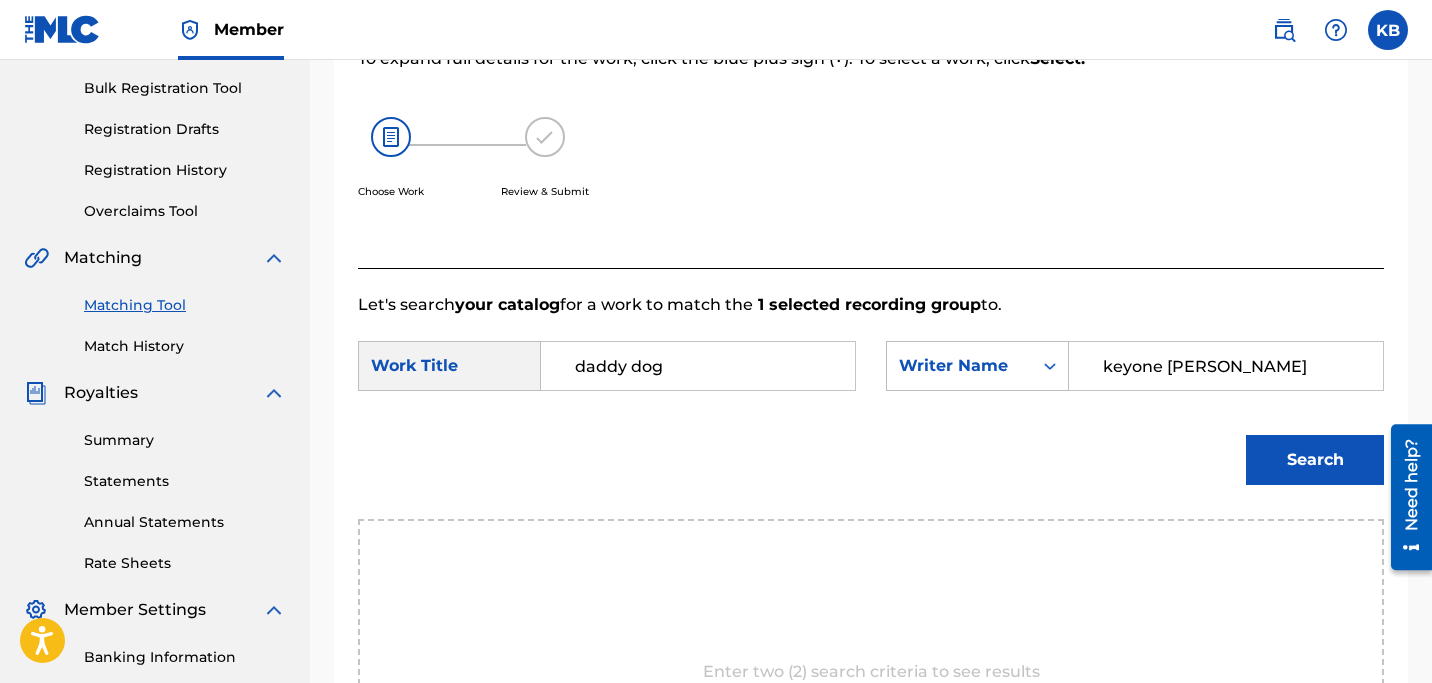 click on "Search" at bounding box center [1315, 460] 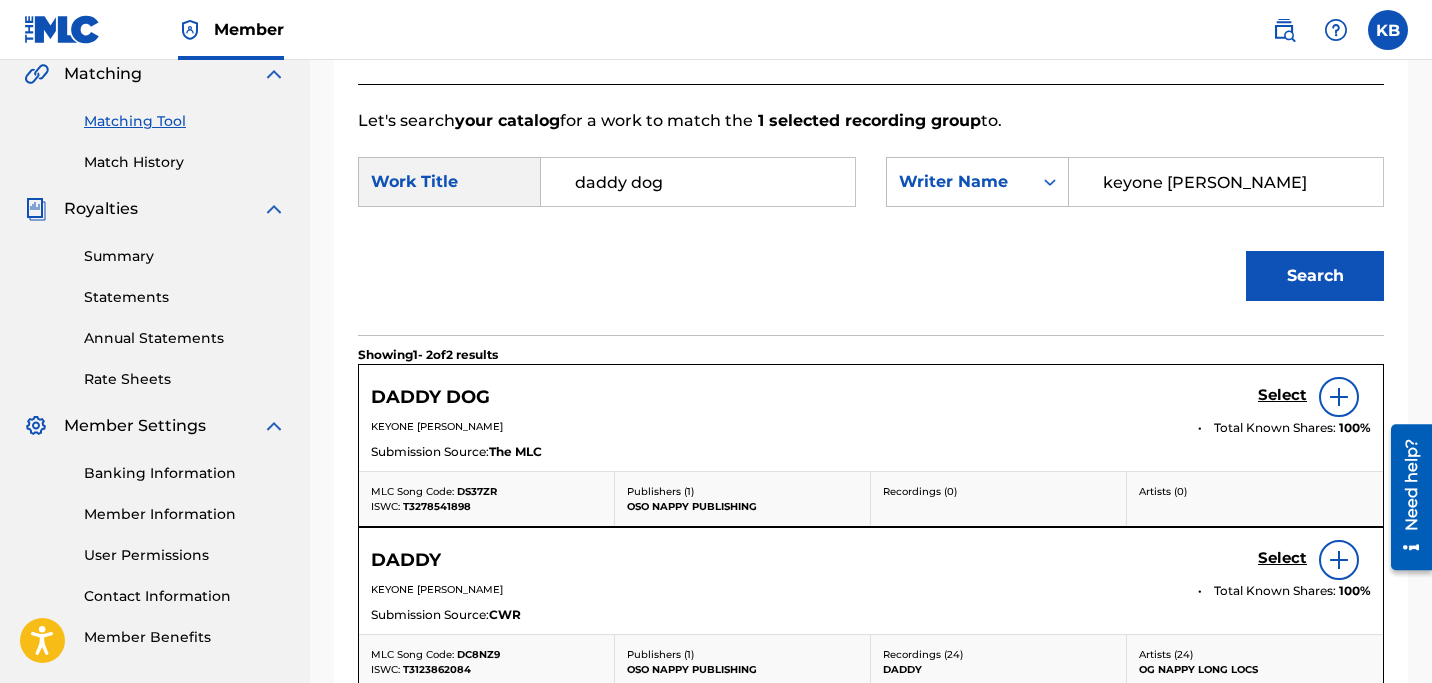 scroll, scrollTop: 506, scrollLeft: 0, axis: vertical 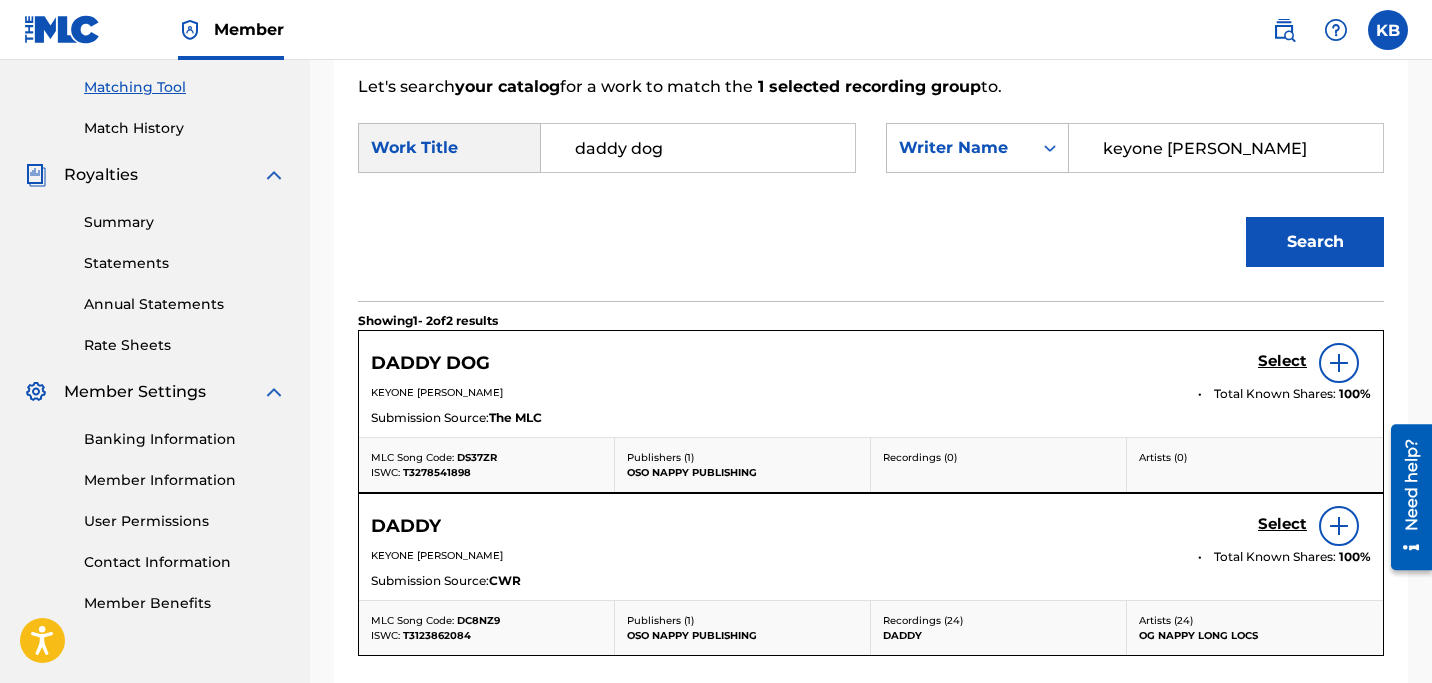 click on "Select" at bounding box center (1282, 361) 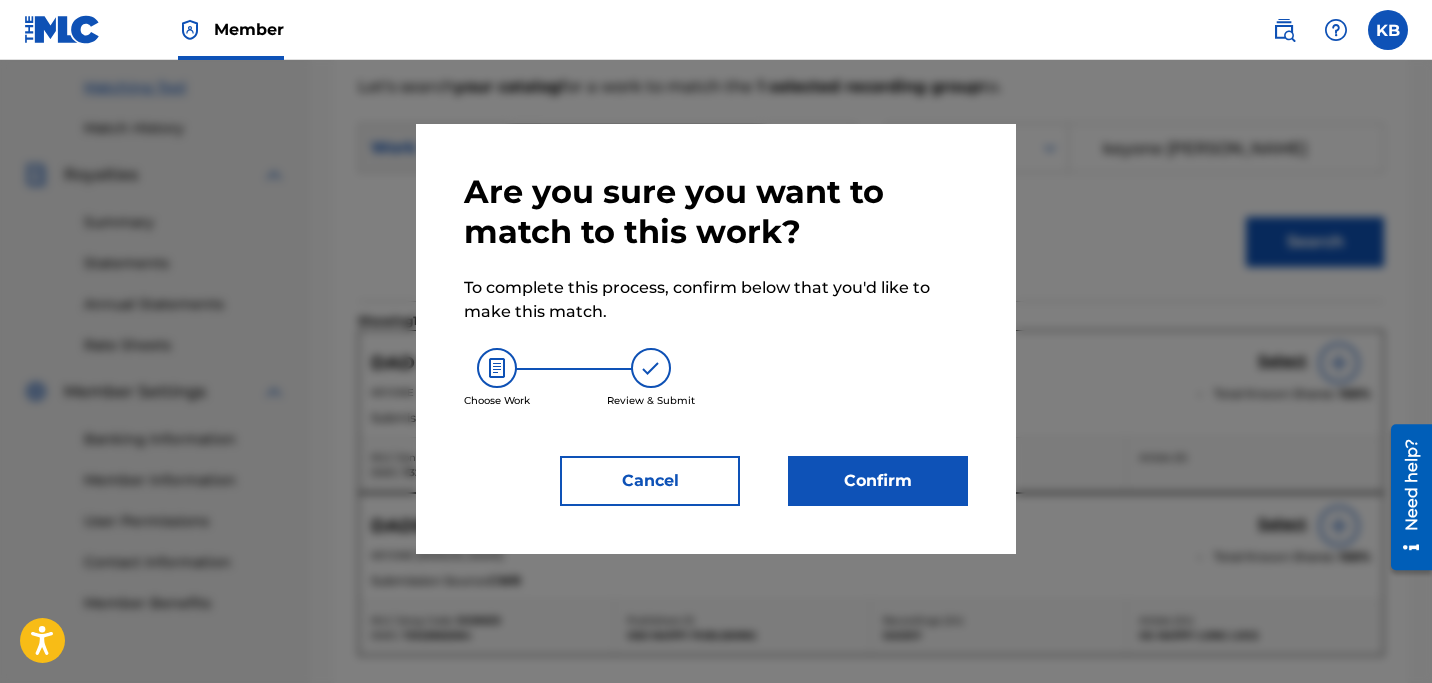 click on "Confirm" at bounding box center (878, 481) 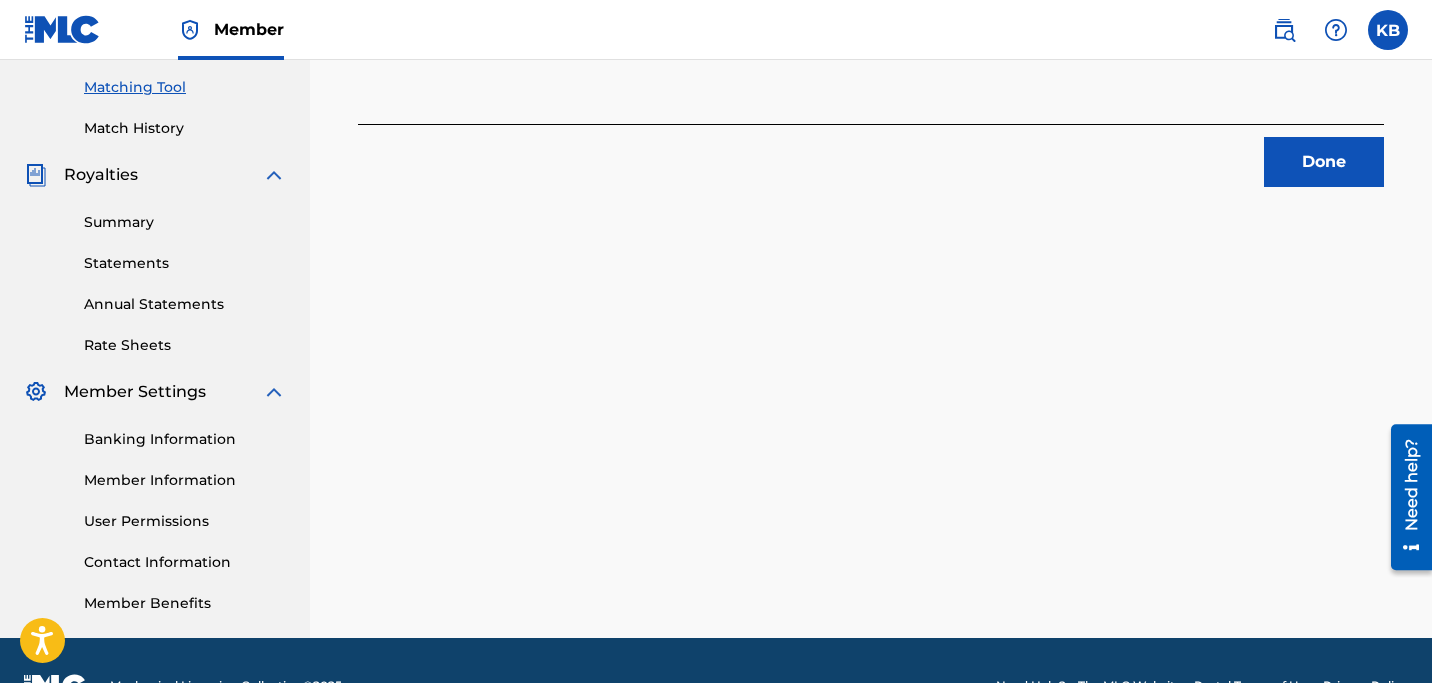 click on "Done" at bounding box center [1324, 162] 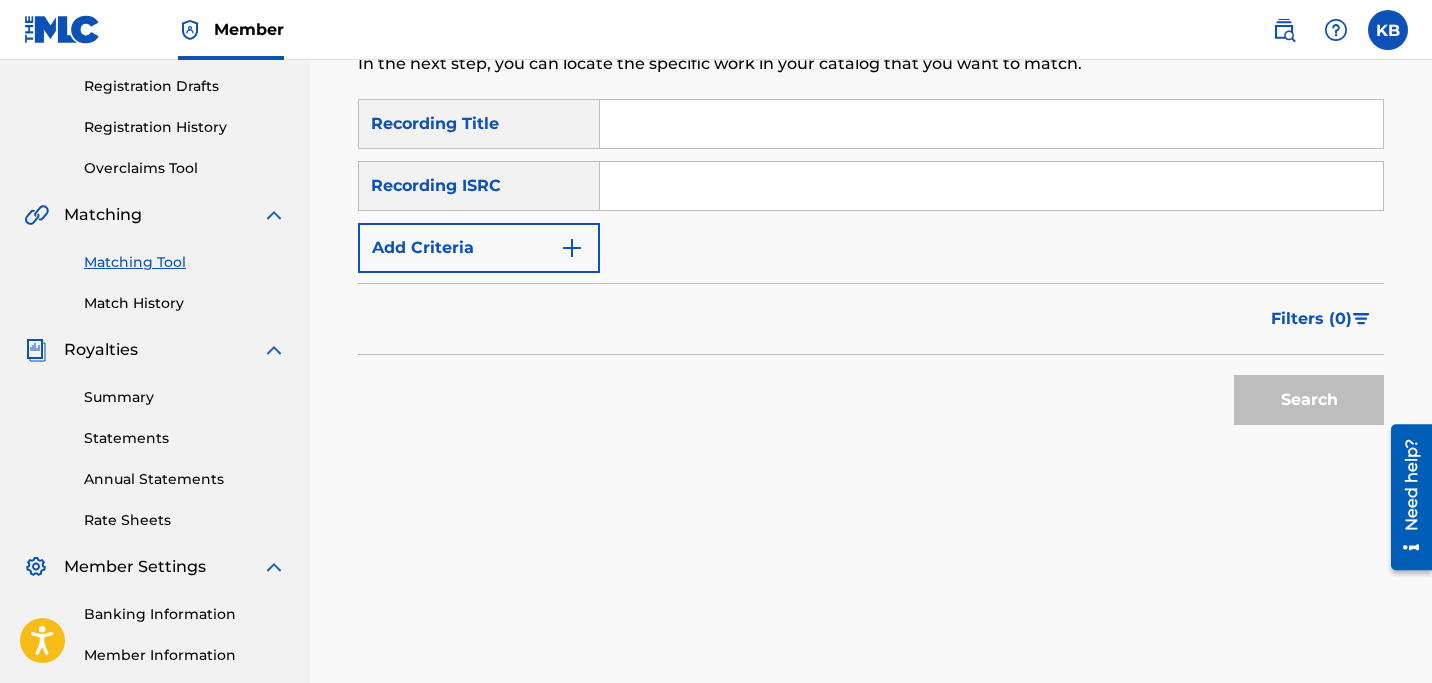 scroll, scrollTop: 278, scrollLeft: 0, axis: vertical 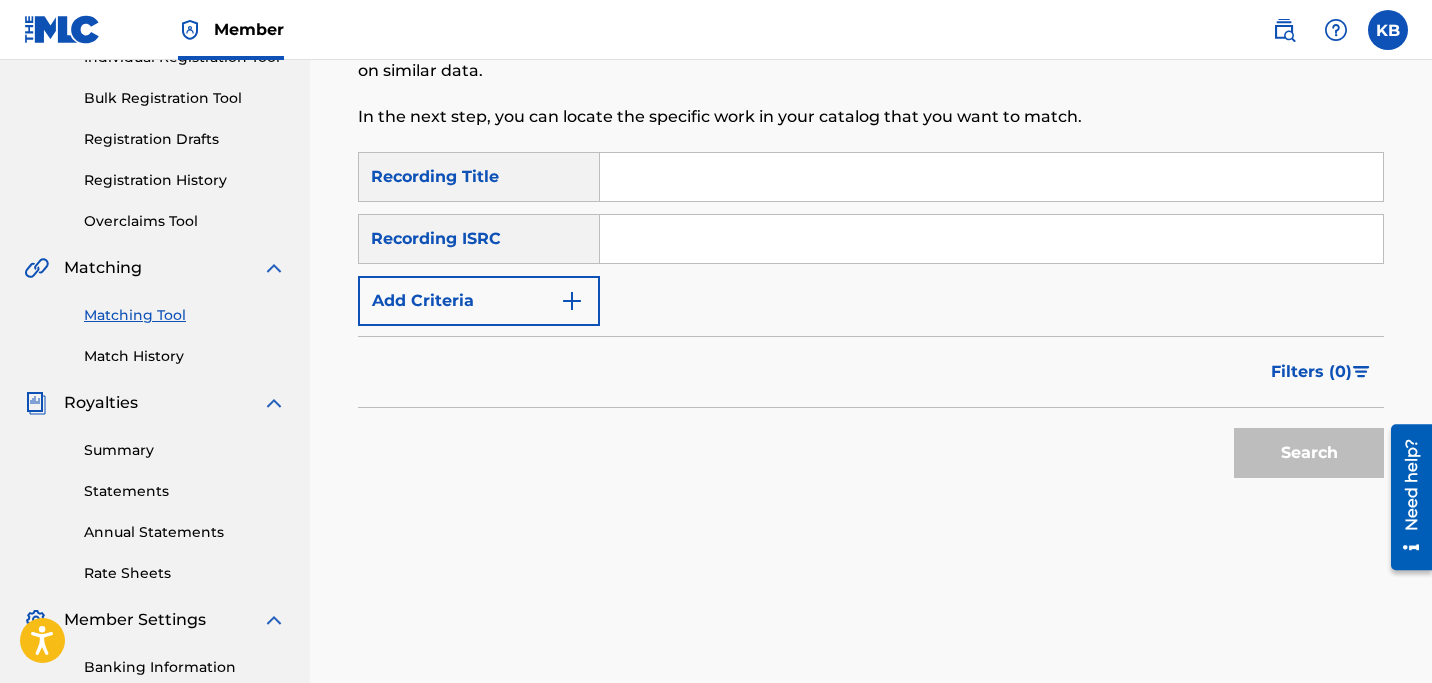 click on "Add Criteria" at bounding box center [479, 301] 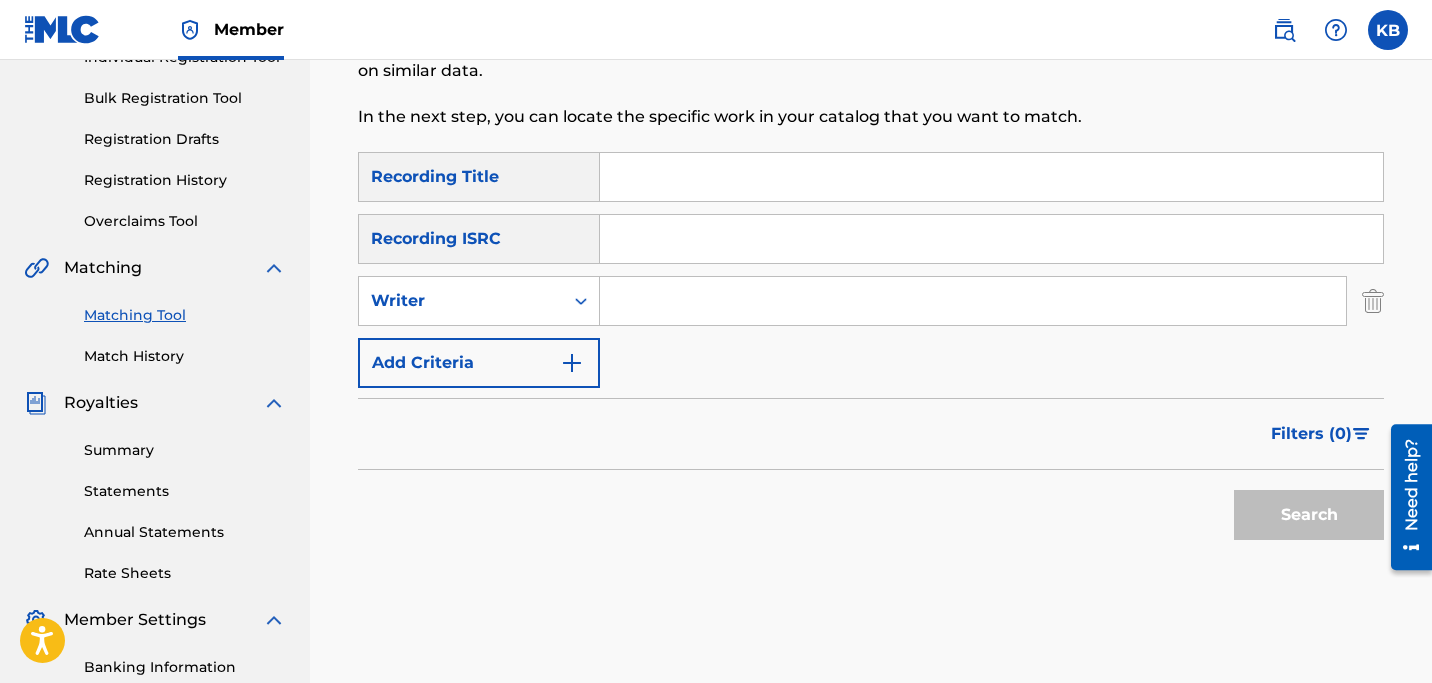 click at bounding box center [973, 301] 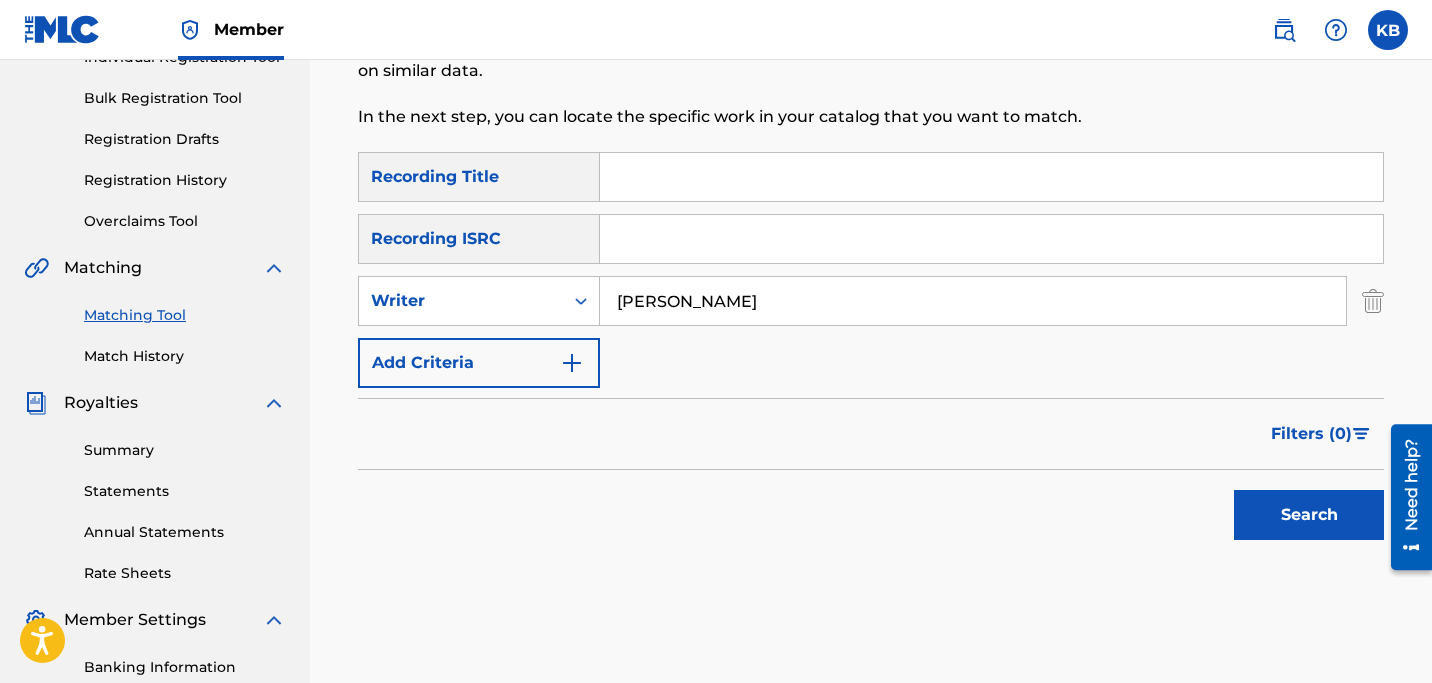 click on "Search" at bounding box center (1309, 515) 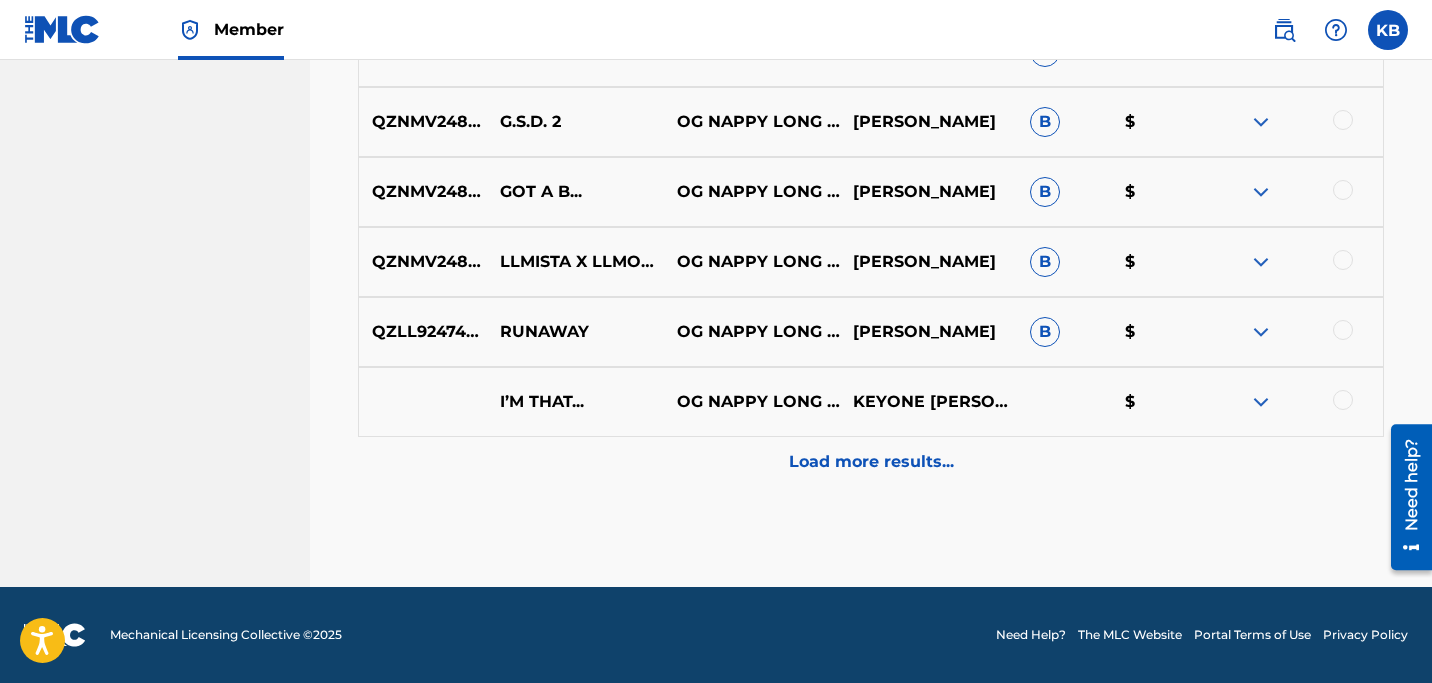 click on "Load more results..." at bounding box center (871, 462) 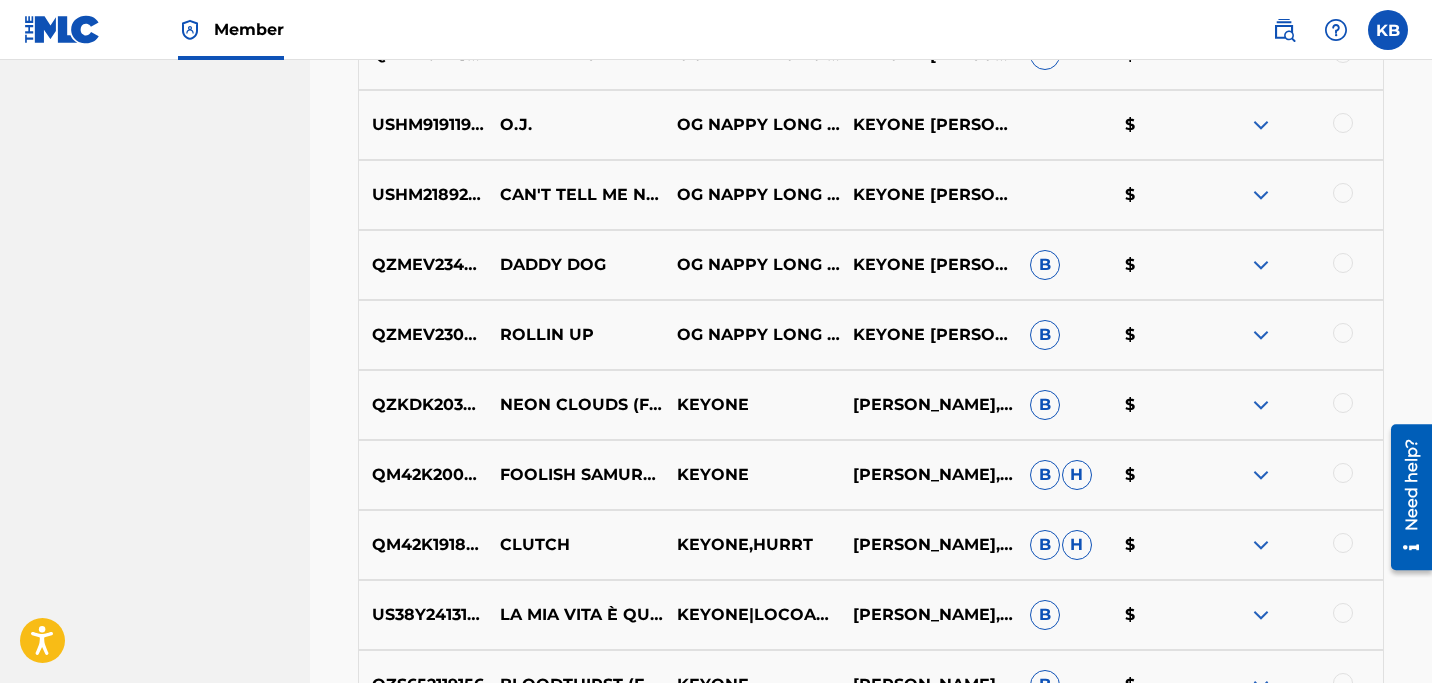 scroll, scrollTop: 1588, scrollLeft: 0, axis: vertical 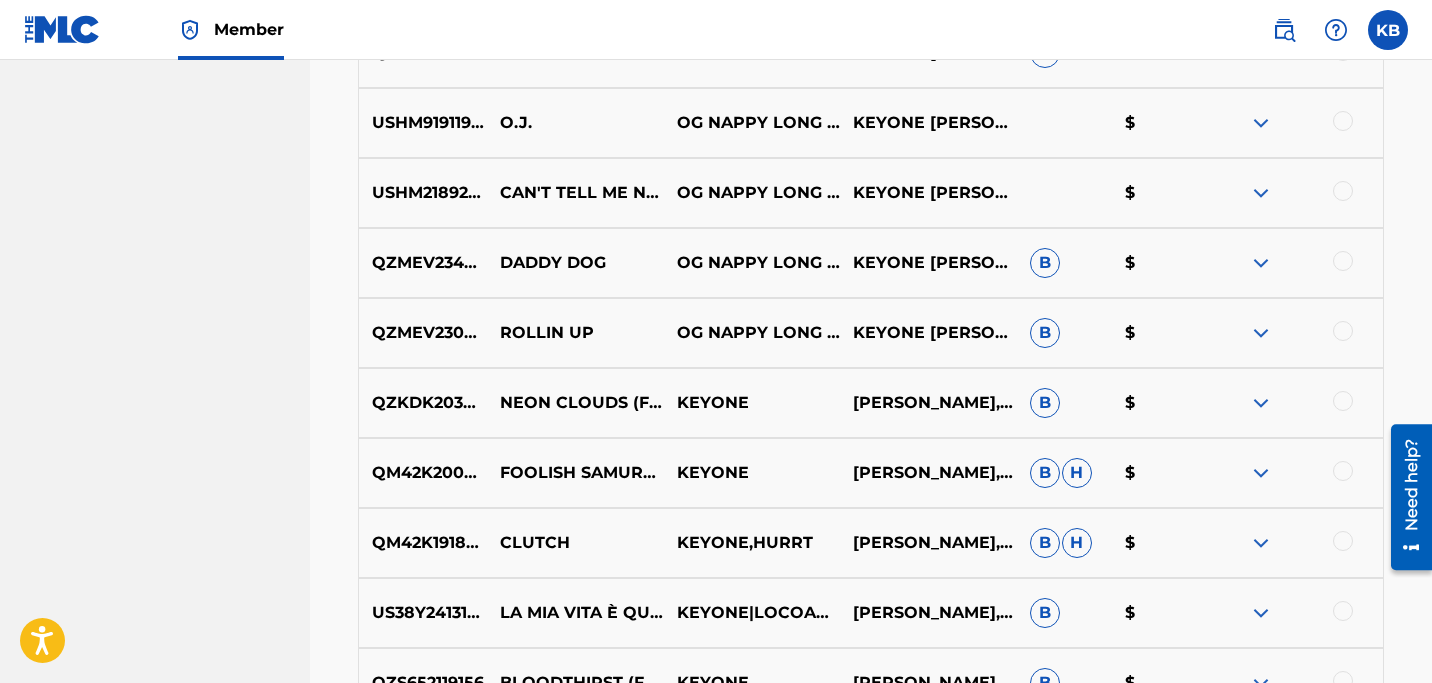 click at bounding box center [1343, 331] 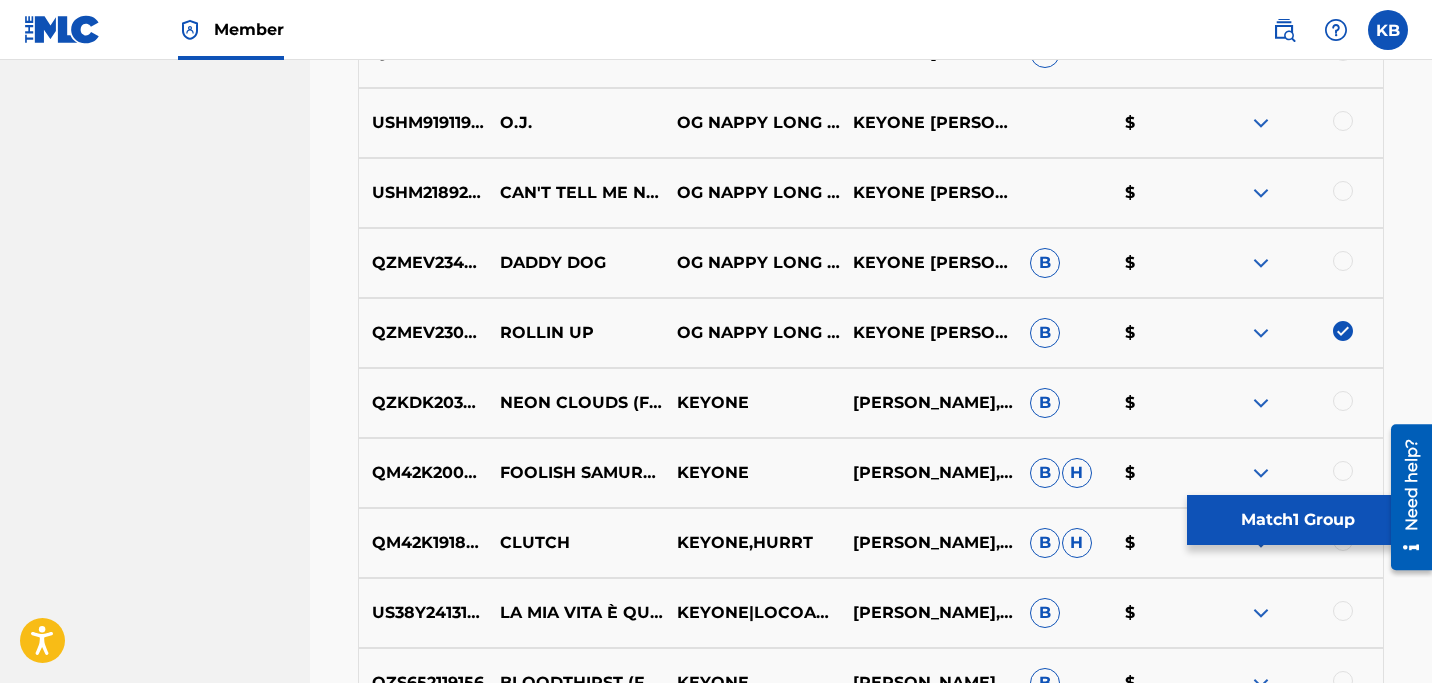 click on "Match  1 Group" at bounding box center [1297, 520] 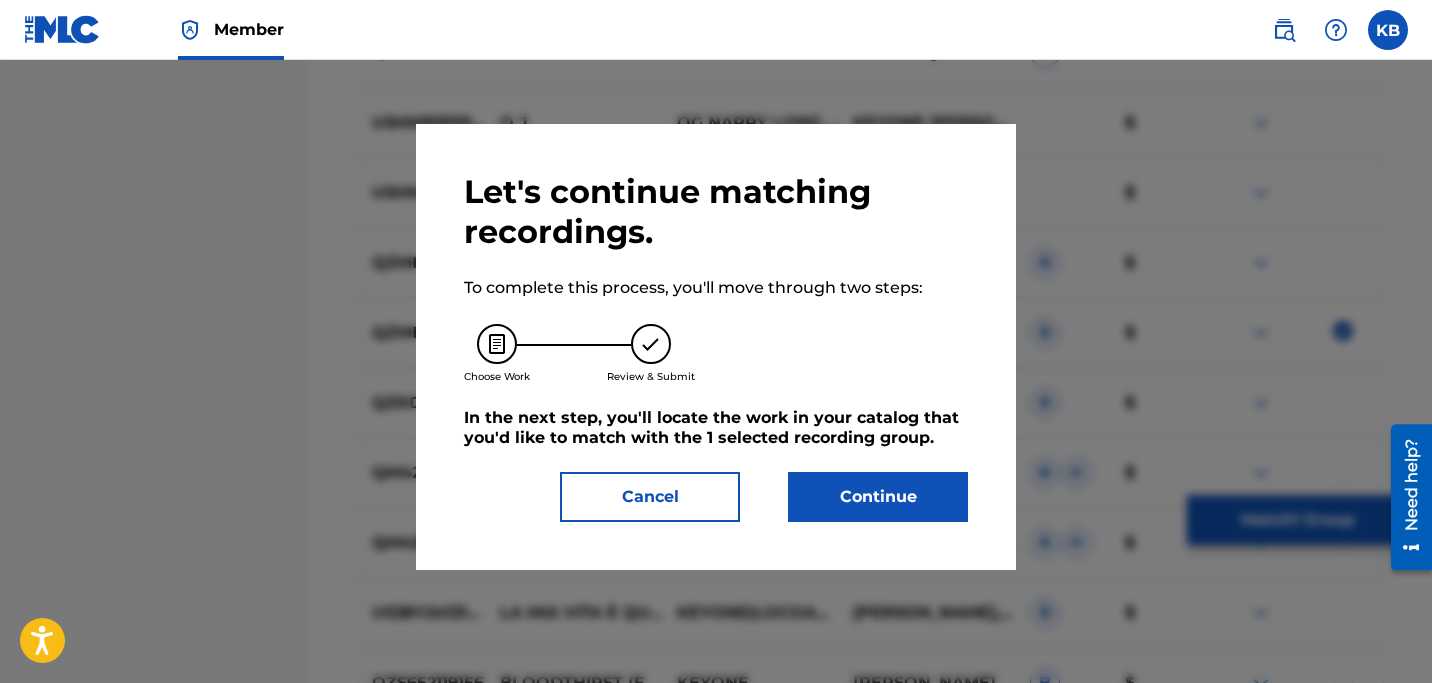 click on "Continue" at bounding box center [878, 497] 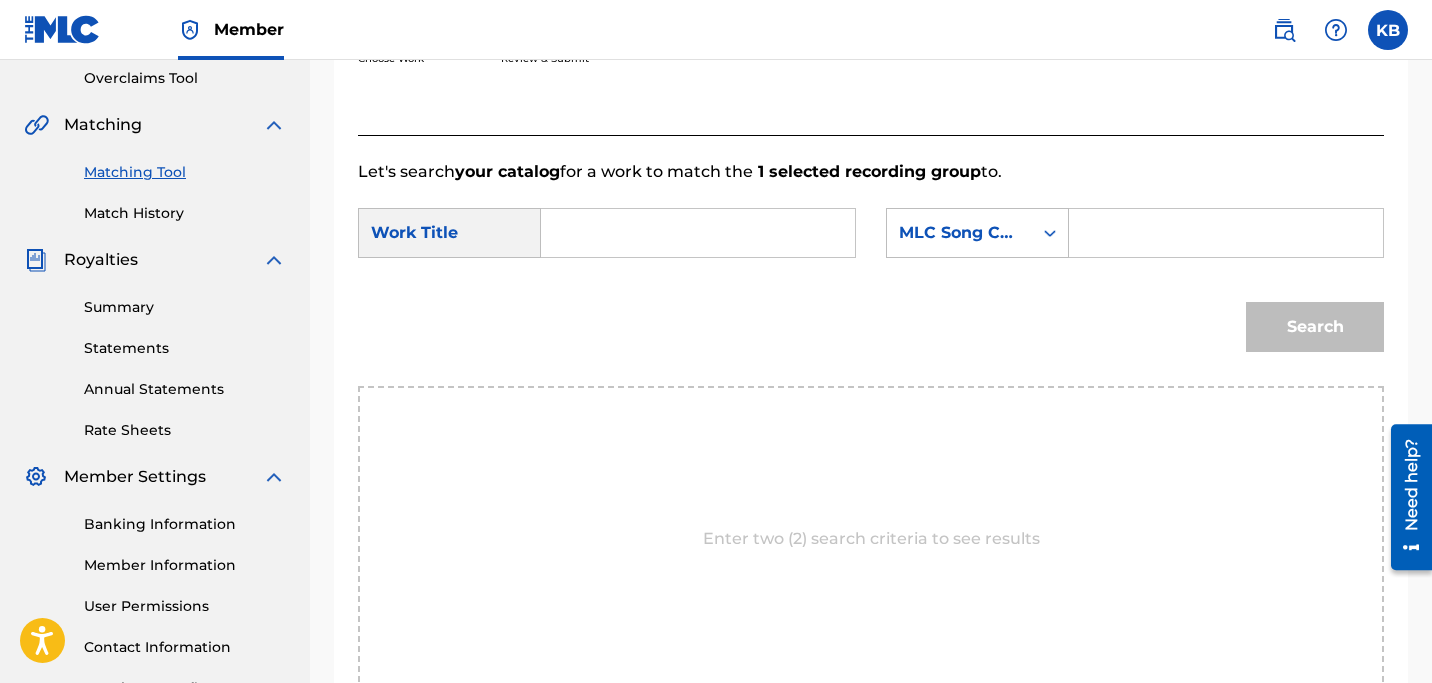 scroll, scrollTop: 409, scrollLeft: 0, axis: vertical 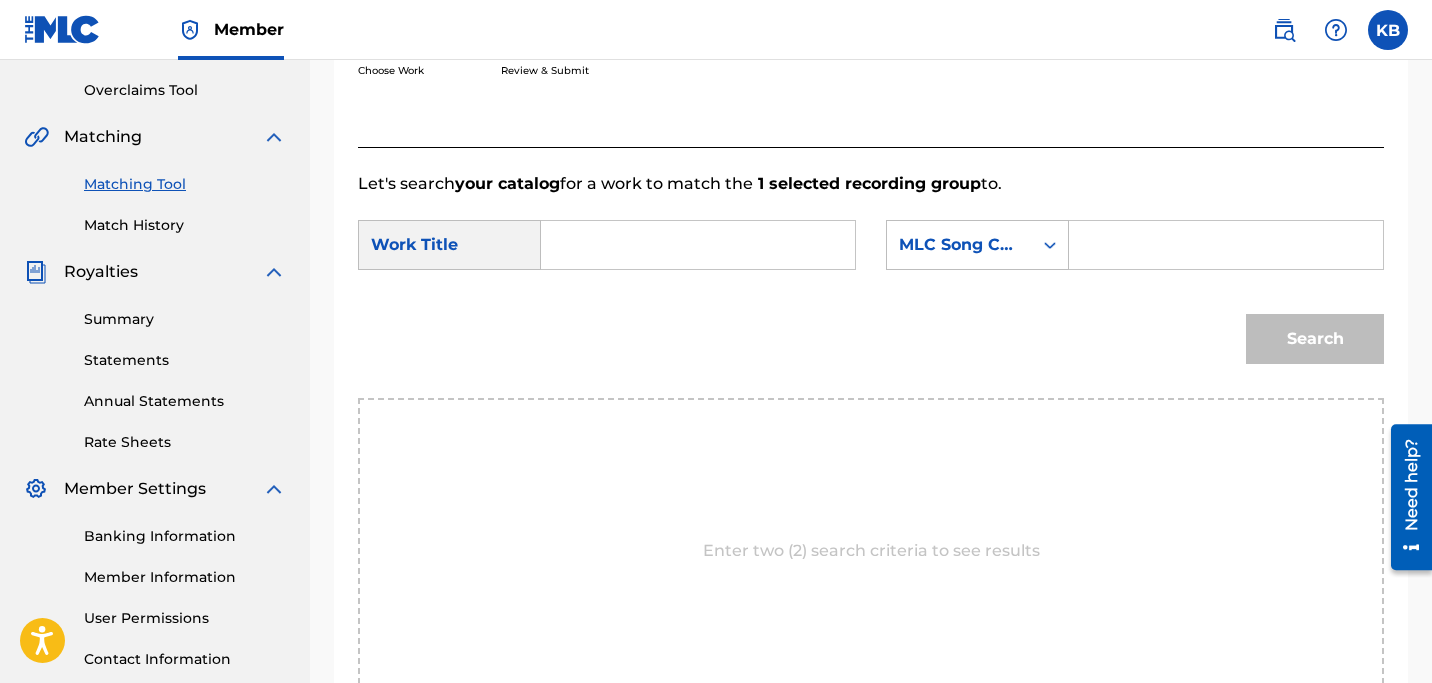 click at bounding box center (698, 245) 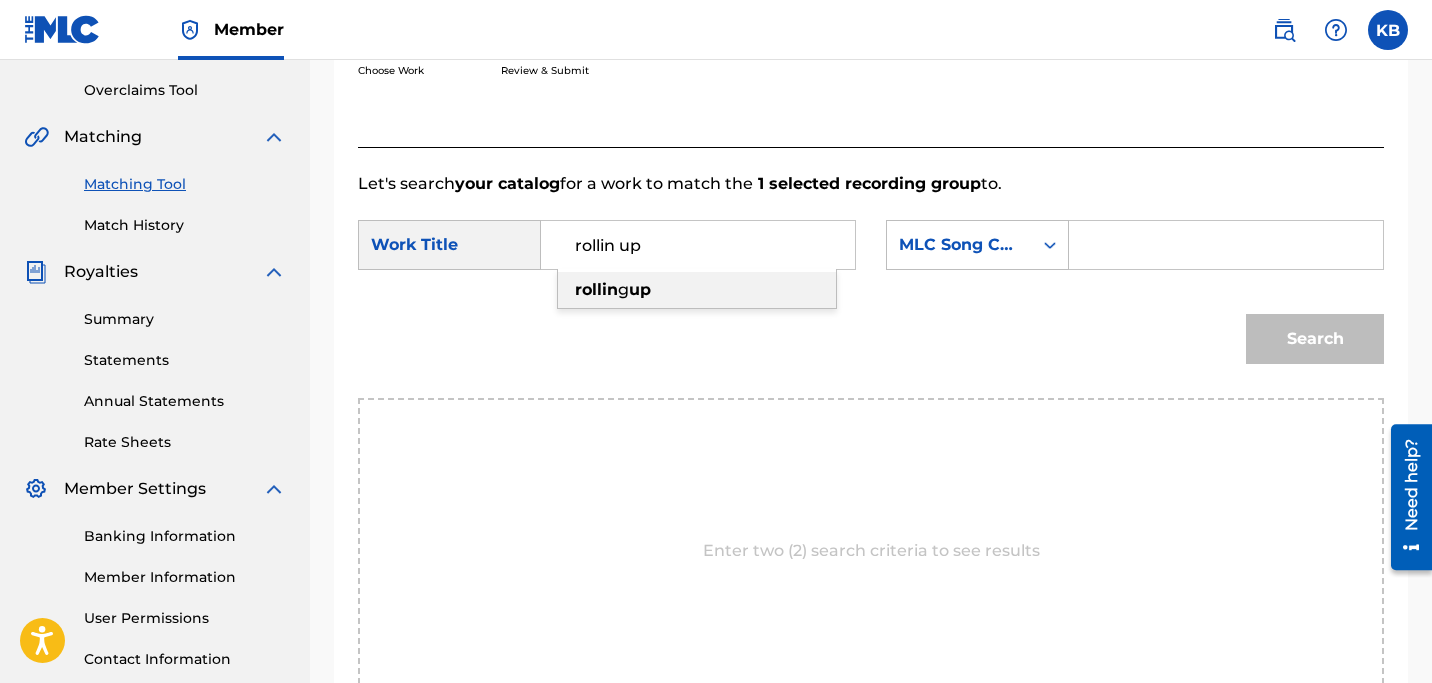 click on "rollin g  up" at bounding box center [697, 290] 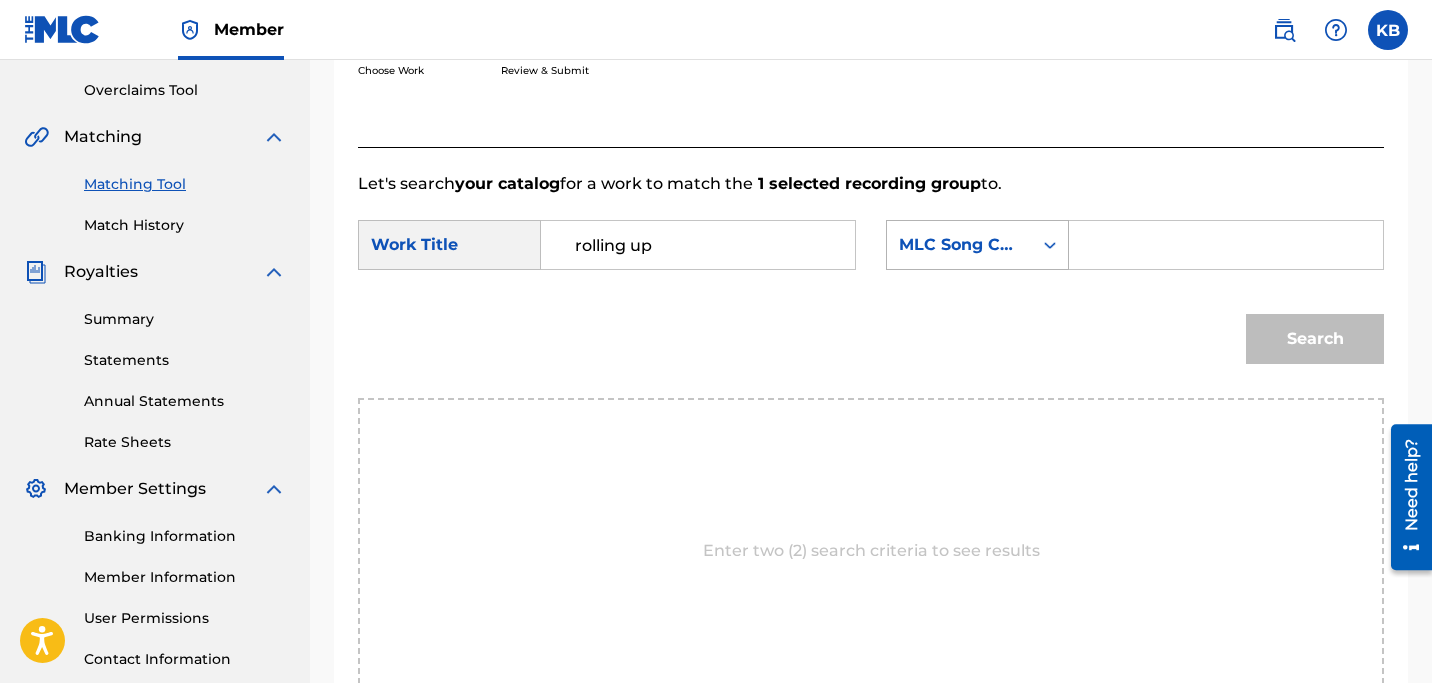 click at bounding box center [1050, 245] 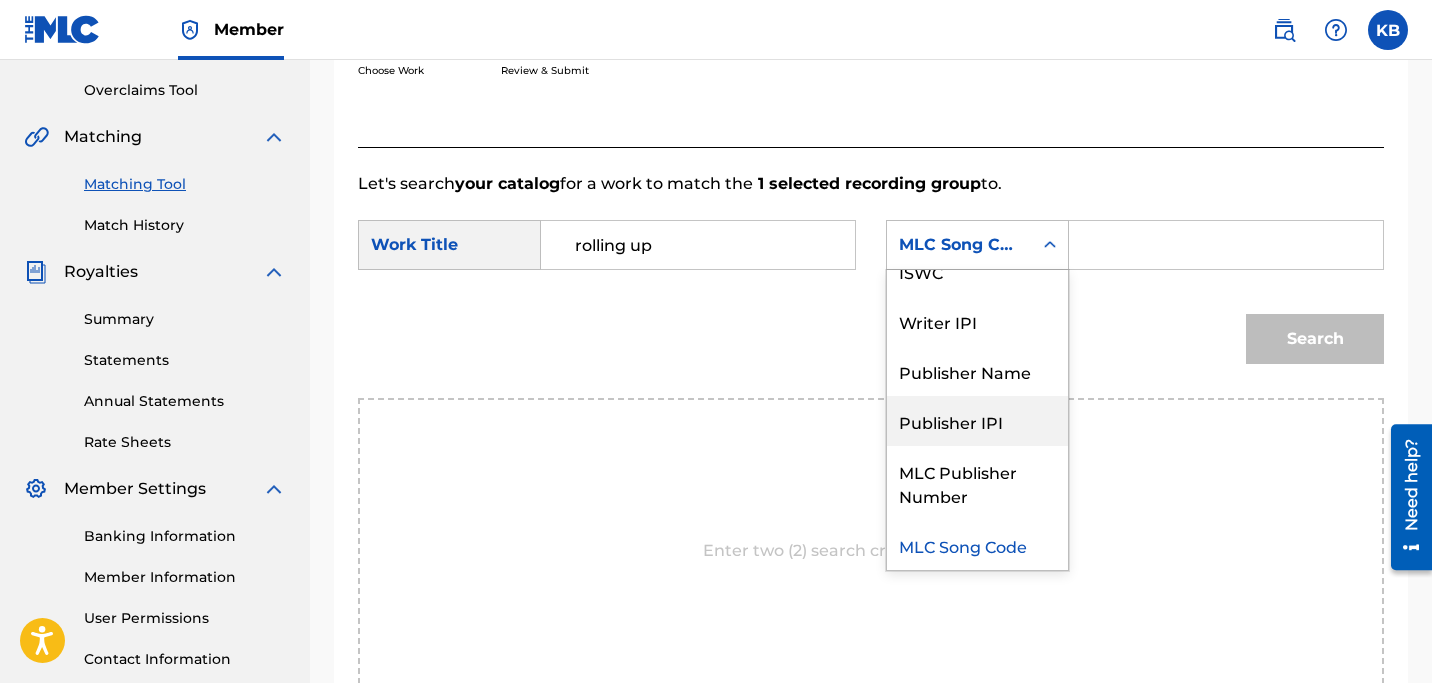 scroll, scrollTop: 0, scrollLeft: 0, axis: both 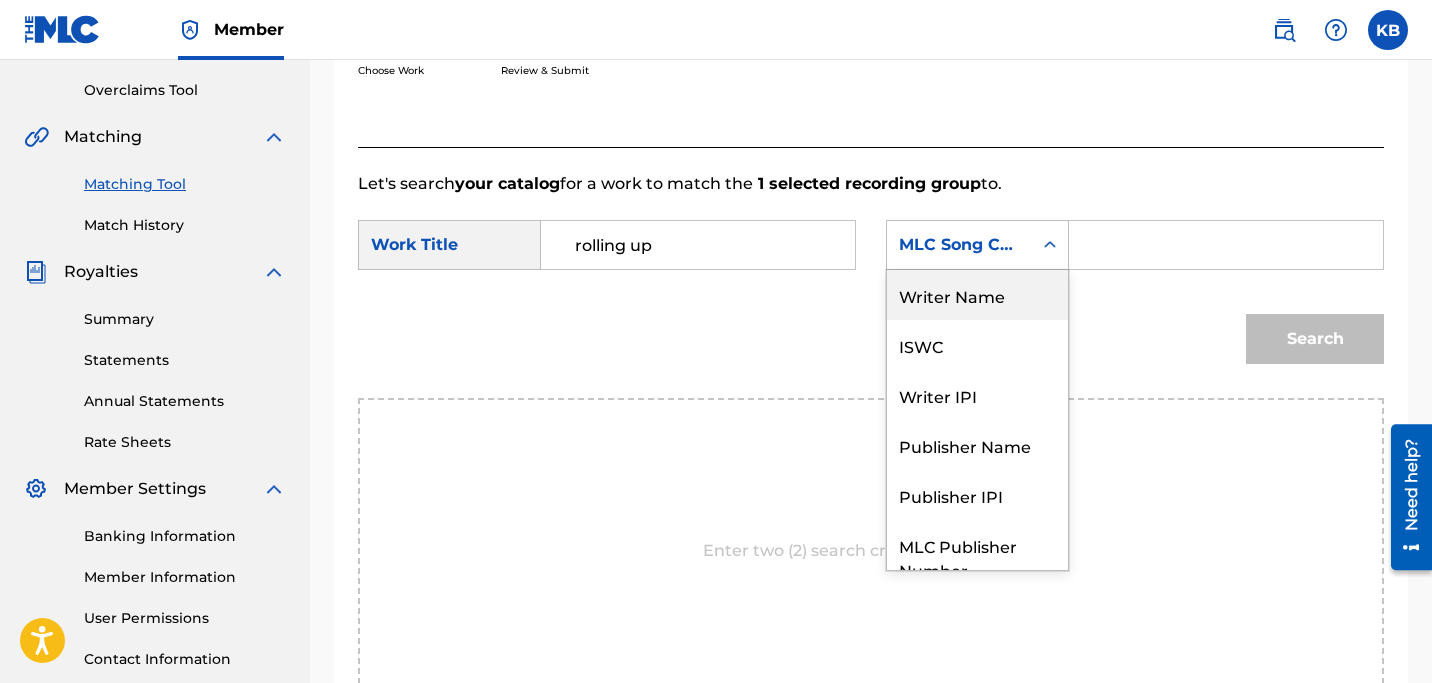 click on "Writer Name" at bounding box center (977, 295) 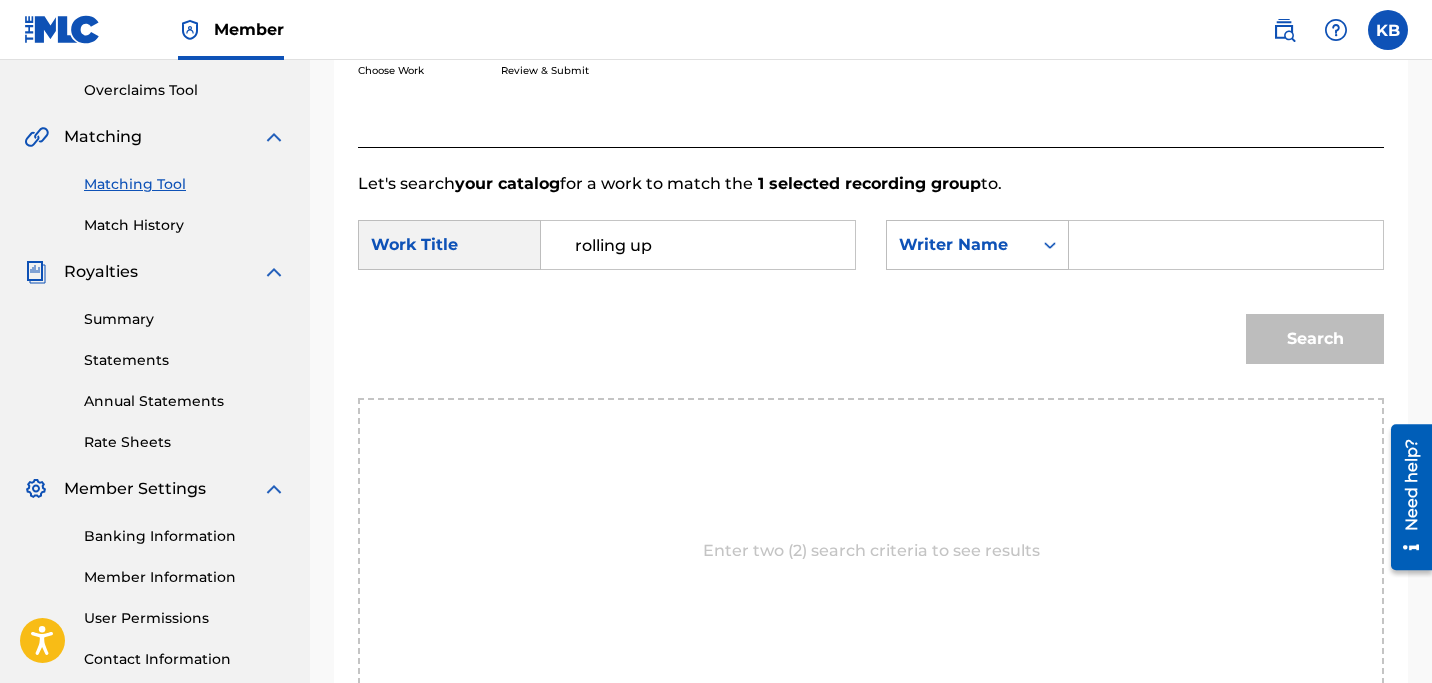 click at bounding box center (1226, 245) 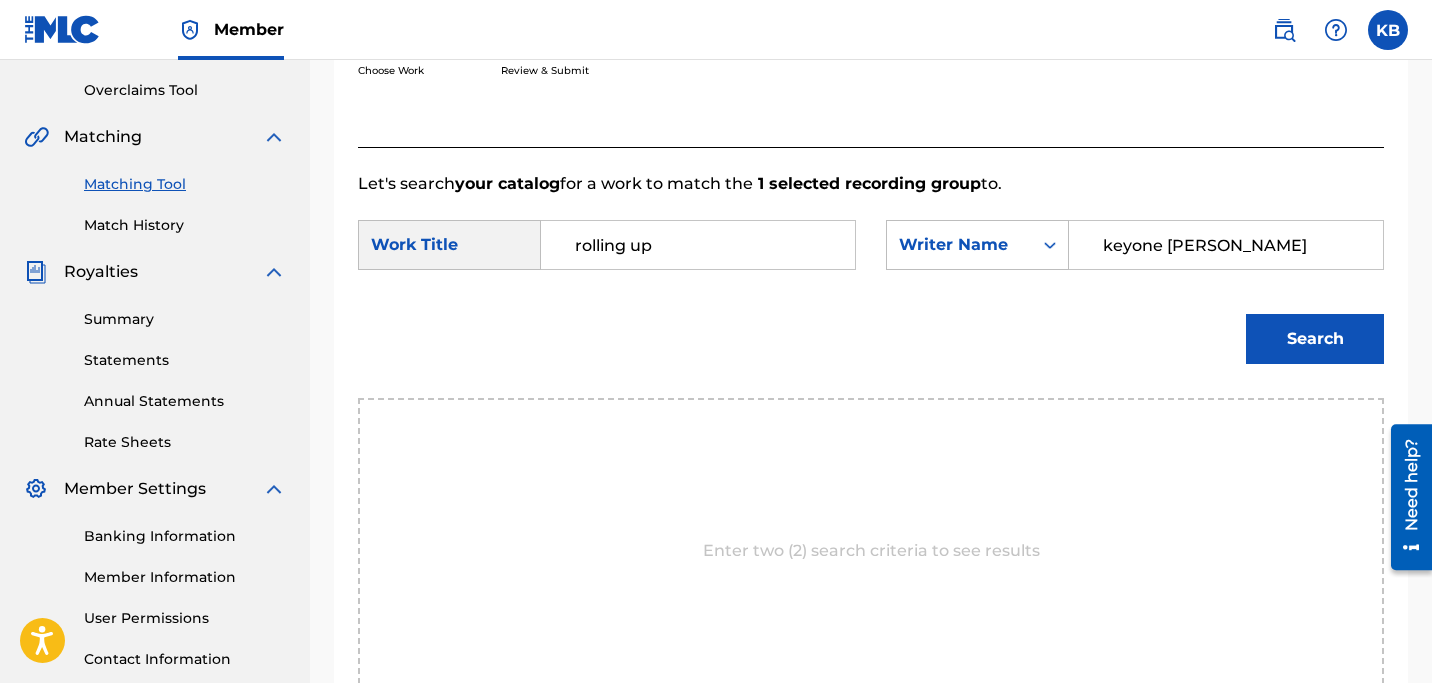 click on "Search" at bounding box center [1315, 339] 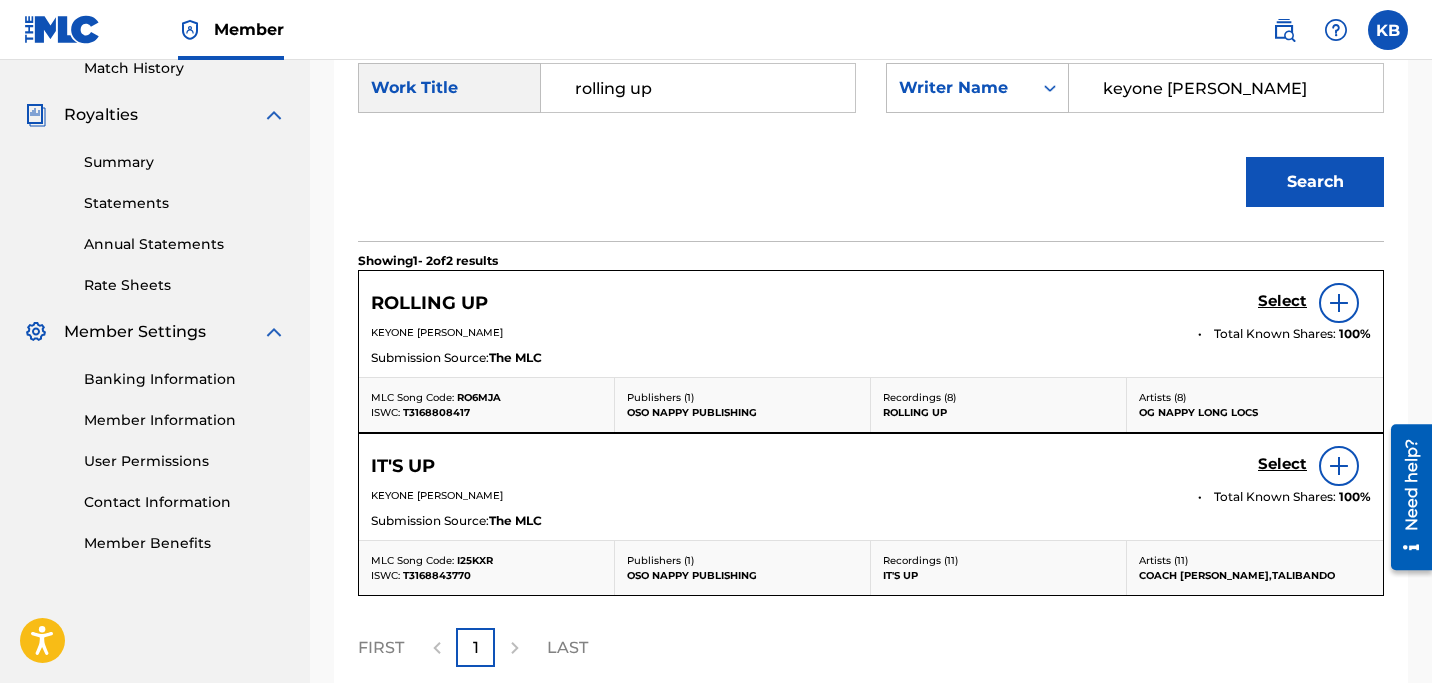 scroll, scrollTop: 586, scrollLeft: 0, axis: vertical 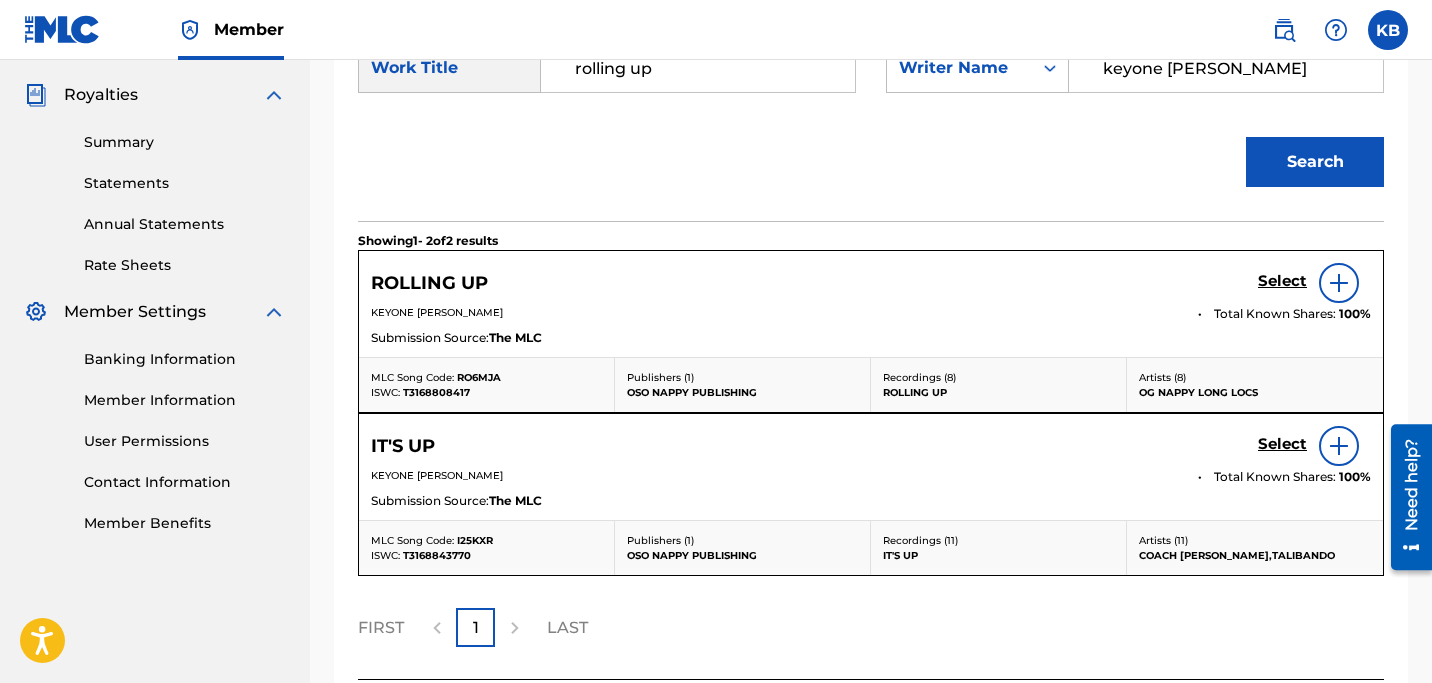 click on "Select" at bounding box center [1282, 281] 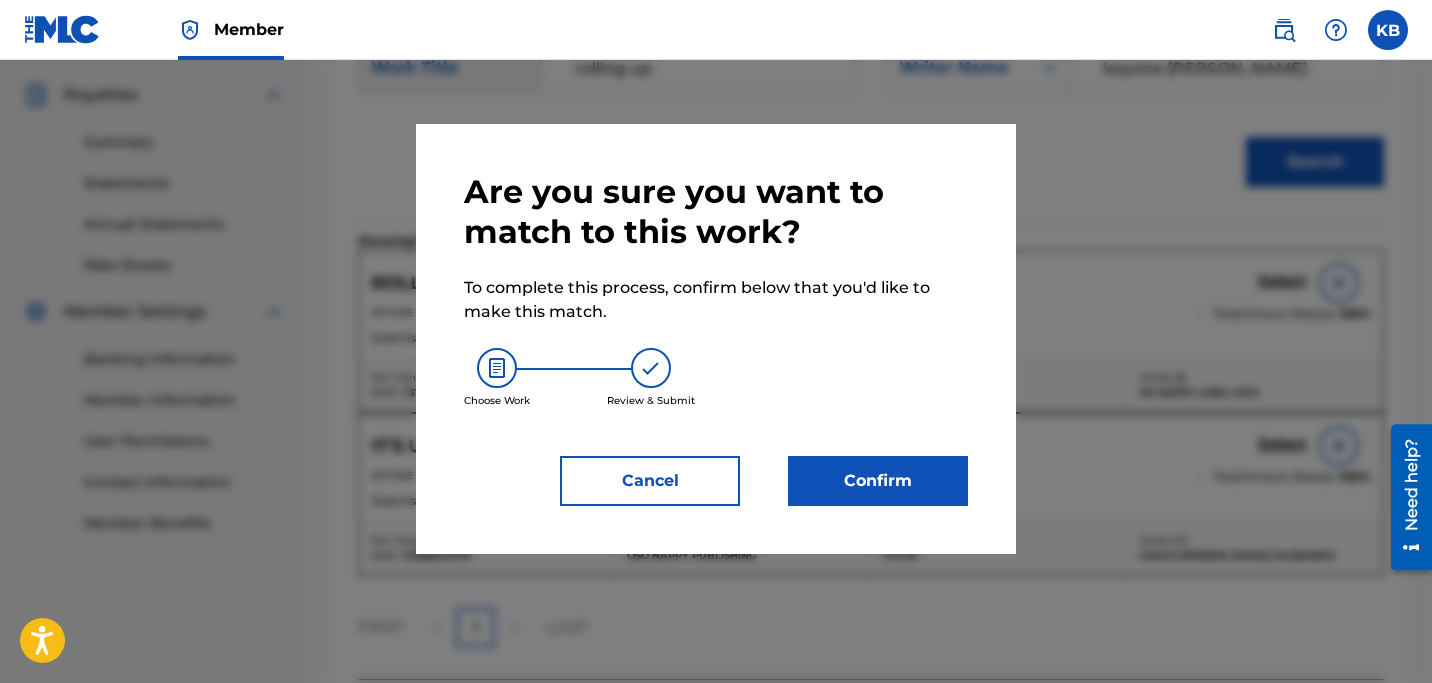 click on "Confirm" at bounding box center [878, 481] 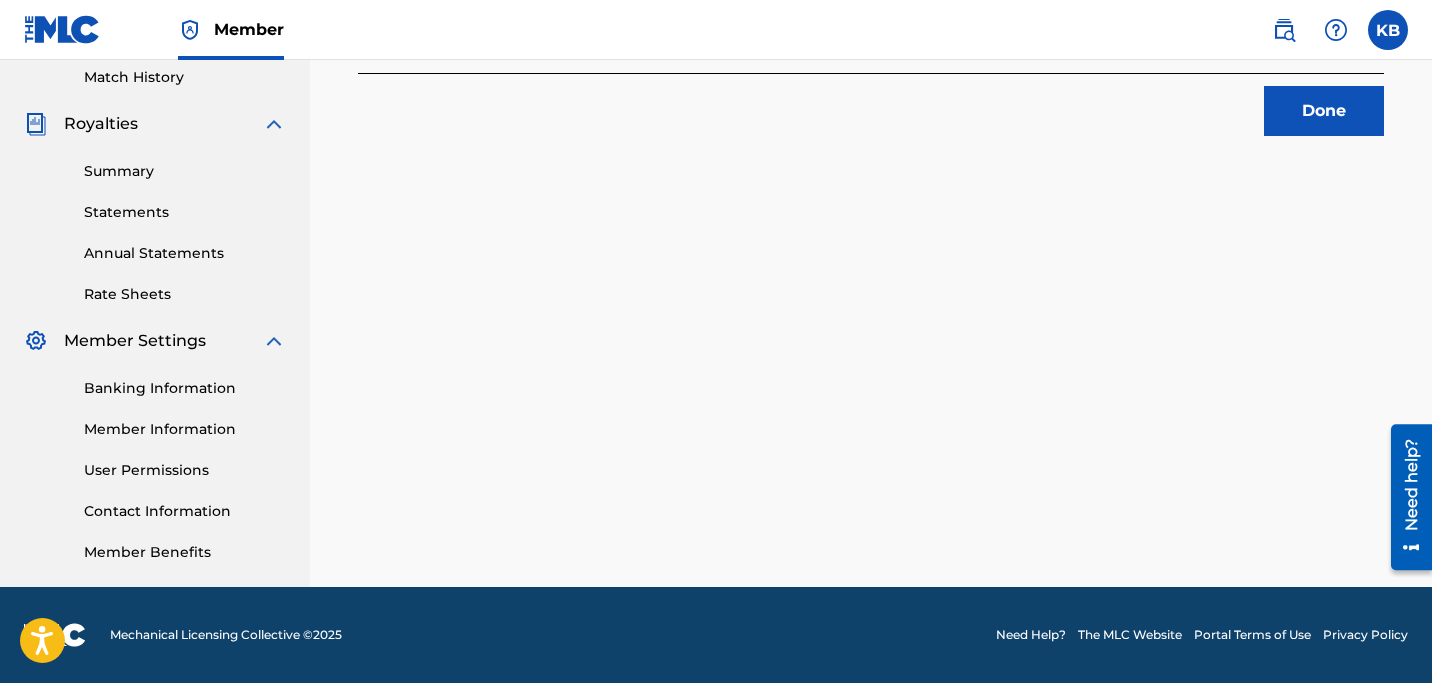 click on "Done" at bounding box center [1324, 111] 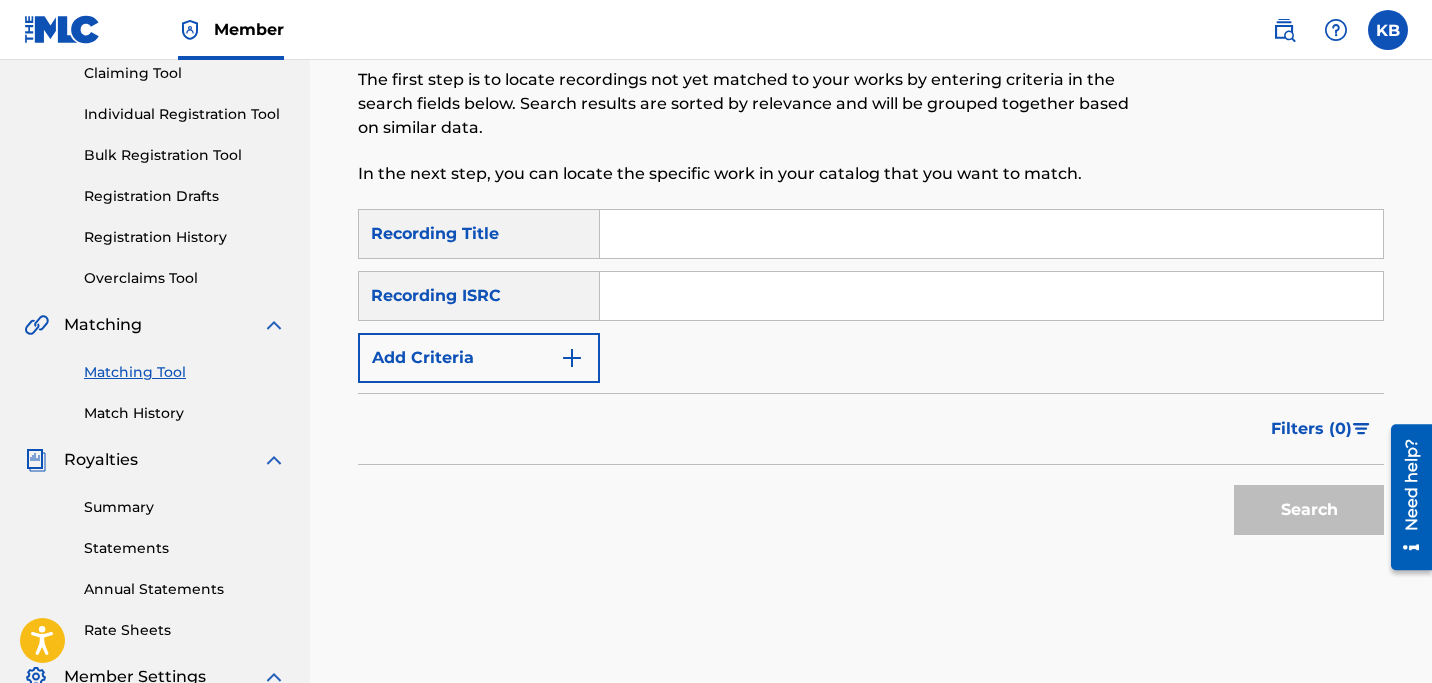 scroll, scrollTop: 210, scrollLeft: 0, axis: vertical 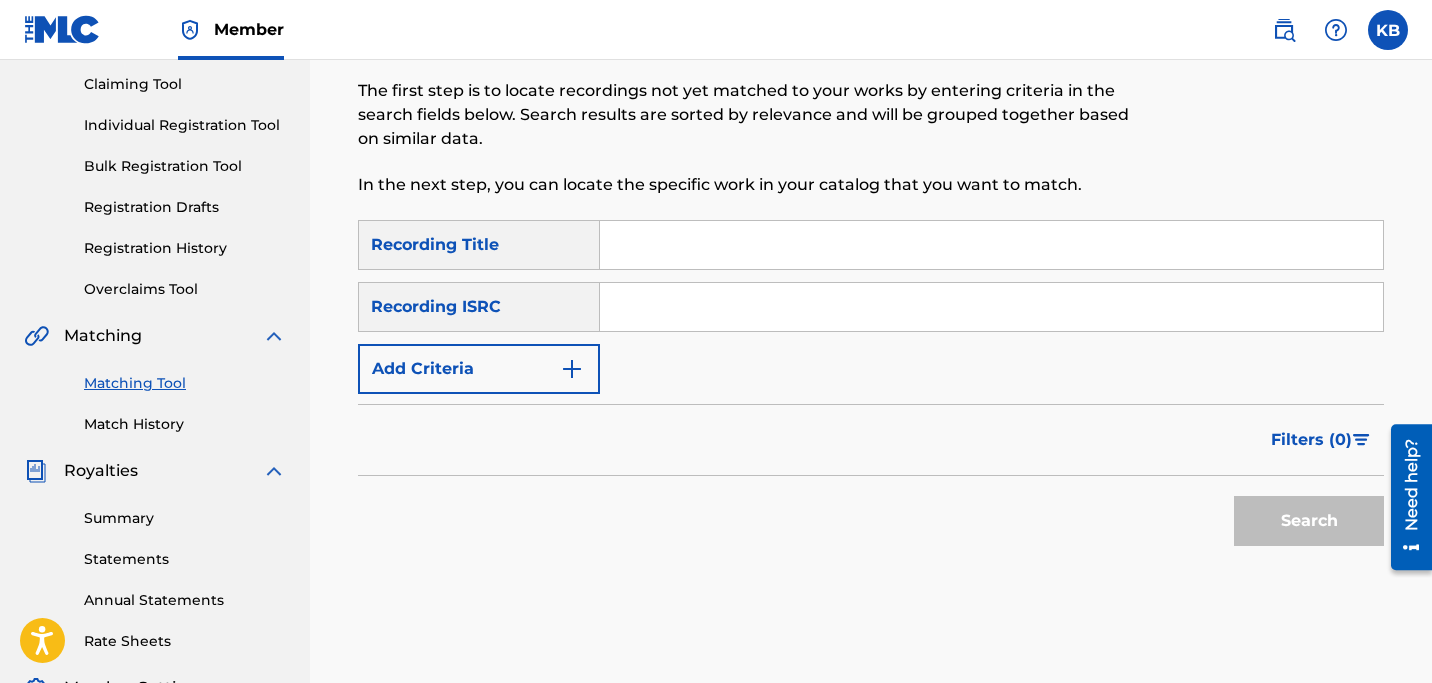 click on "Add Criteria" at bounding box center [479, 369] 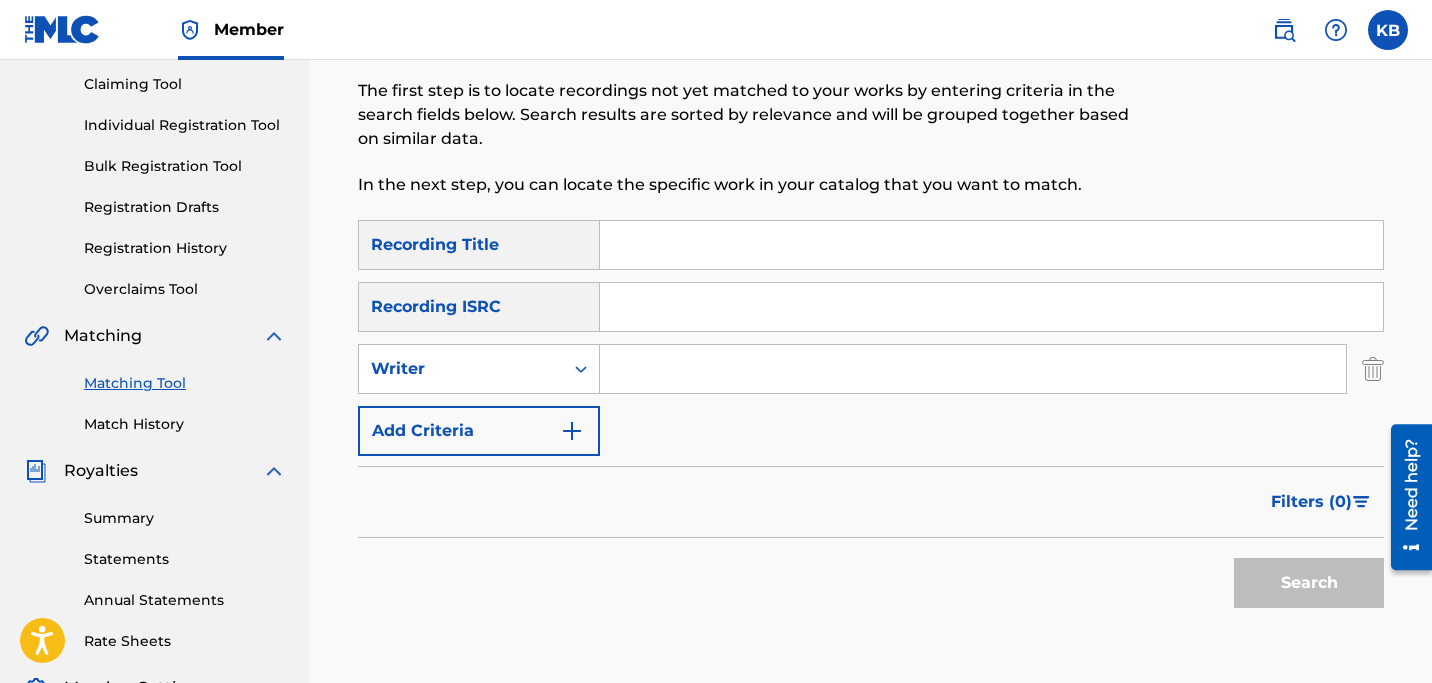 click at bounding box center (973, 369) 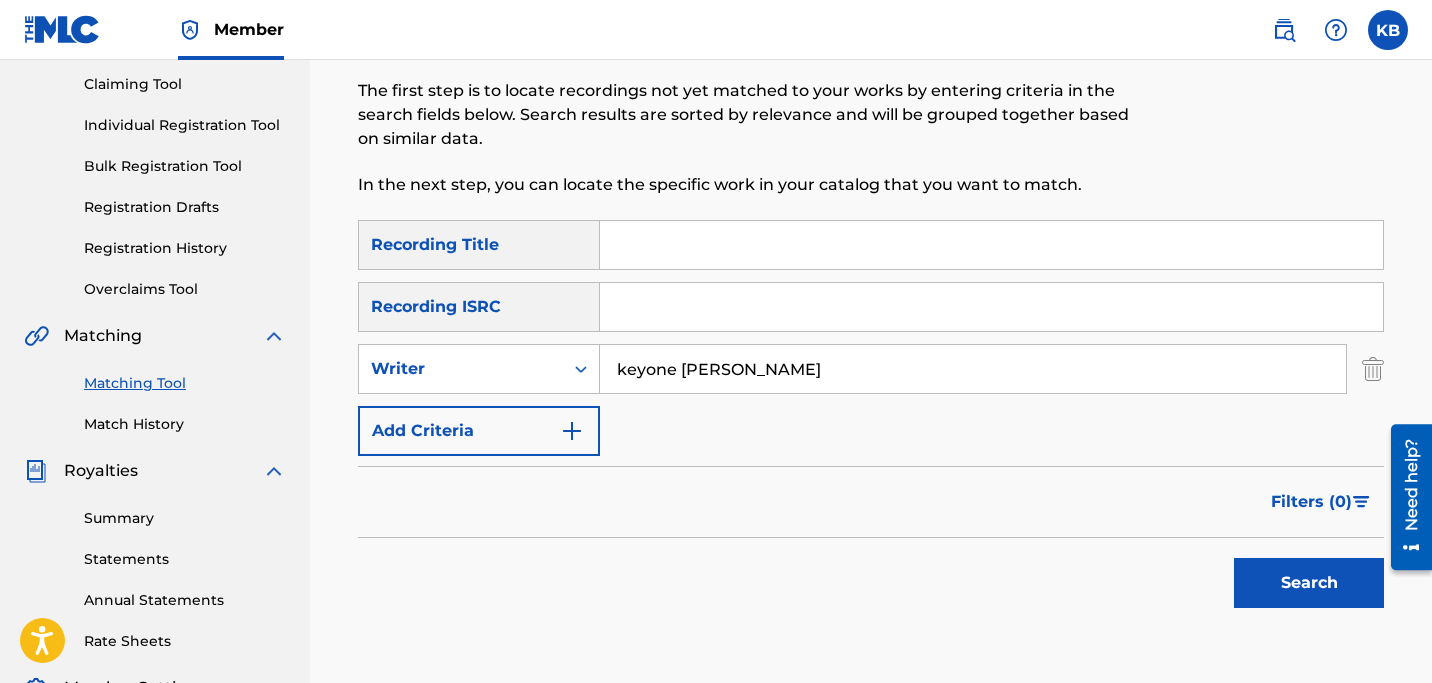 type on "keyone [PERSON_NAME]" 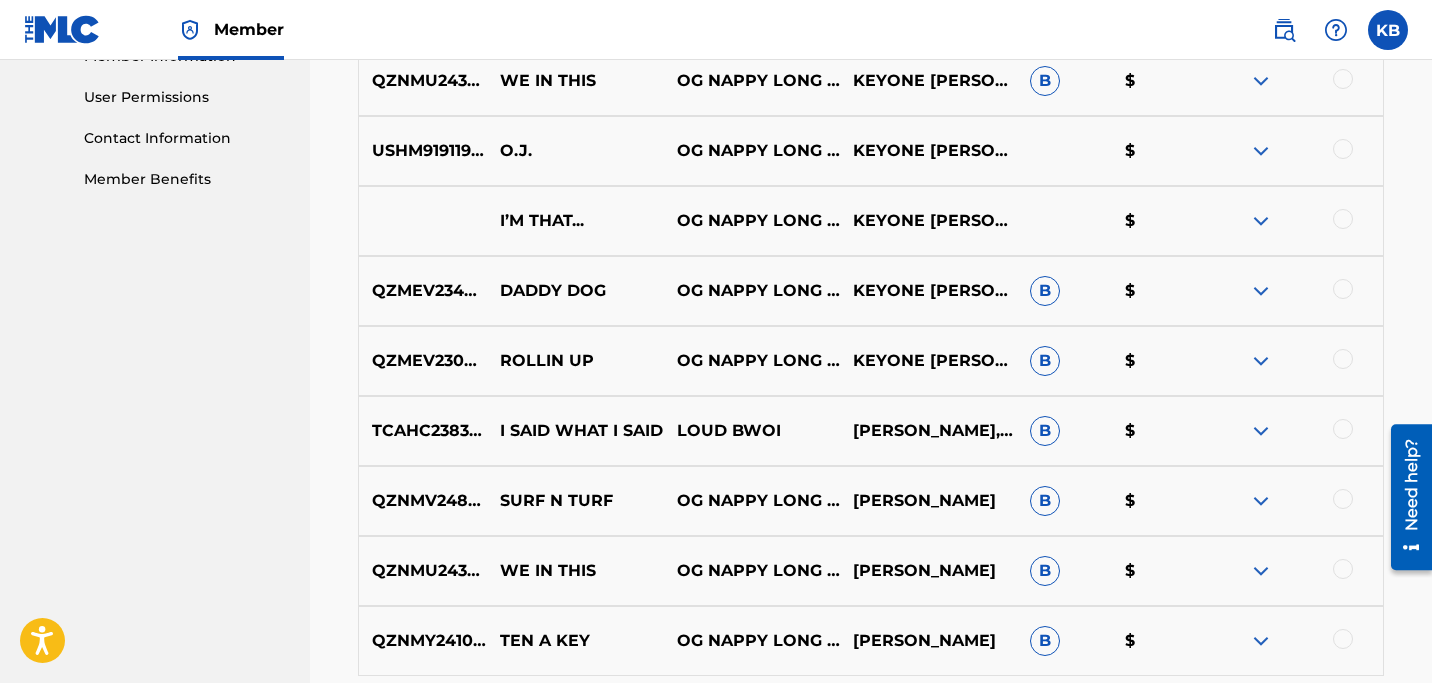 scroll, scrollTop: 934, scrollLeft: 0, axis: vertical 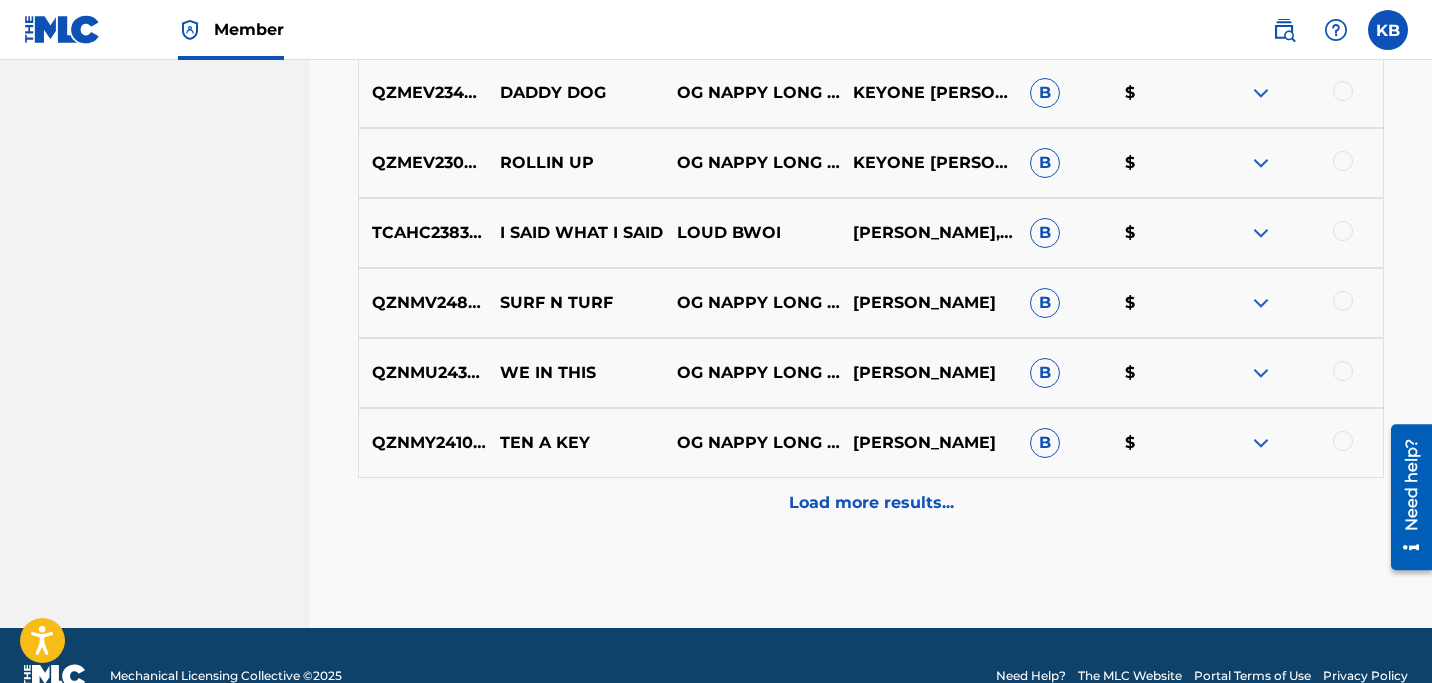 click on "Load more results..." at bounding box center (871, 503) 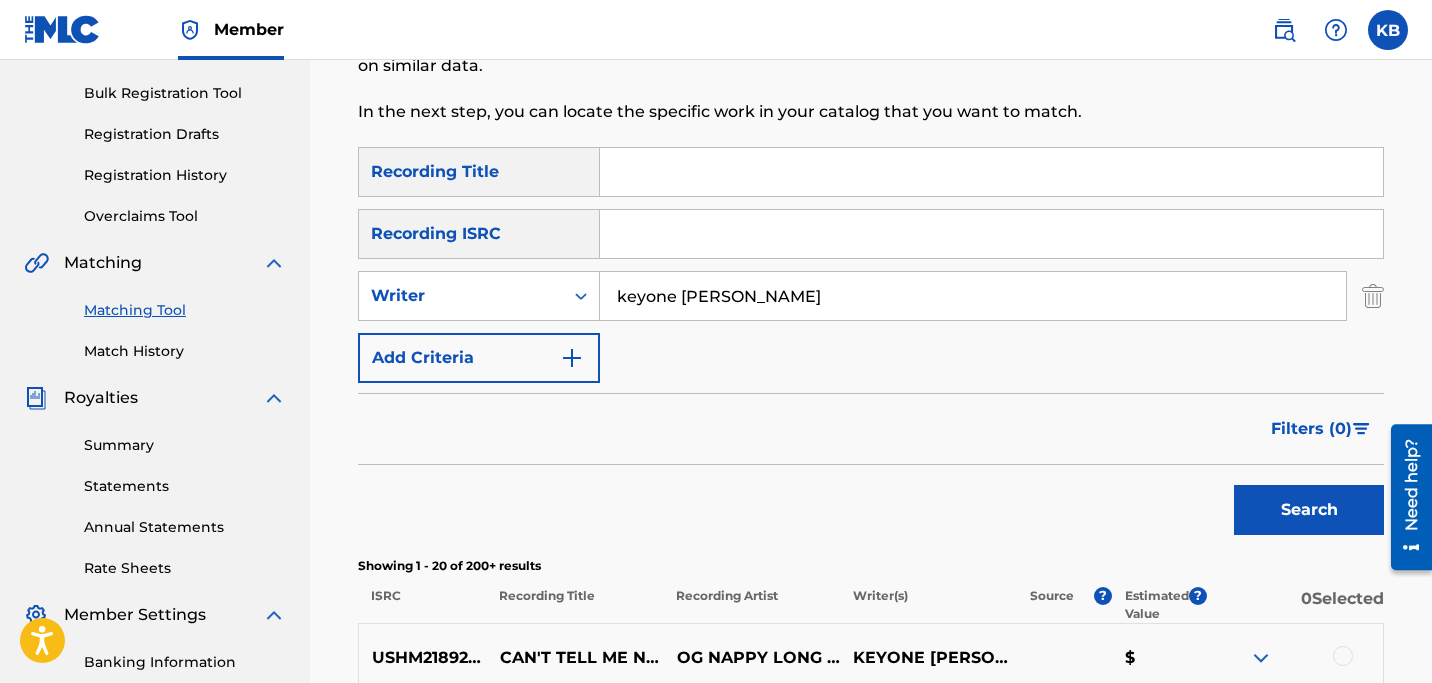 scroll, scrollTop: 227, scrollLeft: 0, axis: vertical 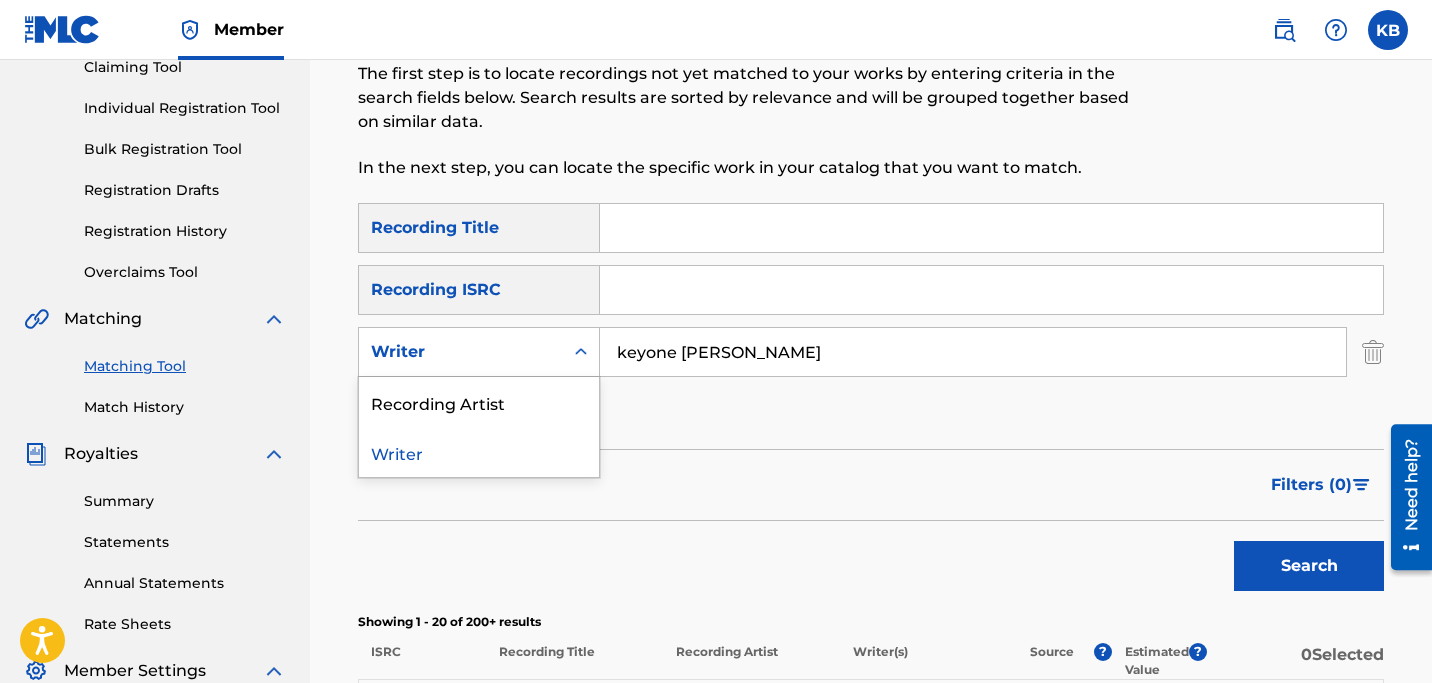 click 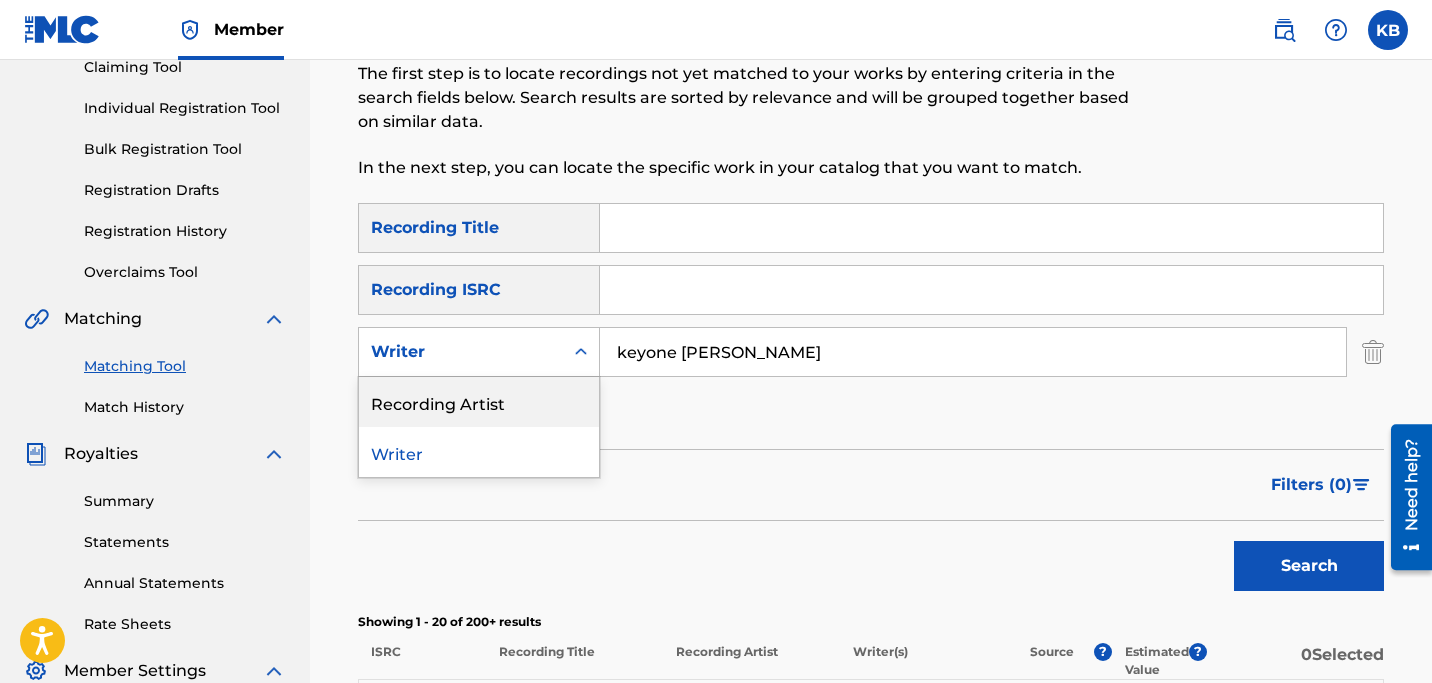 click on "Recording Artist" at bounding box center (479, 402) 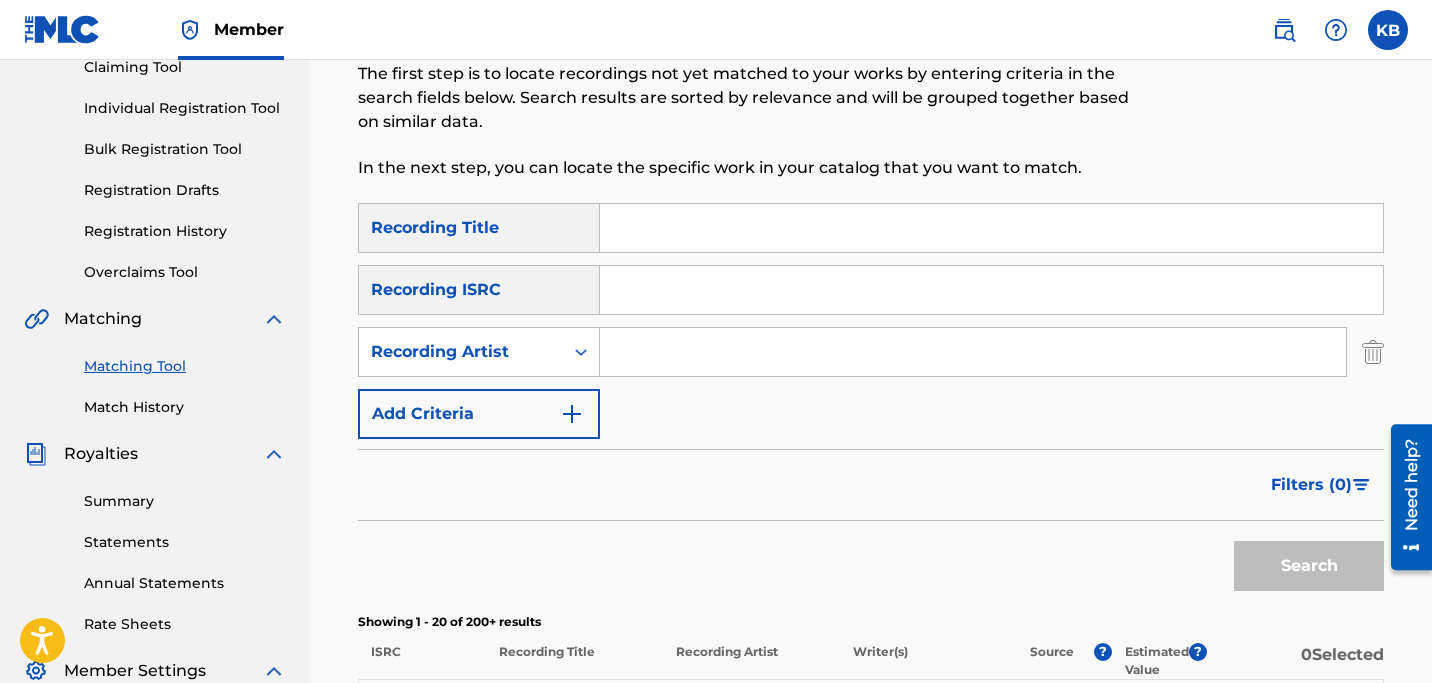 click at bounding box center (973, 352) 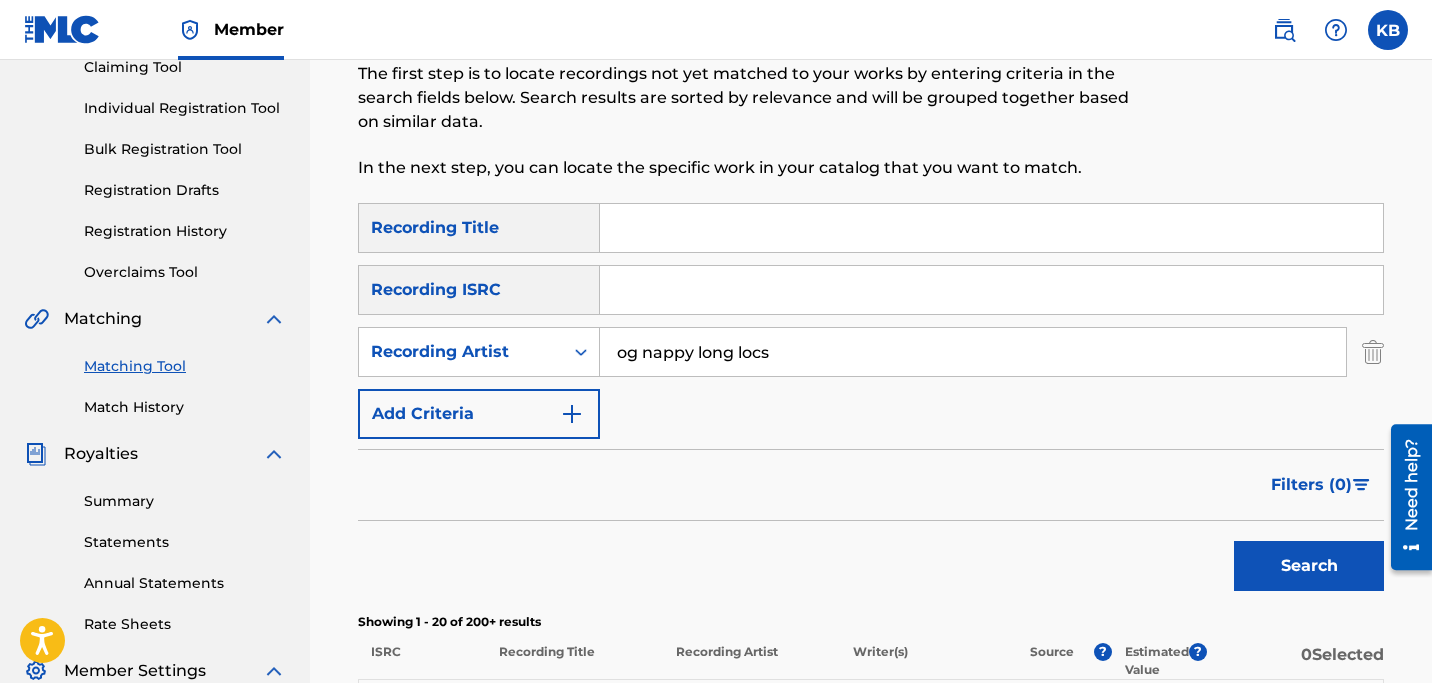 click on "Search" at bounding box center (1309, 566) 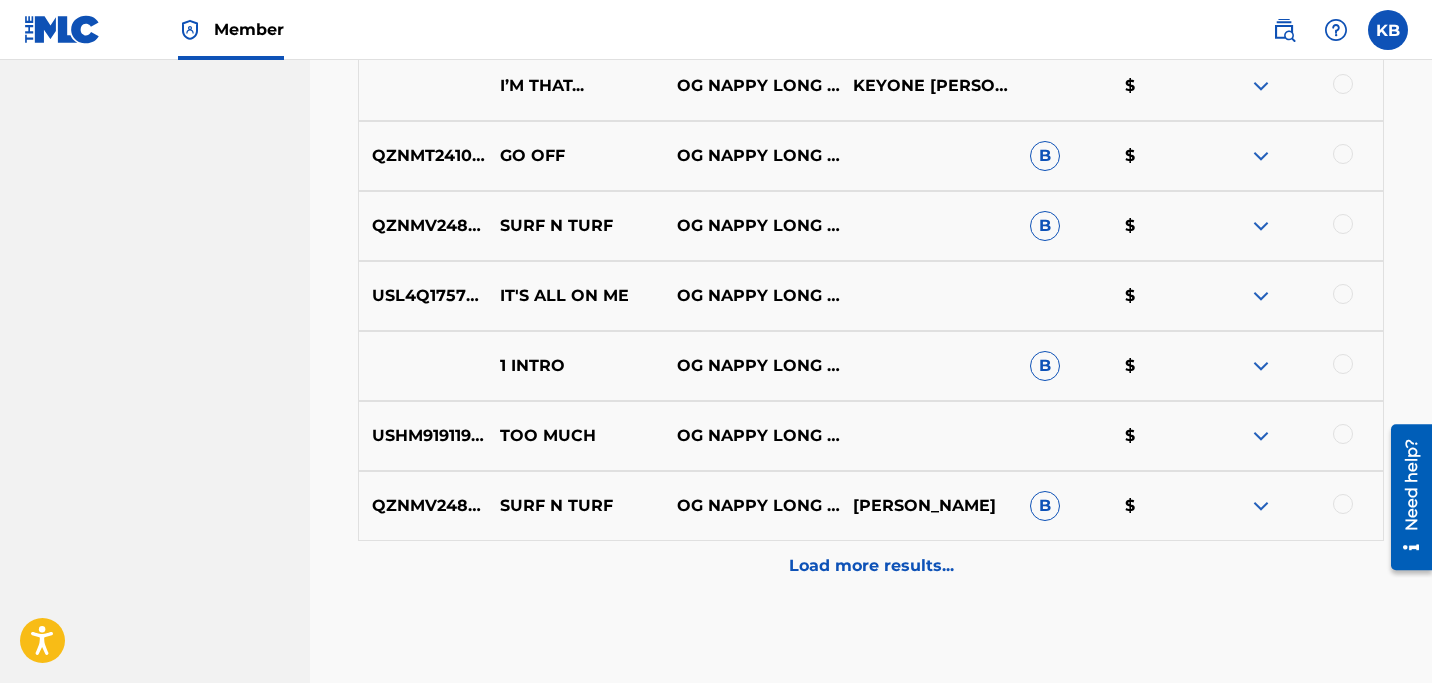 scroll, scrollTop: 1071, scrollLeft: 0, axis: vertical 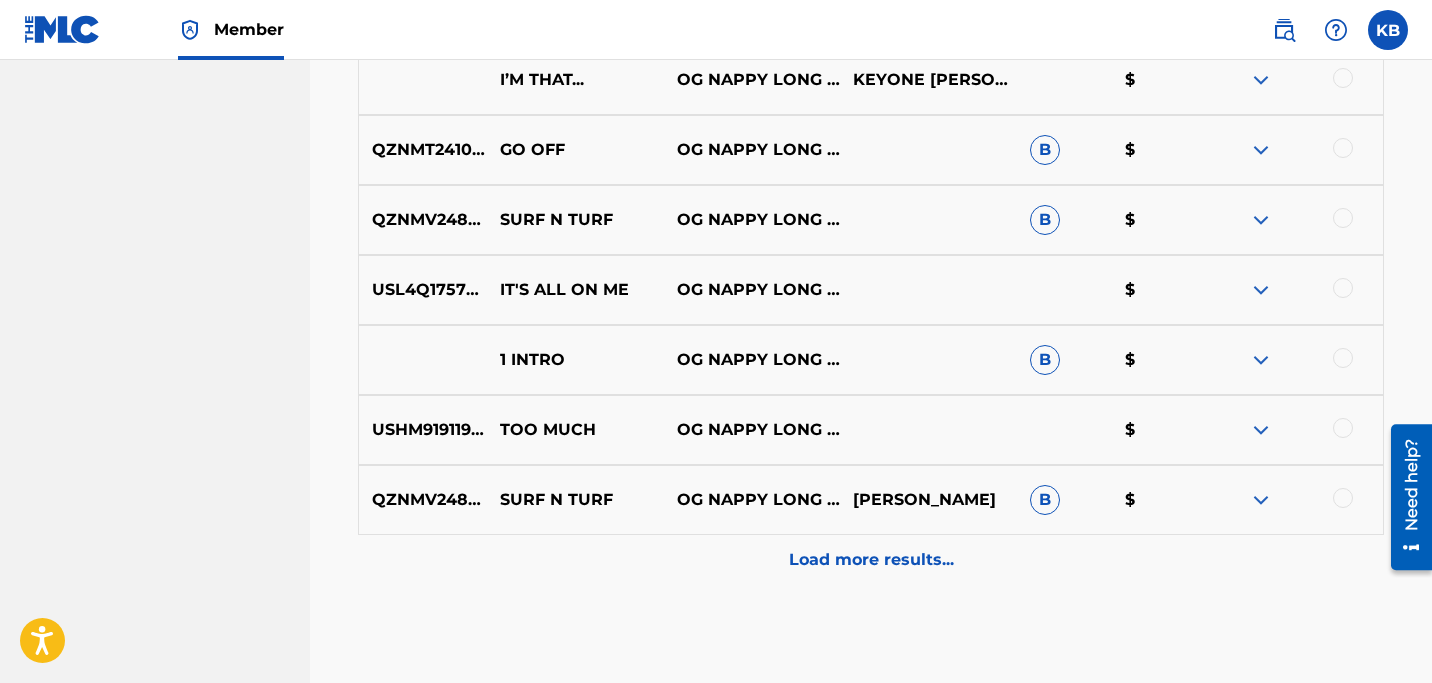 click on "Load more results..." at bounding box center (871, 560) 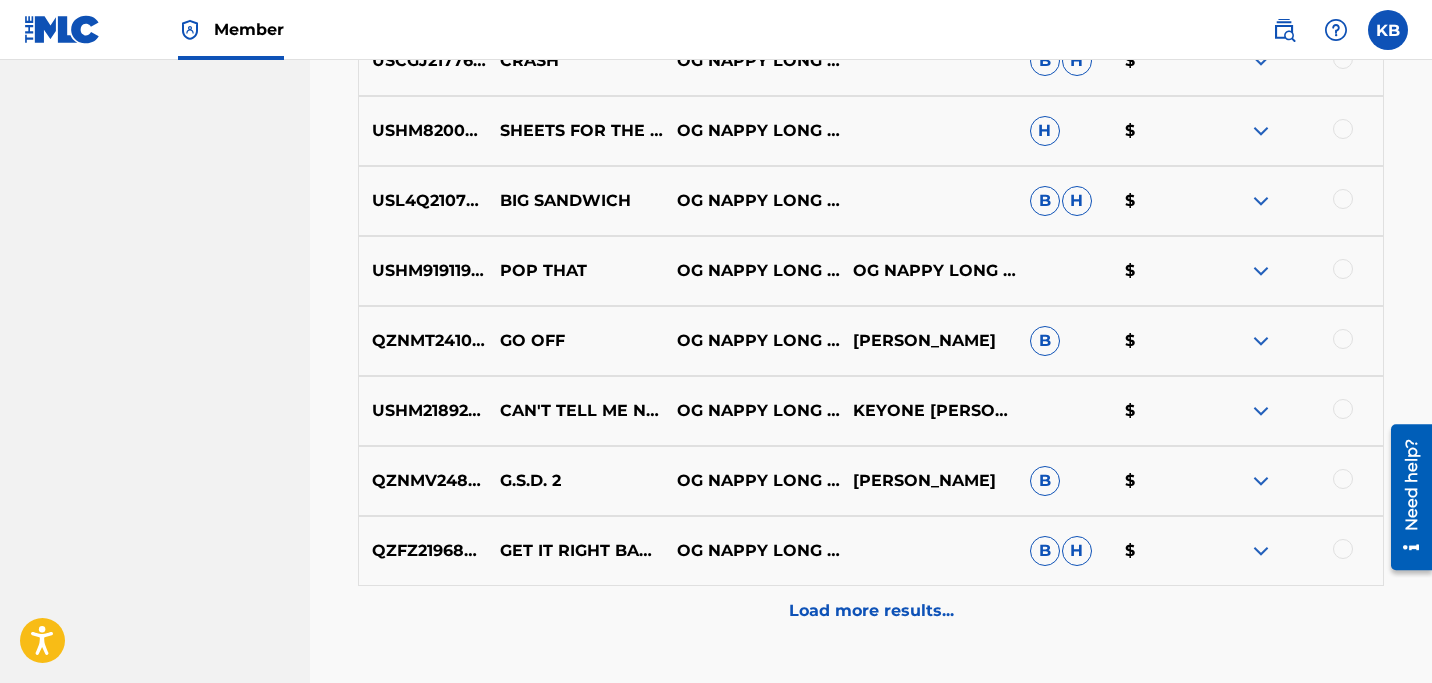 scroll, scrollTop: 1760, scrollLeft: 0, axis: vertical 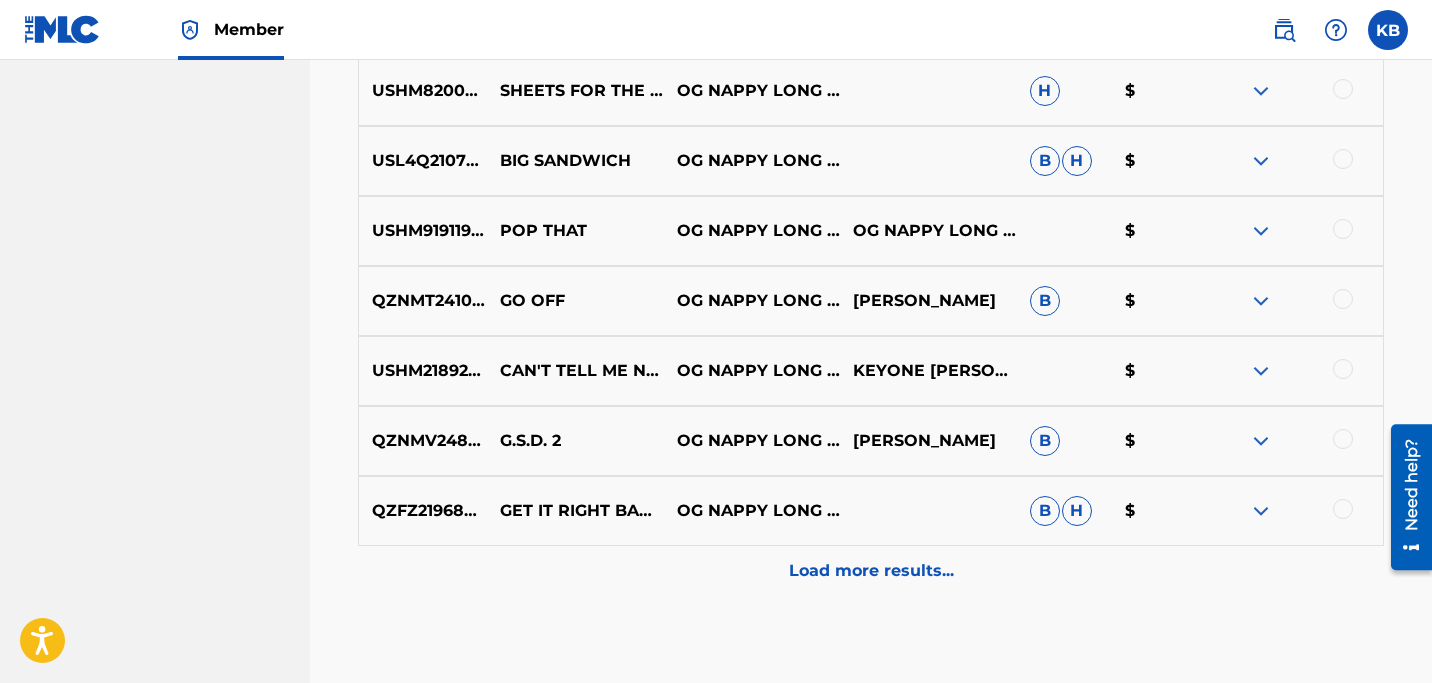 click on "Load more results..." at bounding box center (871, 571) 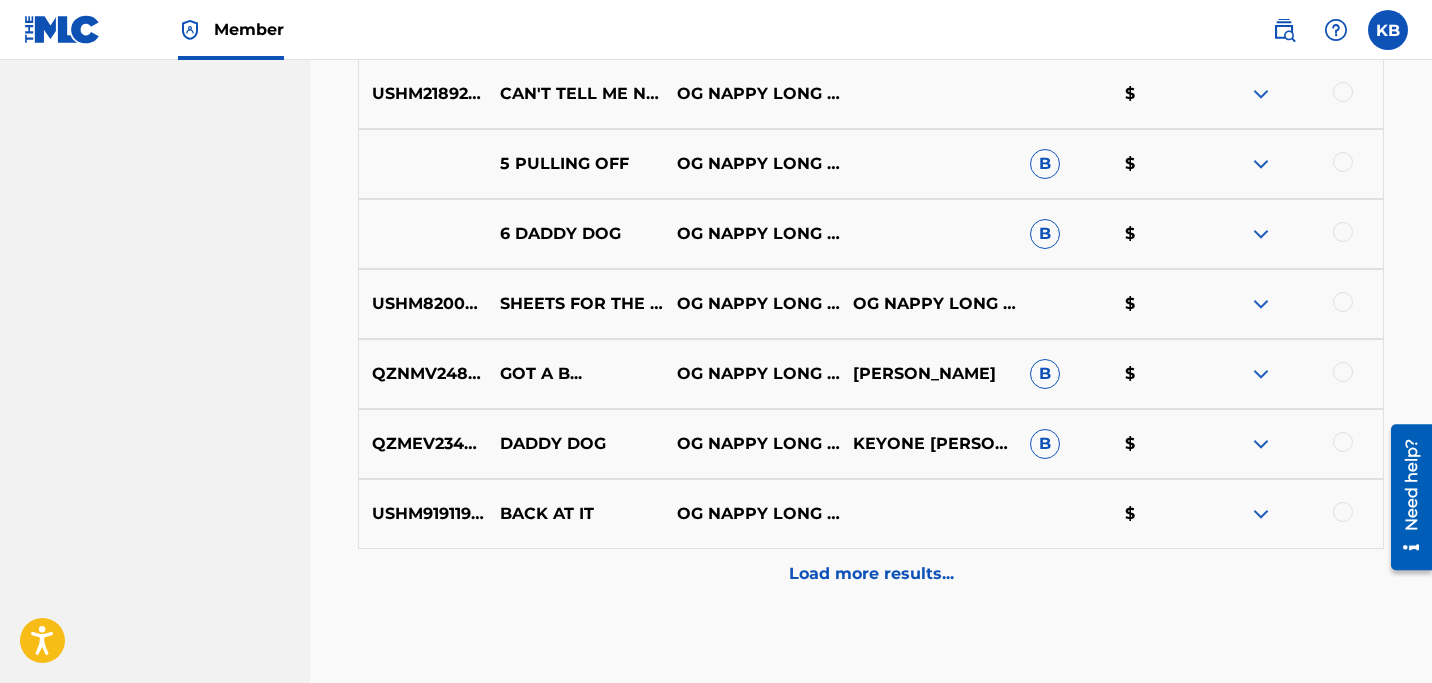 scroll, scrollTop: 2569, scrollLeft: 0, axis: vertical 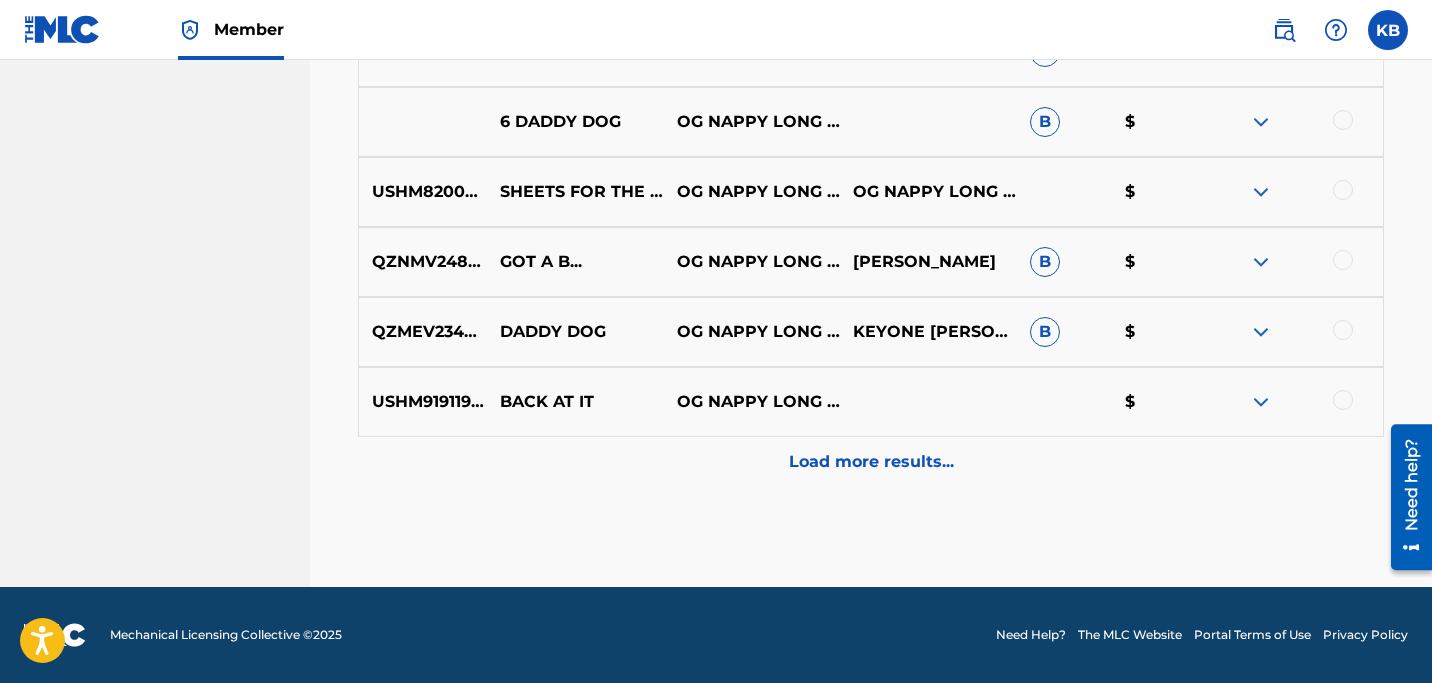 click on "Load more results..." at bounding box center [871, 462] 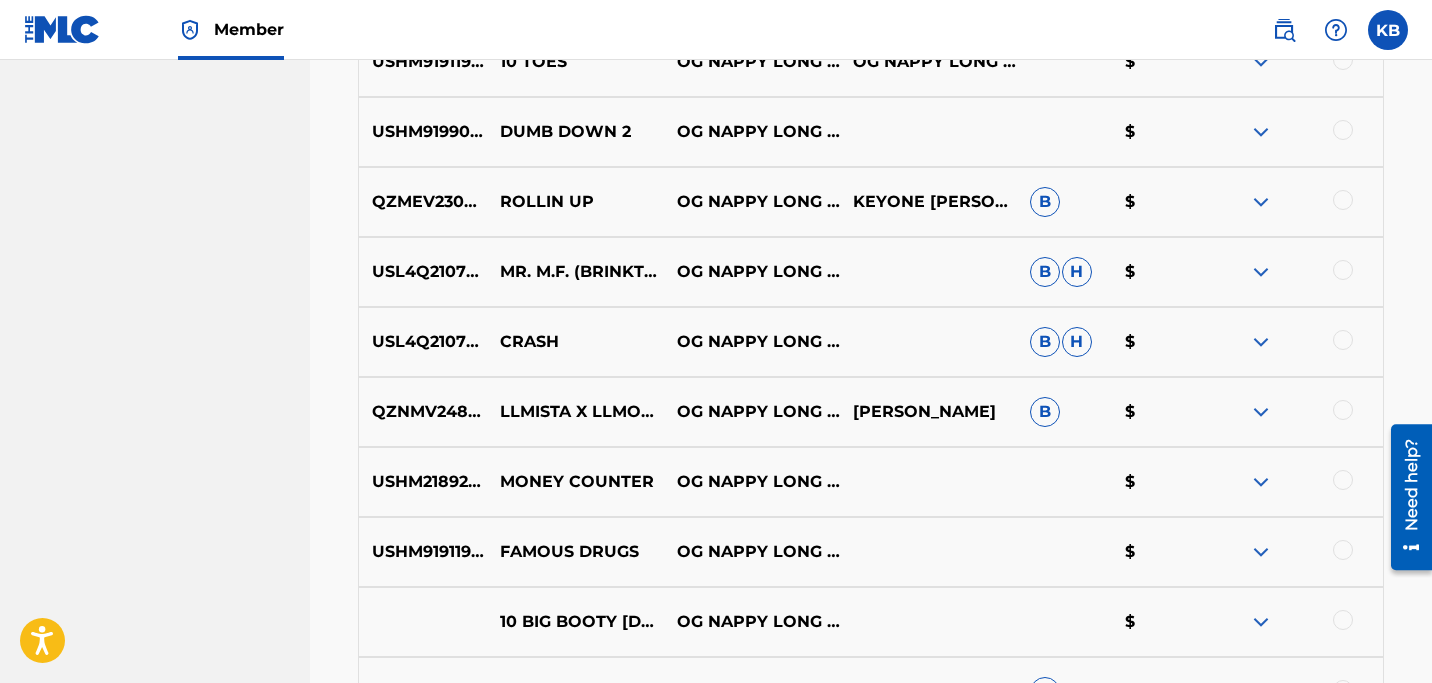 scroll, scrollTop: 3269, scrollLeft: 0, axis: vertical 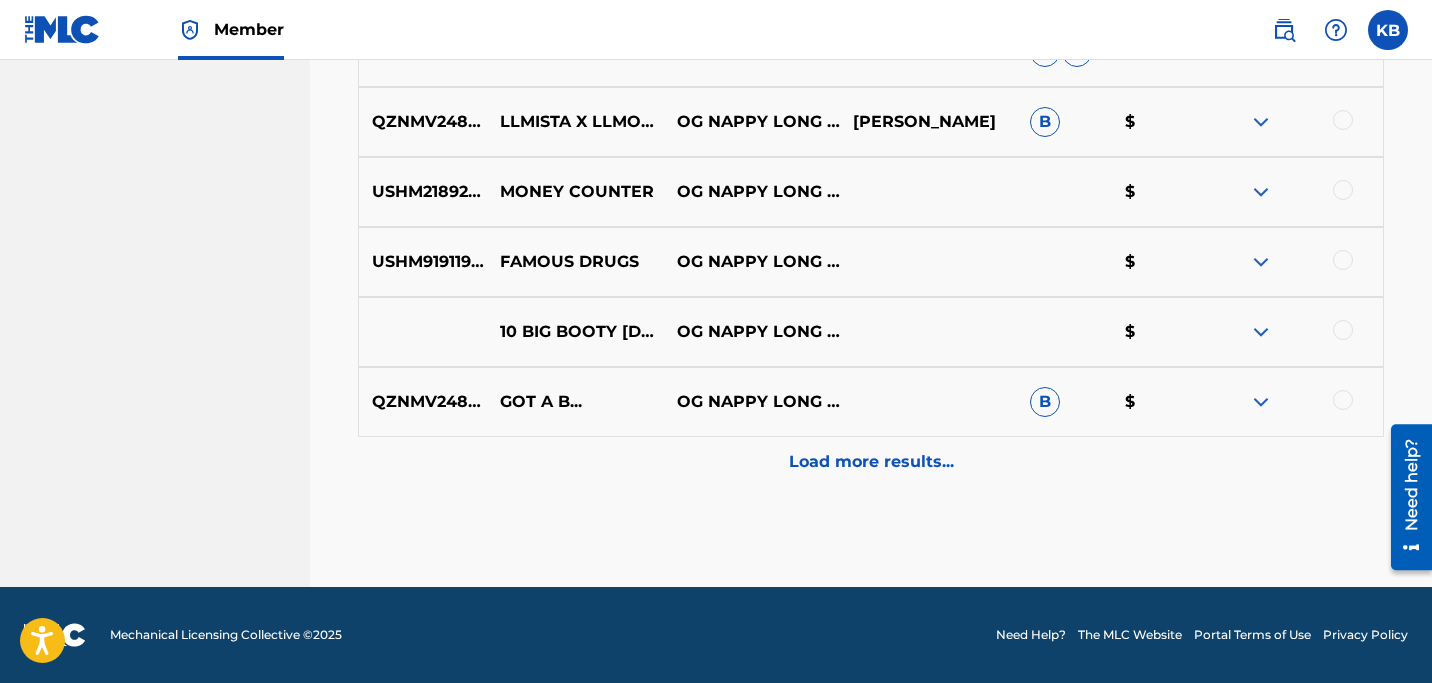 click on "Load more results..." at bounding box center (871, 462) 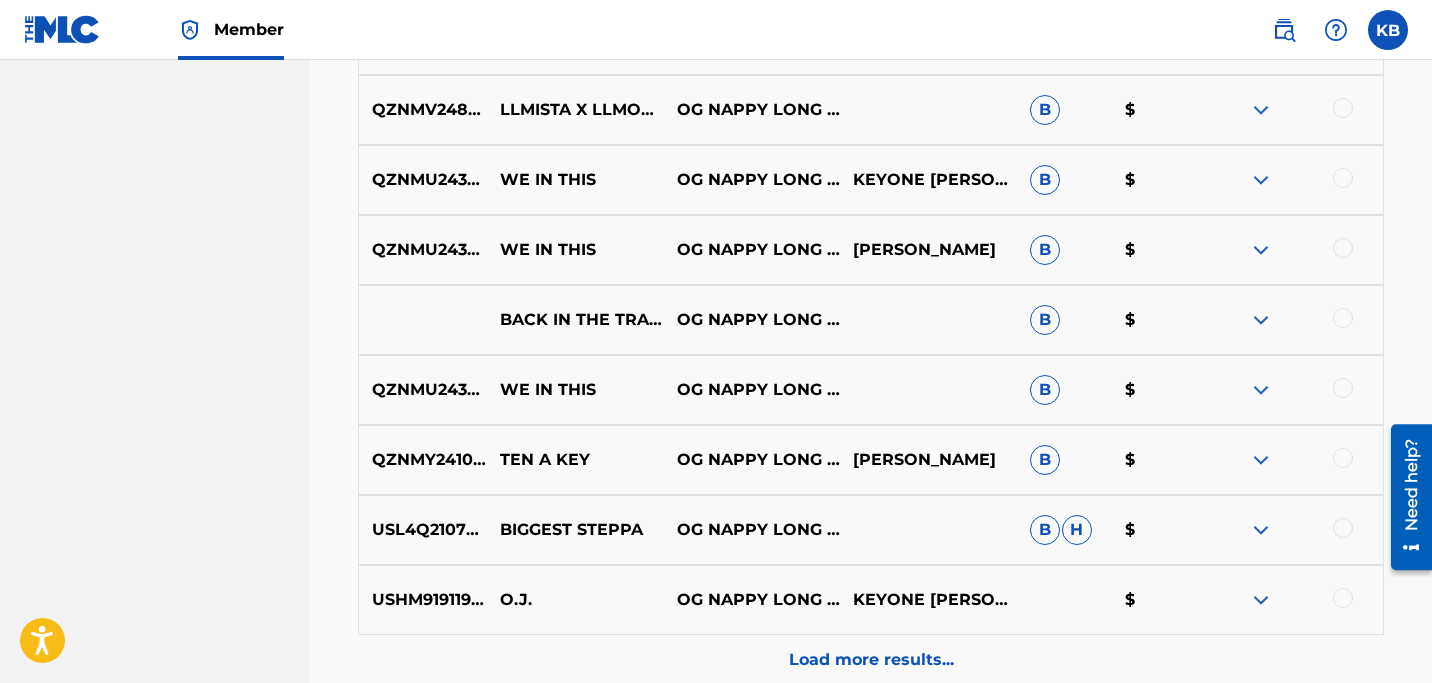 scroll, scrollTop: 3969, scrollLeft: 0, axis: vertical 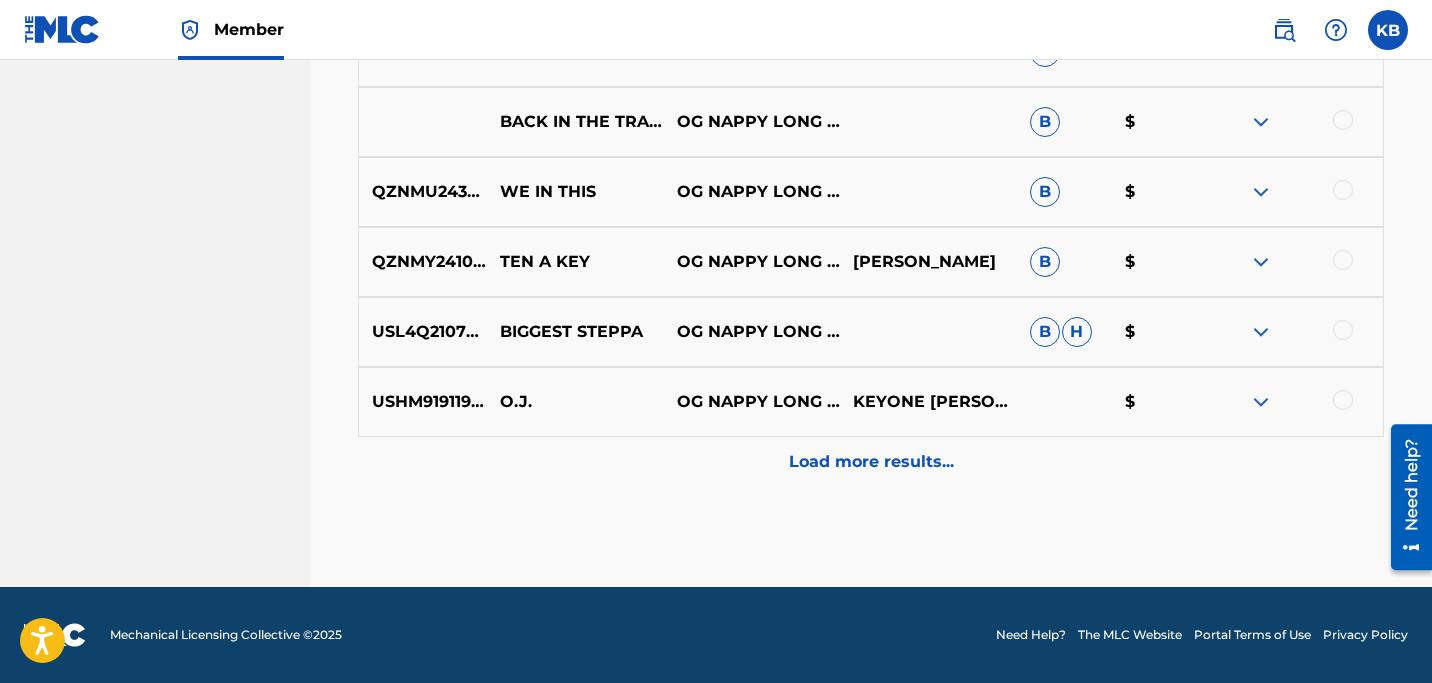 click on "Load more results..." at bounding box center (871, 462) 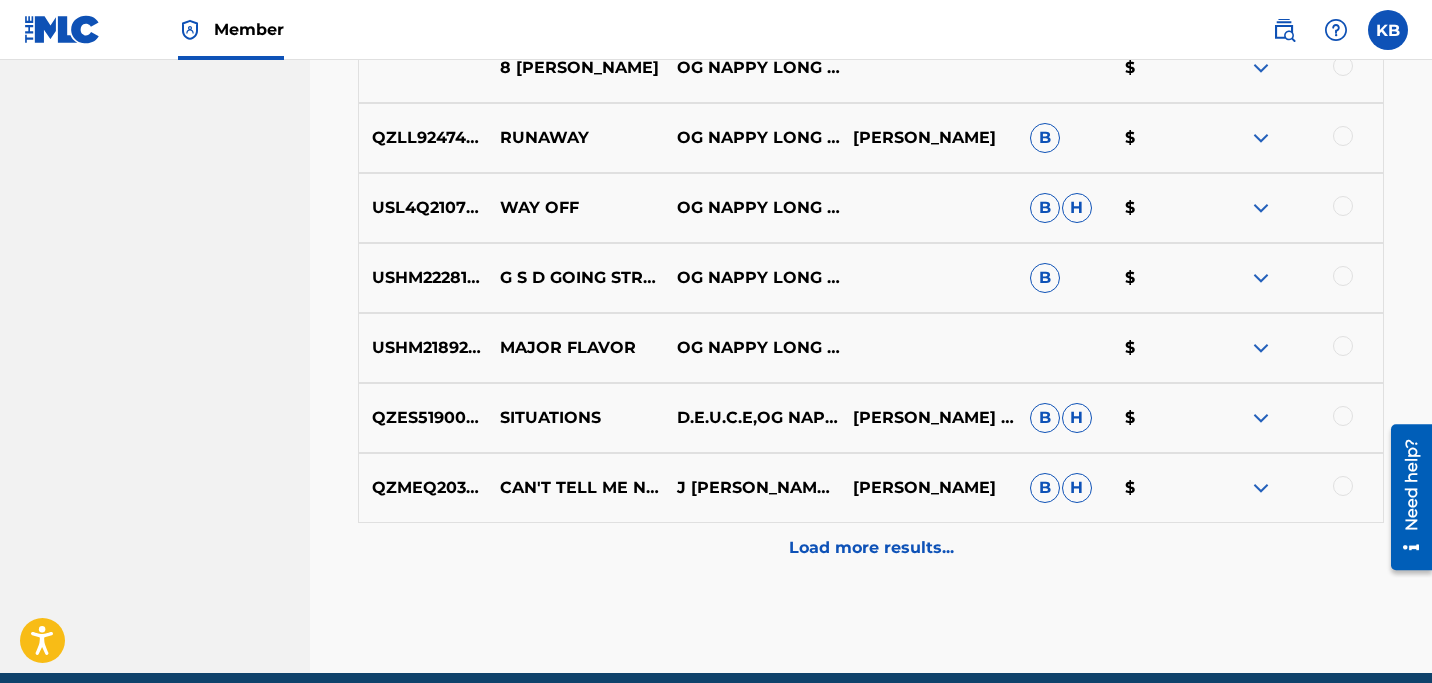 scroll, scrollTop: 4589, scrollLeft: 0, axis: vertical 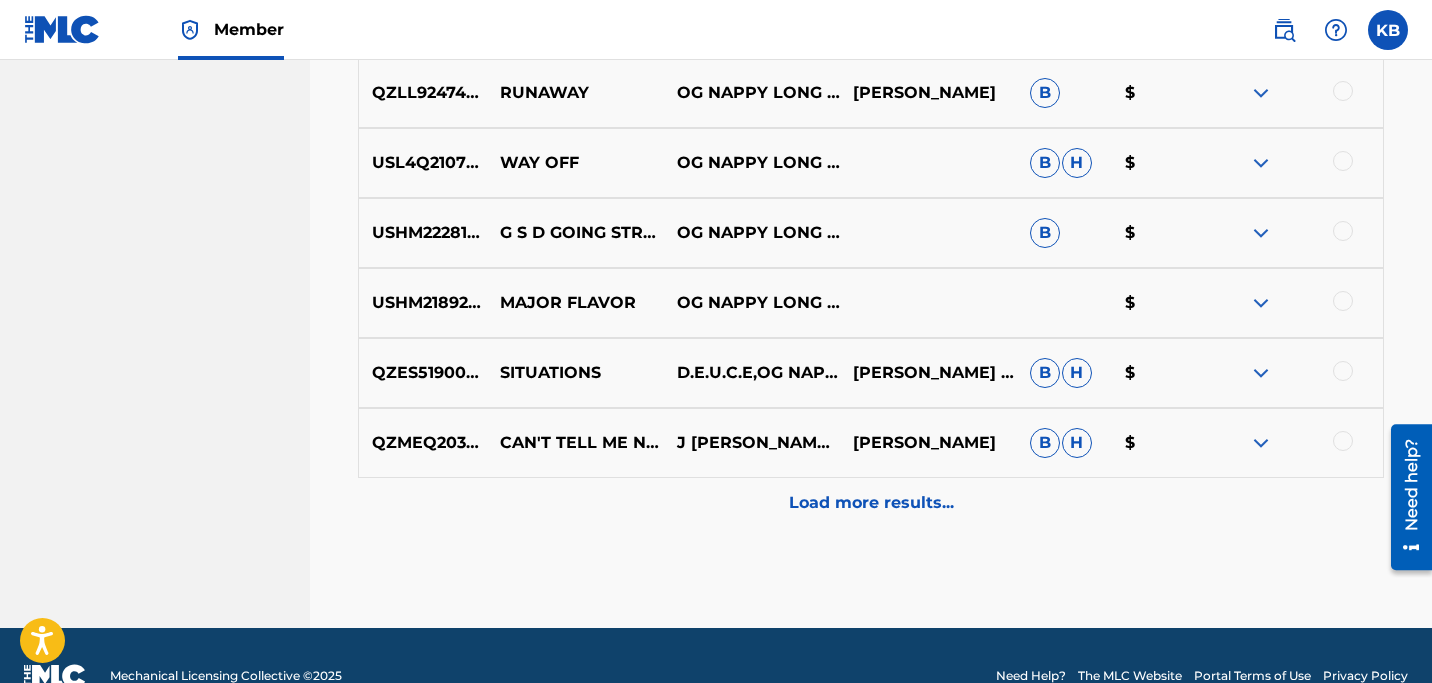 click on "Load more results..." at bounding box center (871, 503) 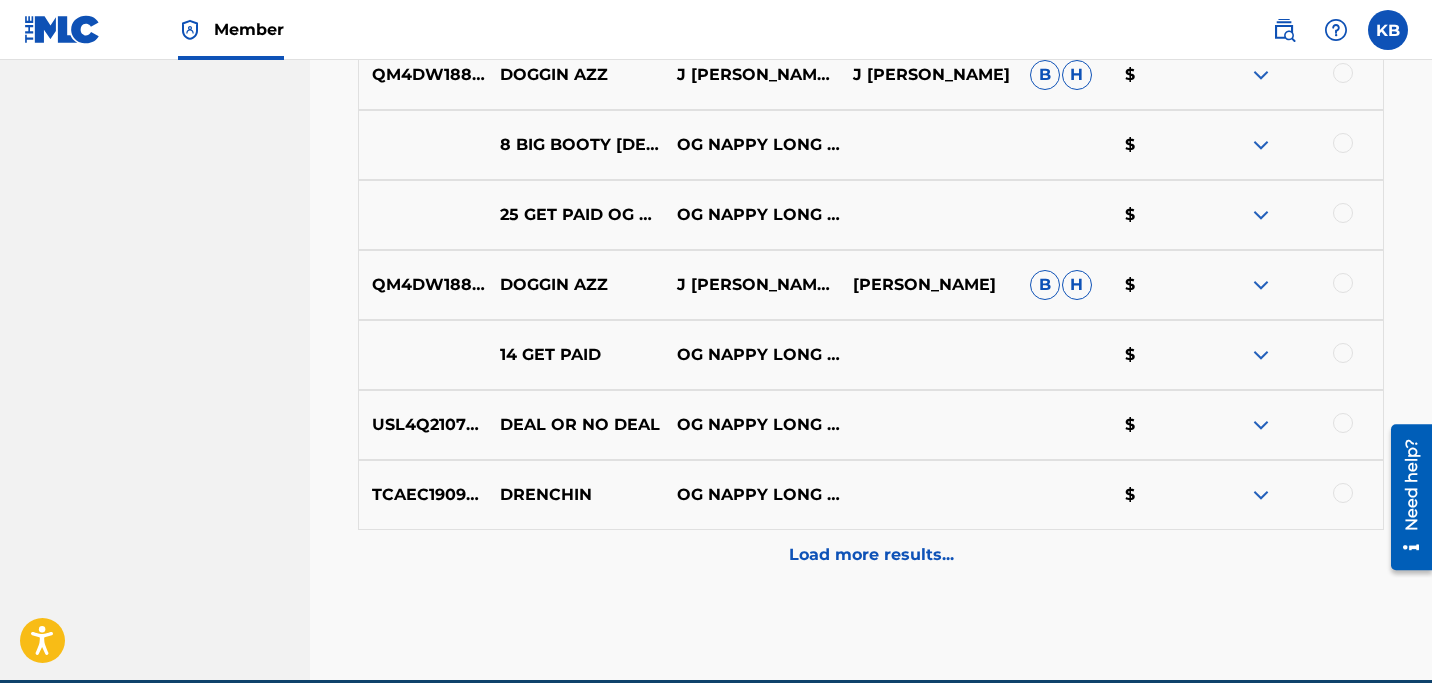 scroll, scrollTop: 5299, scrollLeft: 0, axis: vertical 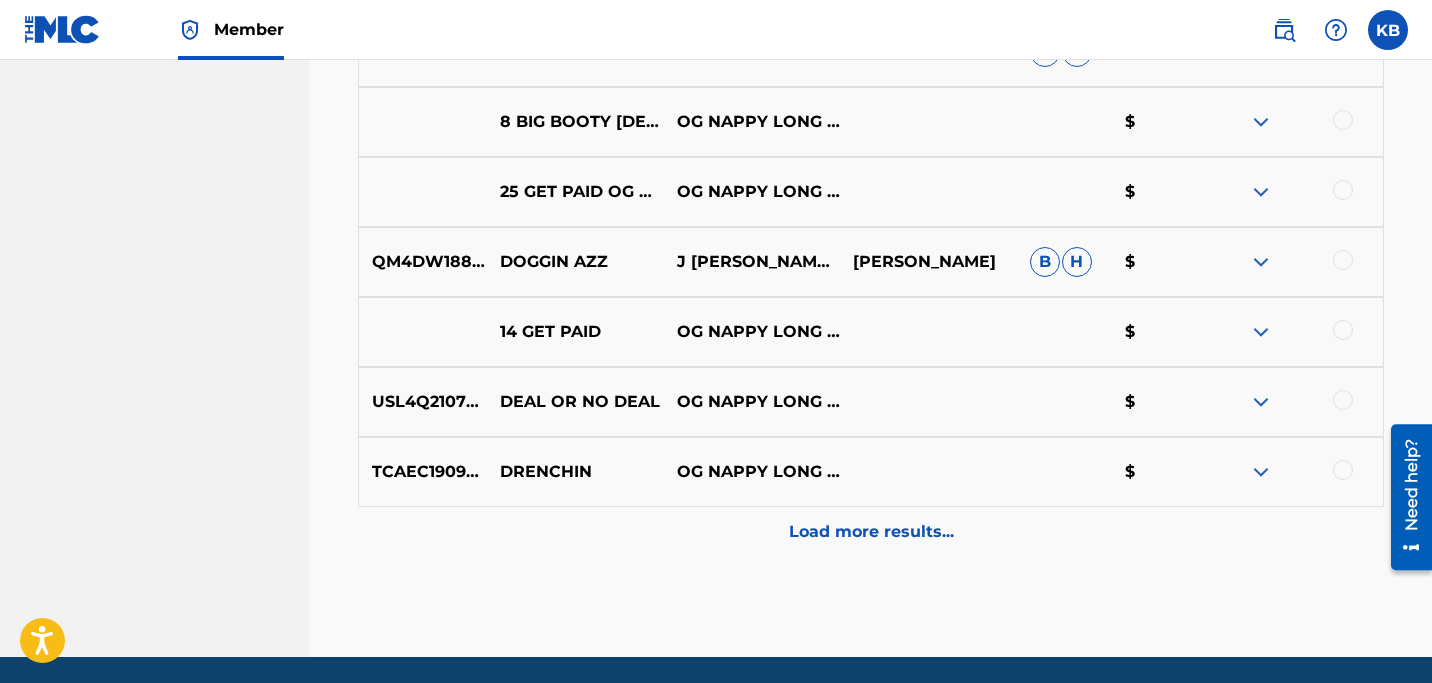 click on "Load more results..." at bounding box center (871, 532) 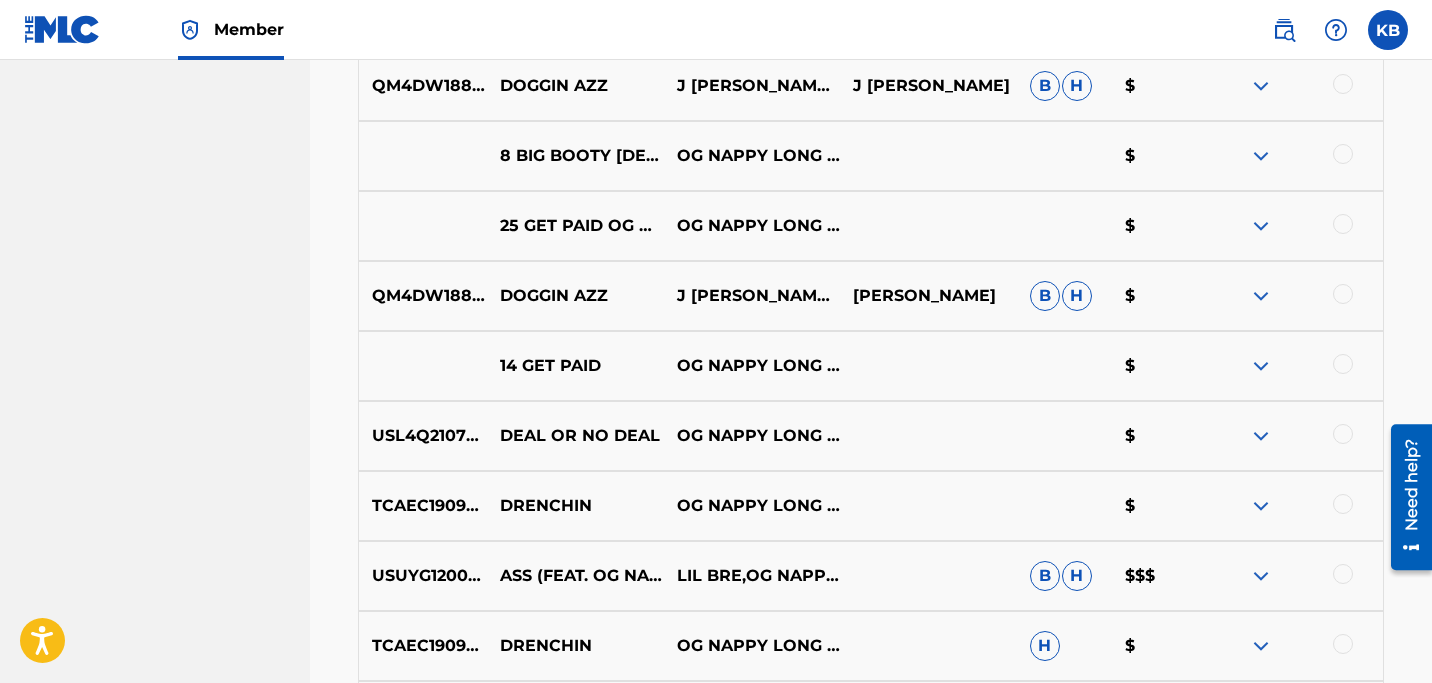 scroll, scrollTop: 5258, scrollLeft: 0, axis: vertical 